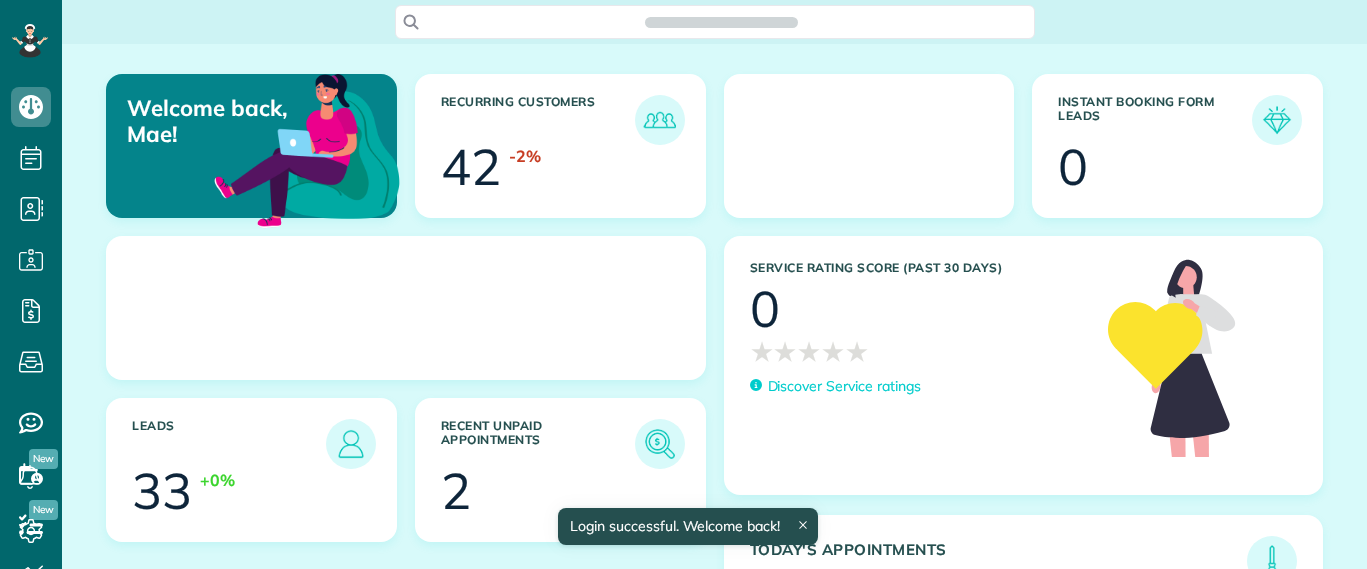 scroll, scrollTop: 0, scrollLeft: 0, axis: both 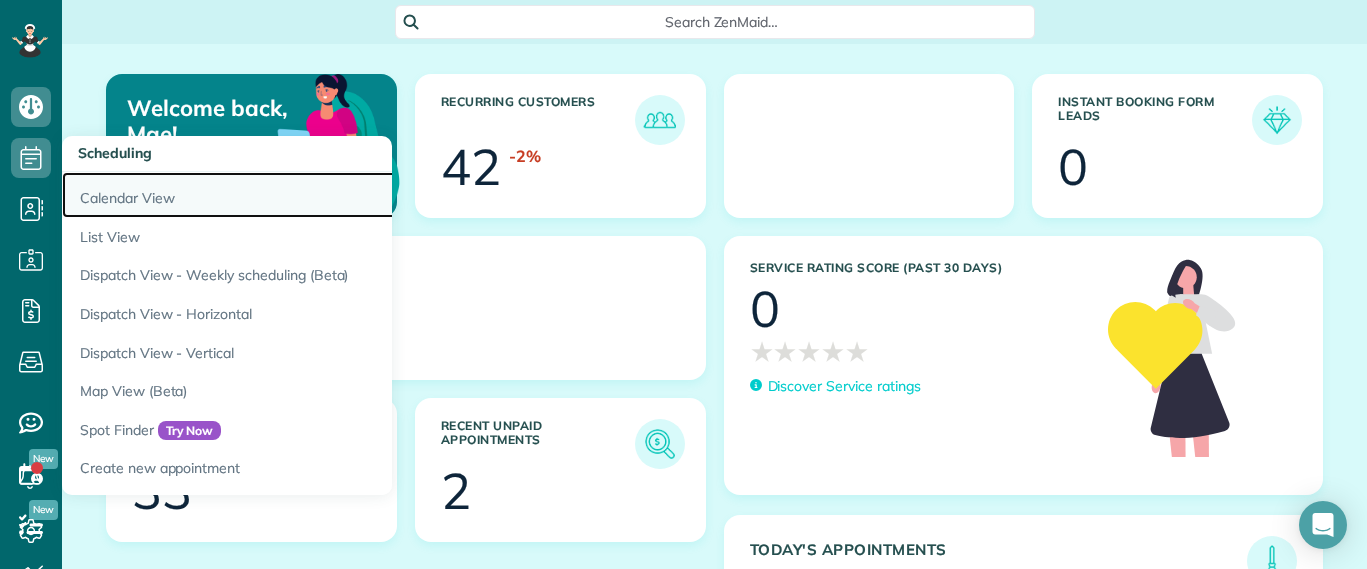 click on "Calendar View" at bounding box center (312, 195) 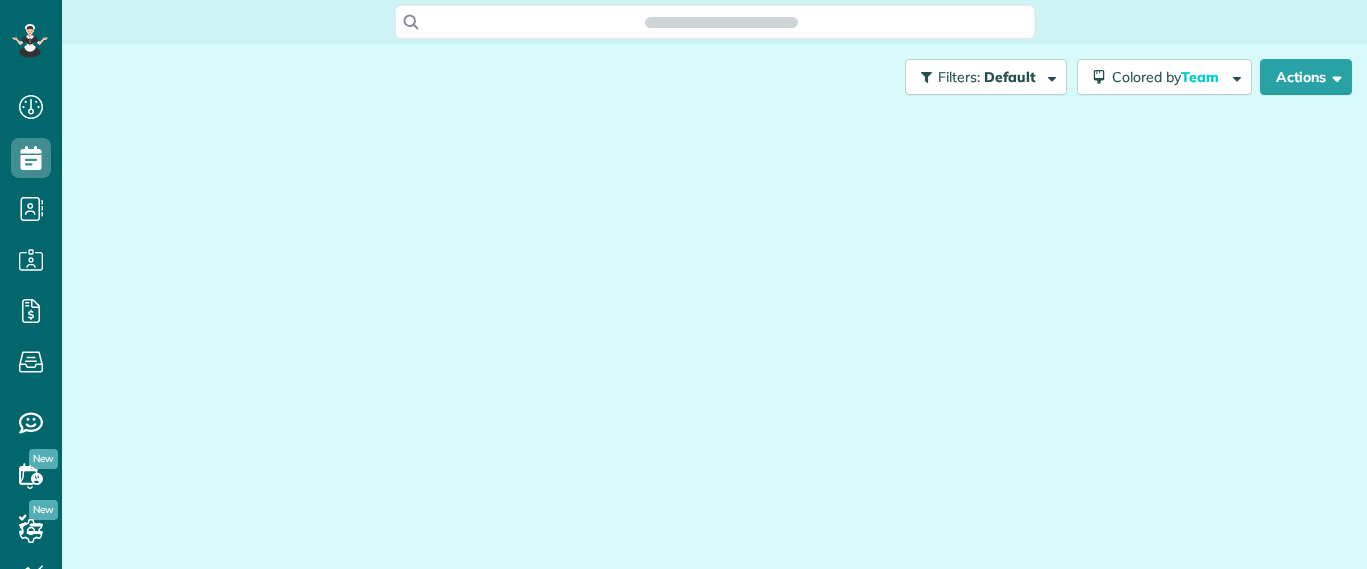 scroll, scrollTop: 0, scrollLeft: 0, axis: both 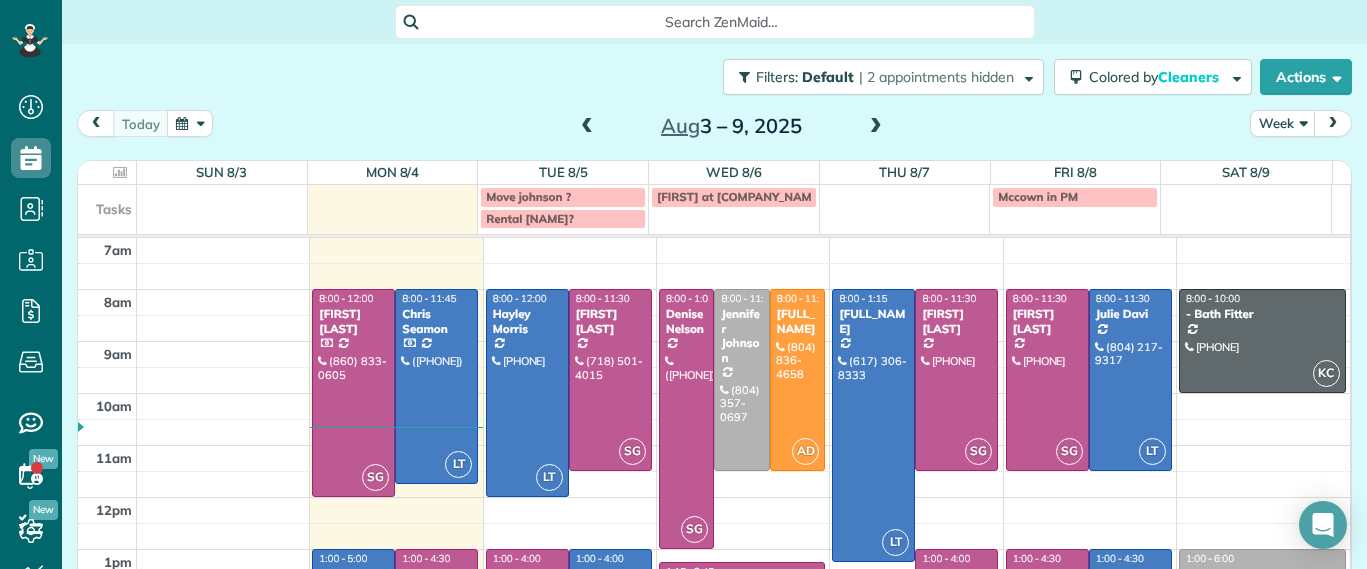 click at bounding box center [876, 127] 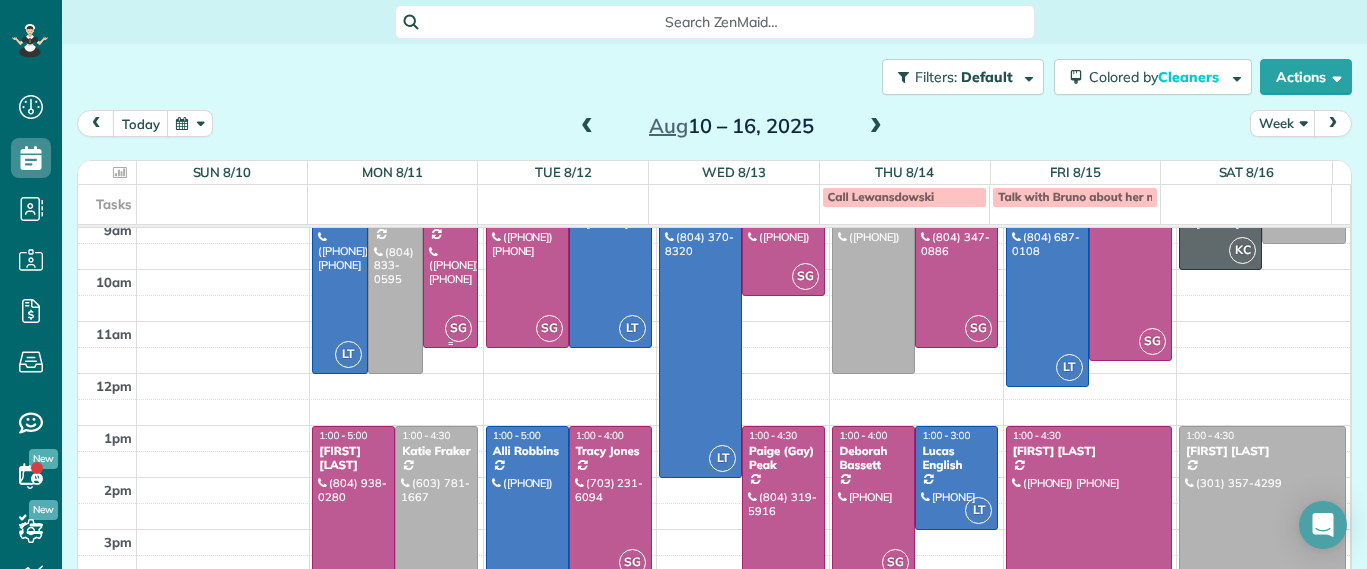 scroll, scrollTop: 224, scrollLeft: 0, axis: vertical 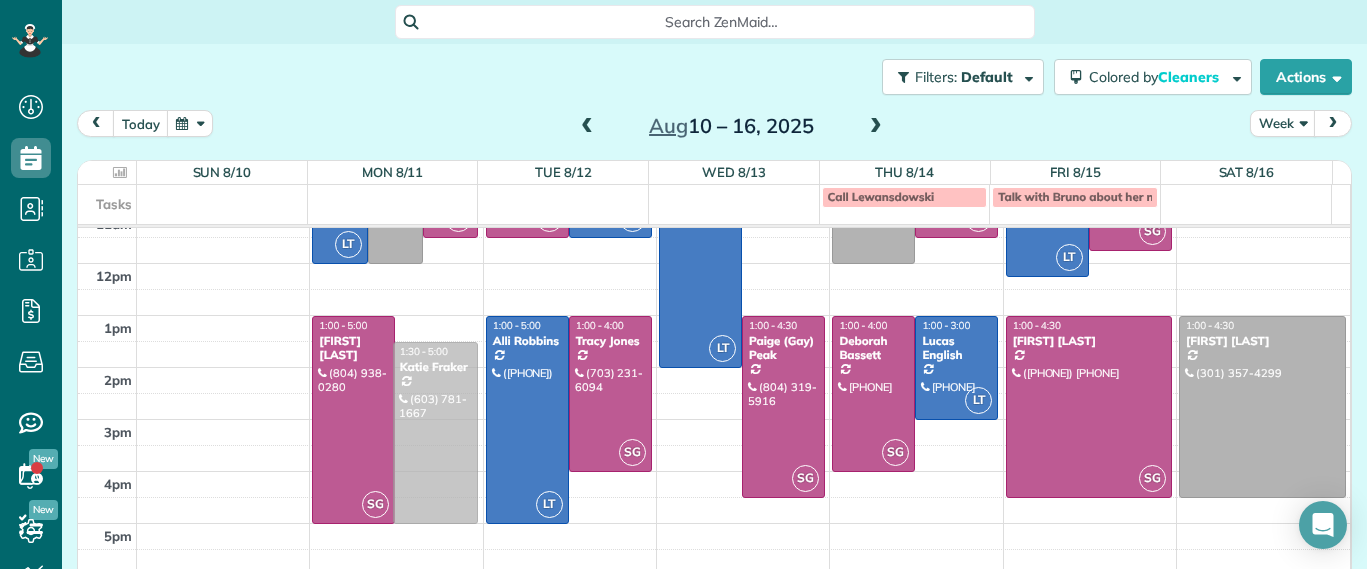 drag, startPoint x: 425, startPoint y: 403, endPoint x: 351, endPoint y: 427, distance: 77.7946 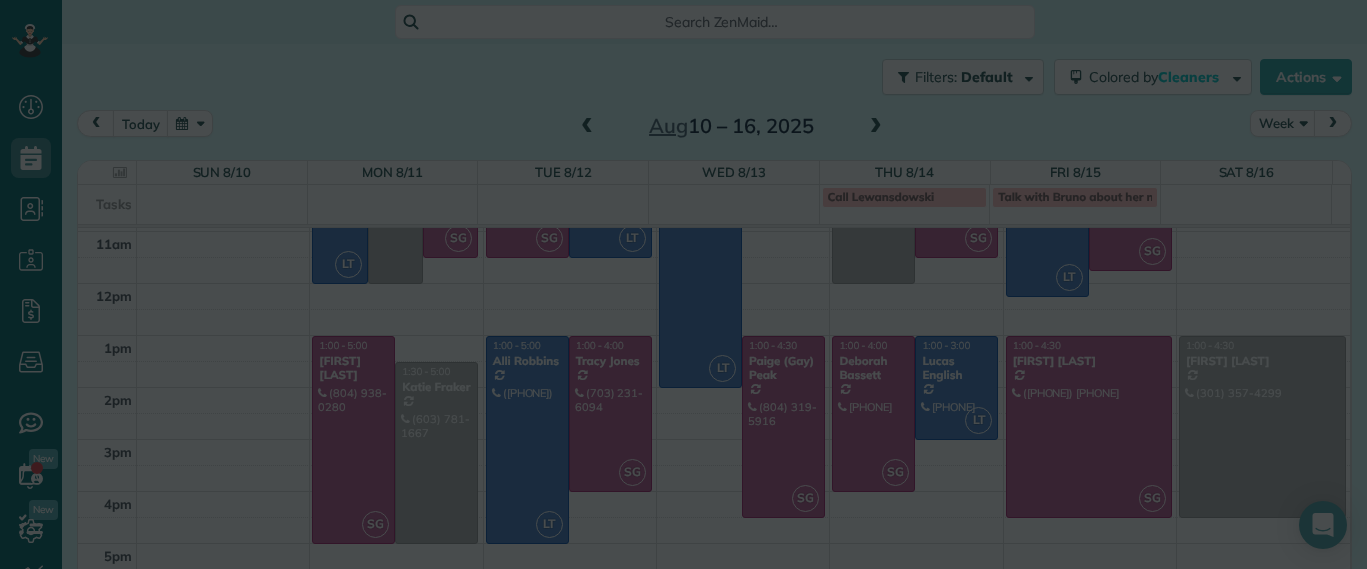 scroll, scrollTop: 204, scrollLeft: 0, axis: vertical 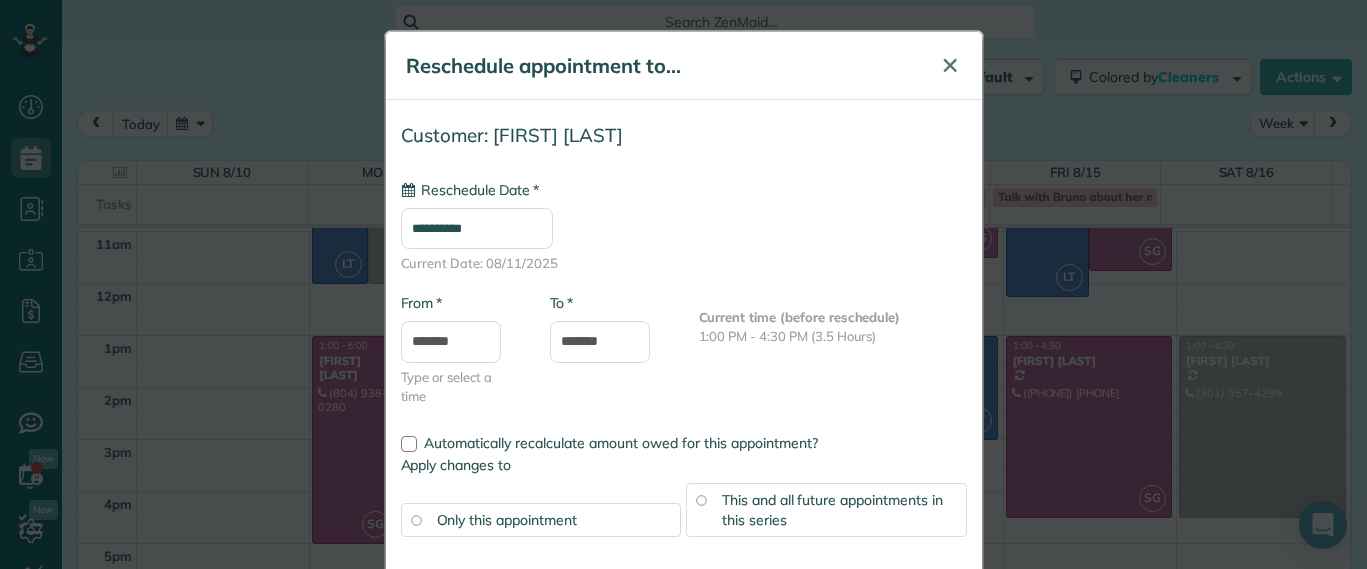 click on "✕" at bounding box center (950, 66) 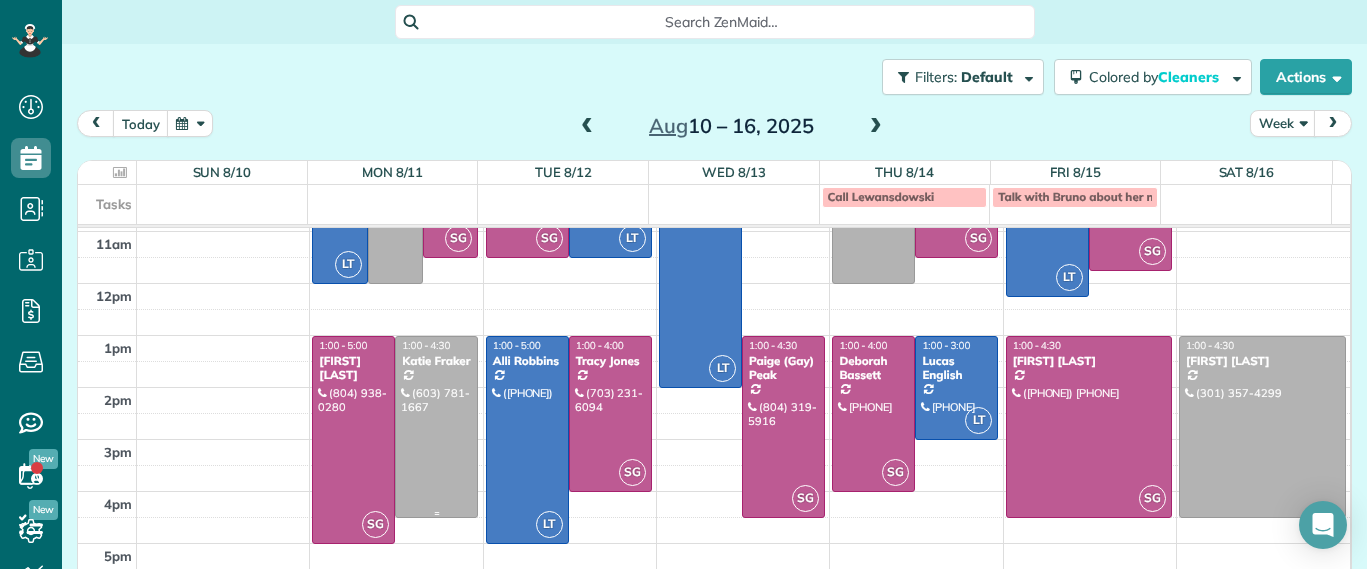 drag, startPoint x: 447, startPoint y: 430, endPoint x: 413, endPoint y: 417, distance: 36.40055 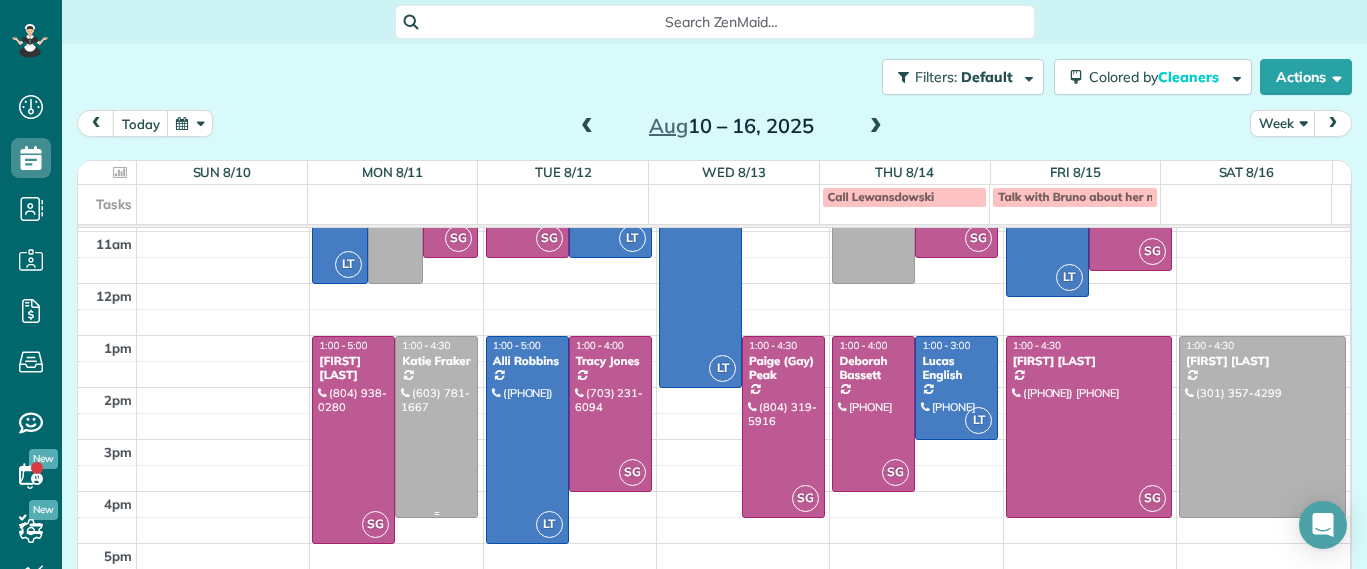 drag, startPoint x: 413, startPoint y: 417, endPoint x: 398, endPoint y: 412, distance: 15.811388 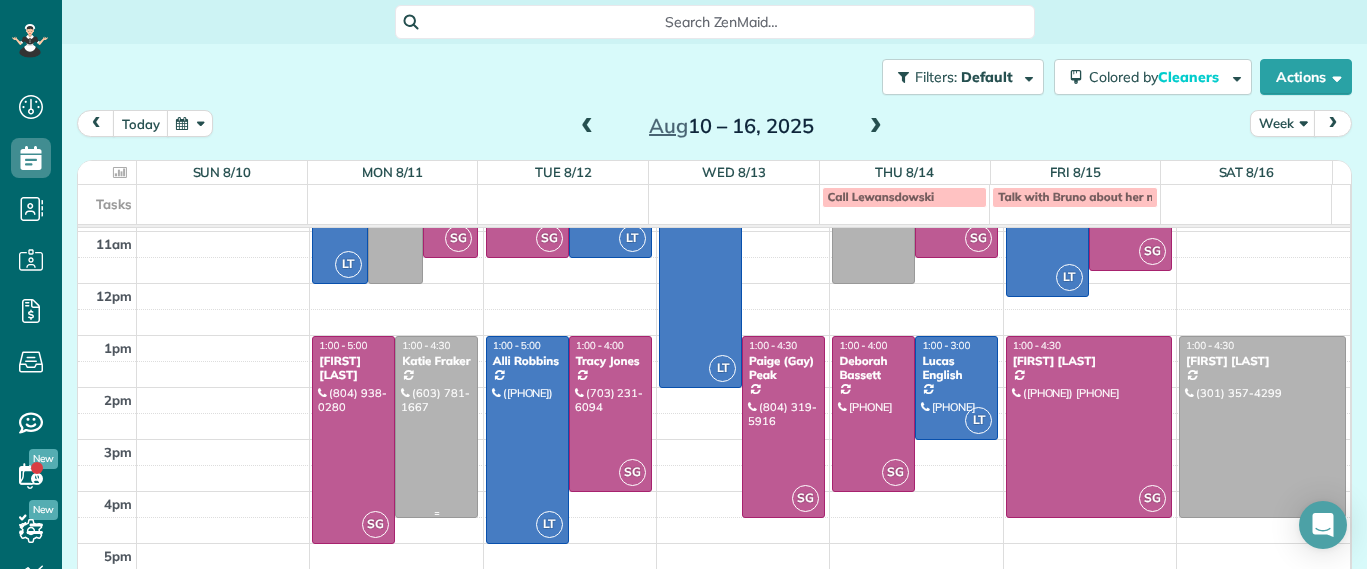 click at bounding box center (436, 427) 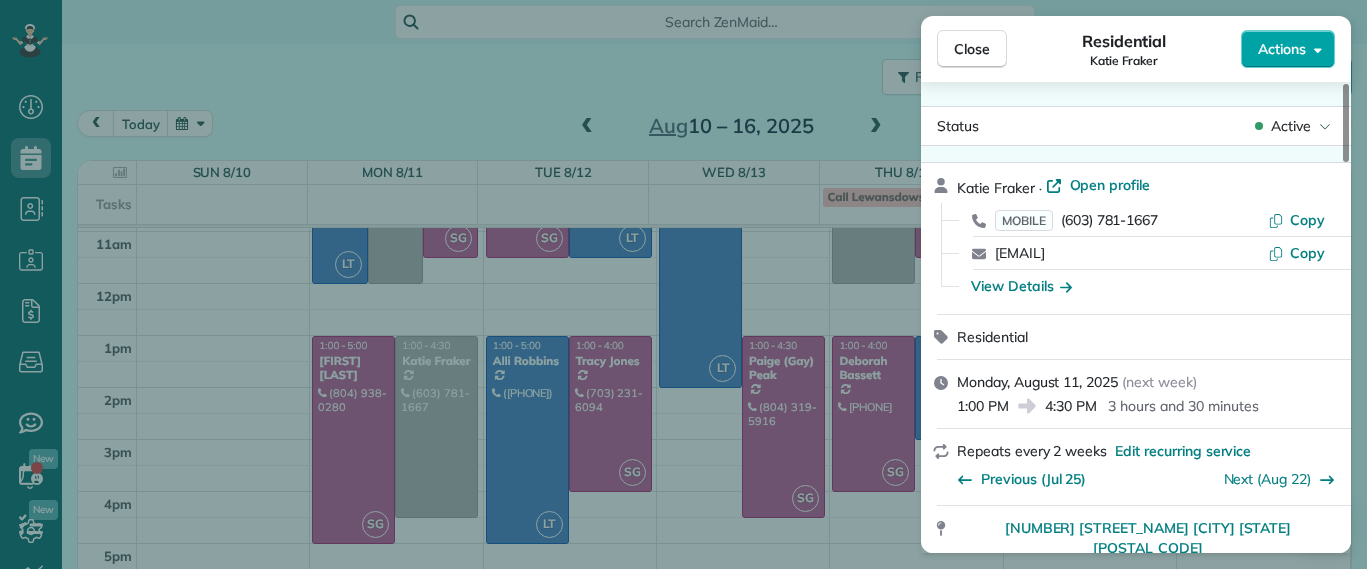 click on "Actions" at bounding box center [1288, 49] 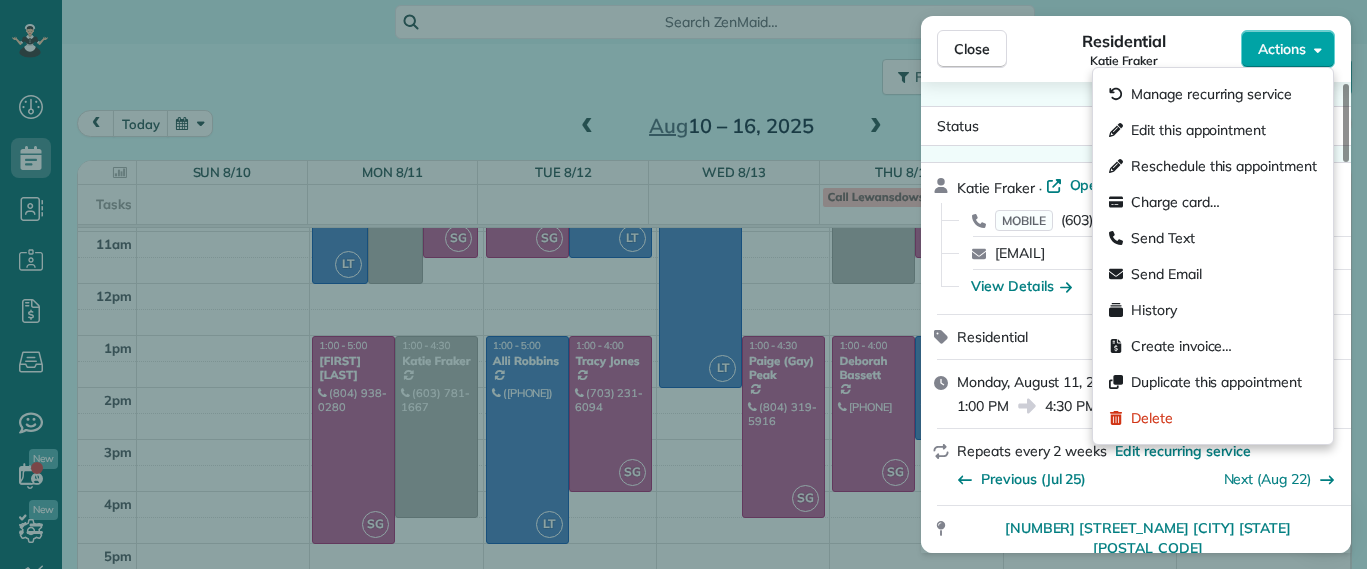 click on "Actions" at bounding box center [1288, 49] 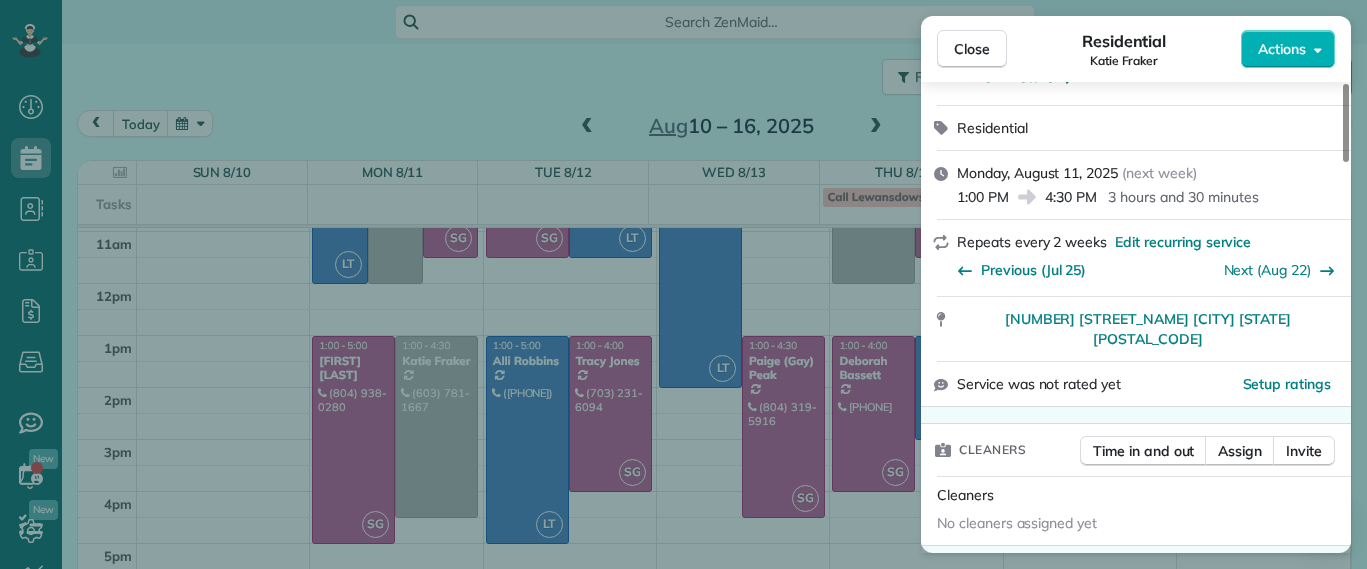 scroll, scrollTop: 118, scrollLeft: 0, axis: vertical 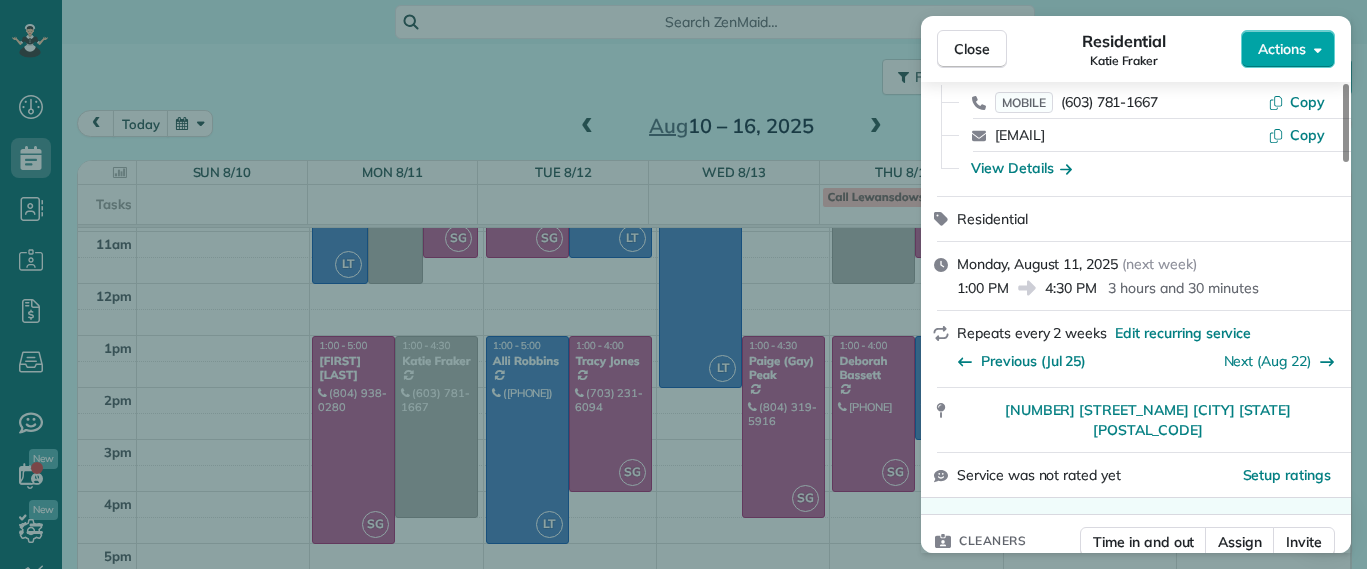 click on "Actions" at bounding box center [1282, 49] 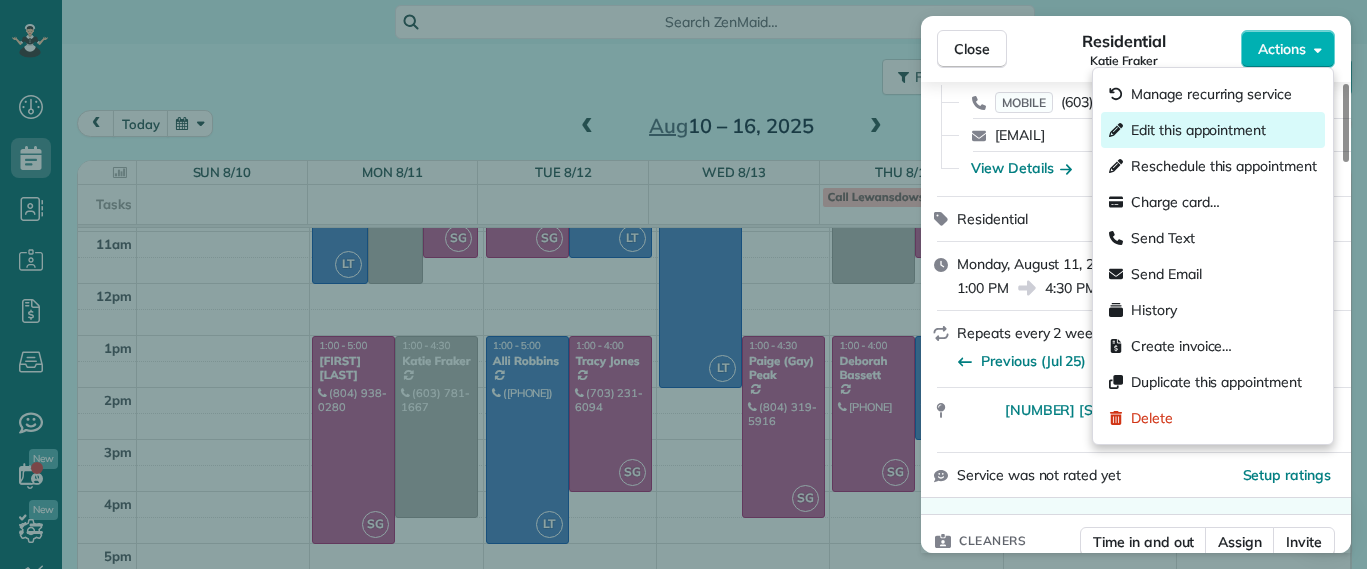 click on "Edit this appointment" at bounding box center (1198, 130) 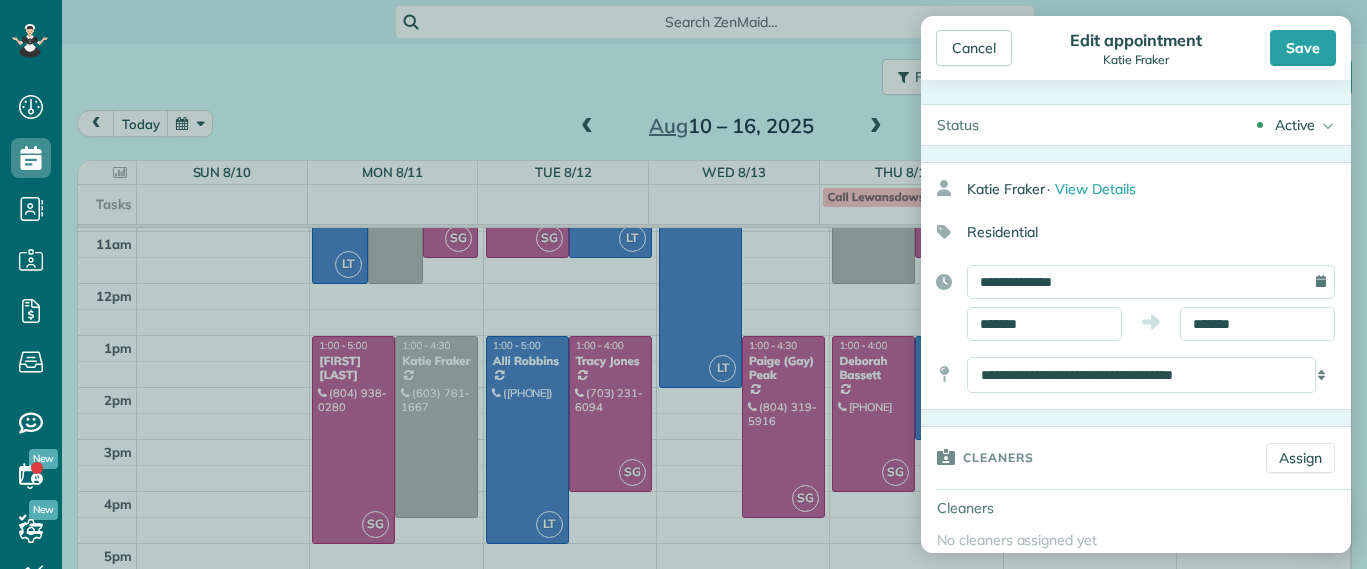 click on "**********" at bounding box center (1151, 282) 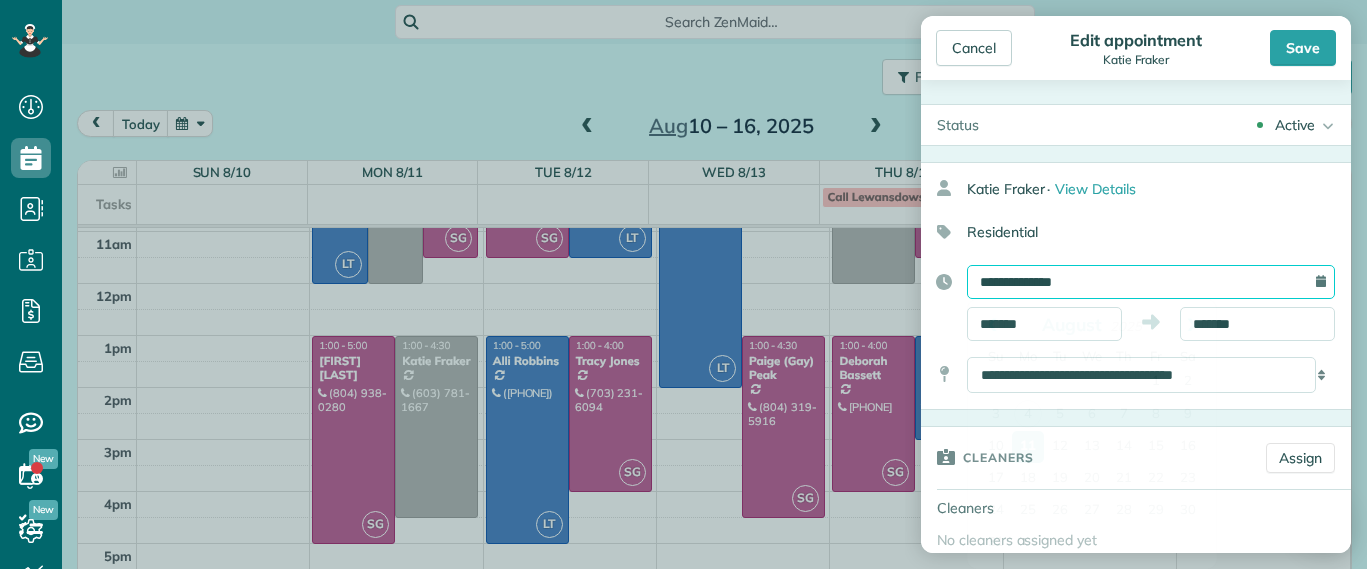 click on "**********" at bounding box center (1151, 282) 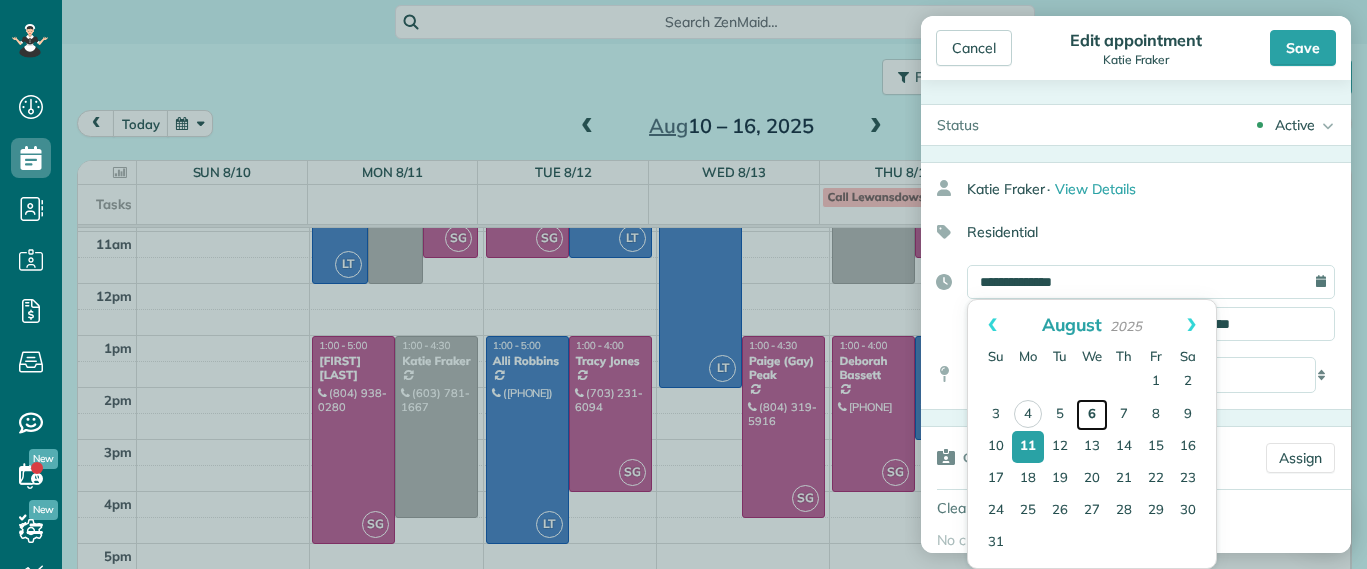 click on "6" at bounding box center [1092, 415] 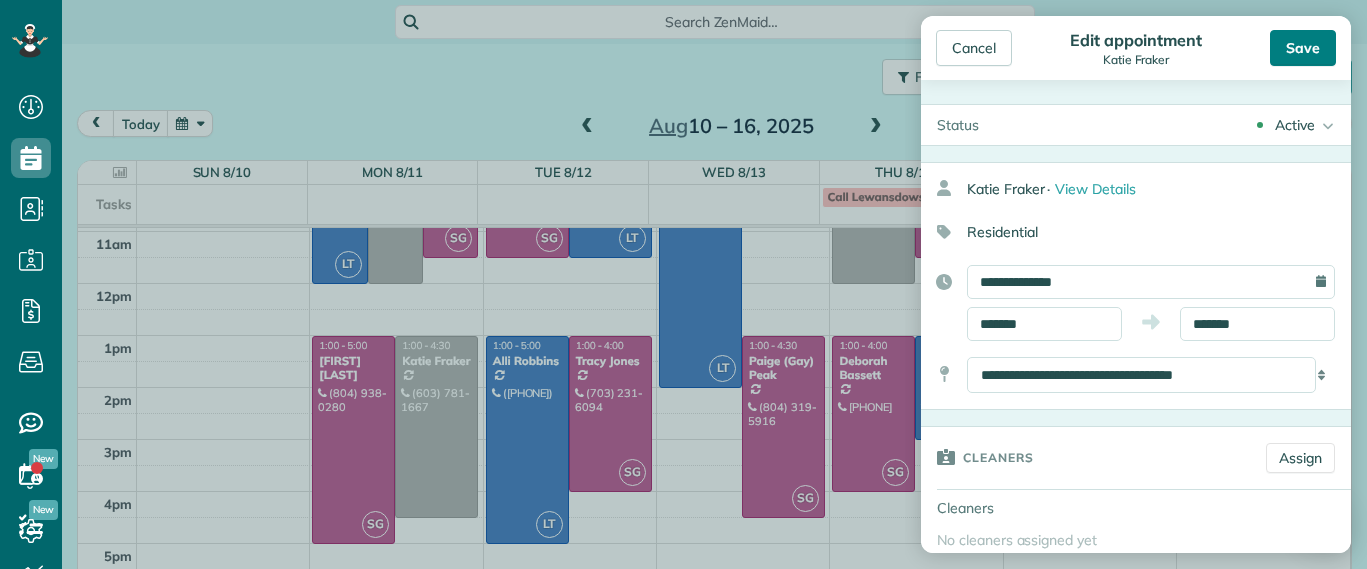 click on "Save" at bounding box center (1303, 48) 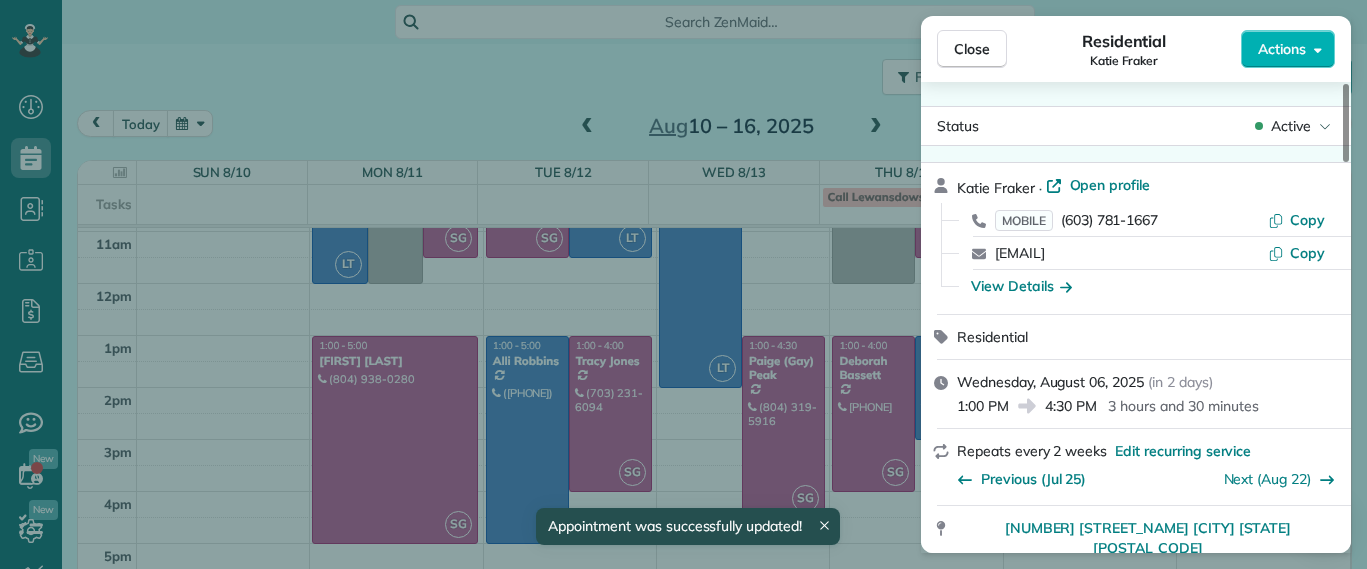 click on "Close Residential Katie Fraker Actions Status Active Katie Fraker · Open profile MOBILE (603) 781-1667 Copy cowleskatie@yahoo.com Copy View Details Residential Wednesday, August 06, 2025 ( in 2 days ) 1:00 PM 4:30 PM 3 hours and 30 minutes Repeats every 2 weeks Edit recurring service Previous (Jul 25) Next (Aug 22) 2805 Glen Gary Drive Richmond VA 23233 Service was not rated yet Setup ratings Cleaners Time in and out Assign Invite Cleaners No cleaners assigned yet Checklist Try Now Keep this appointment up to your standards. Stay on top of every detail, keep your cleaners organised, and your client happy. Assign a checklist Watch a 5 min demo Billing Billing actions Service Service Price (1x $198.75) $198.75 Add an item Overcharge $0.00 Discount $0.00 Coupon discount - Primary tax - Secondary tax - Total appointment price $198.75 Tips collected $0.00 Unpaid Mark as paid Total including tip $198.75 Get paid online in no-time! Send an invoice and reward your cleaners with tips Charge customer credit card - 2 9" at bounding box center [683, 284] 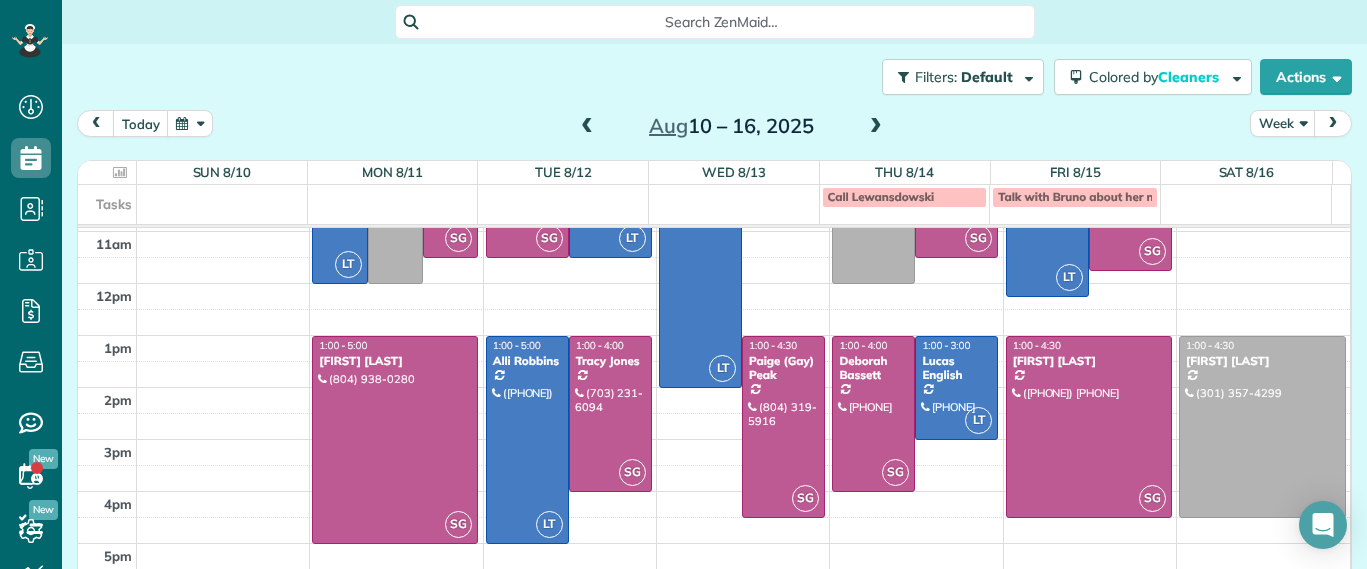 click at bounding box center [587, 127] 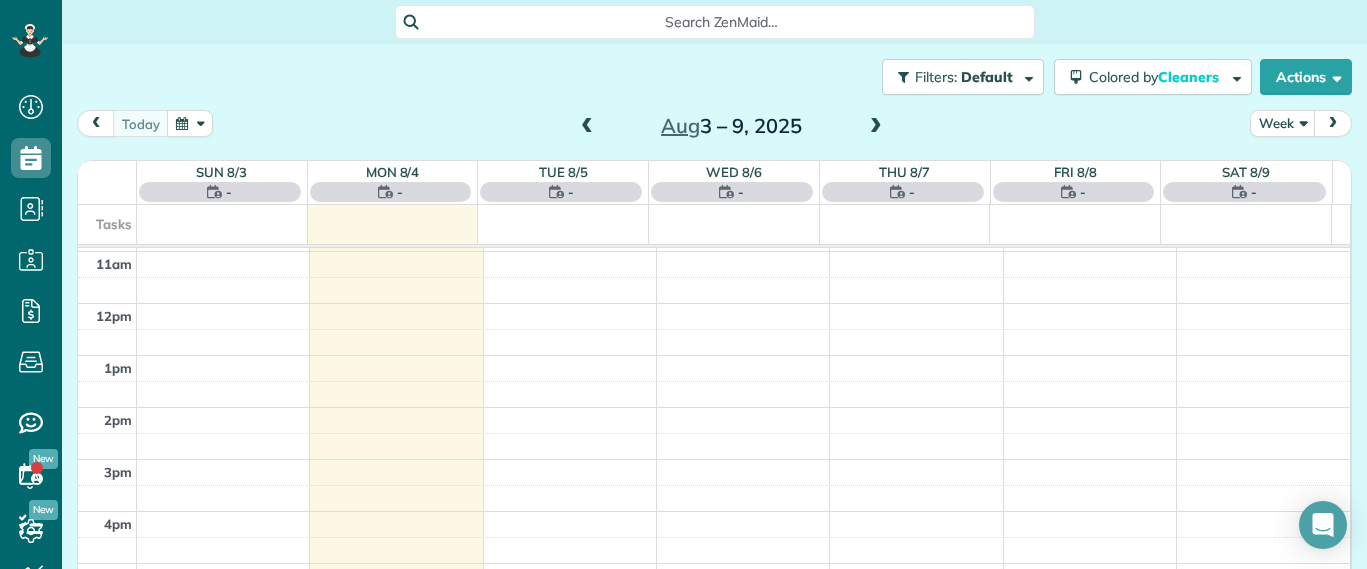 scroll, scrollTop: 0, scrollLeft: 0, axis: both 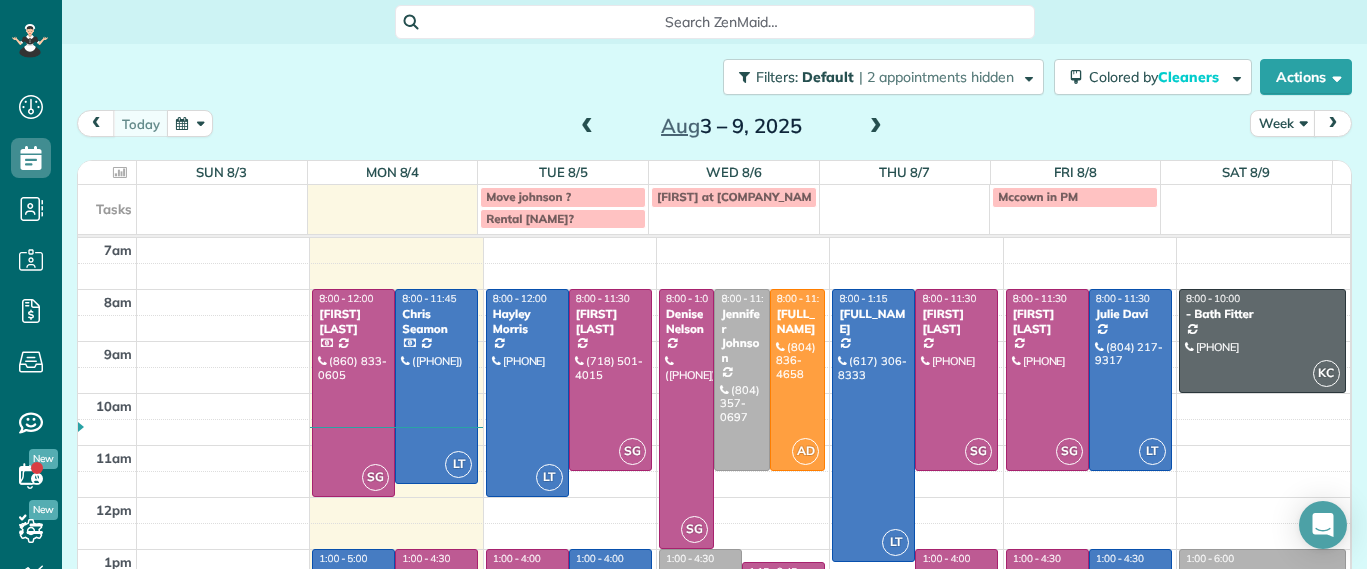 click at bounding box center [876, 127] 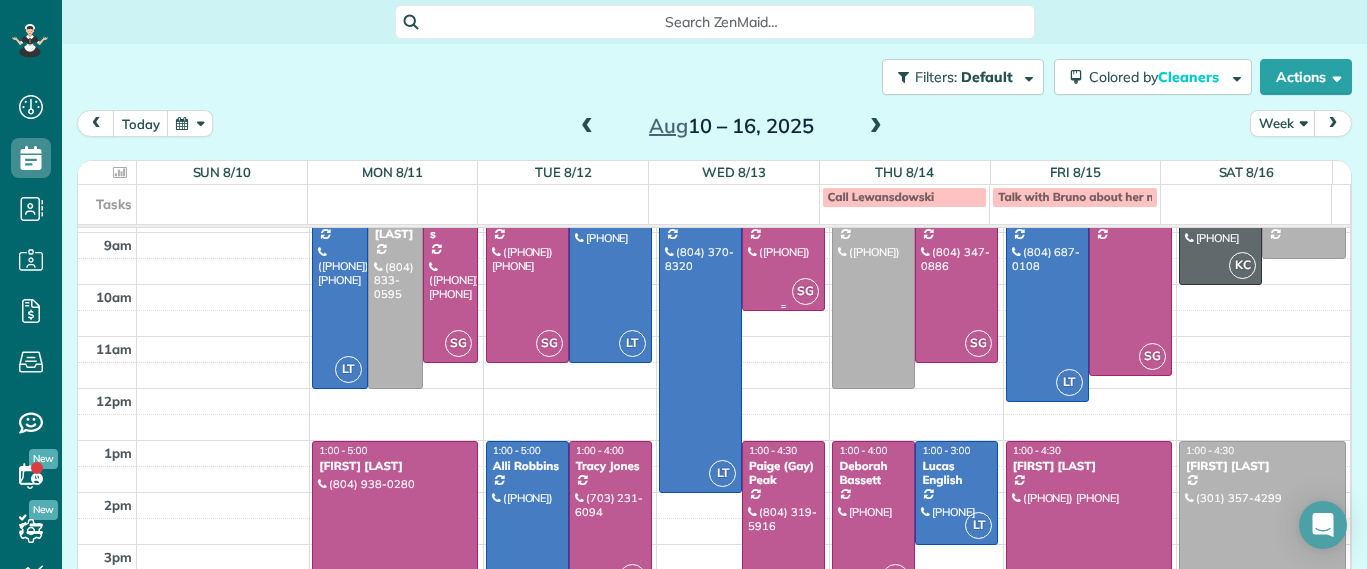 scroll, scrollTop: 0, scrollLeft: 0, axis: both 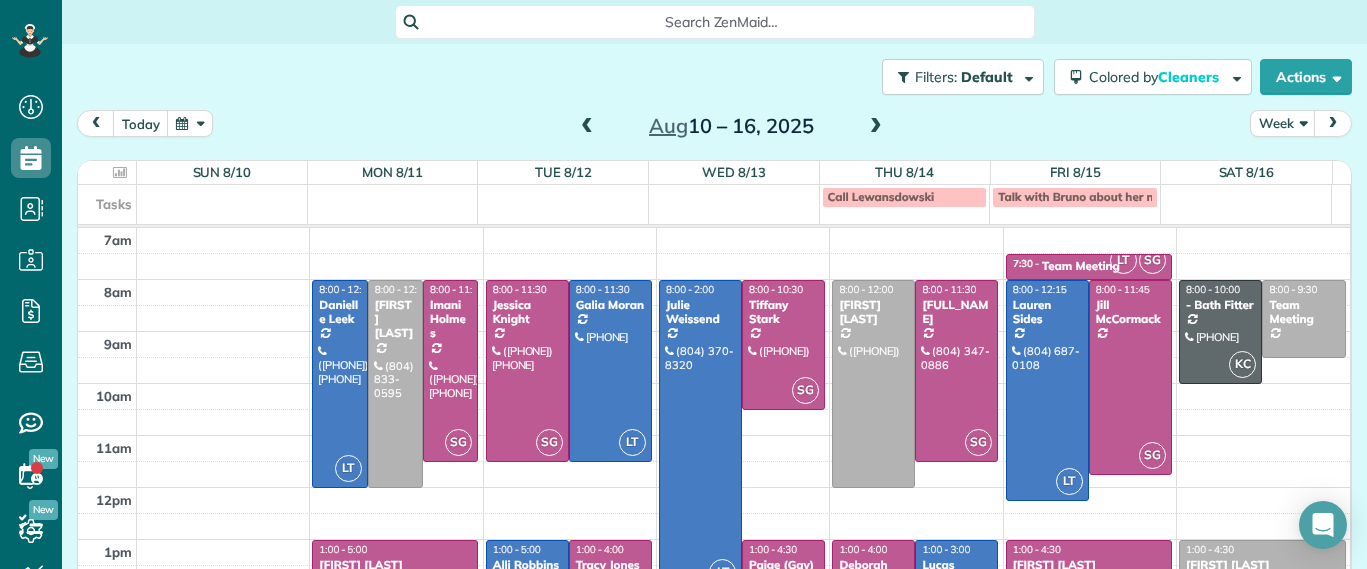 click at bounding box center [587, 127] 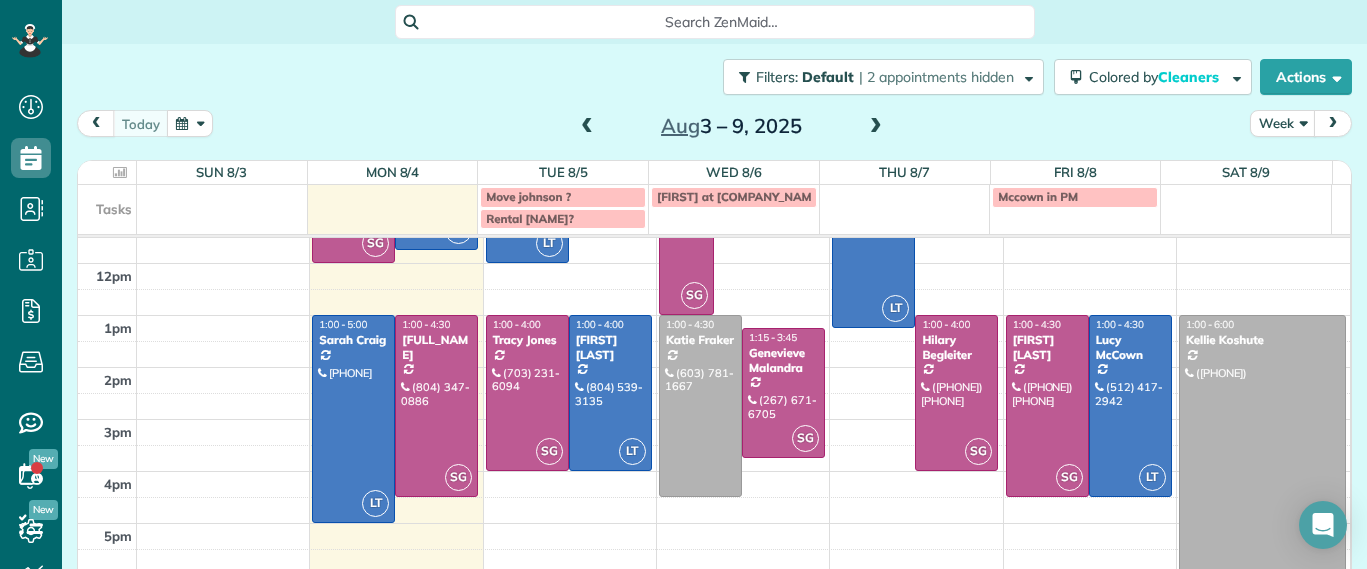 scroll, scrollTop: 109, scrollLeft: 0, axis: vertical 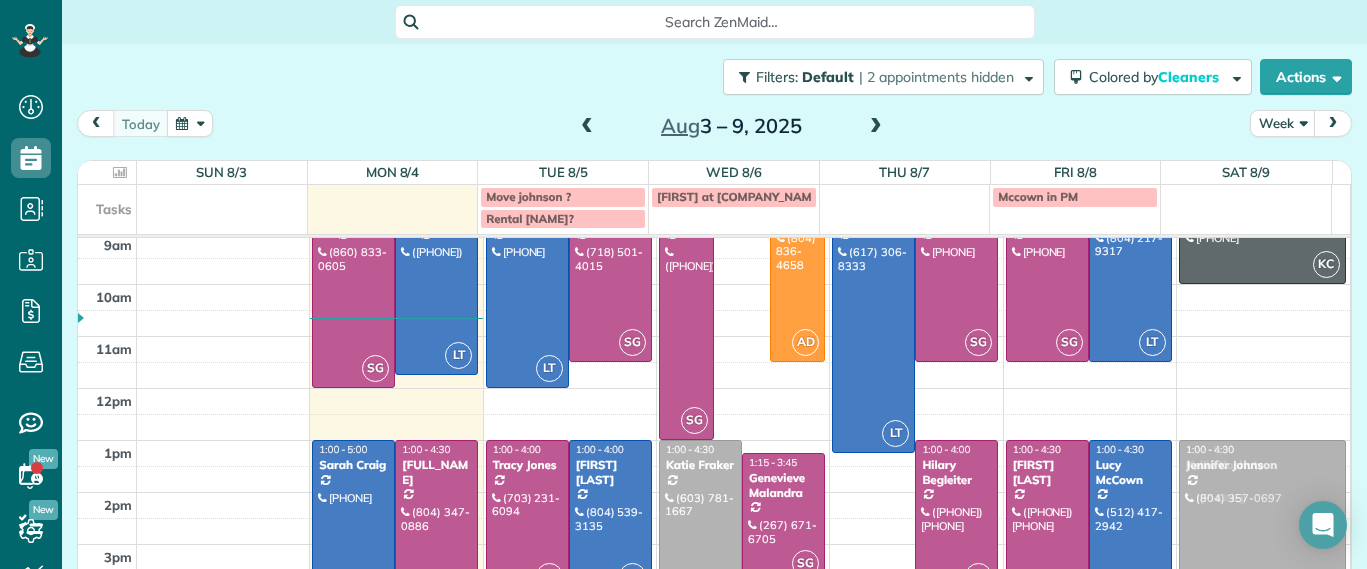 drag, startPoint x: 718, startPoint y: 284, endPoint x: 1198, endPoint y: 539, distance: 543.53015 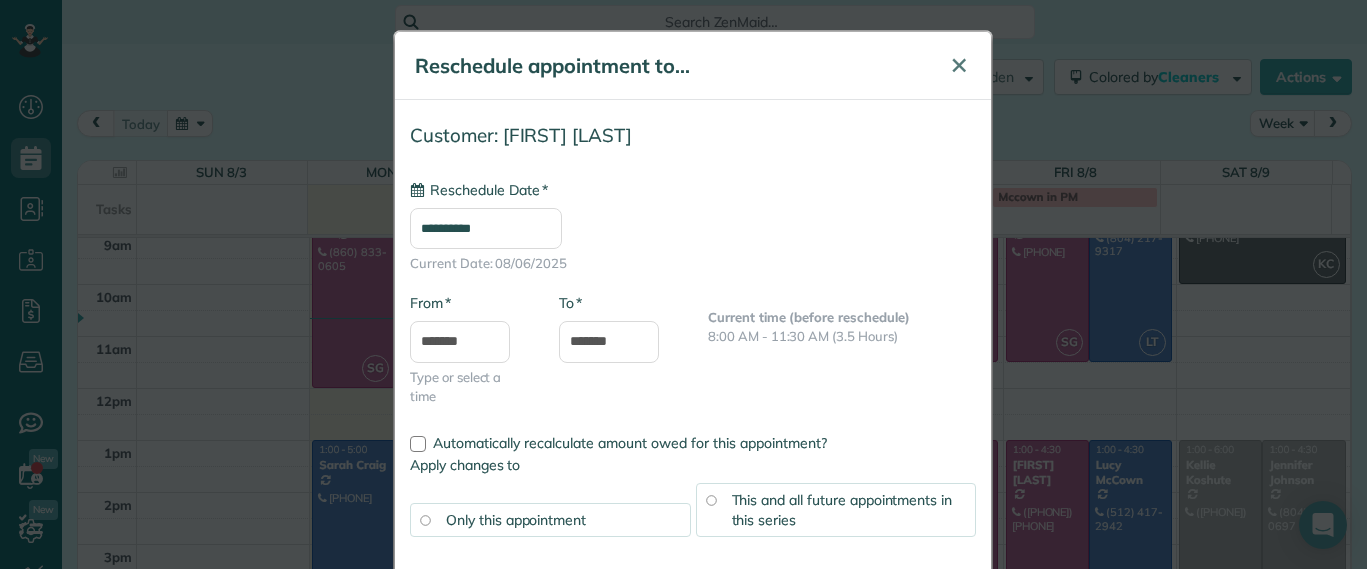 type on "**********" 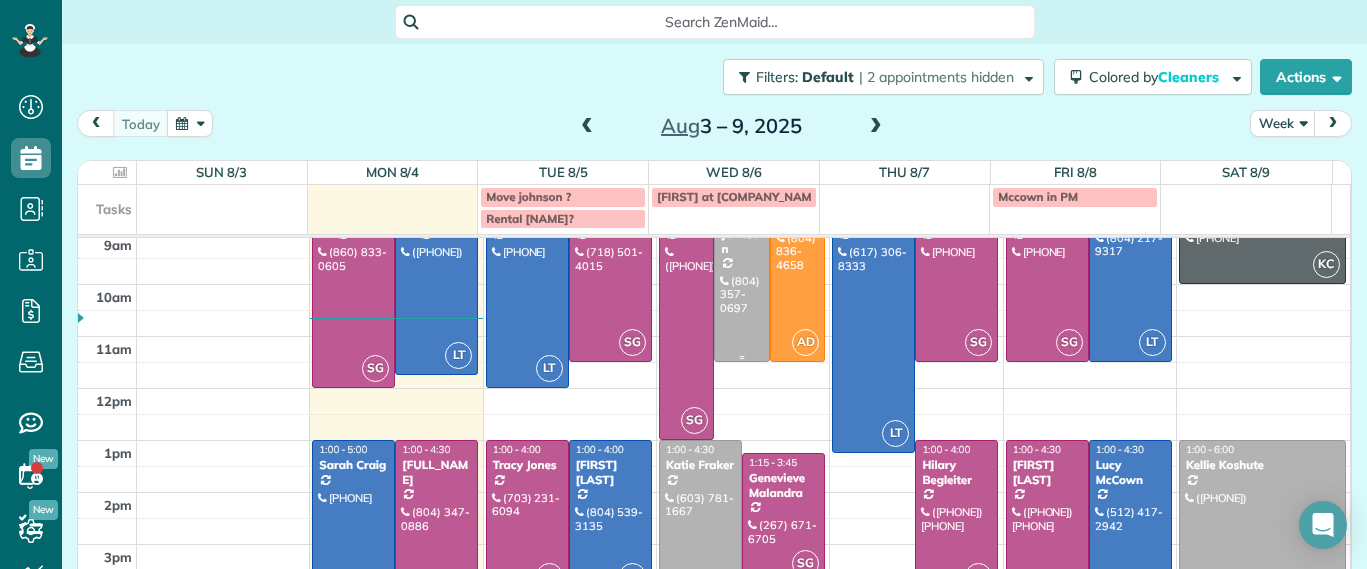 scroll, scrollTop: 0, scrollLeft: 0, axis: both 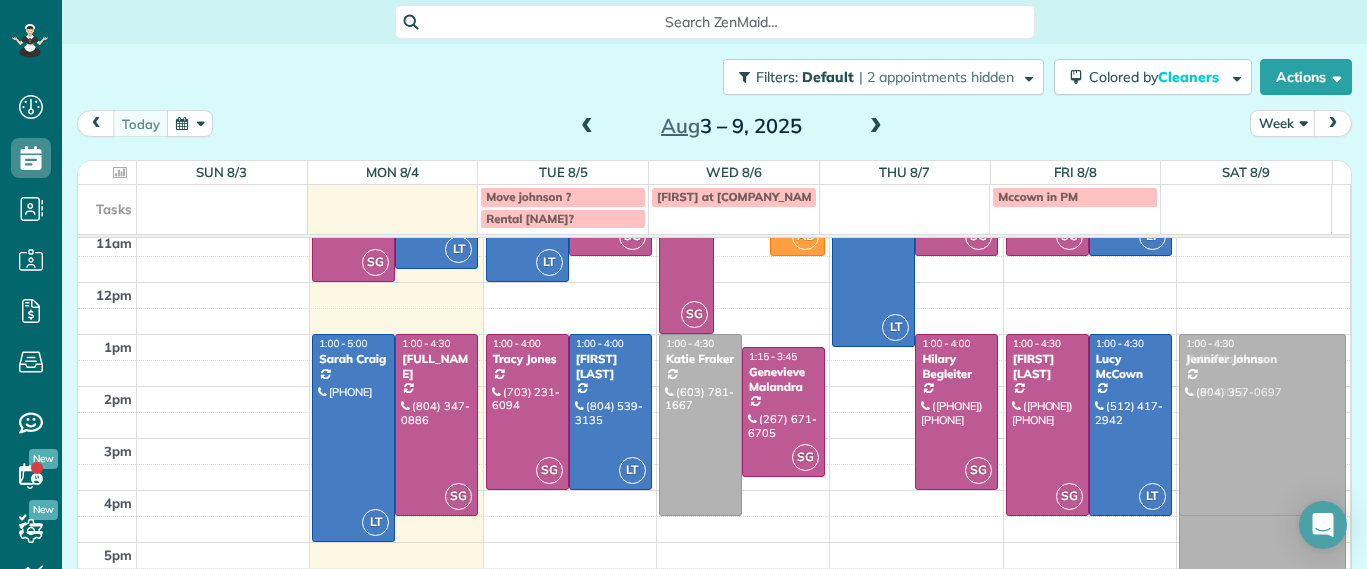 drag, startPoint x: 755, startPoint y: 373, endPoint x: 1151, endPoint y: 591, distance: 452.03983 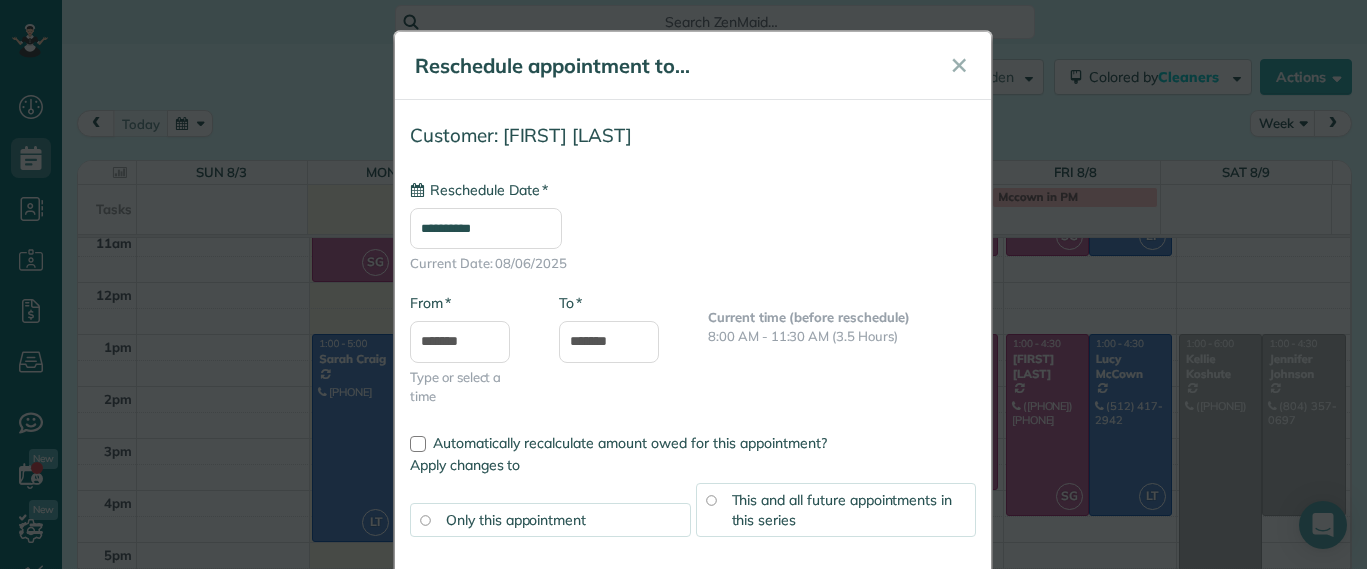 type on "**********" 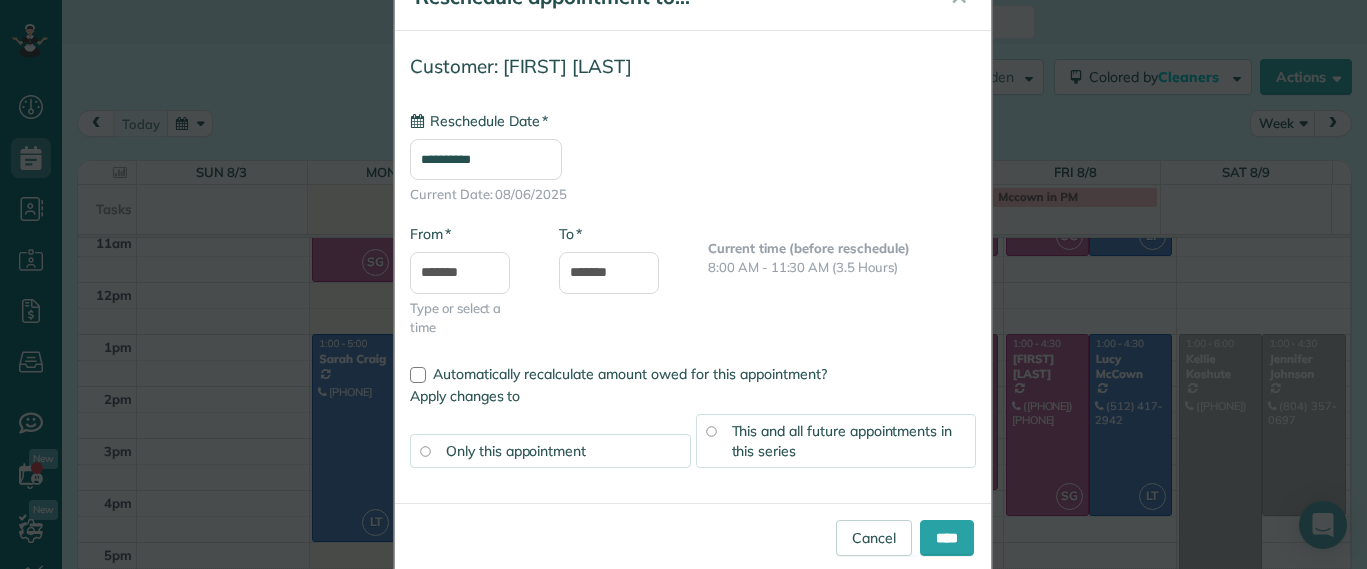 scroll, scrollTop: 105, scrollLeft: 0, axis: vertical 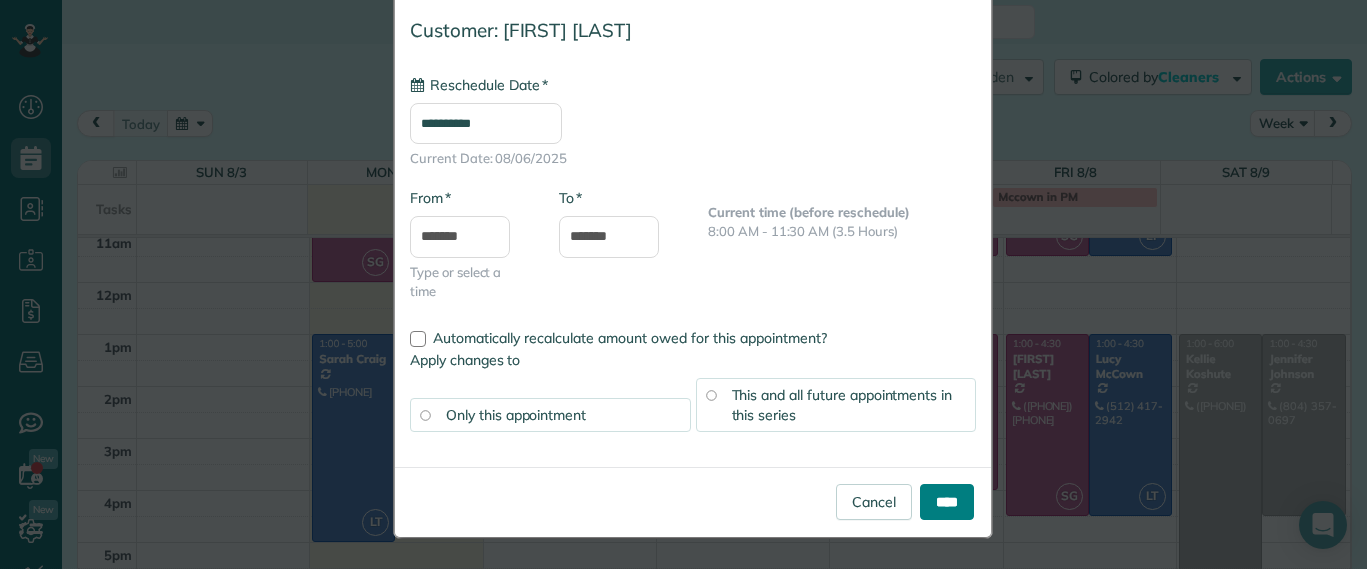 click on "****" at bounding box center (947, 502) 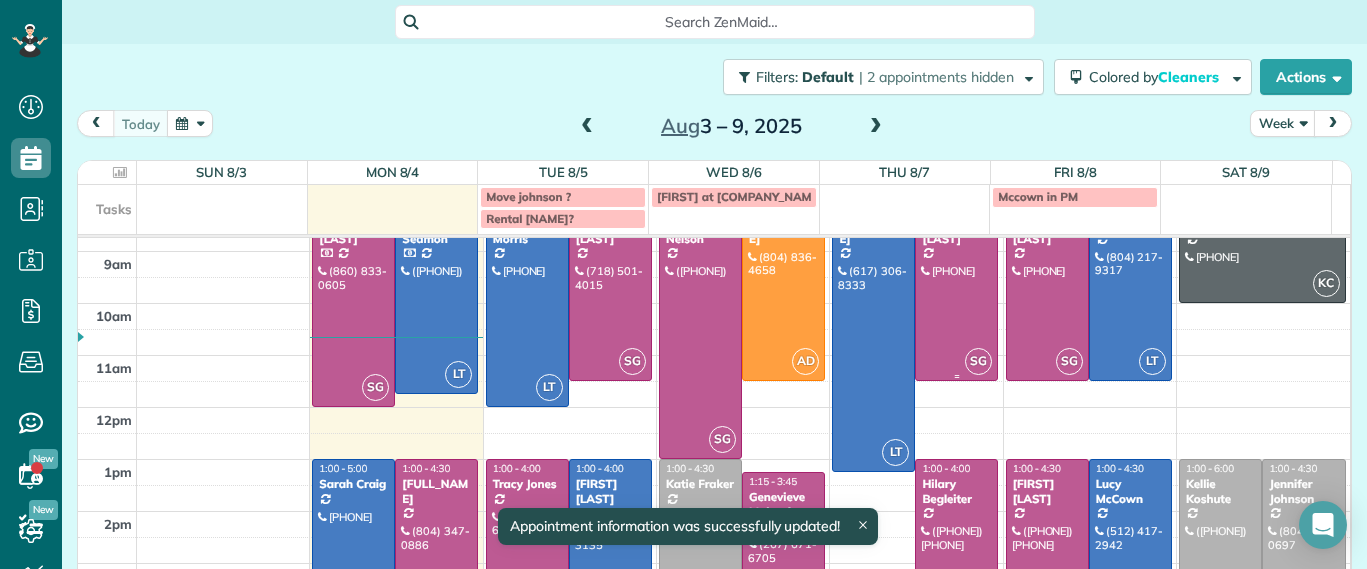 scroll, scrollTop: 214, scrollLeft: 0, axis: vertical 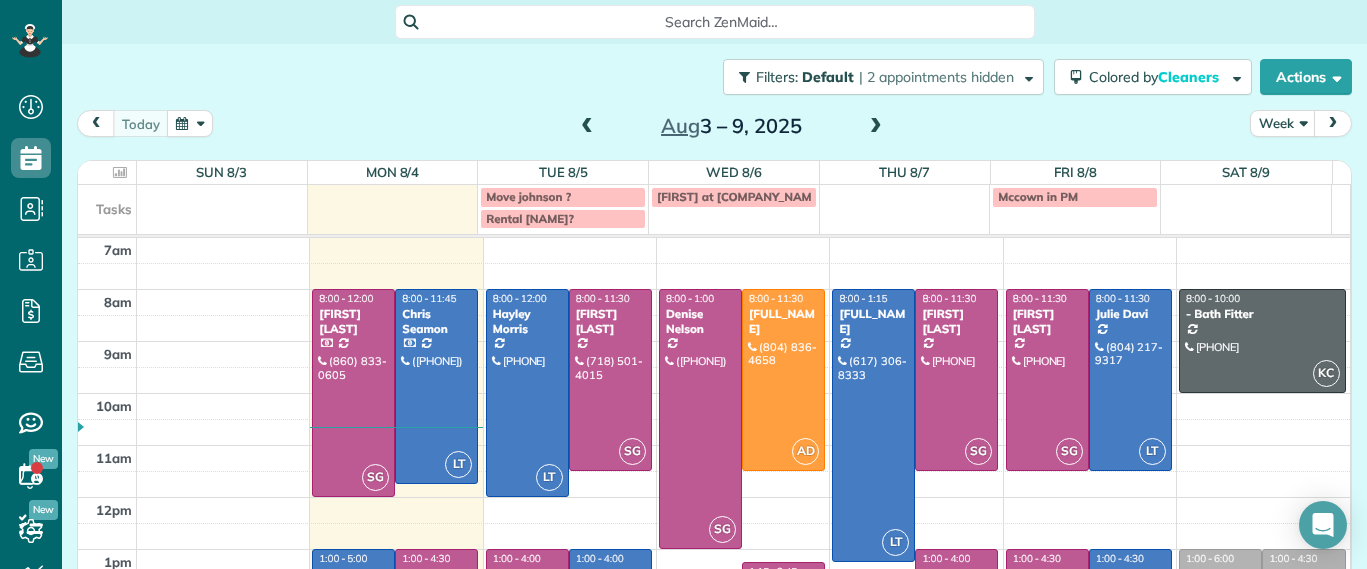 drag, startPoint x: 694, startPoint y: 413, endPoint x: 697, endPoint y: 548, distance: 135.03333 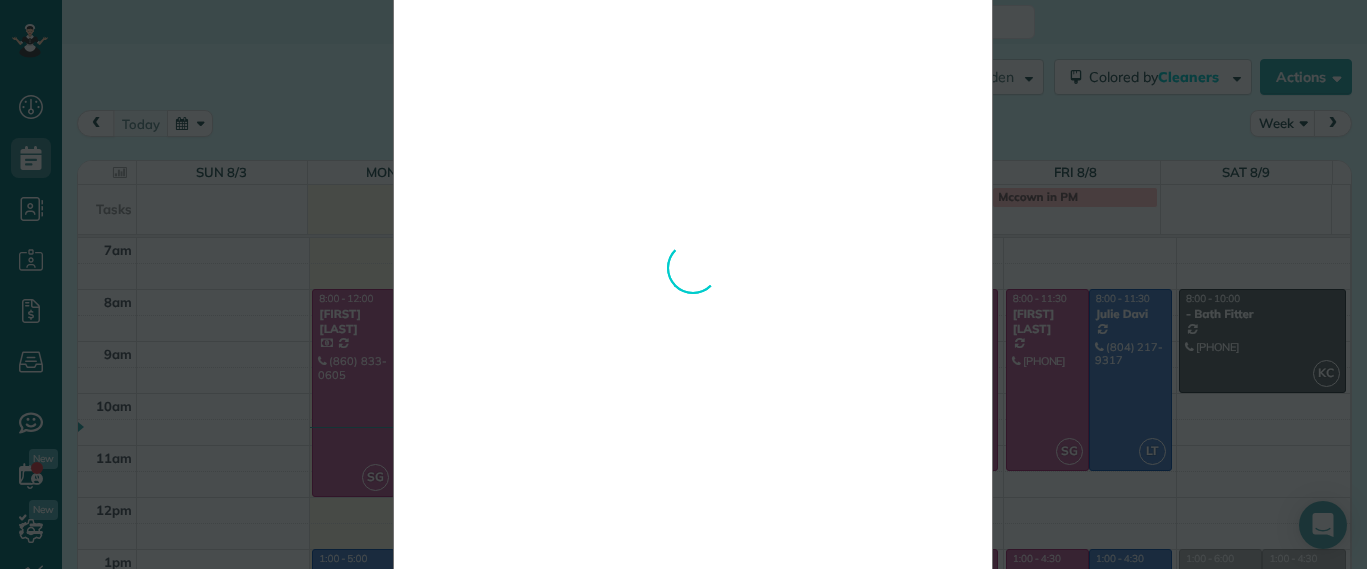 scroll, scrollTop: 105, scrollLeft: 0, axis: vertical 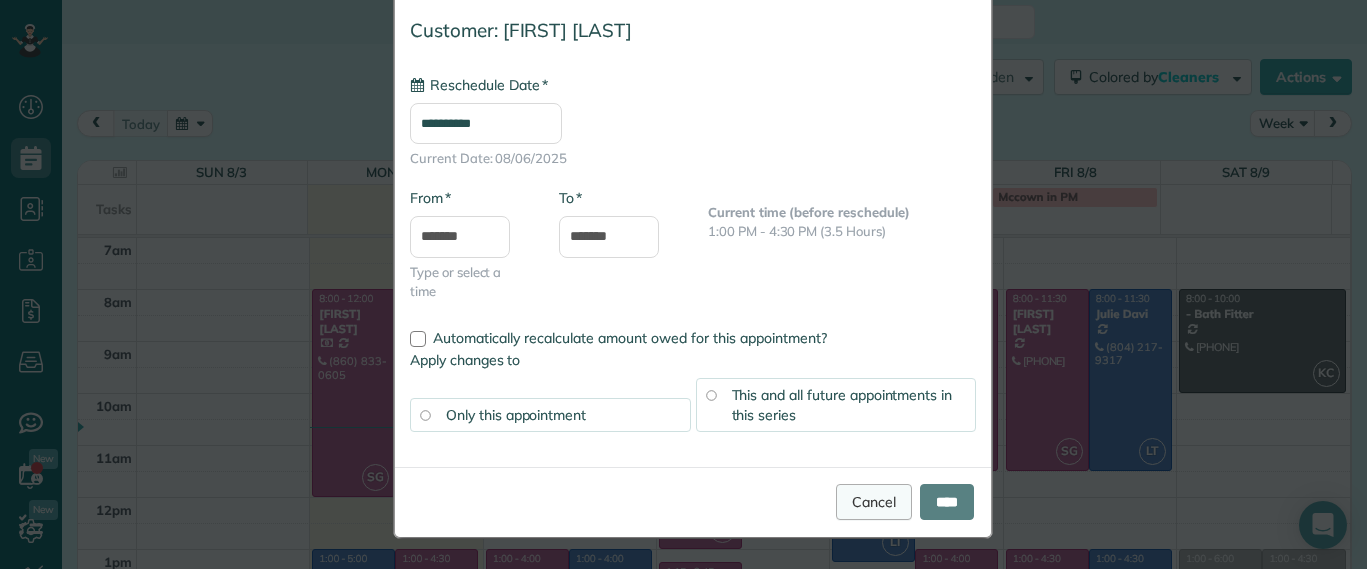 type on "**********" 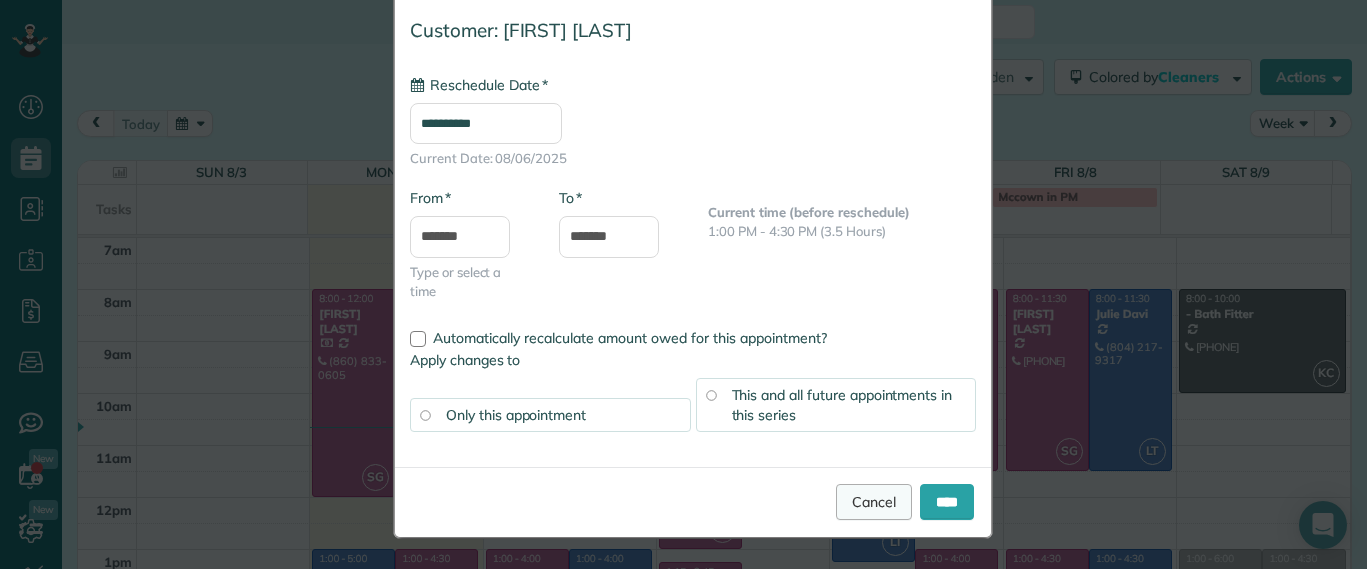 click on "Cancel" at bounding box center (874, 502) 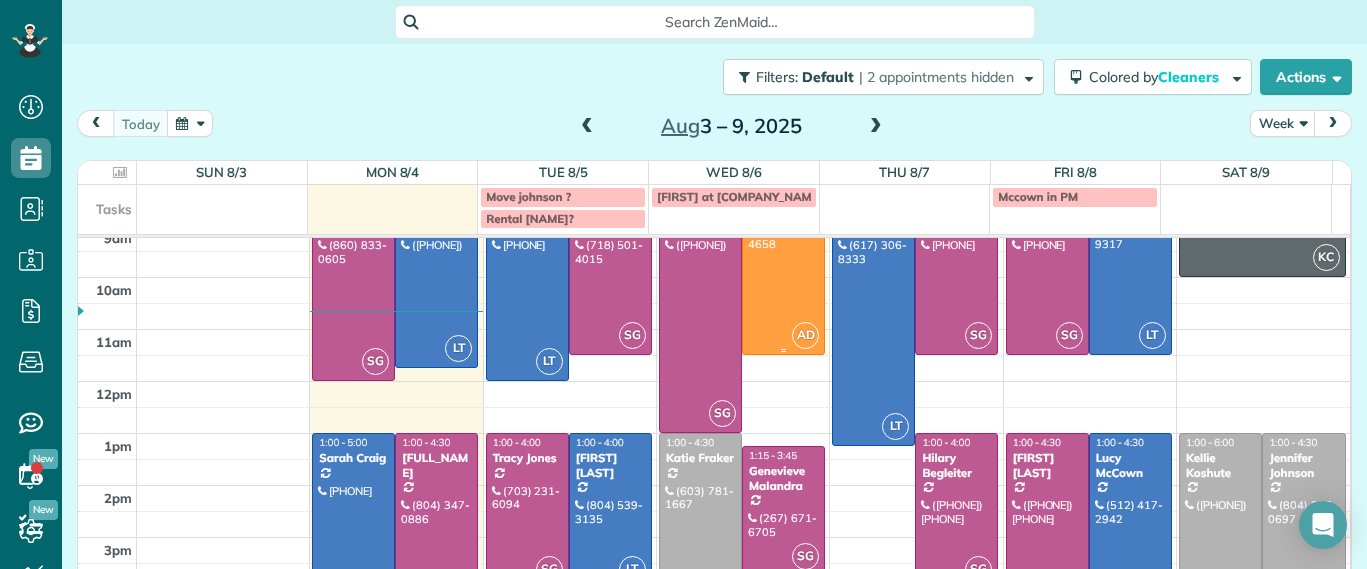 scroll, scrollTop: 214, scrollLeft: 0, axis: vertical 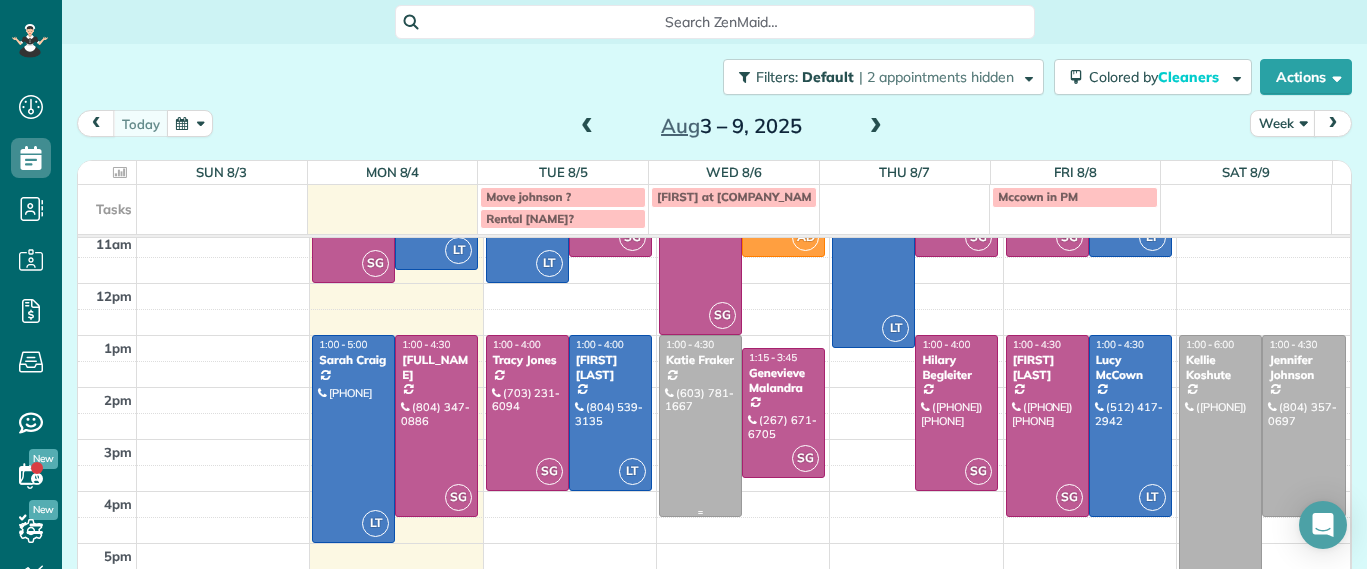 drag, startPoint x: 699, startPoint y: 408, endPoint x: 697, endPoint y: 397, distance: 11.18034 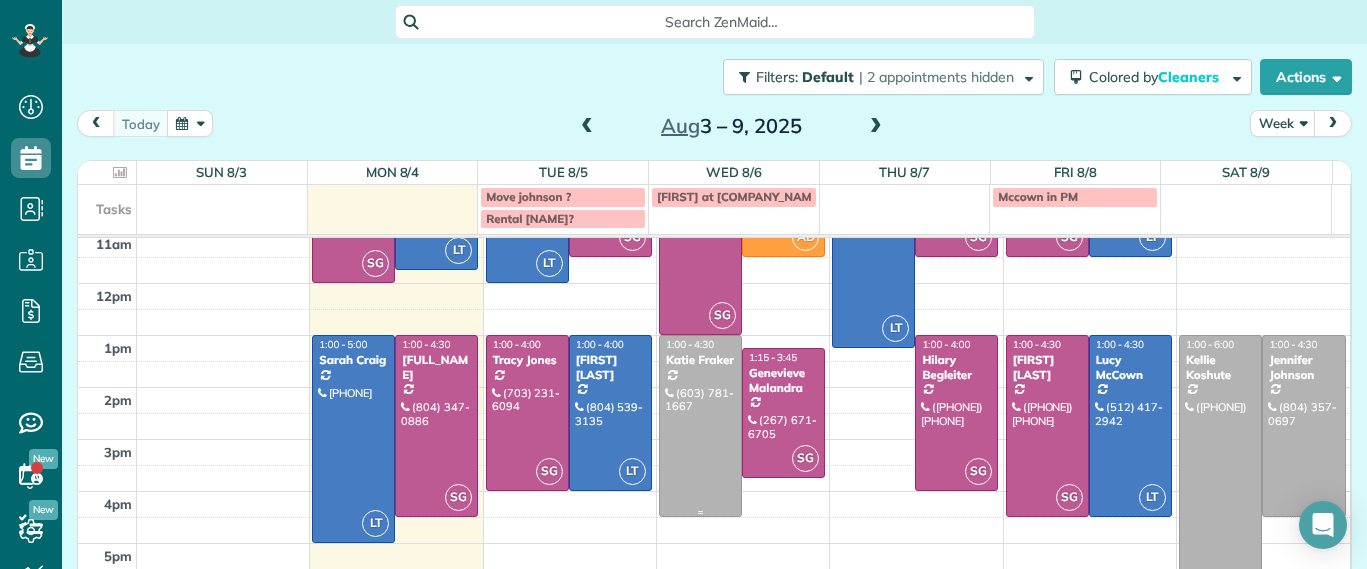 click at bounding box center [700, 426] 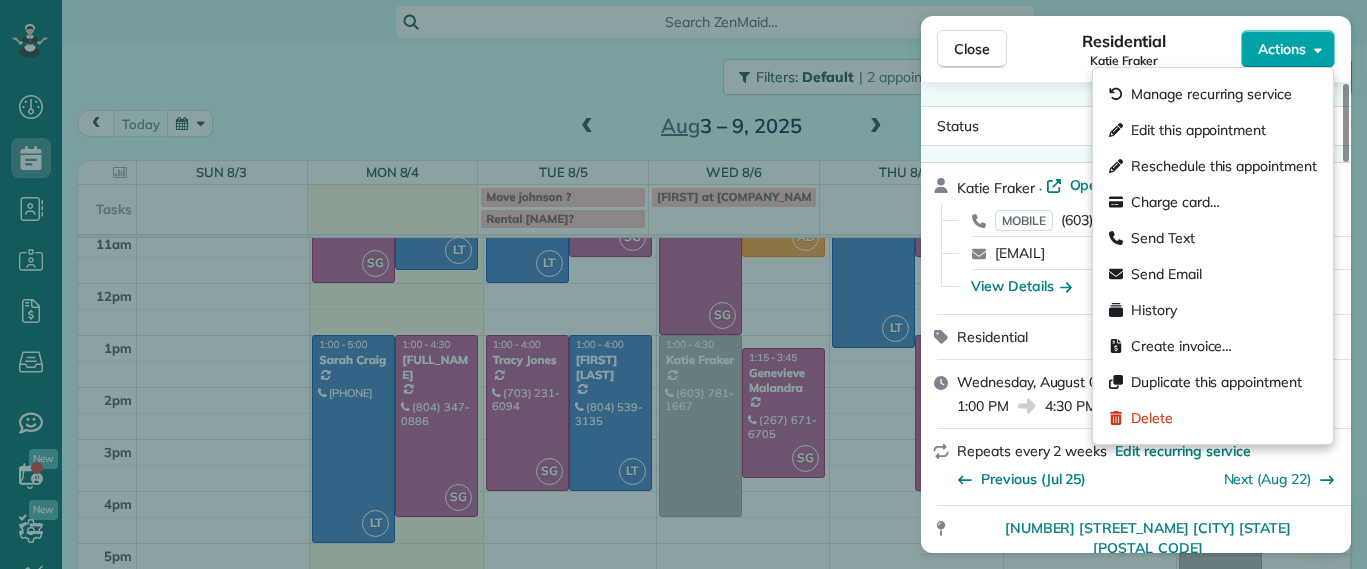click on "Actions" at bounding box center (1288, 49) 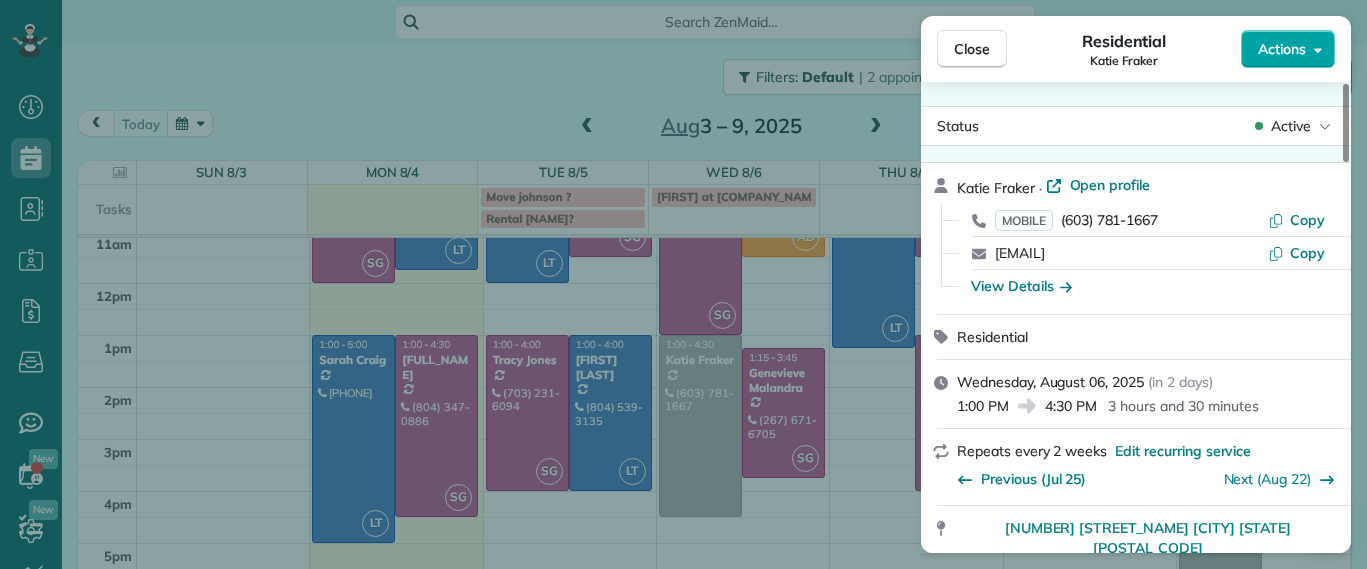 click on "Actions" at bounding box center [1288, 49] 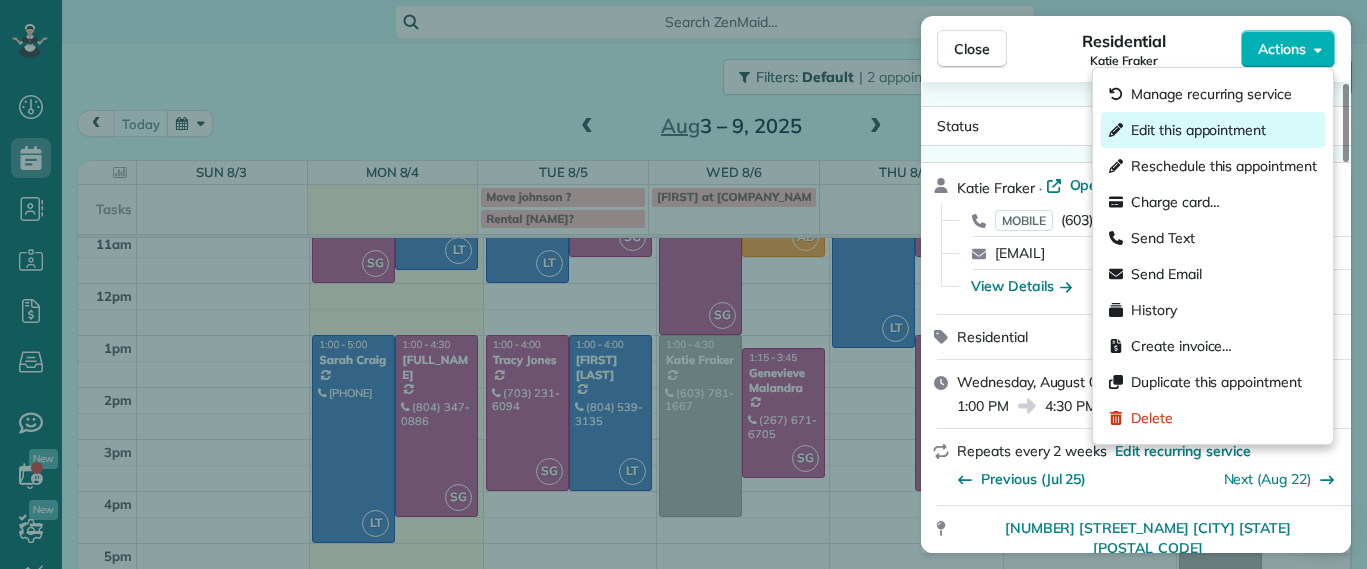 click on "Edit this appointment" at bounding box center [1198, 130] 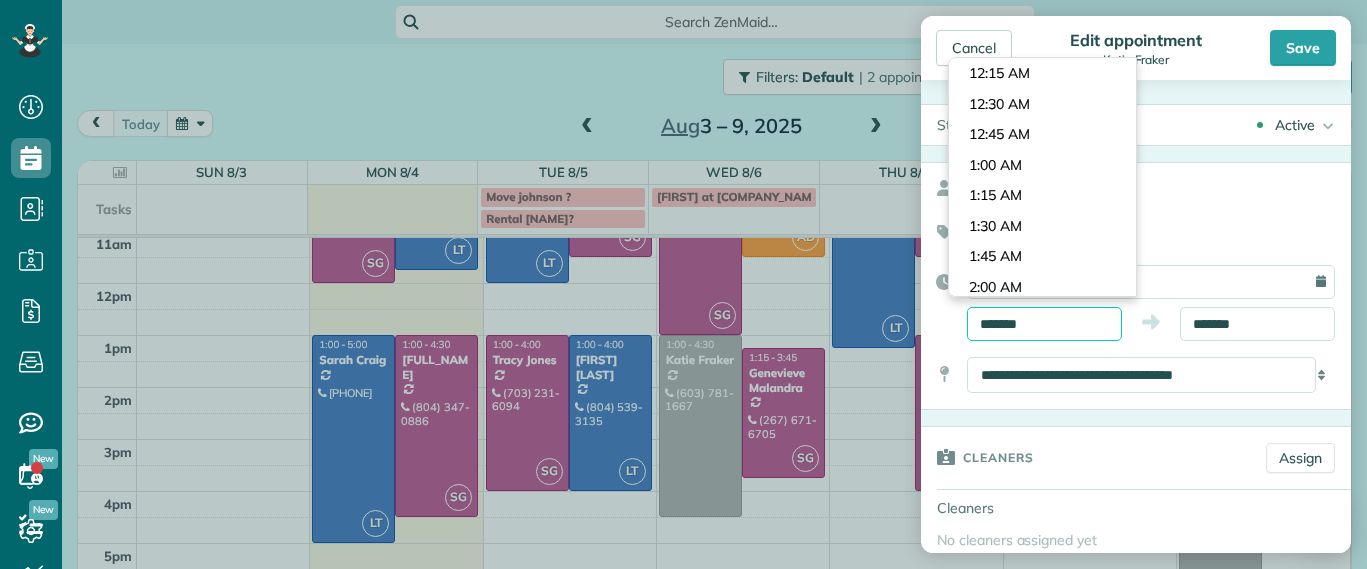 click on "*******" at bounding box center (1044, 324) 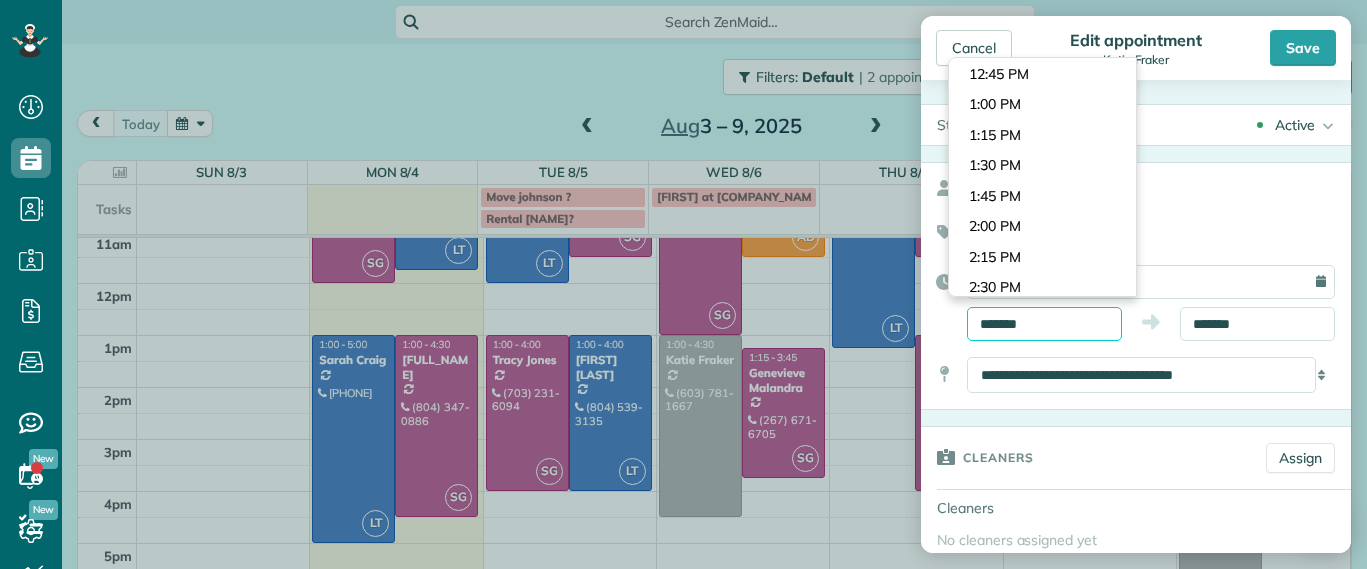 drag, startPoint x: 1052, startPoint y: 325, endPoint x: 827, endPoint y: 299, distance: 226.49724 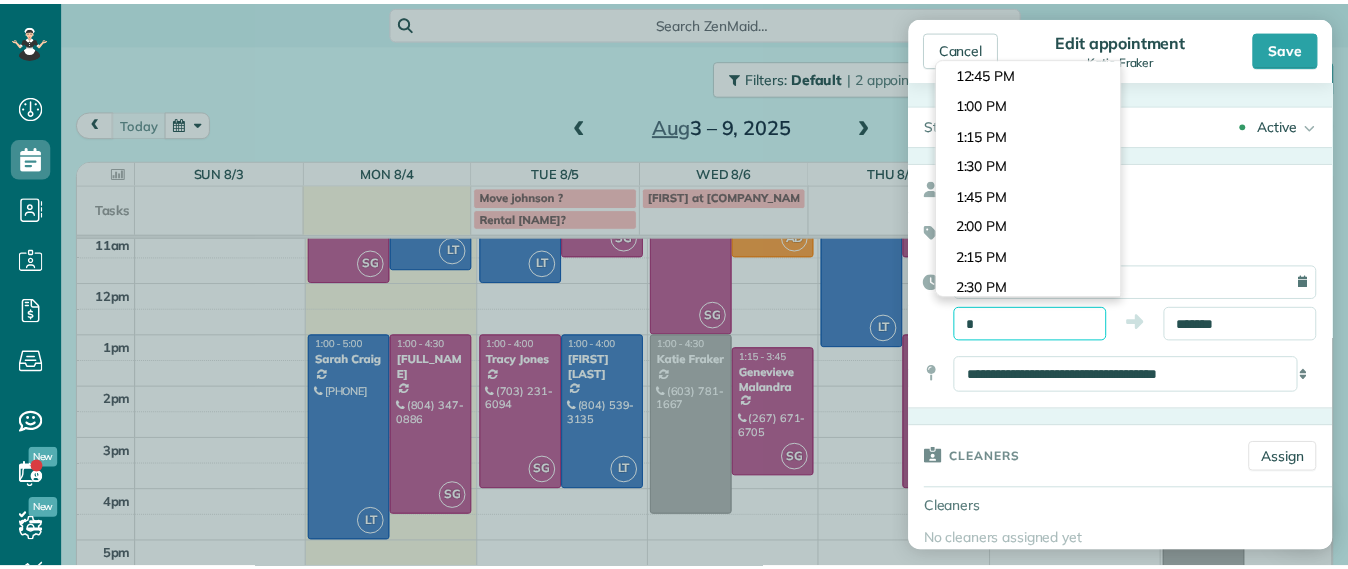 scroll, scrollTop: 915, scrollLeft: 0, axis: vertical 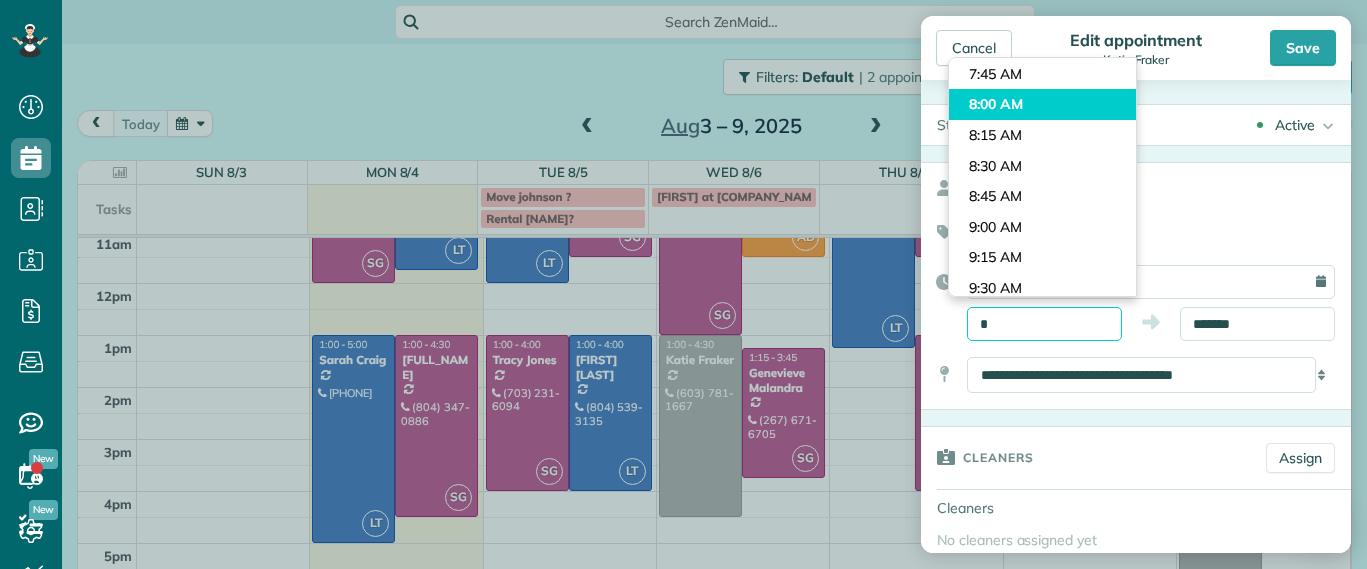 type on "*******" 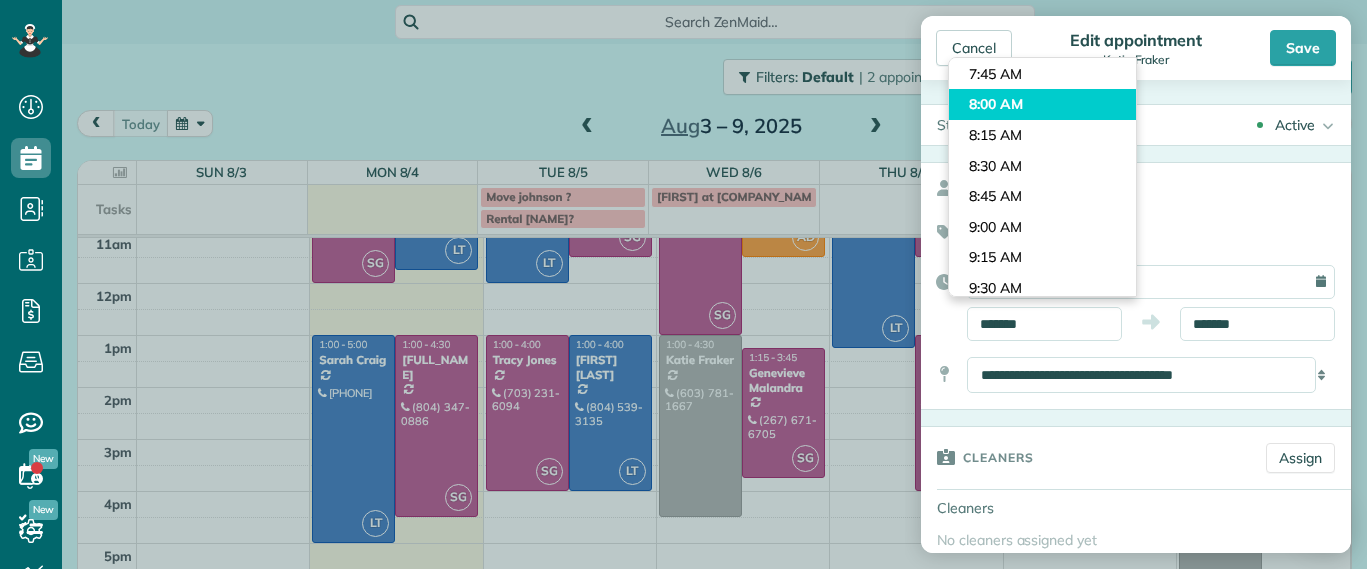 click on "Dashboard
Scheduling
Calendar View
List View
Dispatch View - Weekly scheduling (Beta)" at bounding box center [683, 284] 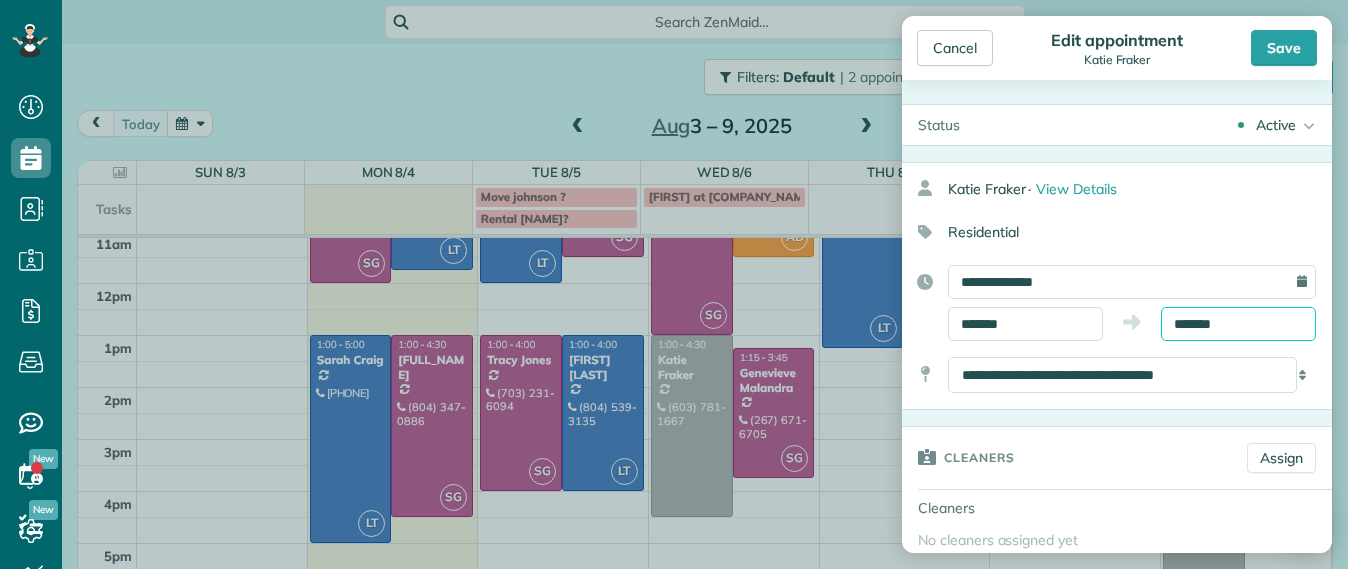 click on "*******" at bounding box center [1238, 324] 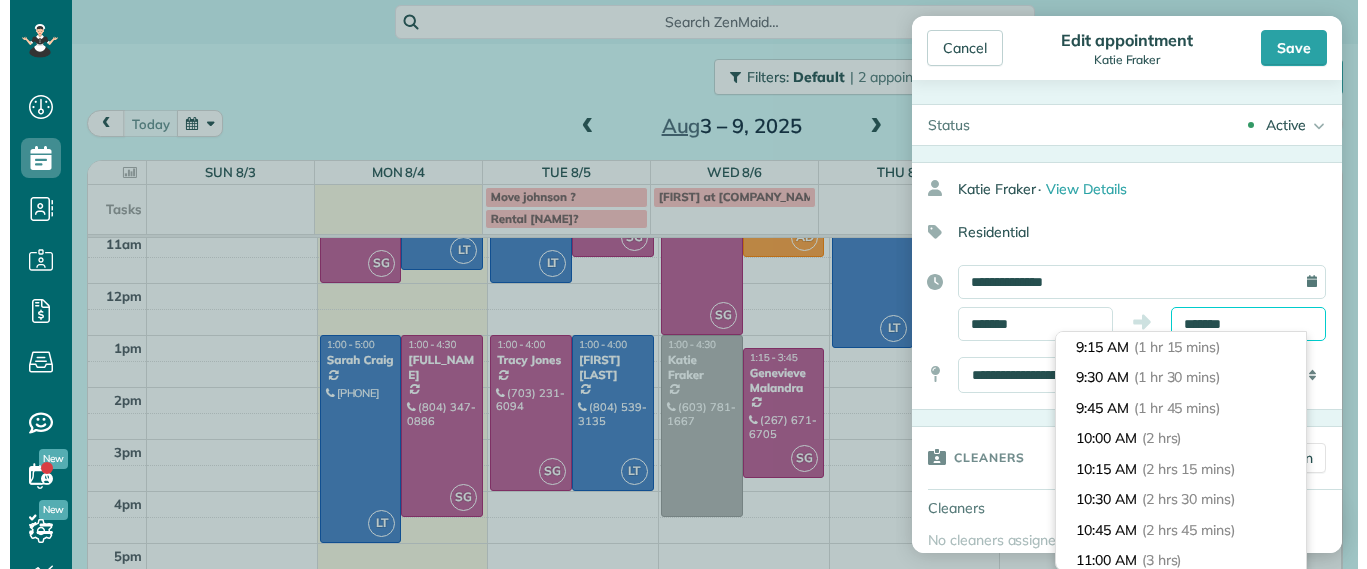 scroll, scrollTop: 257, scrollLeft: 0, axis: vertical 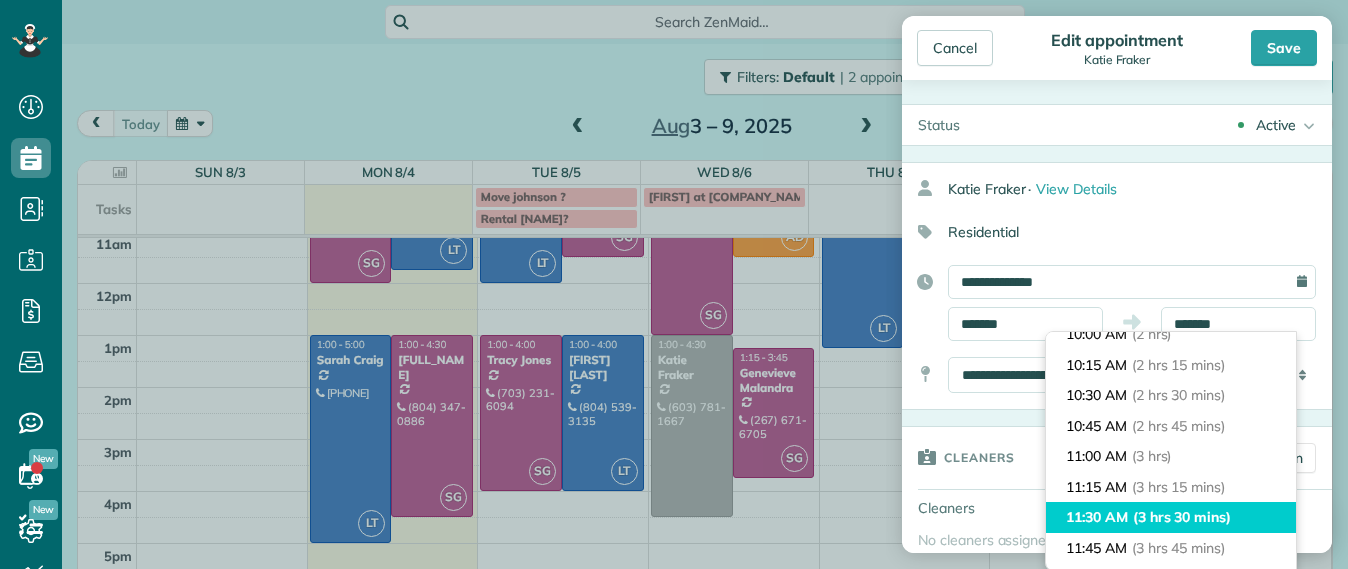 type on "********" 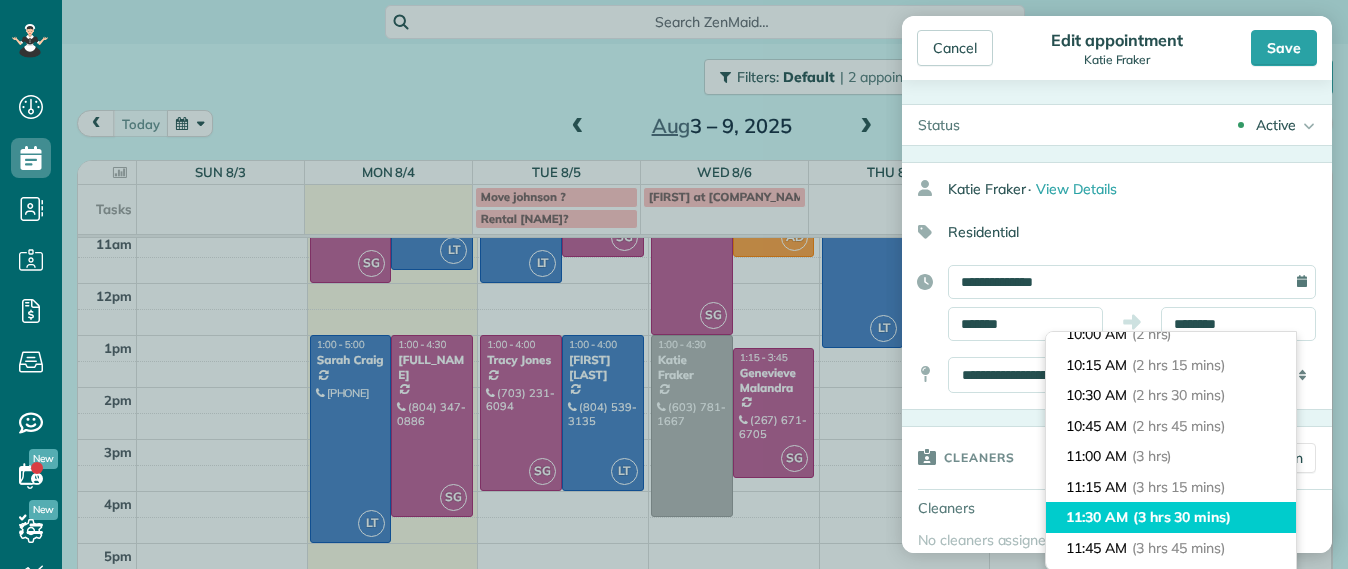 click on "(3 hrs 30 mins)" at bounding box center [1182, 517] 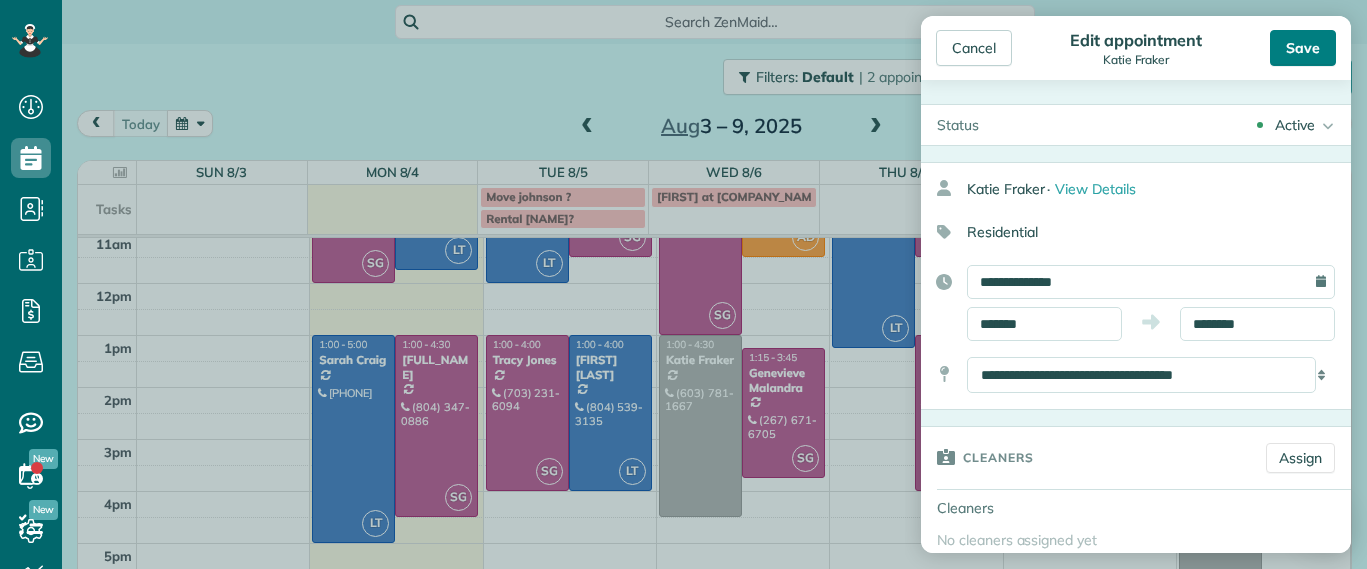click on "Save" at bounding box center [1303, 48] 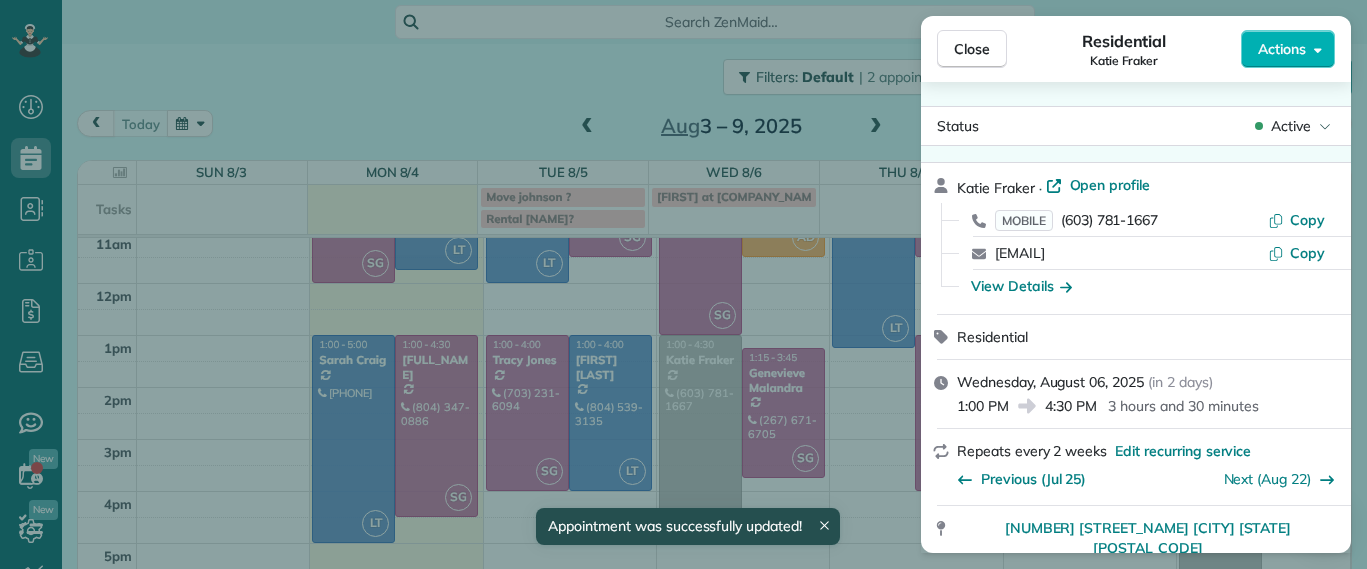 scroll, scrollTop: 214, scrollLeft: 0, axis: vertical 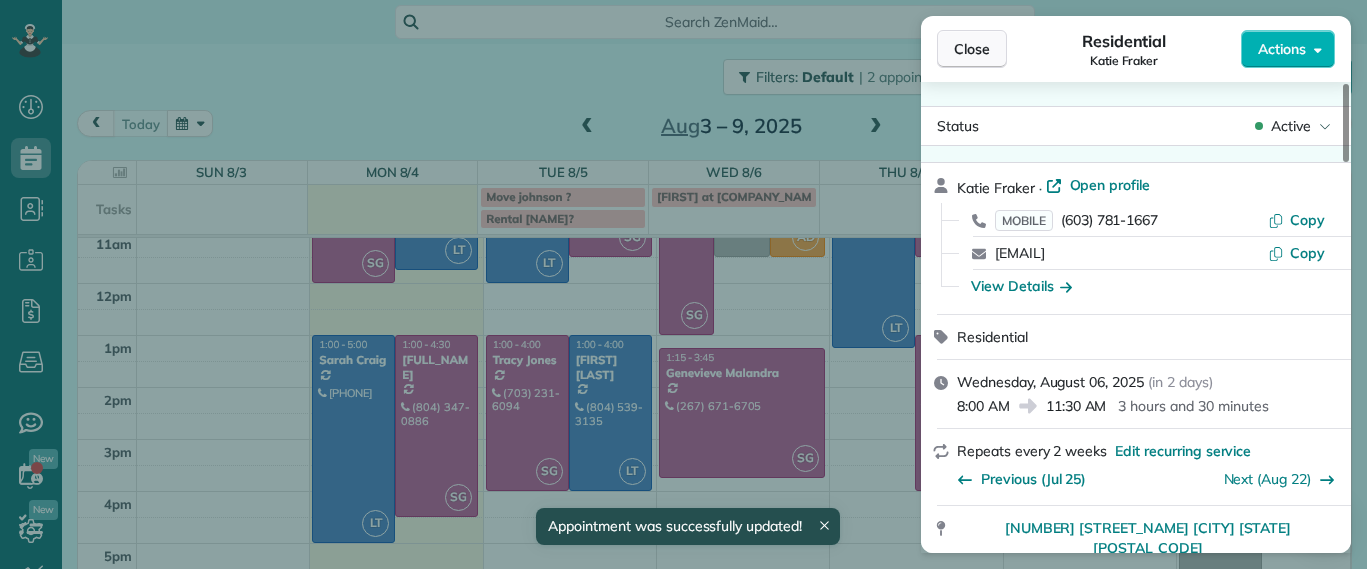 click on "Close" at bounding box center (972, 49) 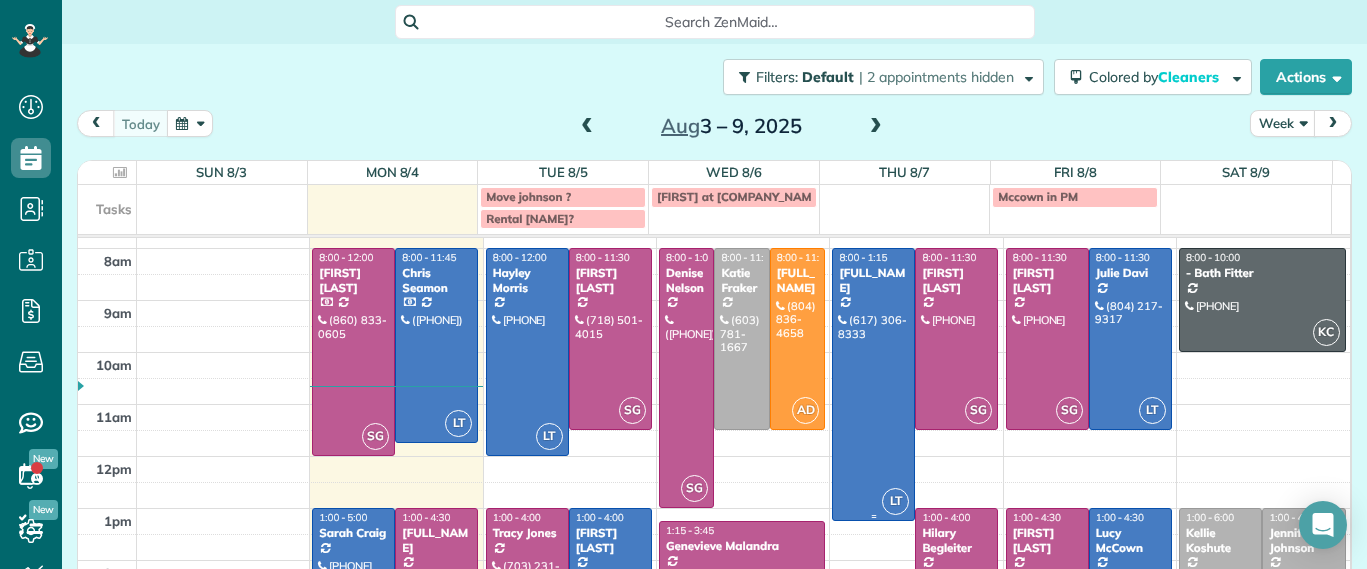 scroll, scrollTop: 0, scrollLeft: 0, axis: both 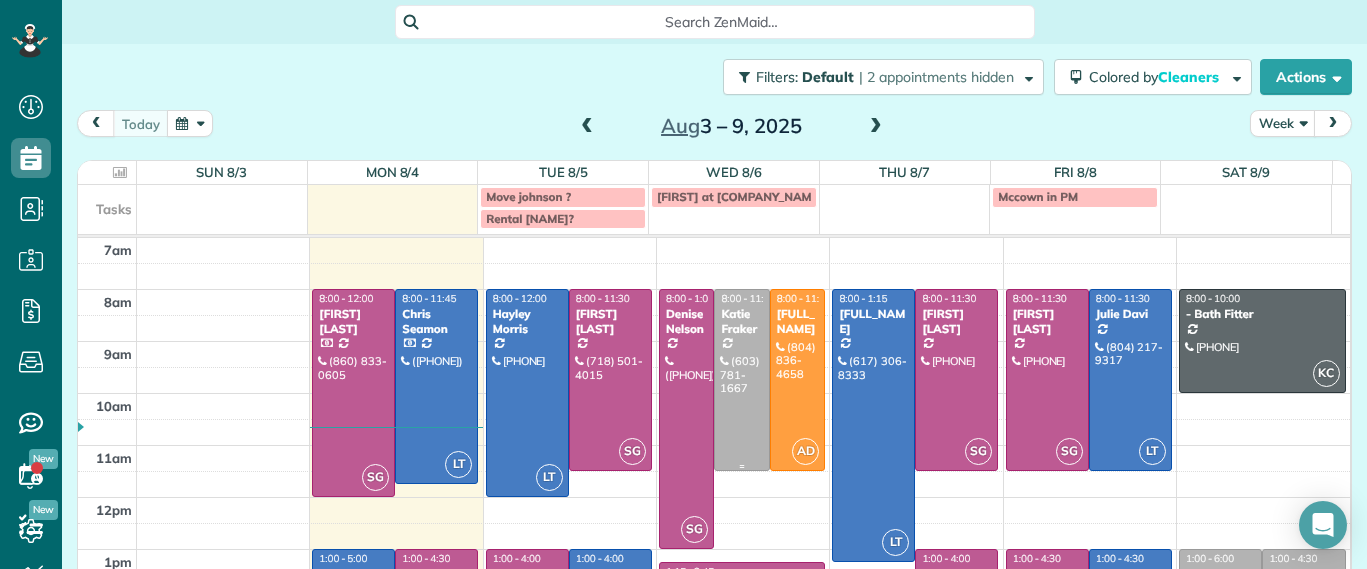 click at bounding box center [741, 380] 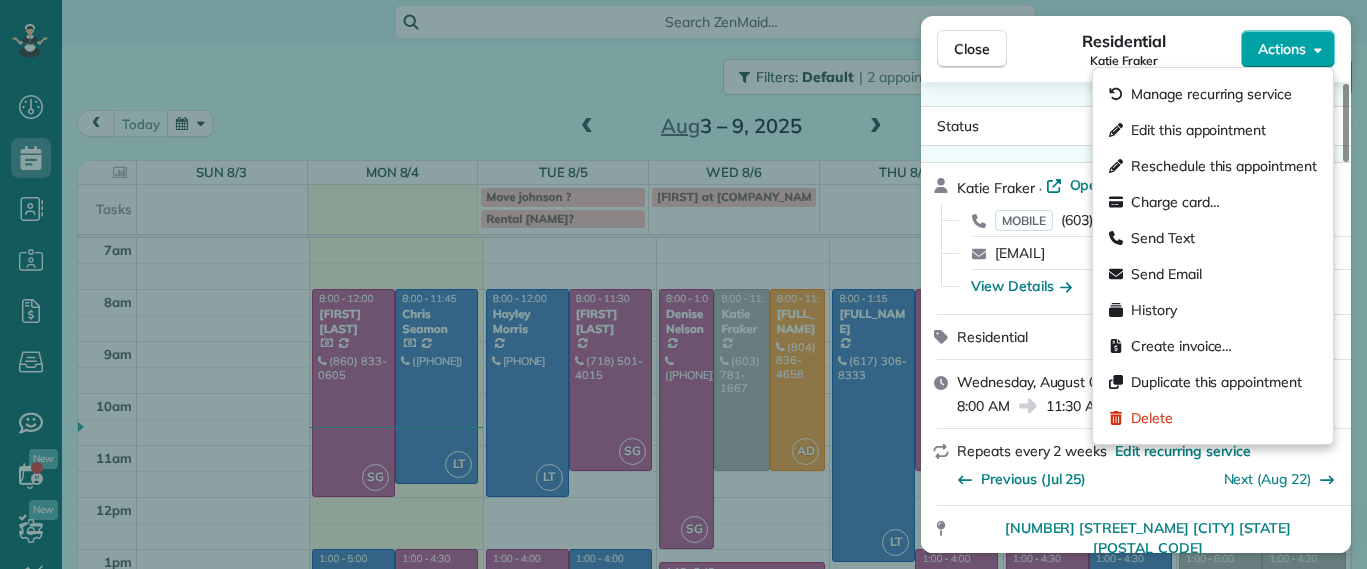 click on "Actions" at bounding box center [1282, 49] 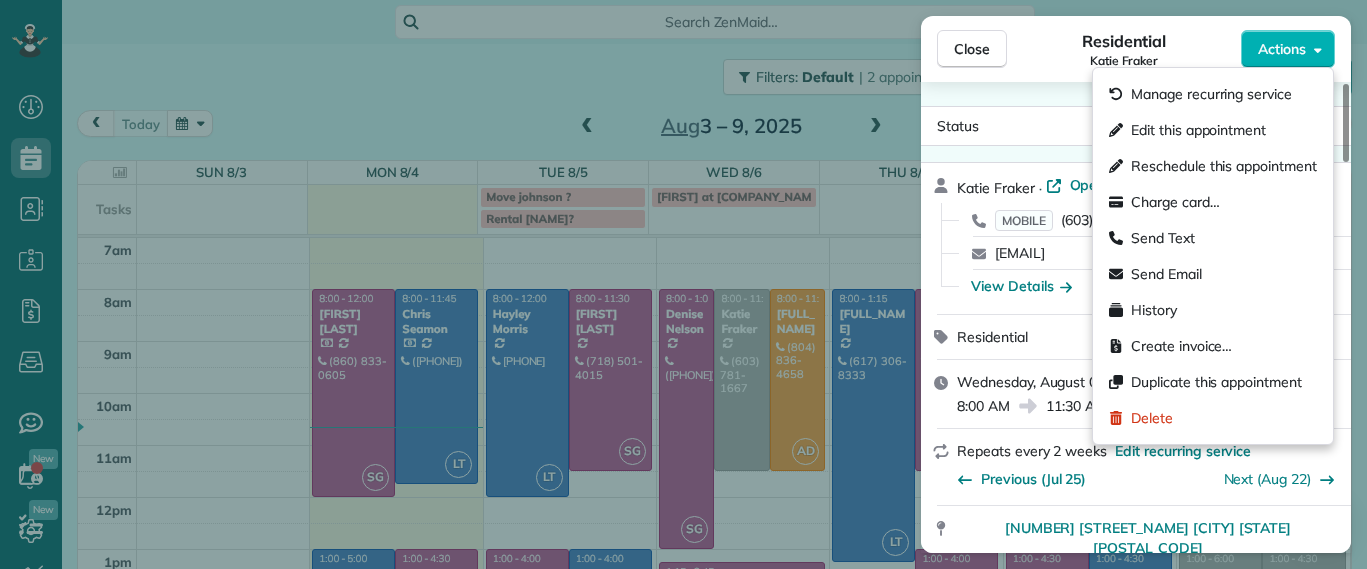 click on "Edit this appointment" at bounding box center [1198, 130] 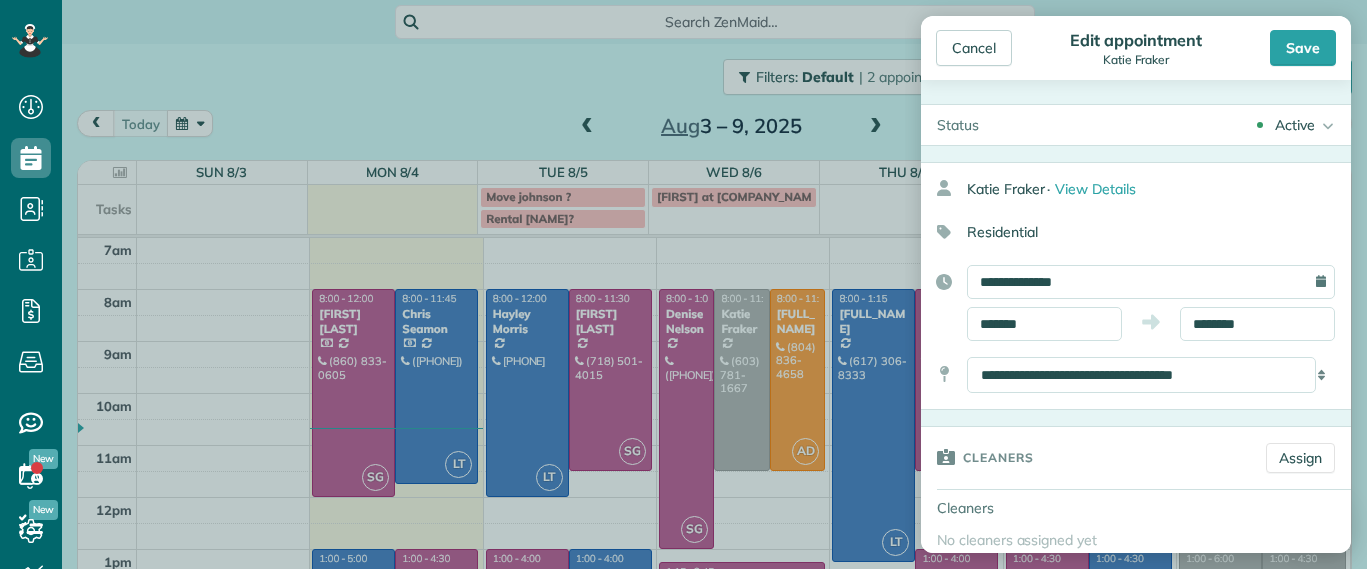 click on "**********" at bounding box center (1151, 282) 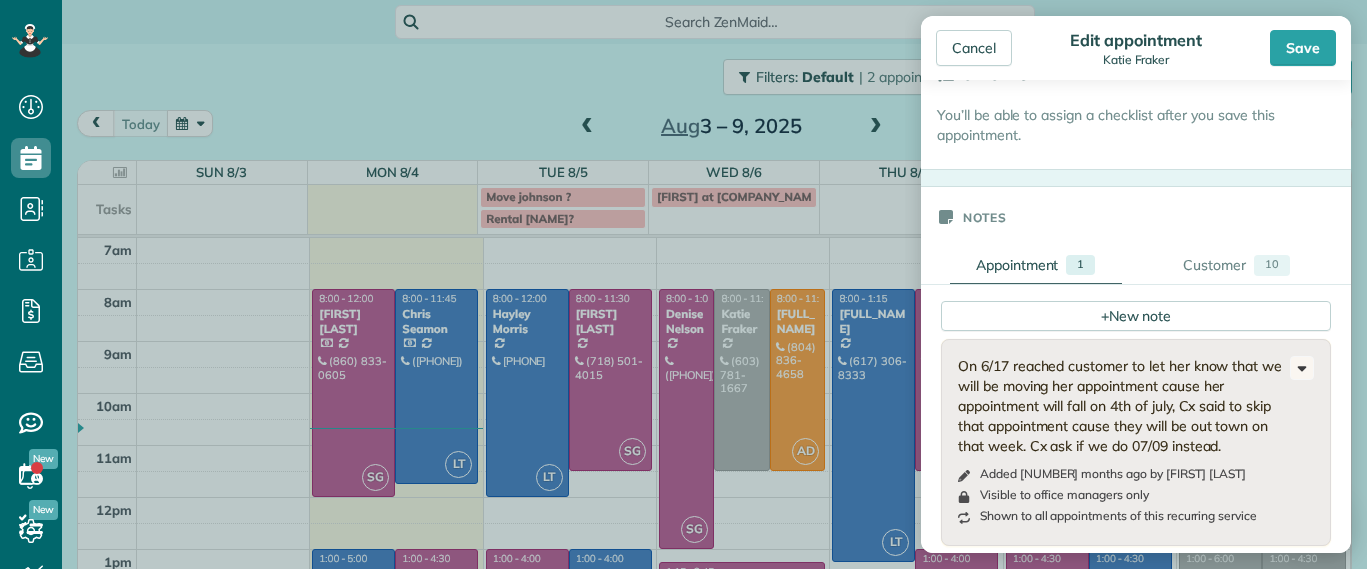 scroll, scrollTop: 0, scrollLeft: 0, axis: both 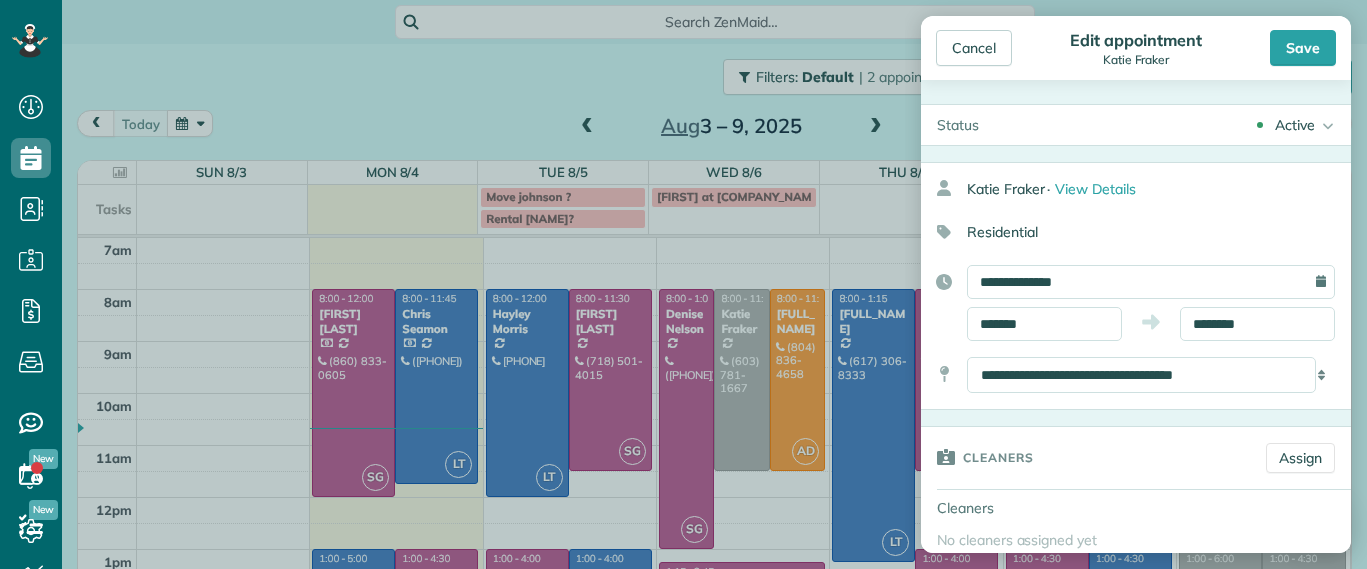 click on "Active" at bounding box center (1295, 125) 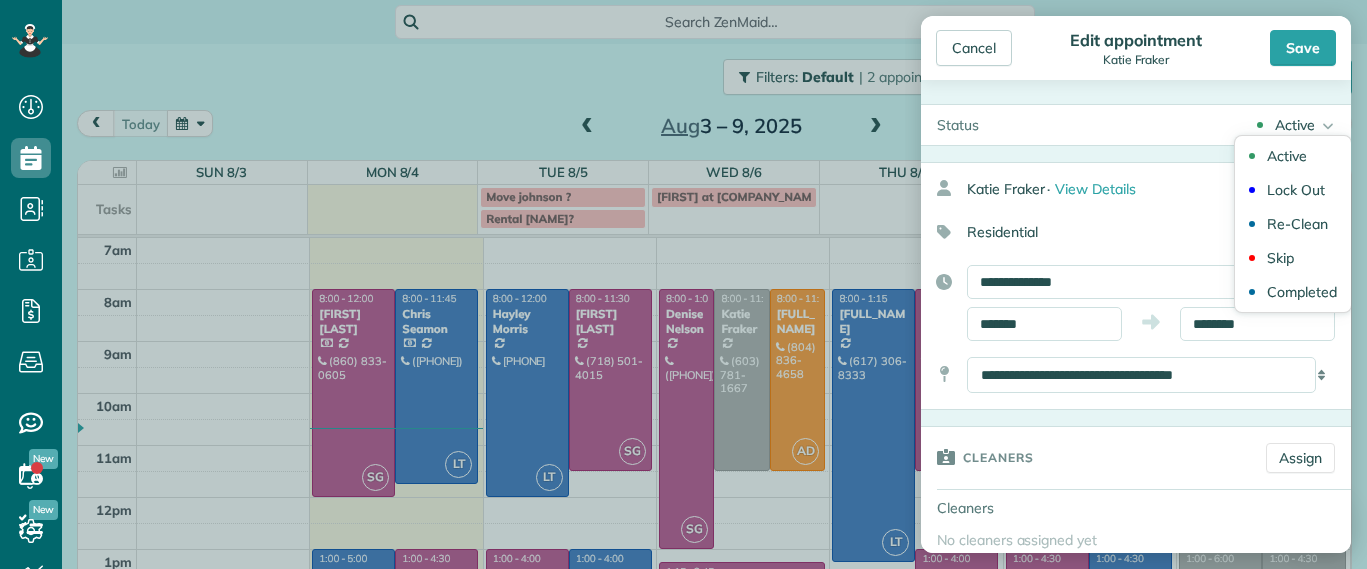 click on "Active" at bounding box center [1295, 125] 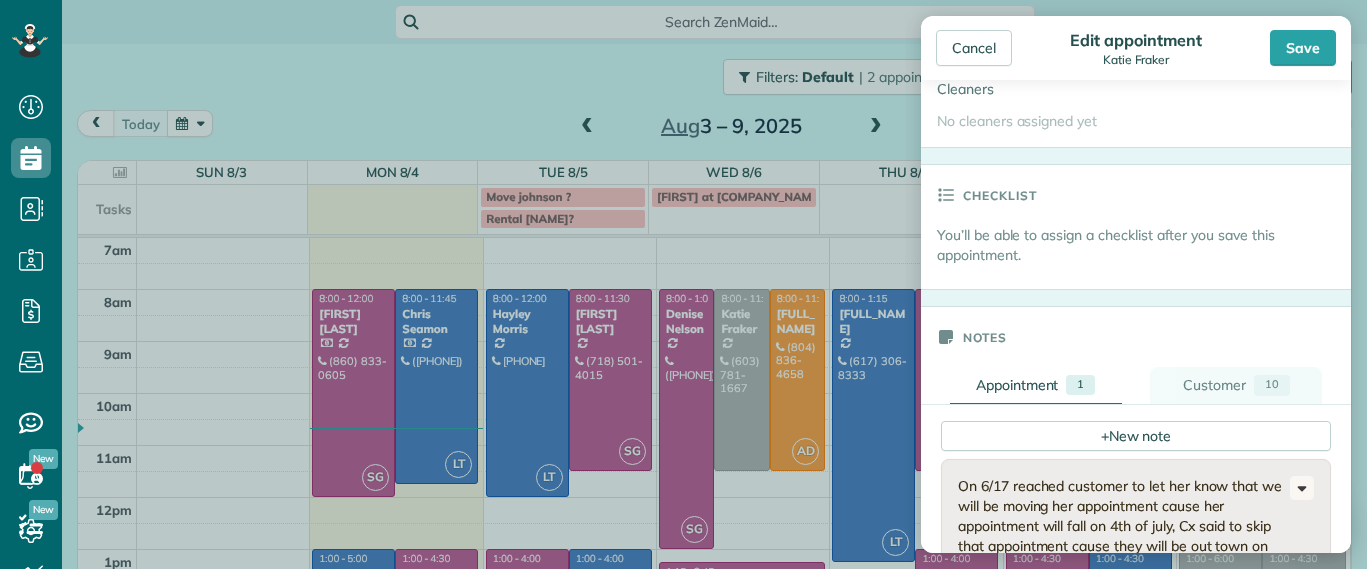scroll, scrollTop: 164, scrollLeft: 0, axis: vertical 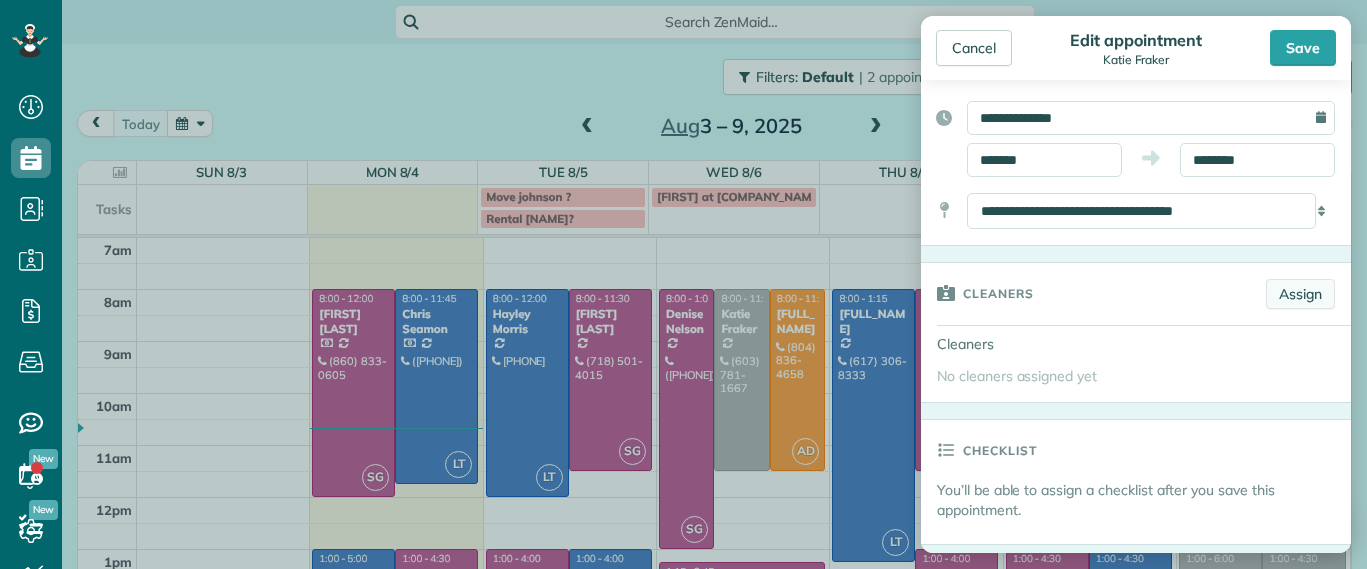 click on "Assign" at bounding box center (1300, 294) 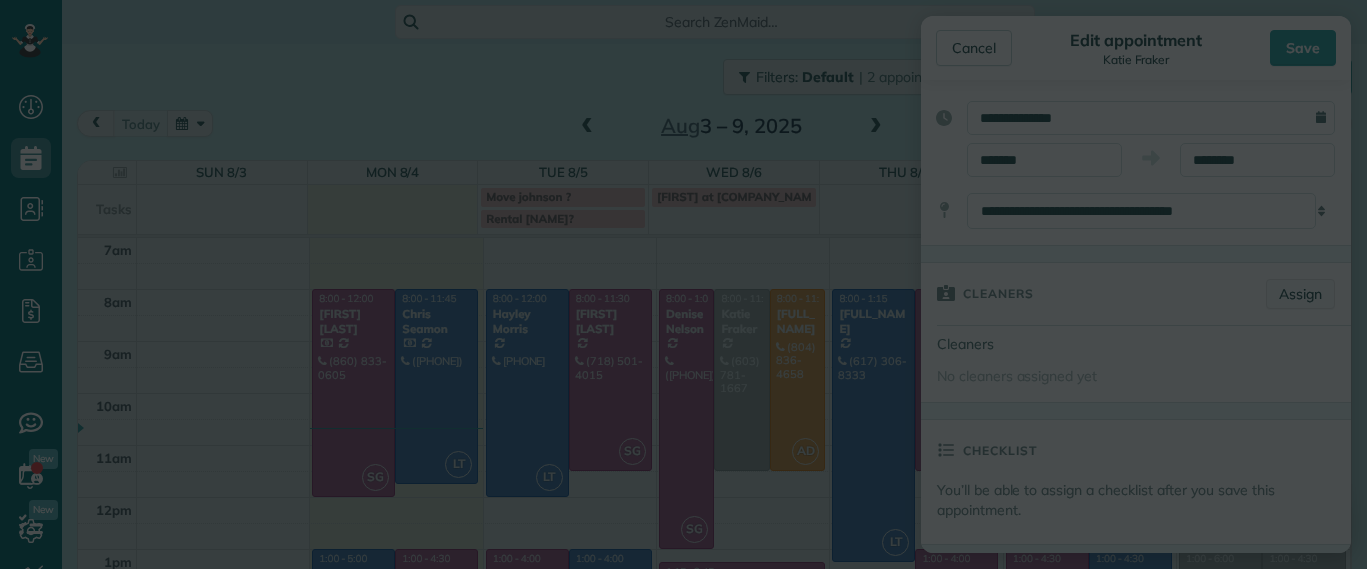scroll, scrollTop: 0, scrollLeft: 0, axis: both 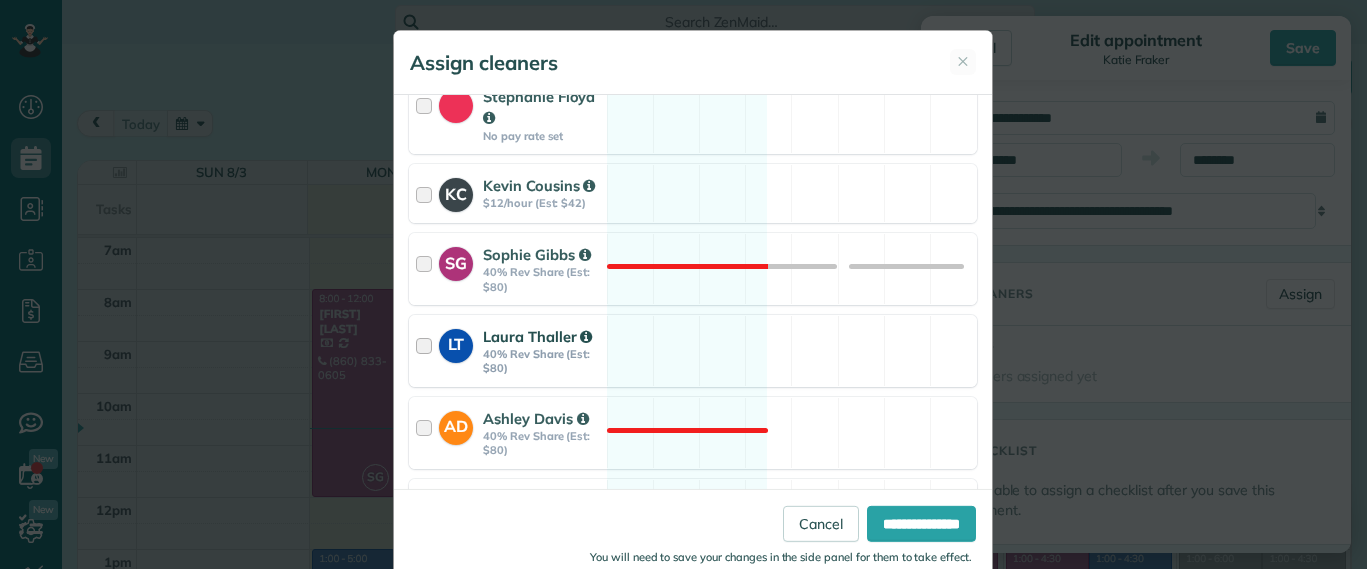click on "LT
Laura Thaller
40% Rev Share (Est: $80)
Available" at bounding box center (693, 351) 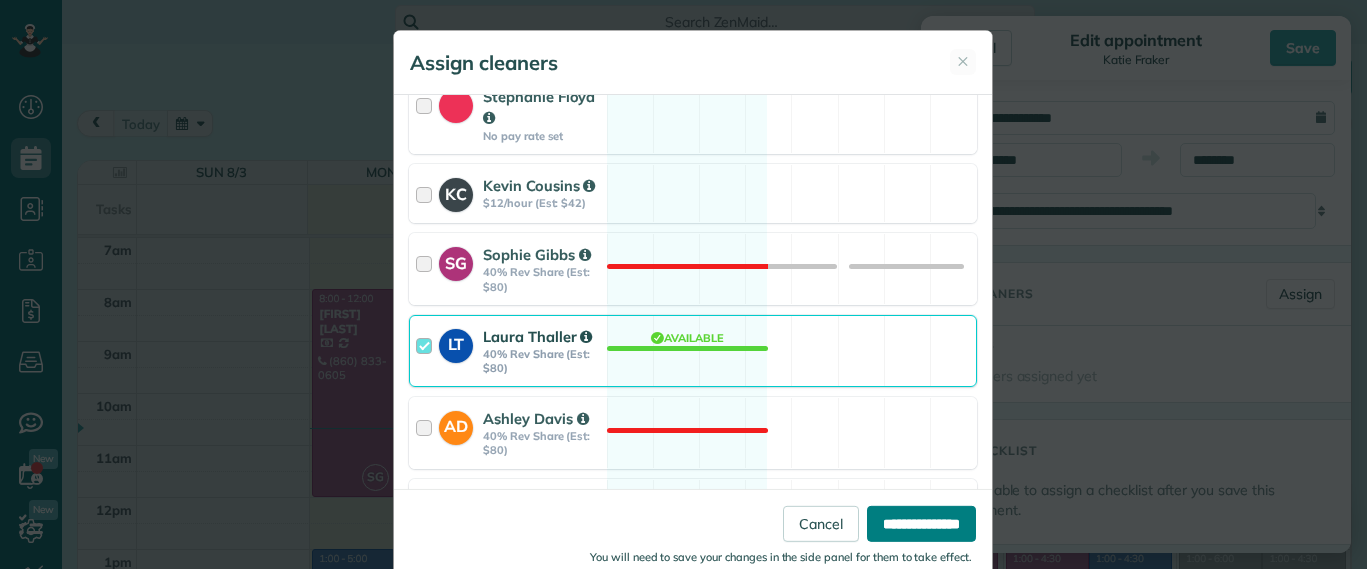 click on "**********" at bounding box center [921, 524] 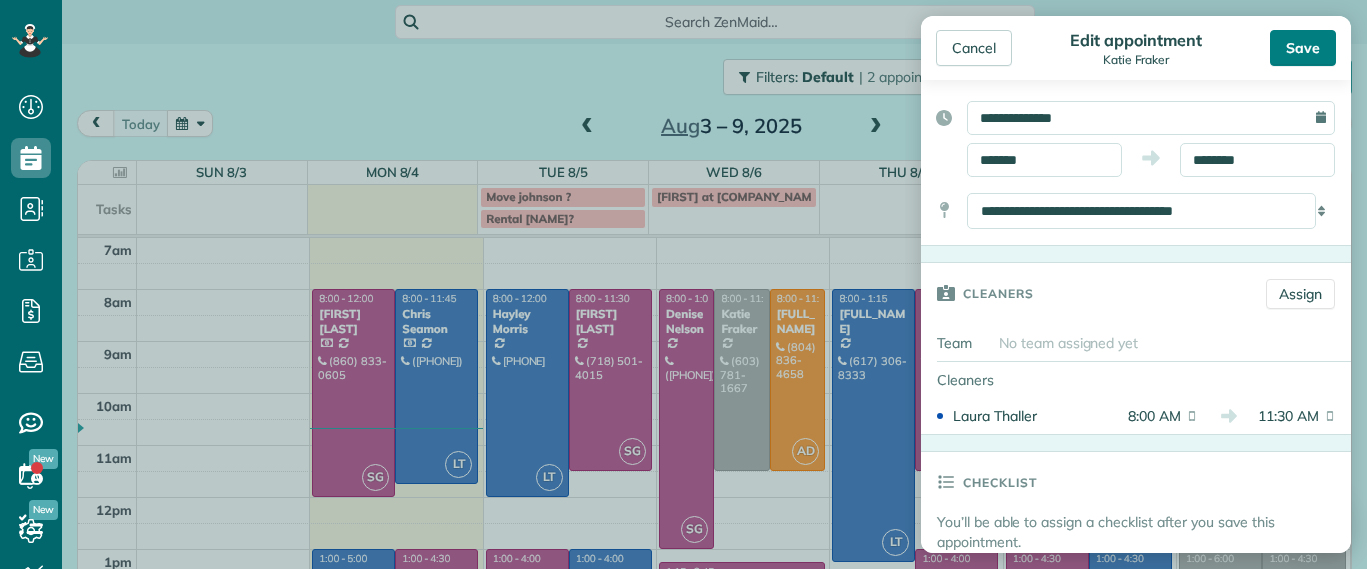 click on "Save" at bounding box center [1303, 48] 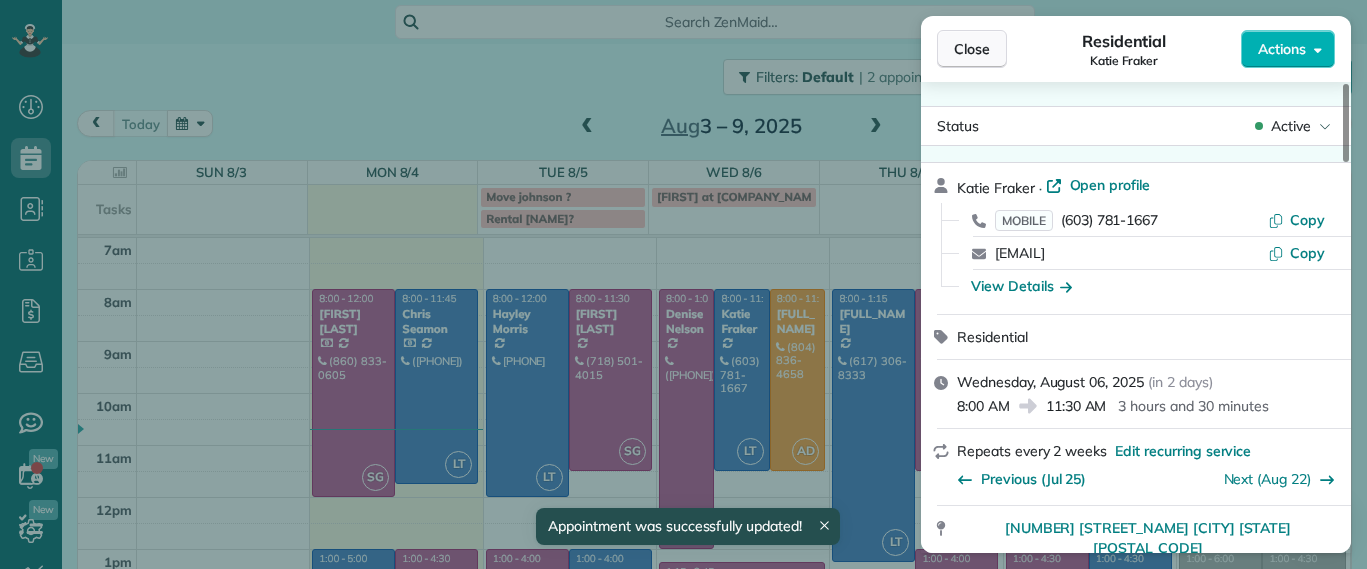 click on "Close" at bounding box center (972, 49) 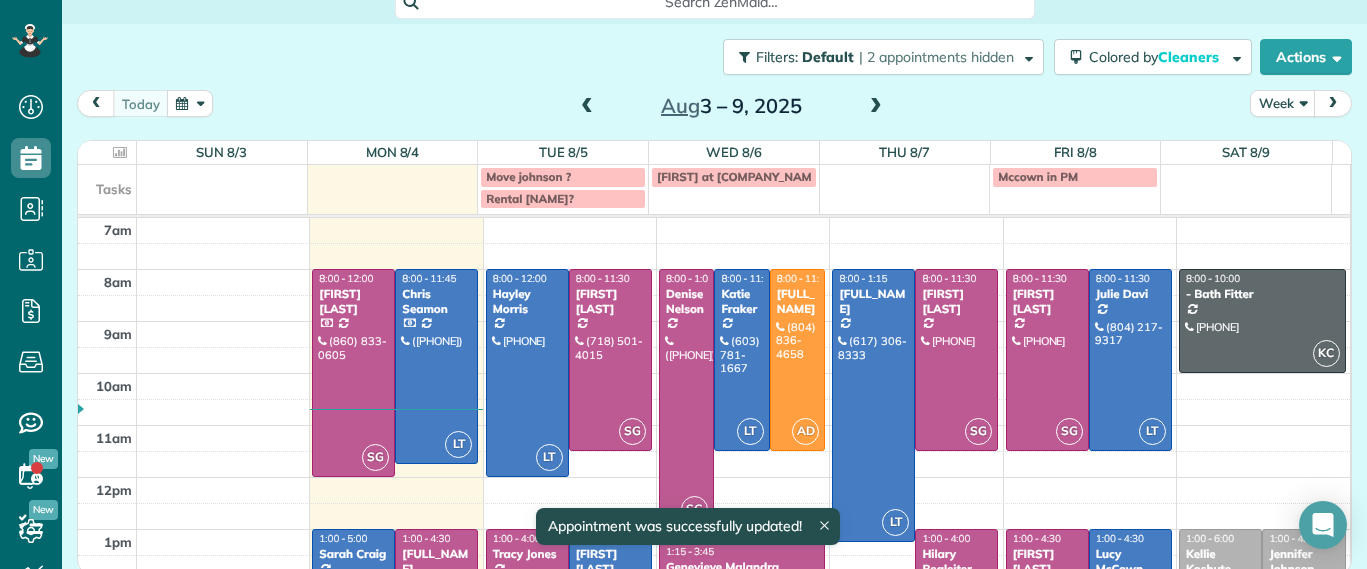 scroll, scrollTop: 26, scrollLeft: 0, axis: vertical 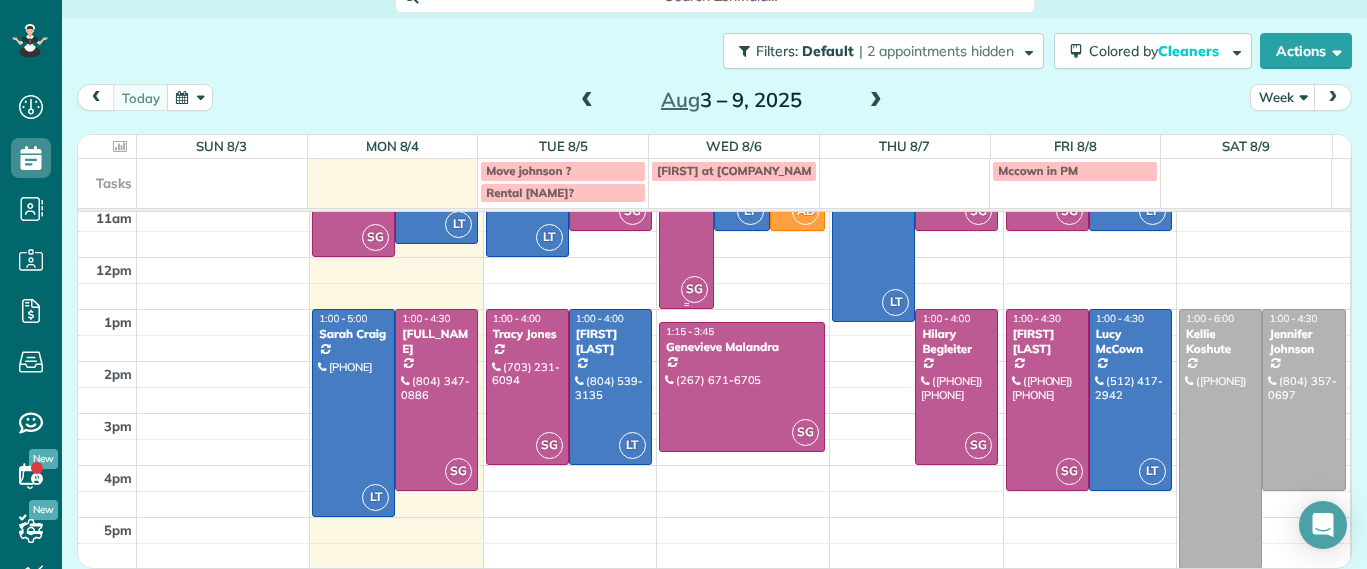 click at bounding box center [686, 179] 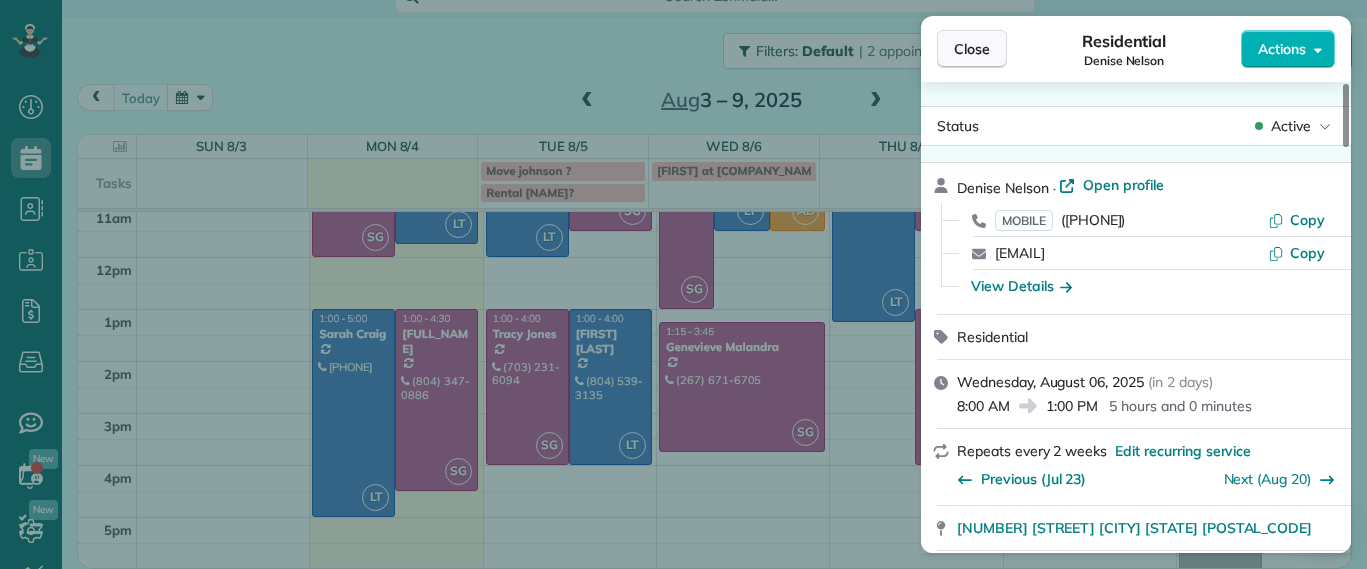 click on "Close" at bounding box center (972, 49) 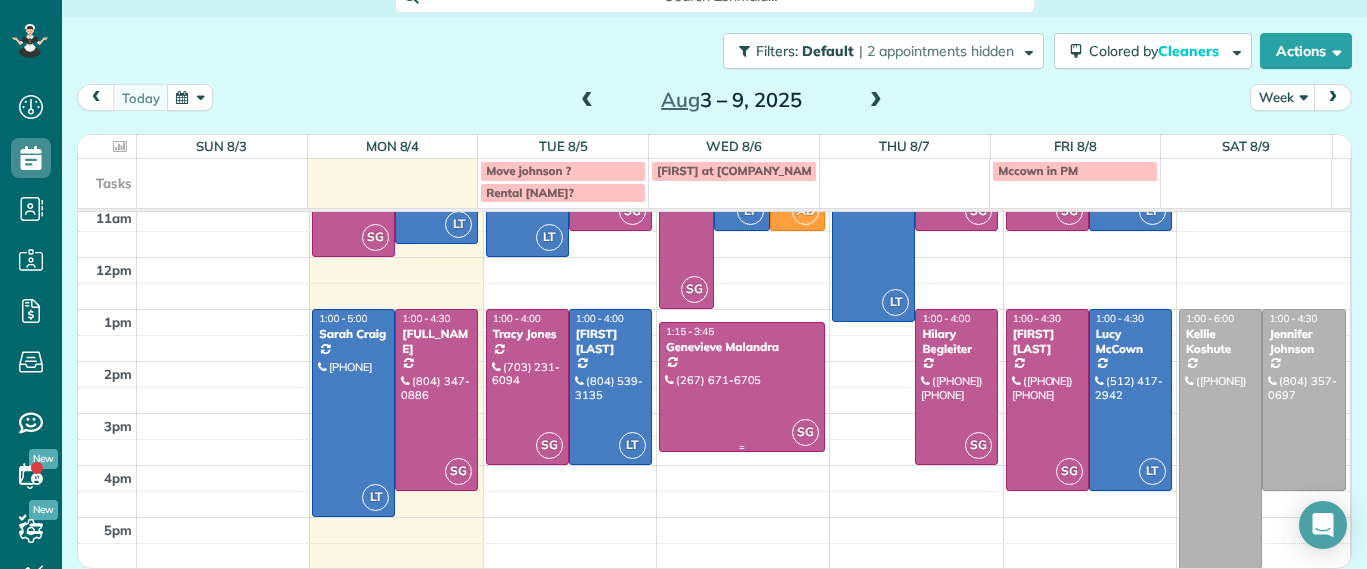 click at bounding box center [742, 387] 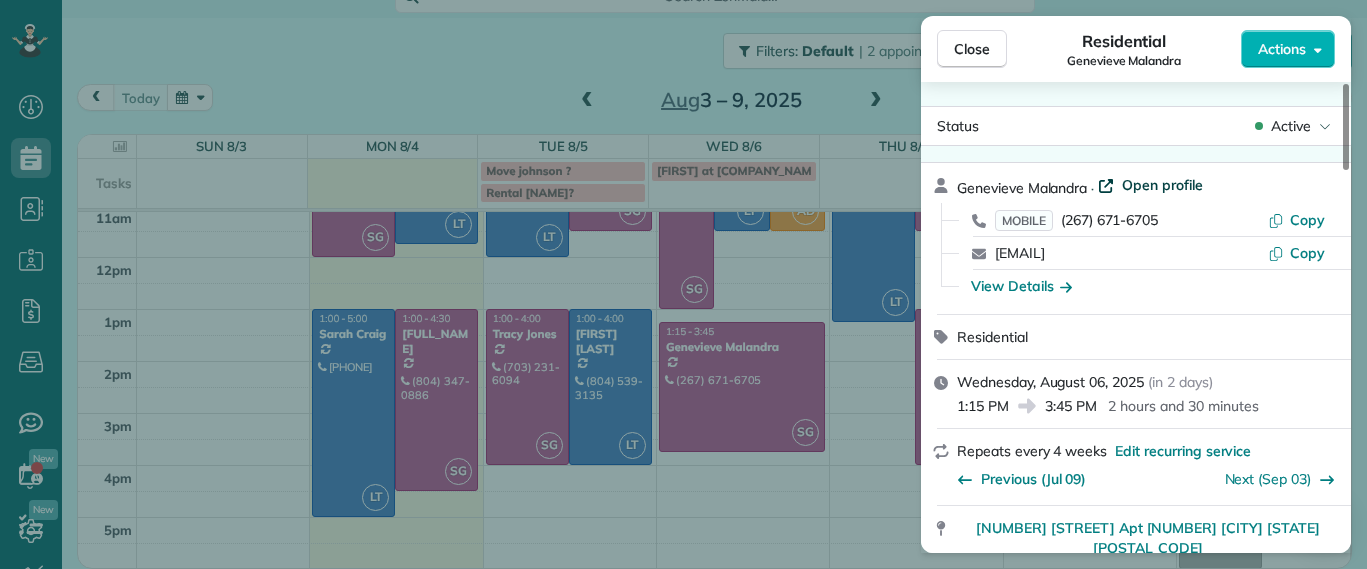 click on "Open profile" at bounding box center (1162, 185) 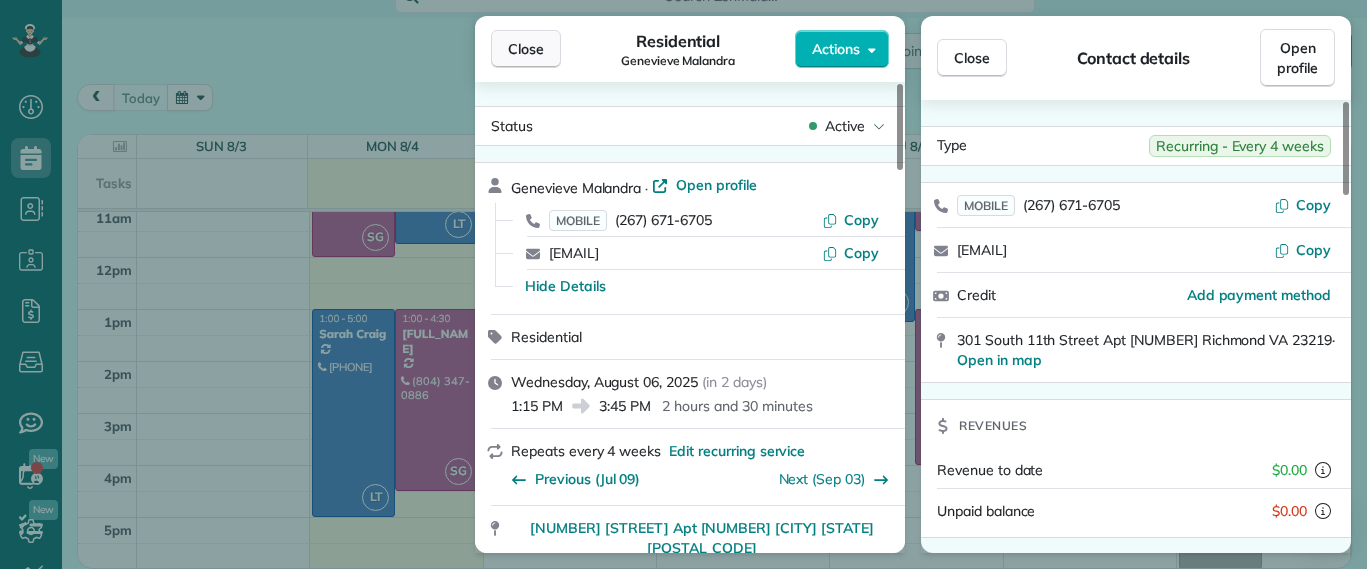 click on "Close" at bounding box center (526, 49) 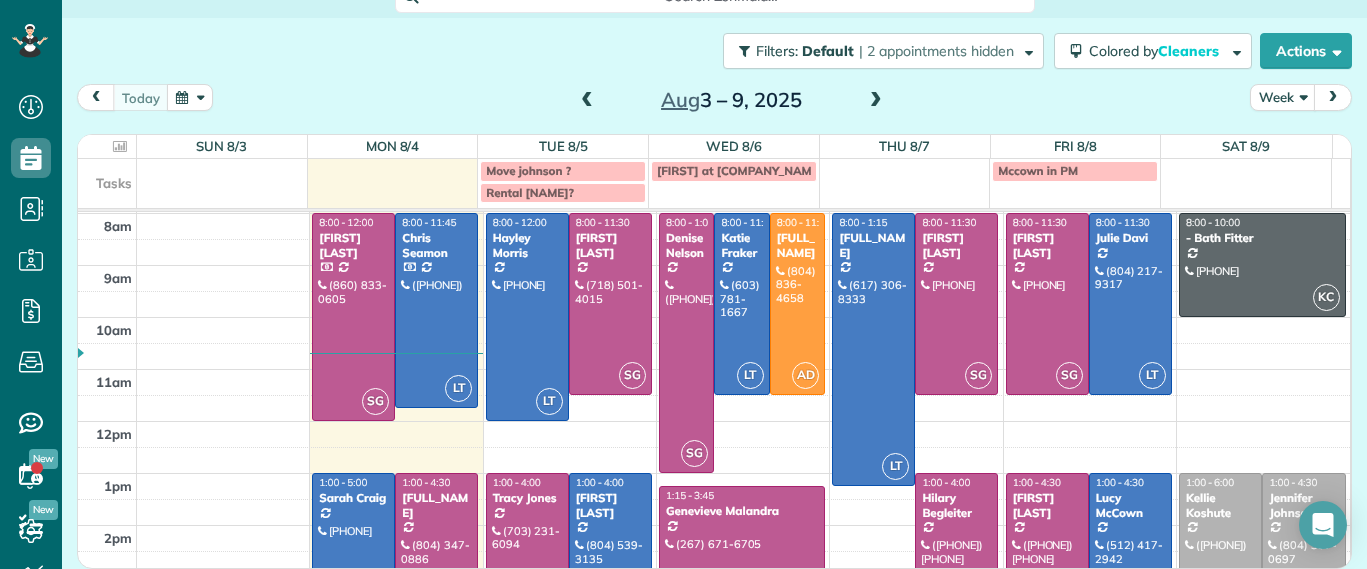scroll, scrollTop: 0, scrollLeft: 0, axis: both 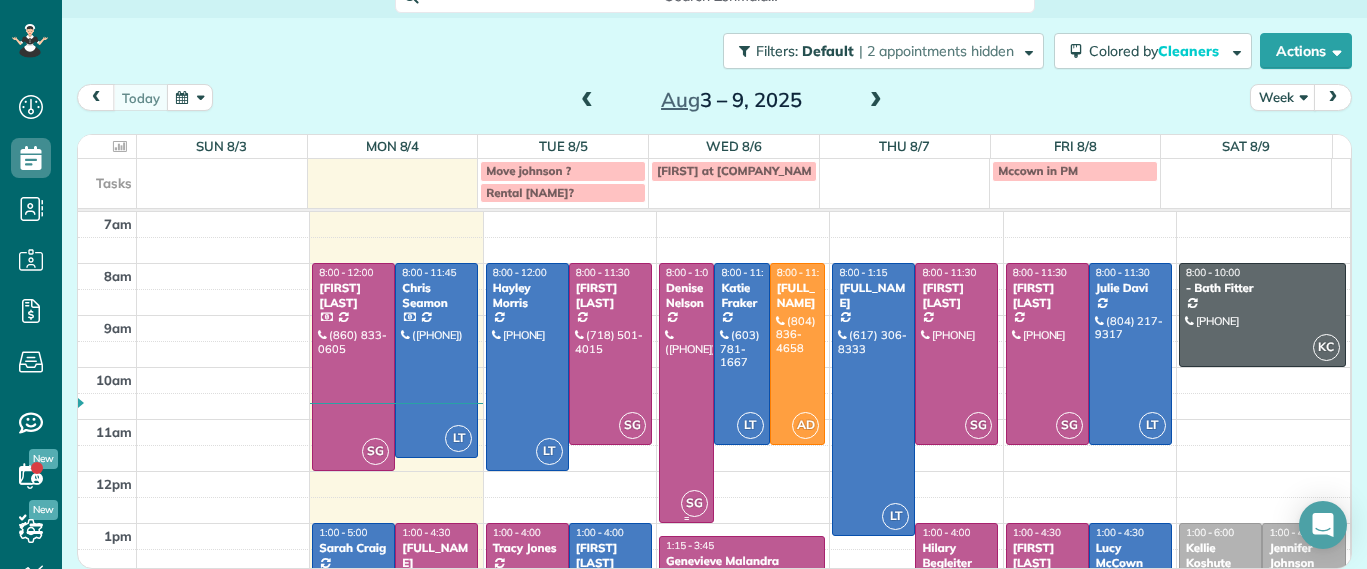click at bounding box center (686, 393) 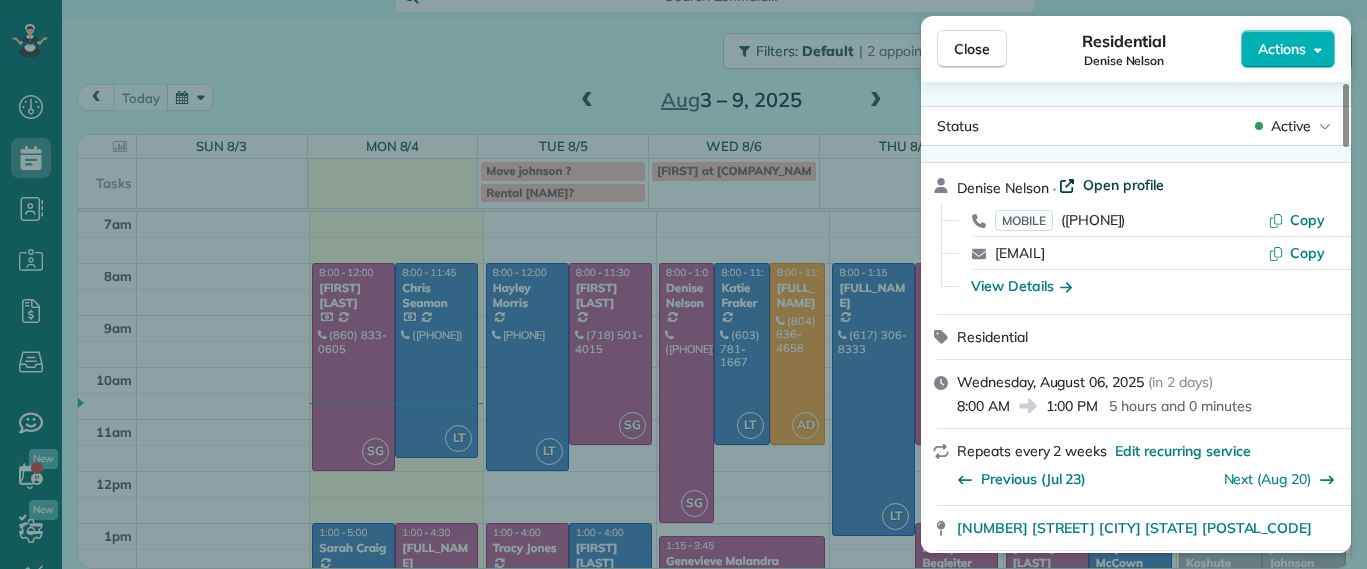 click on "Open profile" at bounding box center [1123, 185] 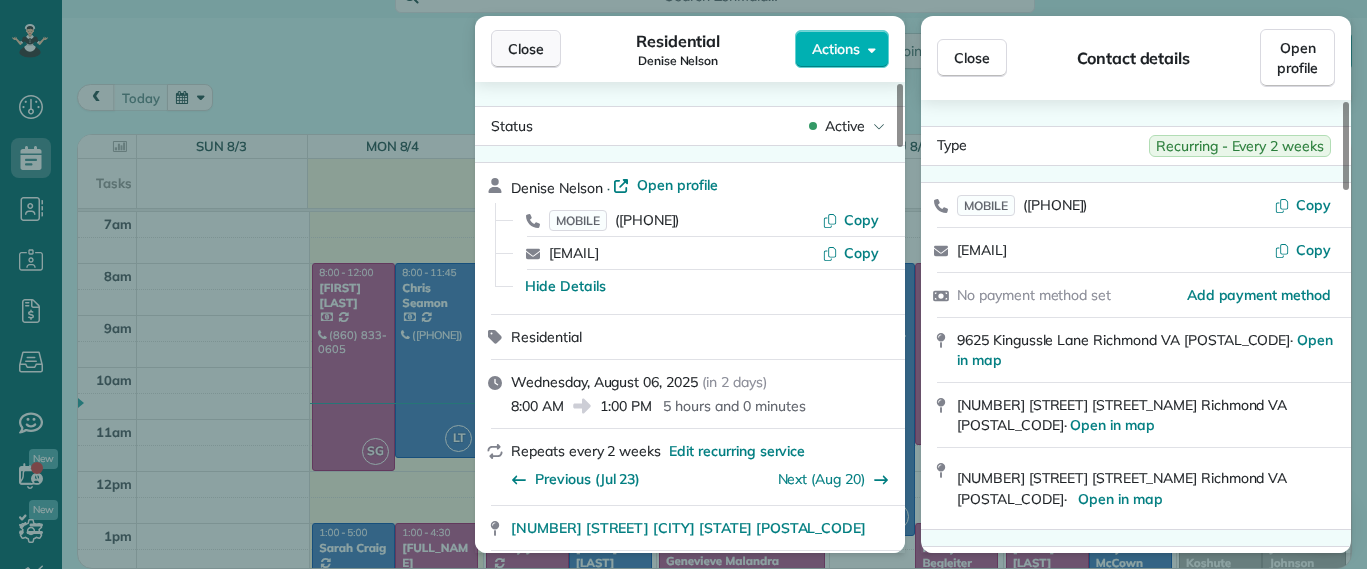 click on "Close" at bounding box center [526, 49] 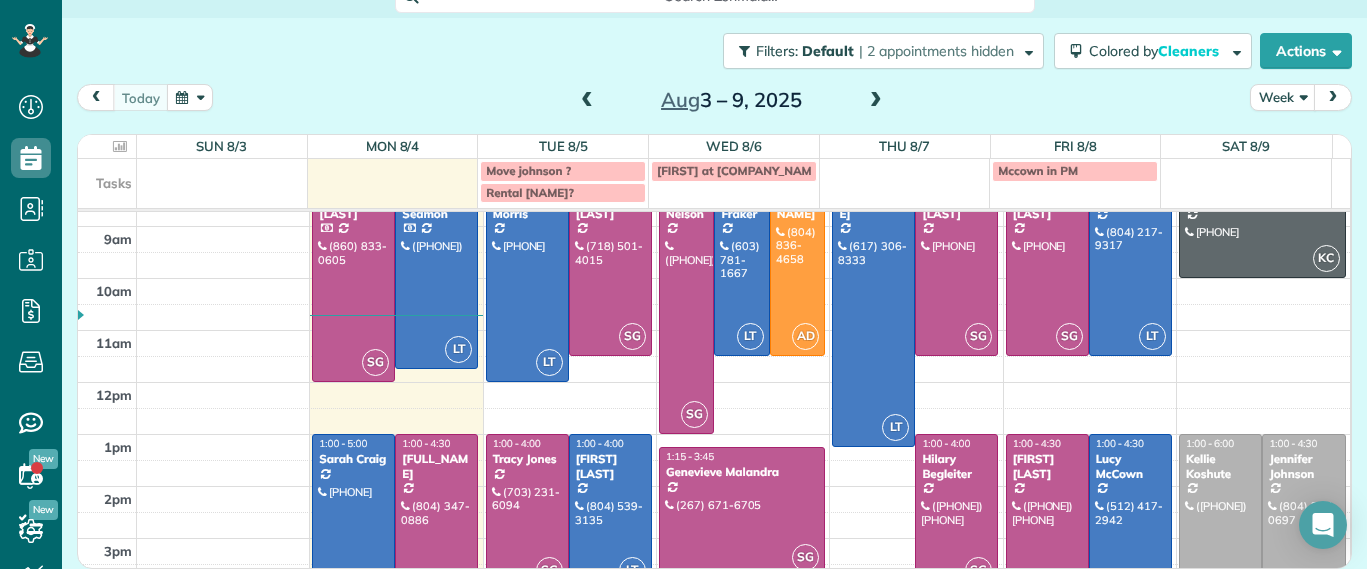 scroll, scrollTop: 0, scrollLeft: 0, axis: both 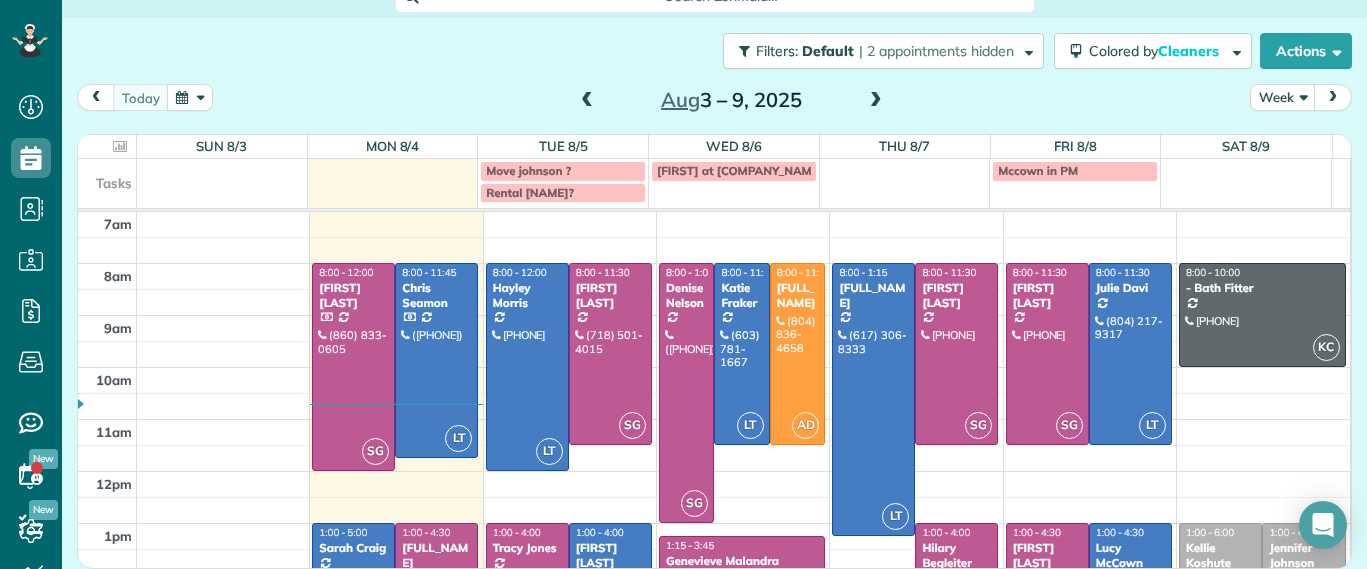 click on "today   Week Aug  3 – 9, 2025" at bounding box center [714, 102] 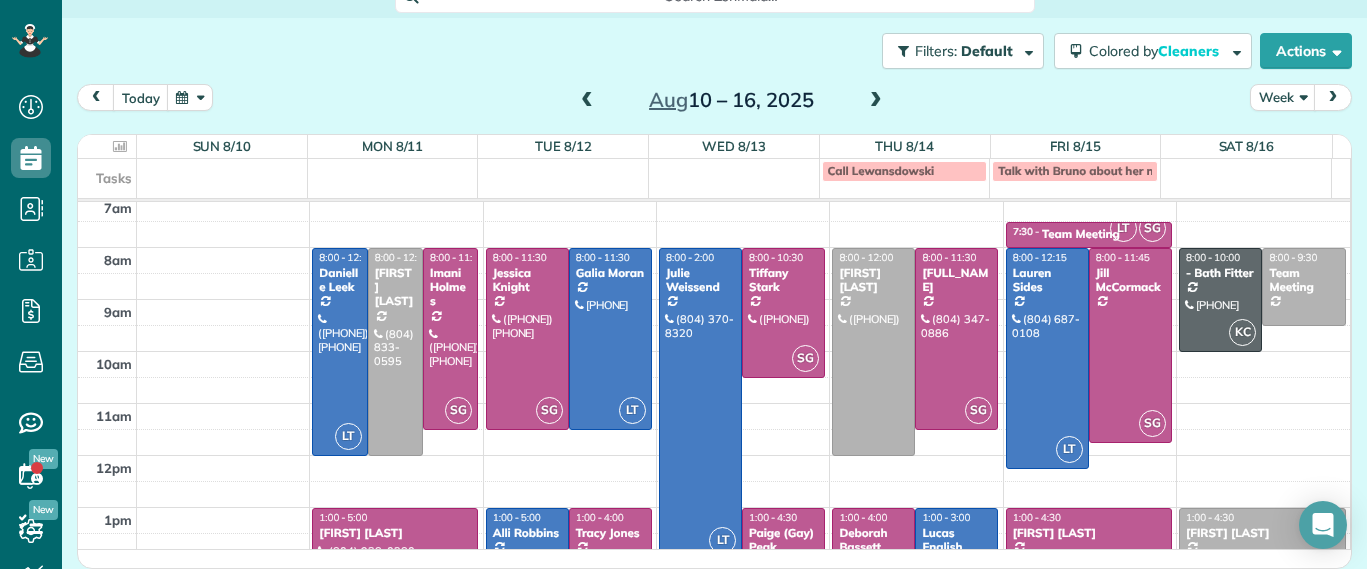 scroll, scrollTop: 0, scrollLeft: 0, axis: both 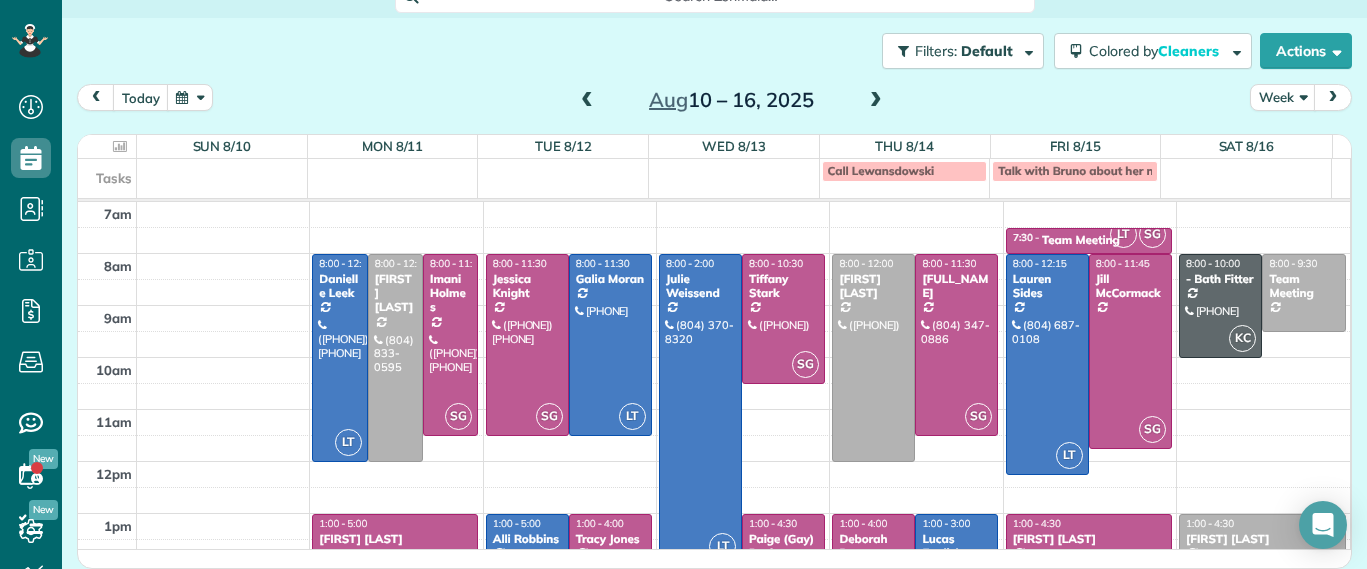 click at bounding box center (587, 101) 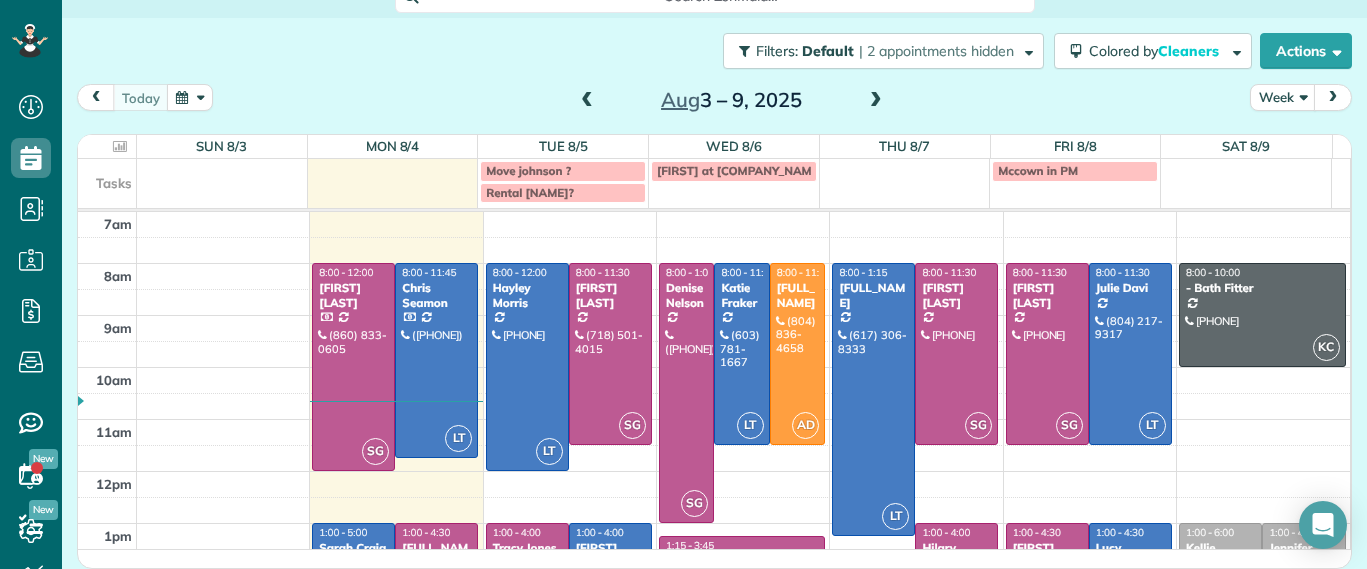click on "today   Week Aug  3 – 9, 2025" at bounding box center [714, 102] 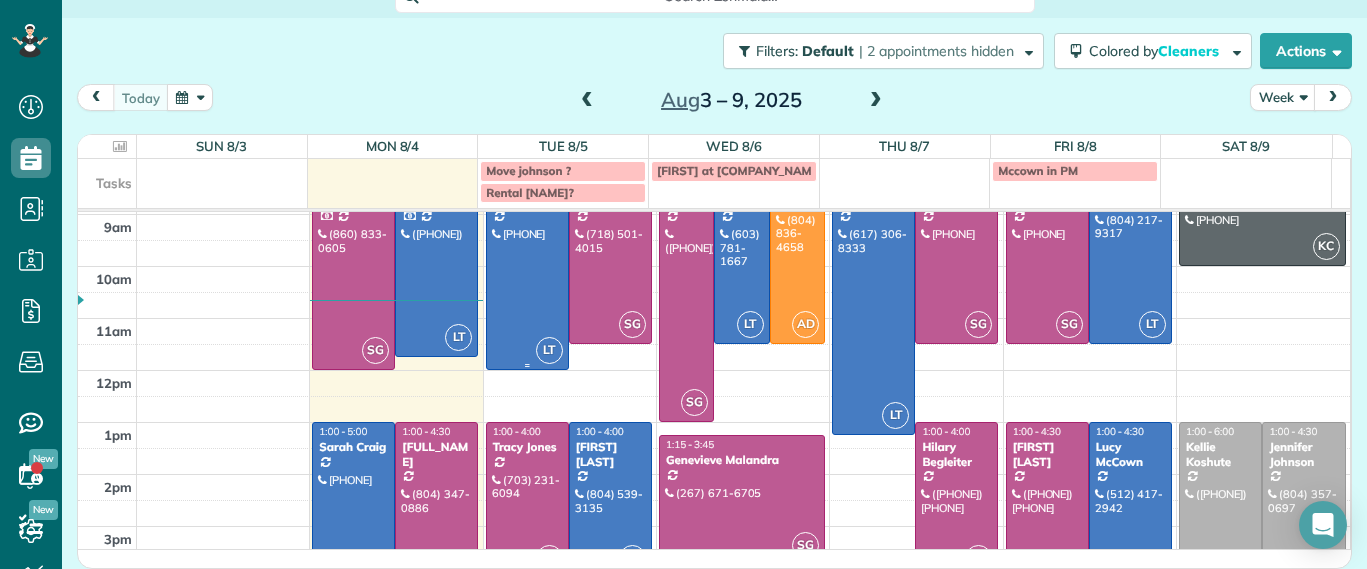 scroll, scrollTop: 0, scrollLeft: 0, axis: both 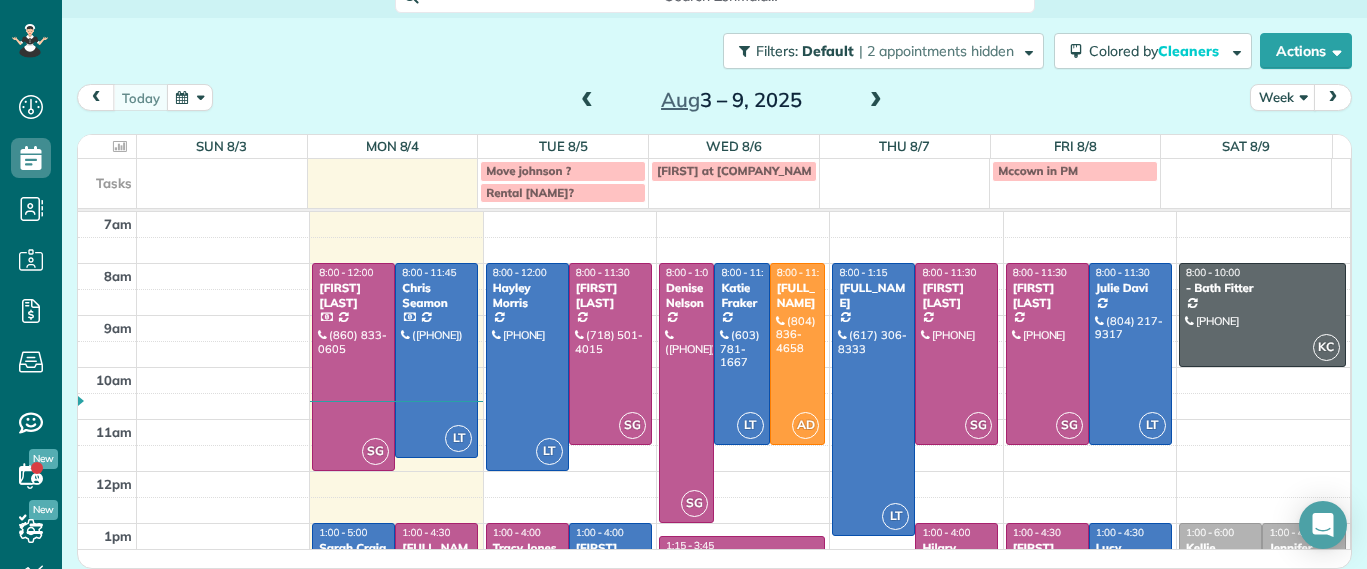 click at bounding box center (587, 101) 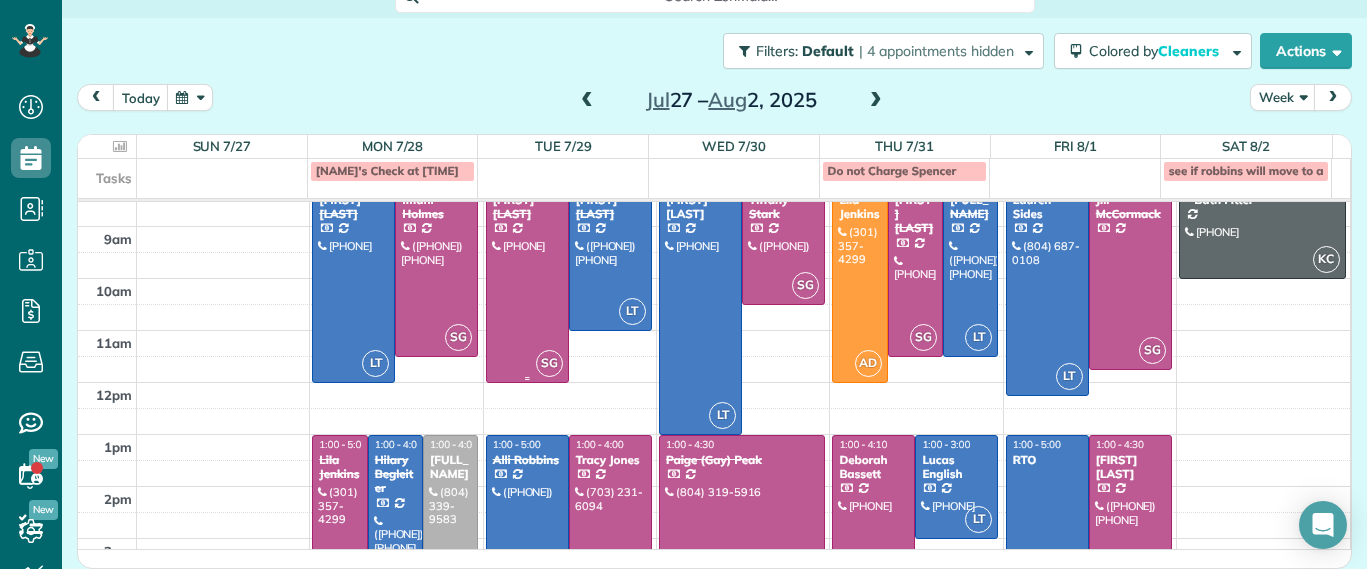 scroll, scrollTop: 224, scrollLeft: 0, axis: vertical 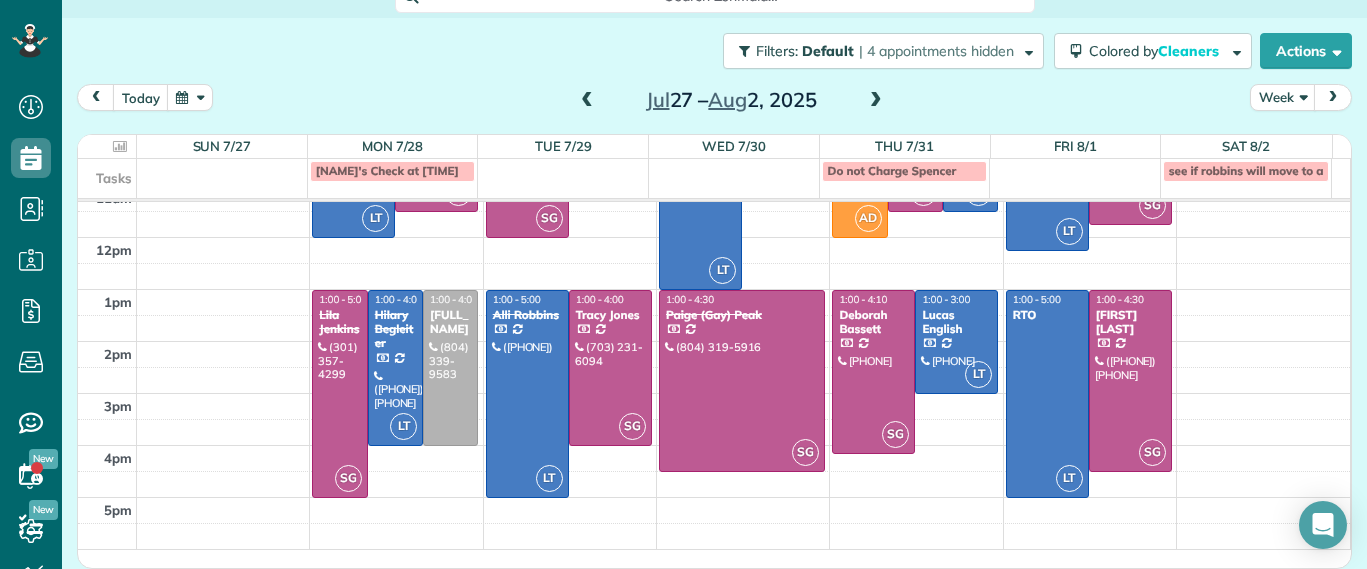click at bounding box center [876, 101] 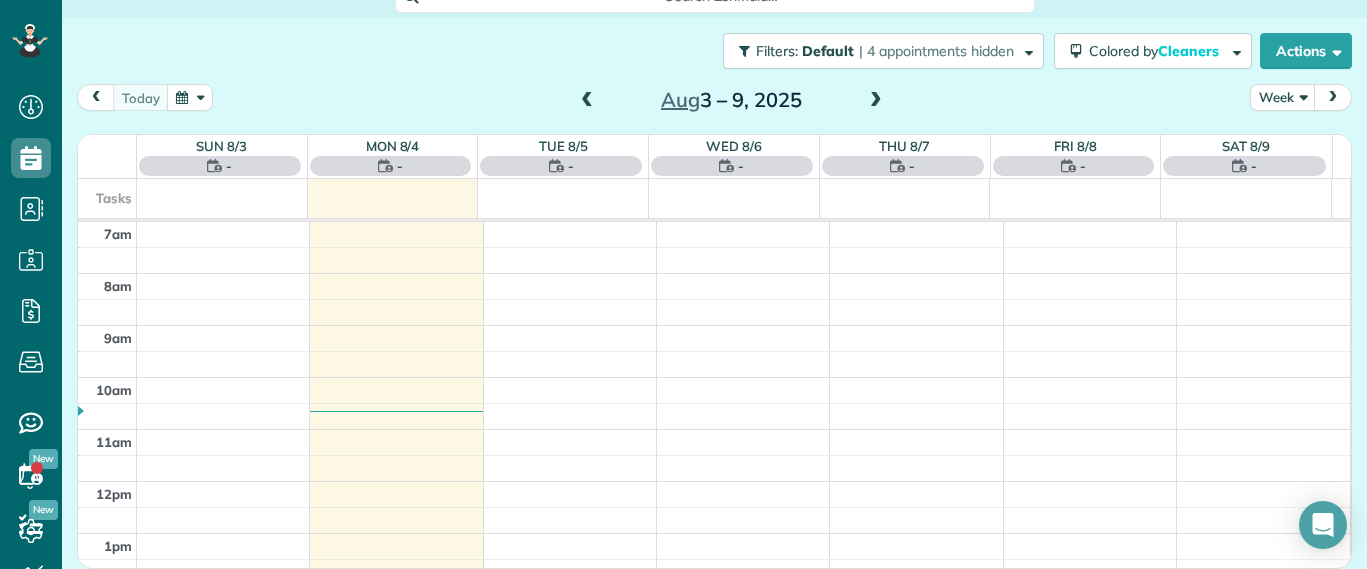click at bounding box center (876, 101) 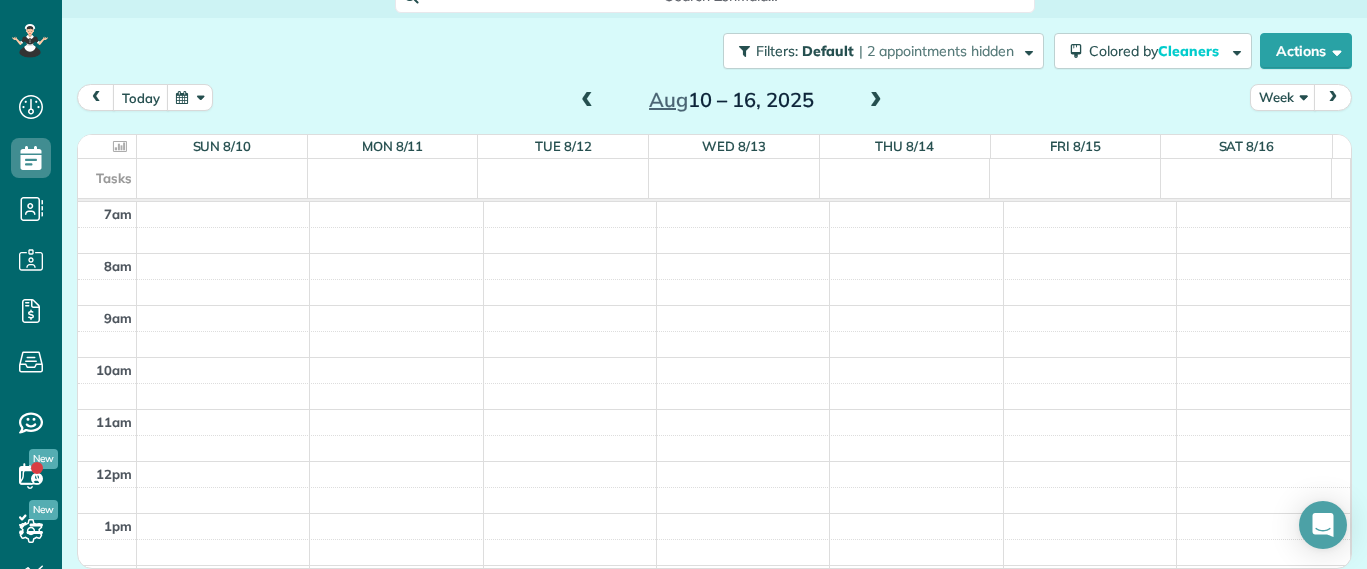 click at bounding box center [587, 101] 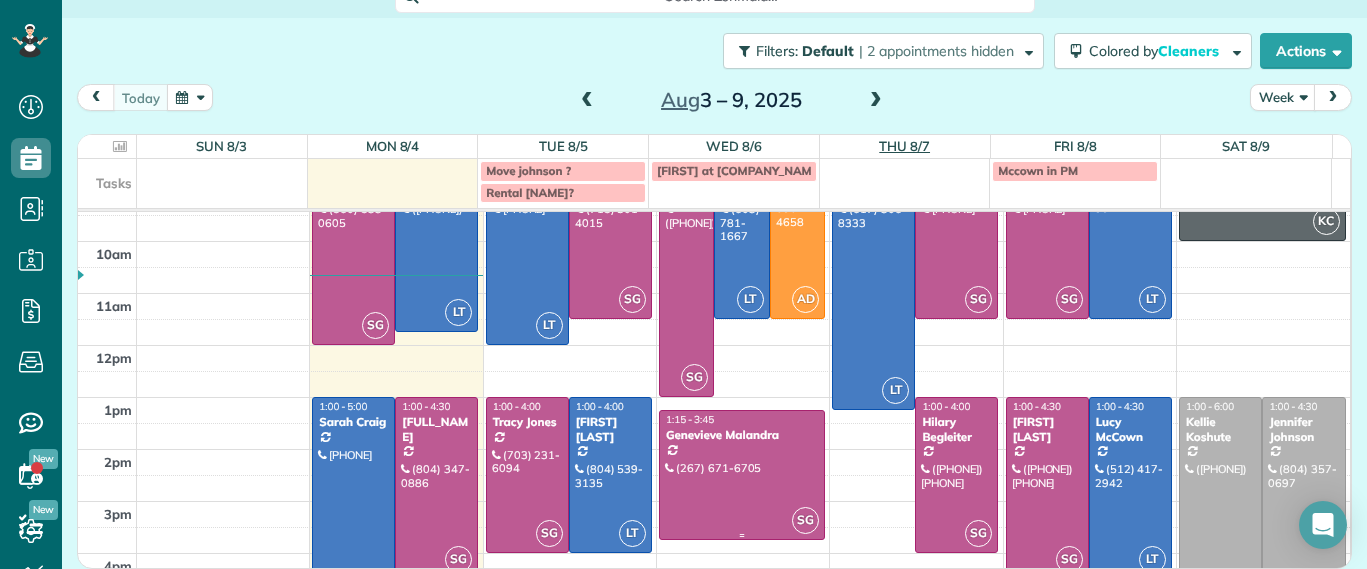 scroll, scrollTop: 214, scrollLeft: 0, axis: vertical 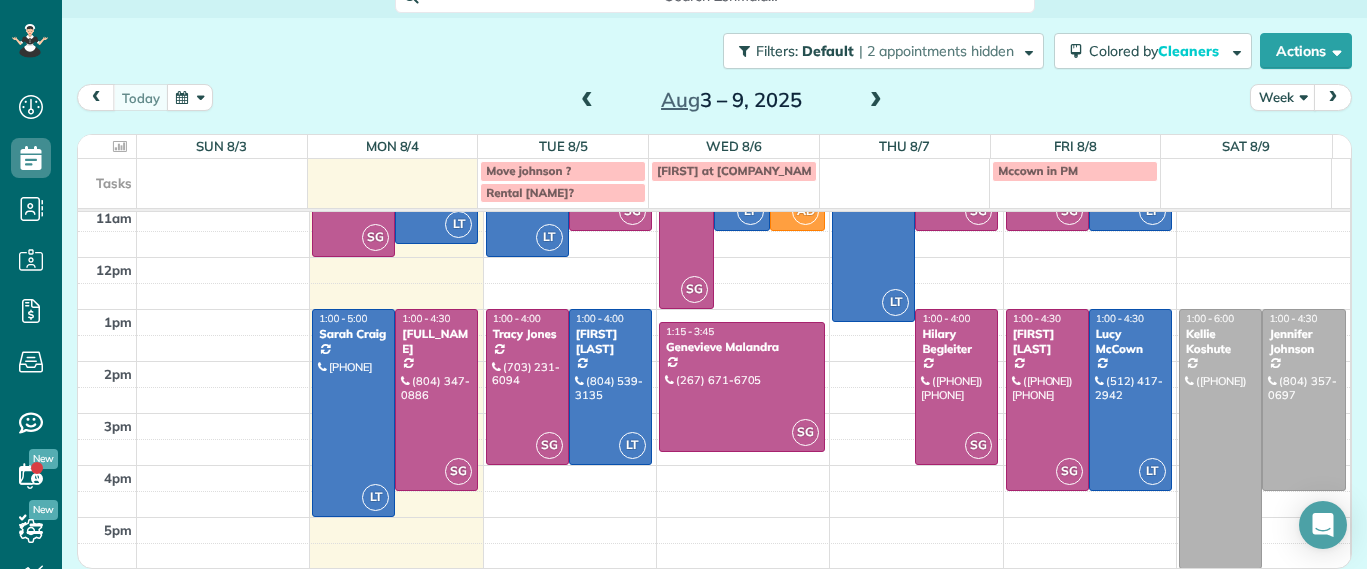 click at bounding box center [876, 101] 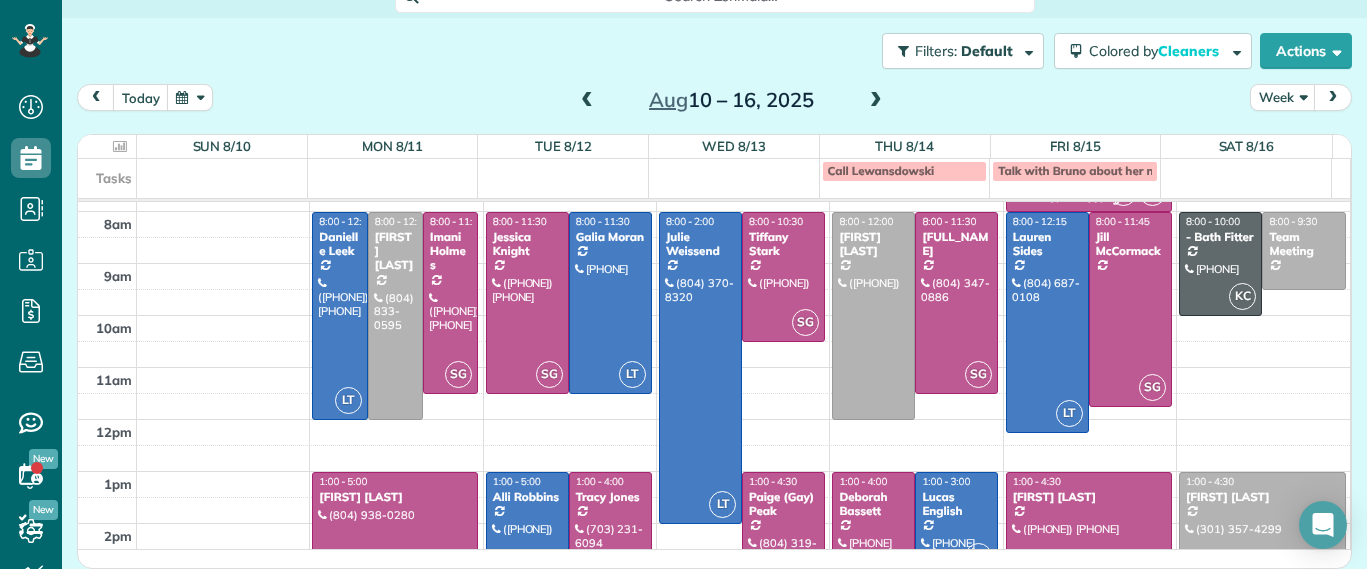 scroll, scrollTop: 0, scrollLeft: 0, axis: both 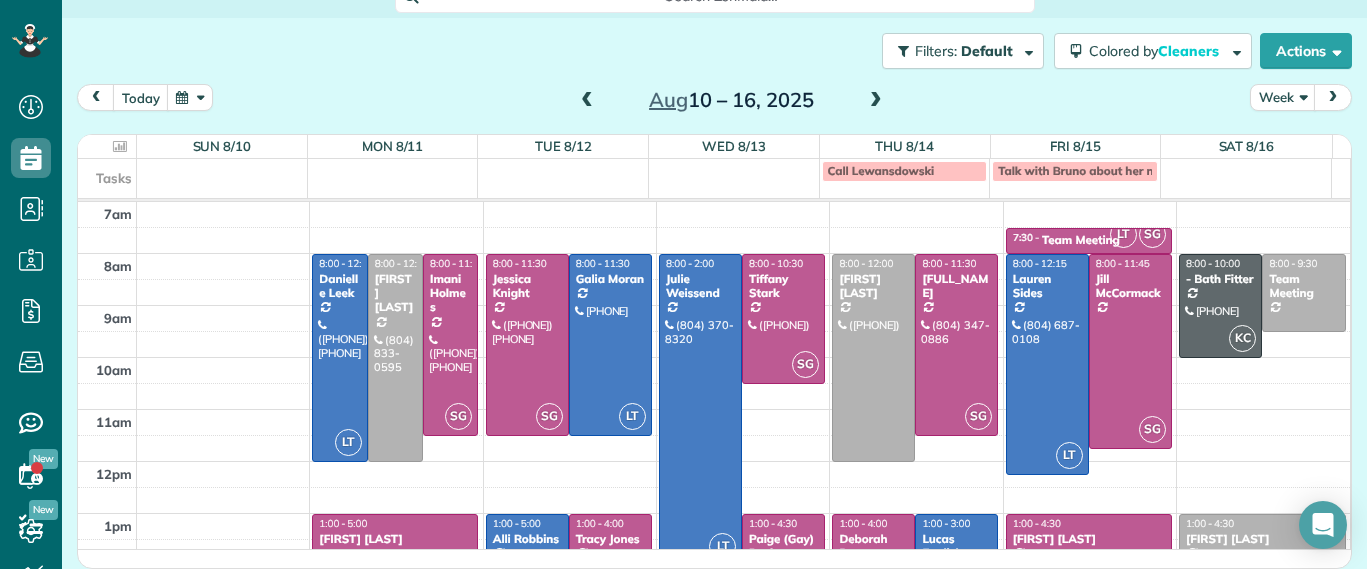 click at bounding box center [587, 101] 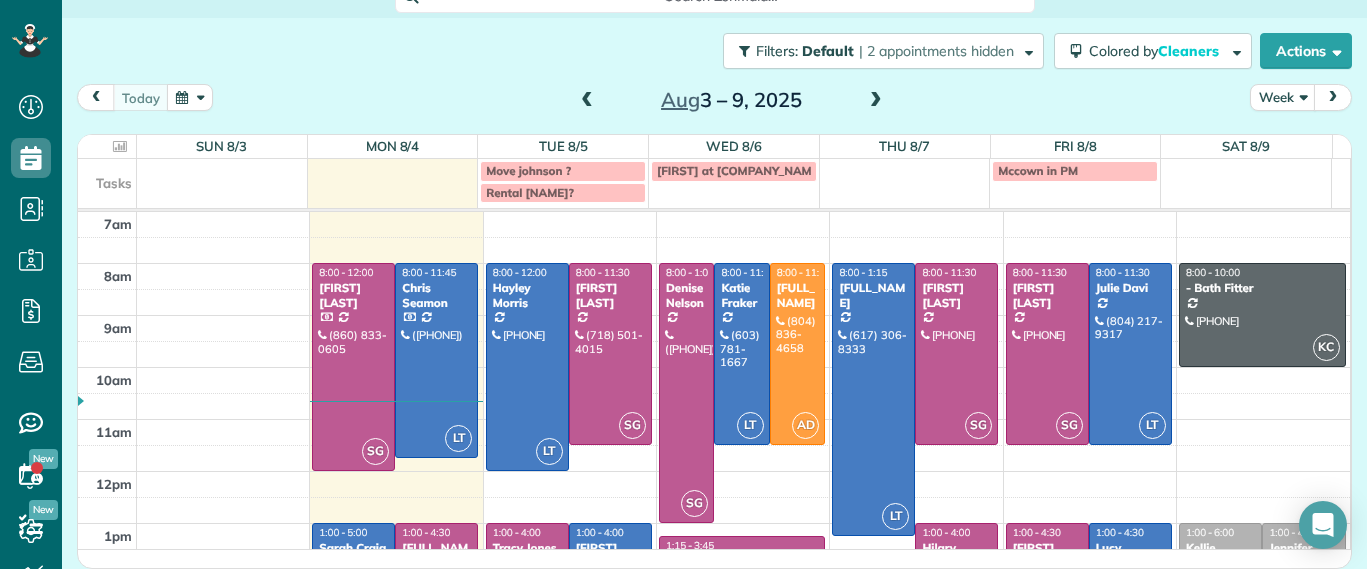 click at bounding box center [876, 101] 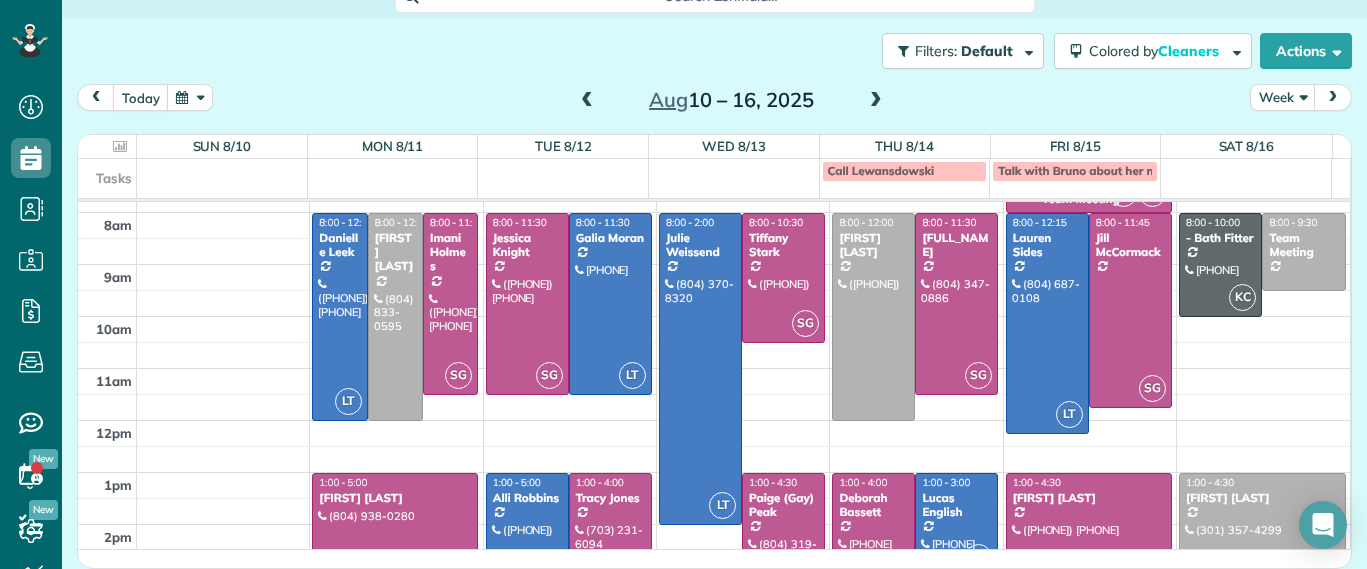 scroll, scrollTop: 0, scrollLeft: 0, axis: both 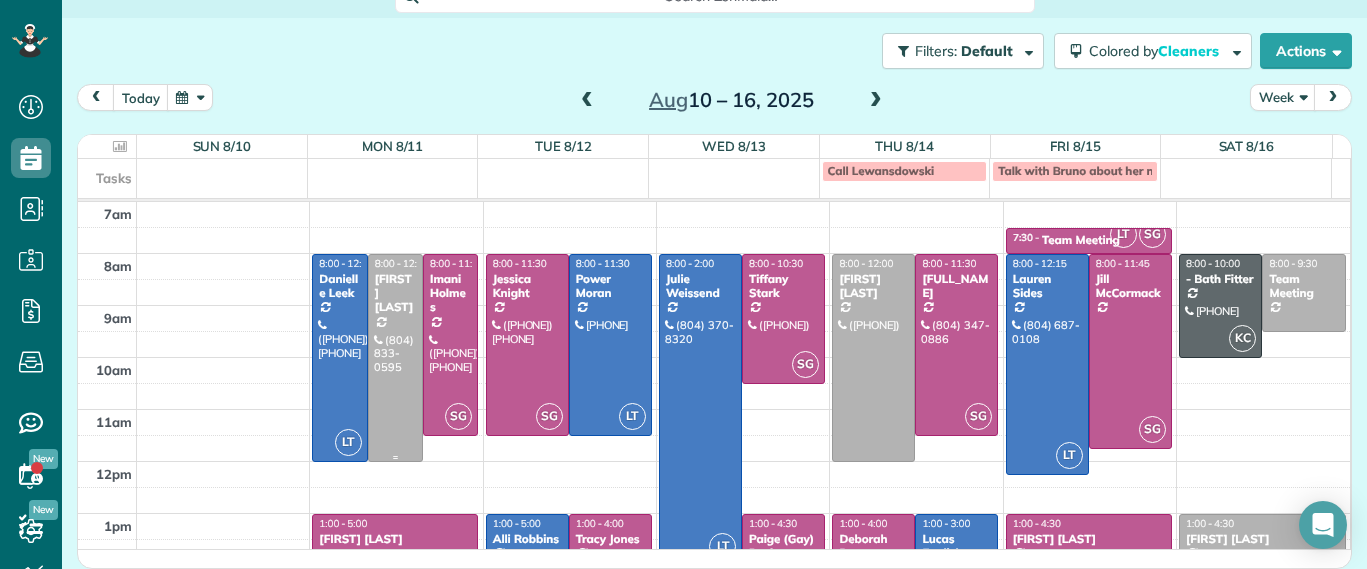 drag, startPoint x: 304, startPoint y: 392, endPoint x: 346, endPoint y: 382, distance: 43.174065 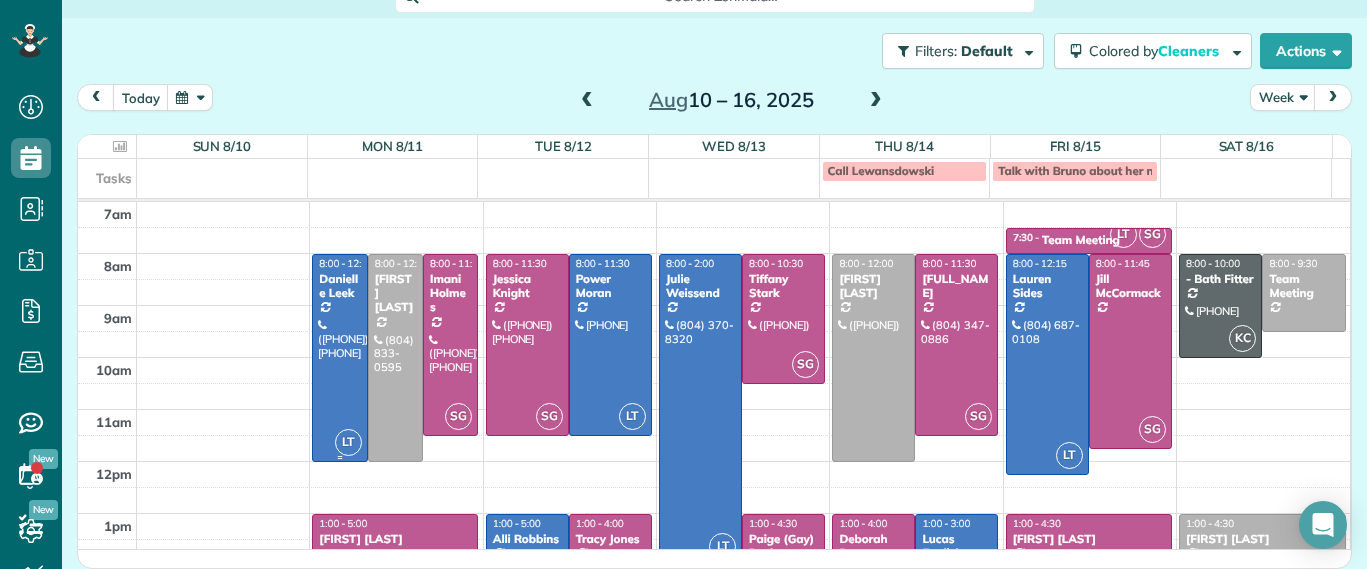 drag, startPoint x: 346, startPoint y: 382, endPoint x: 988, endPoint y: 346, distance: 643.00854 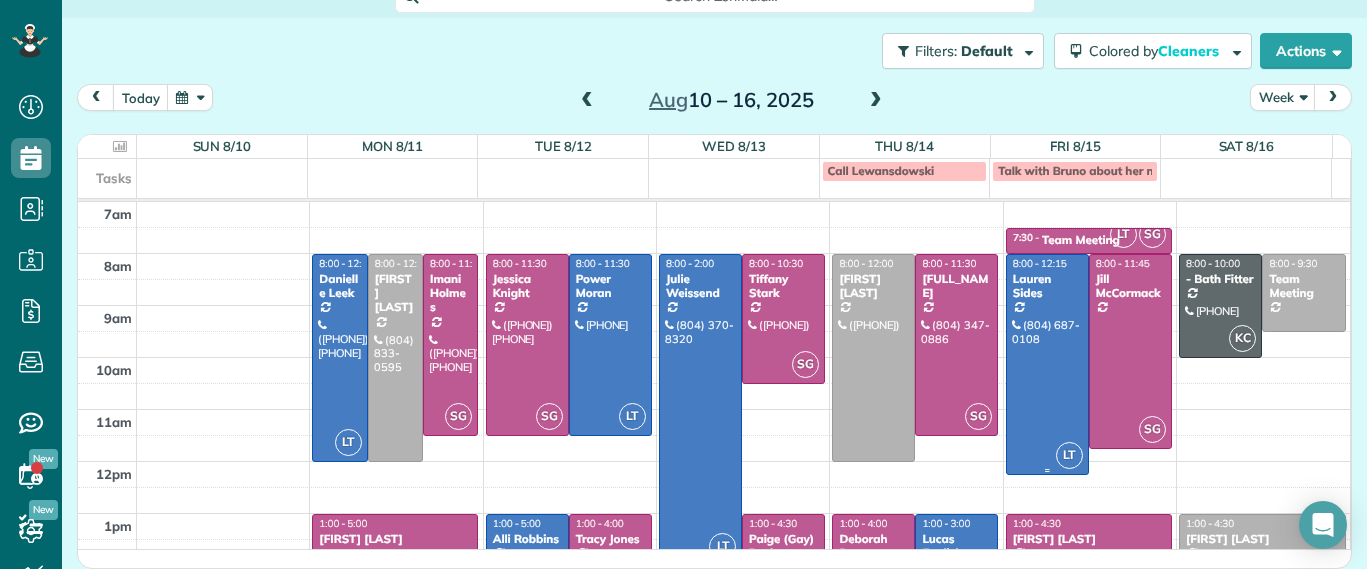click at bounding box center [339, 358] 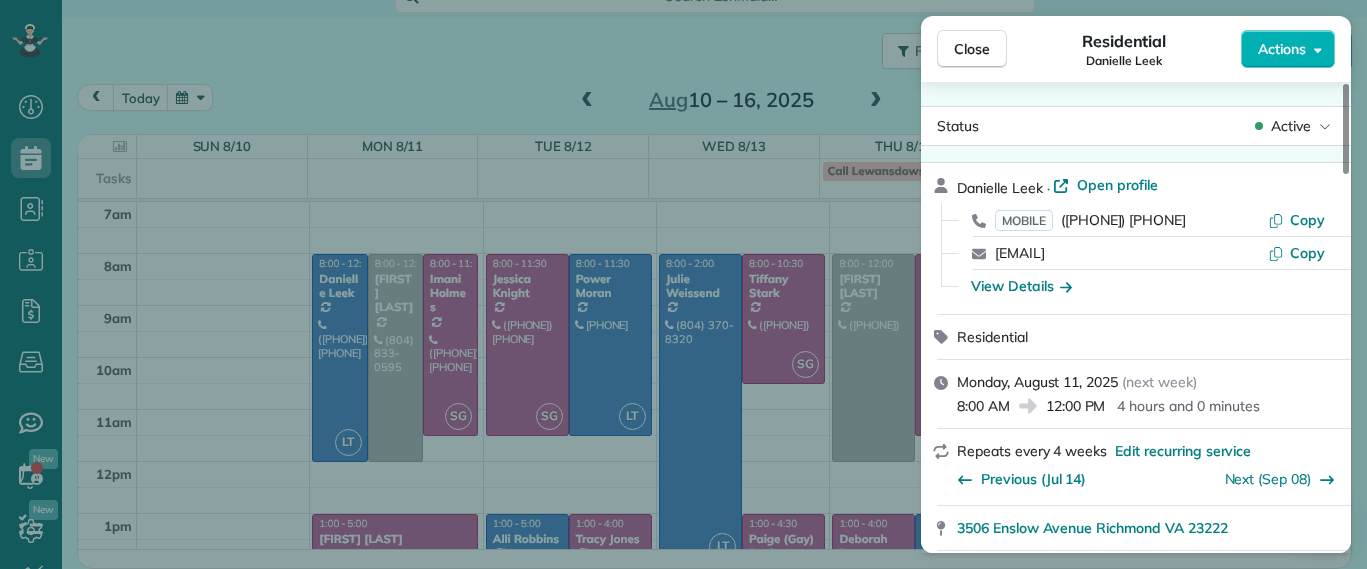 drag, startPoint x: 1105, startPoint y: 70, endPoint x: 1215, endPoint y: 98, distance: 113.507706 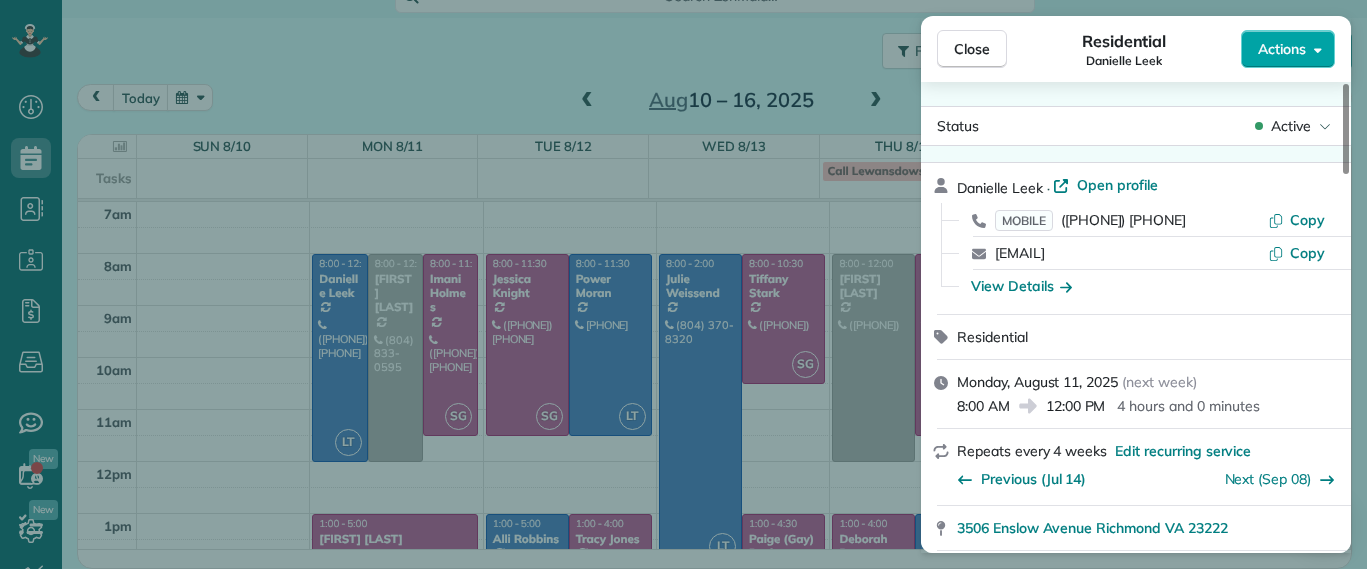 click on "Actions" at bounding box center (1282, 49) 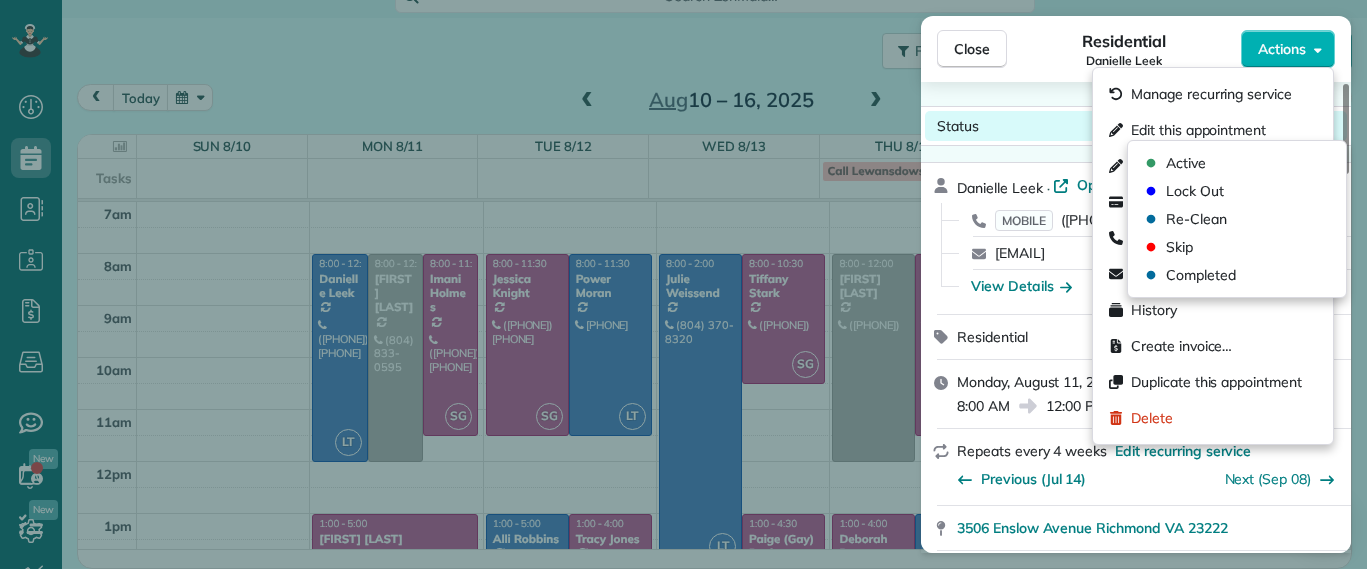 click on "Status Active" at bounding box center [1136, 126] 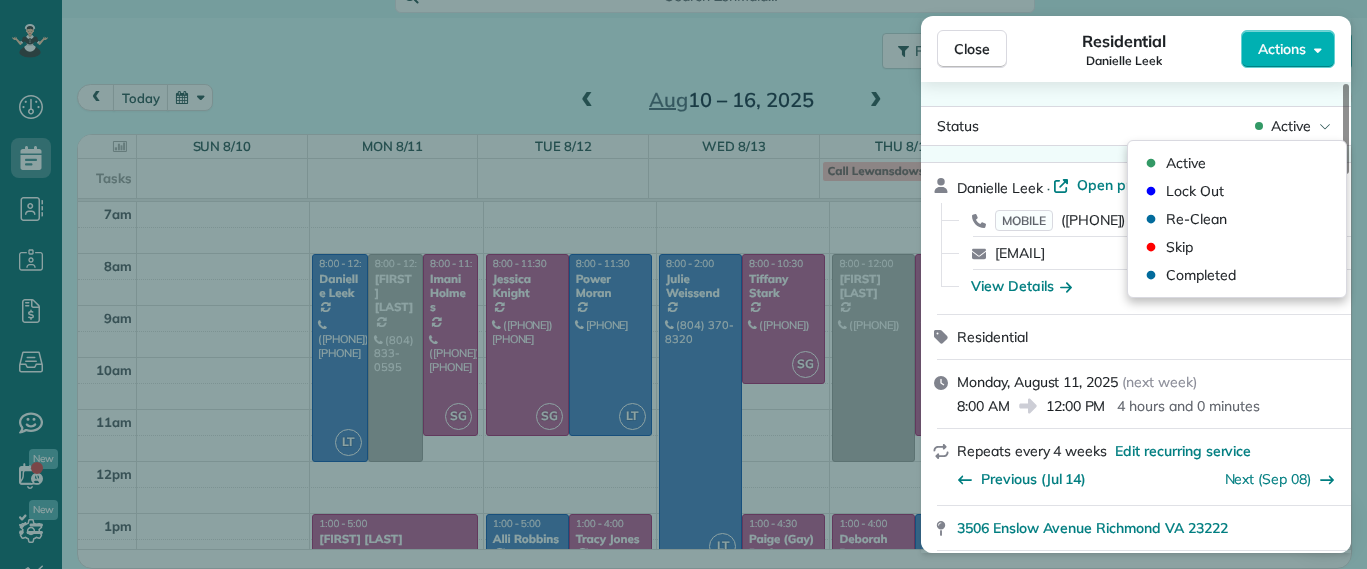 drag, startPoint x: 1023, startPoint y: 271, endPoint x: 1037, endPoint y: 286, distance: 20.518284 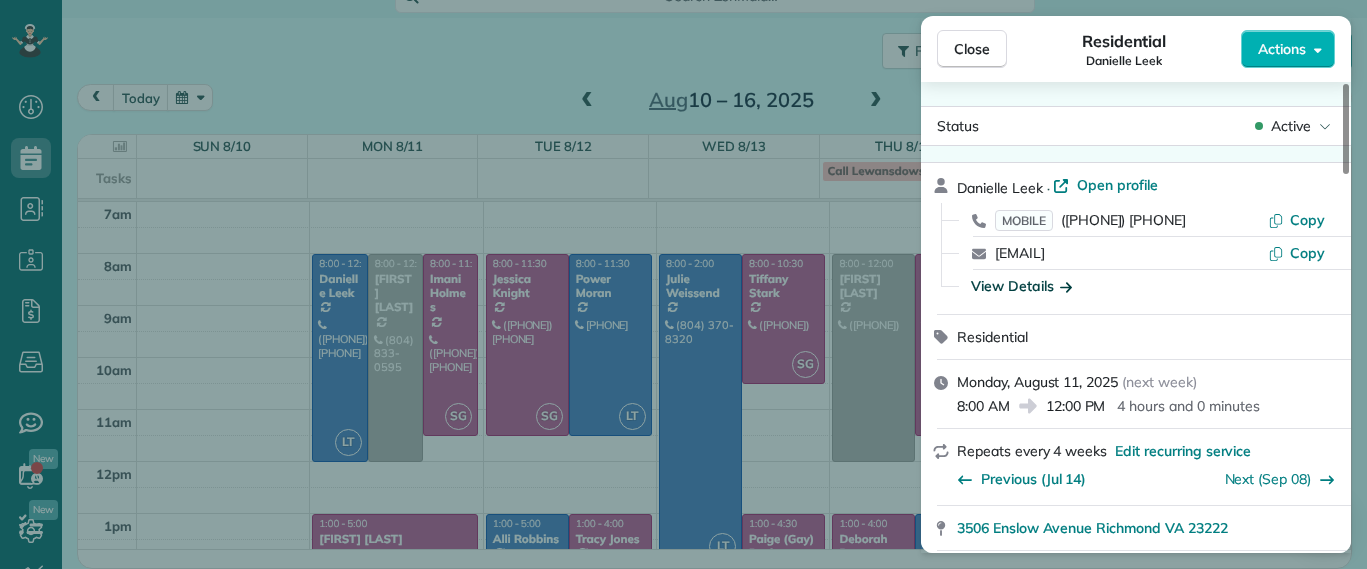 click on "View Details" at bounding box center [1021, 286] 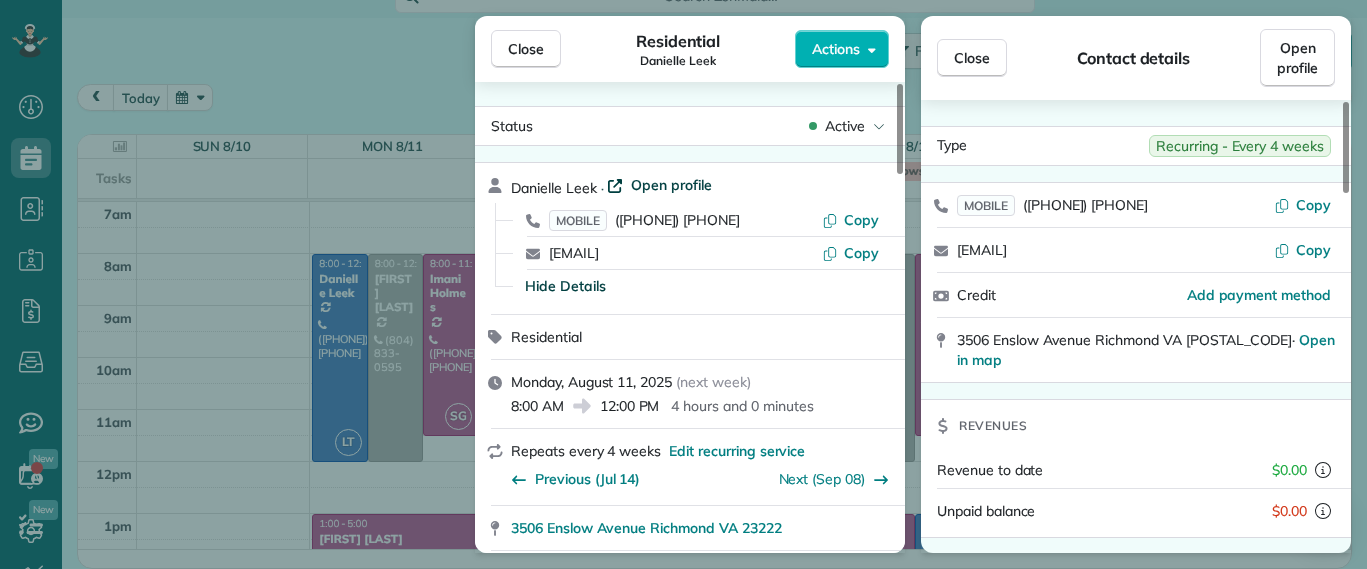 click on "Open profile" at bounding box center [671, 185] 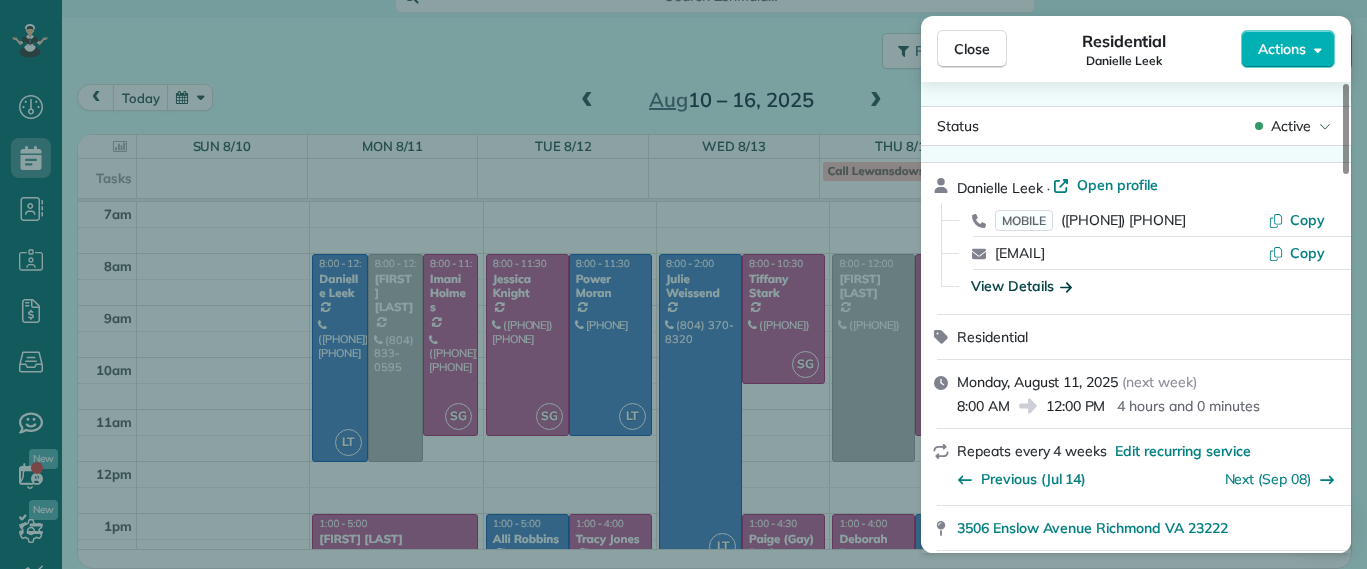 drag, startPoint x: 765, startPoint y: 40, endPoint x: 644, endPoint y: 64, distance: 123.35721 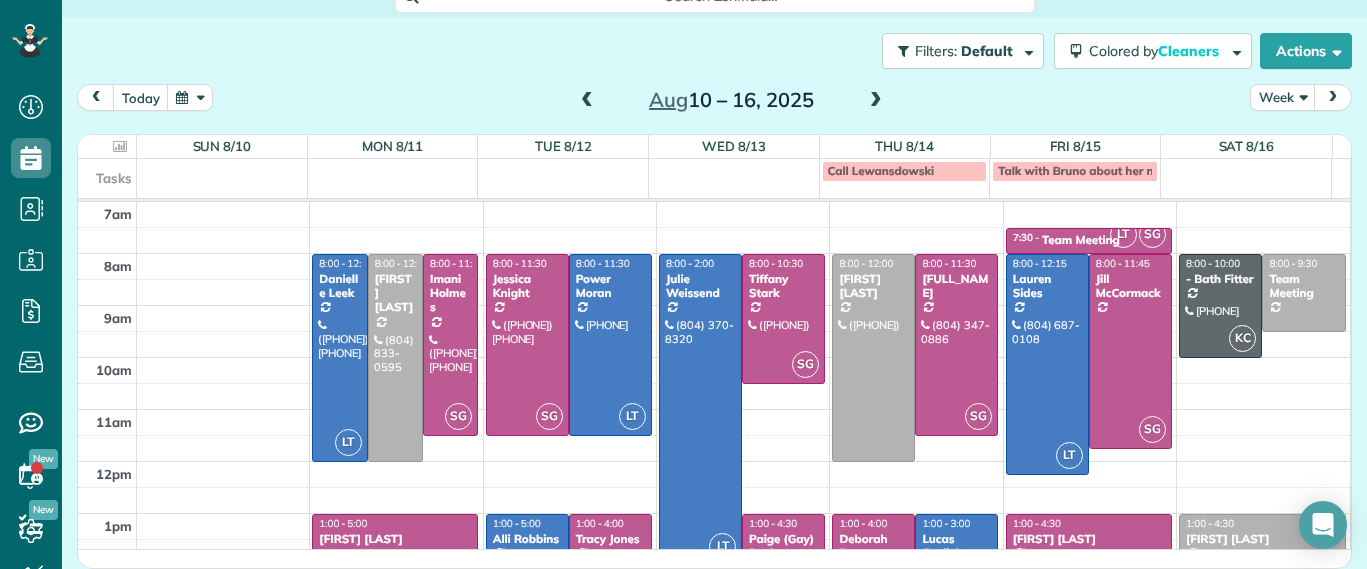 click at bounding box center (587, 101) 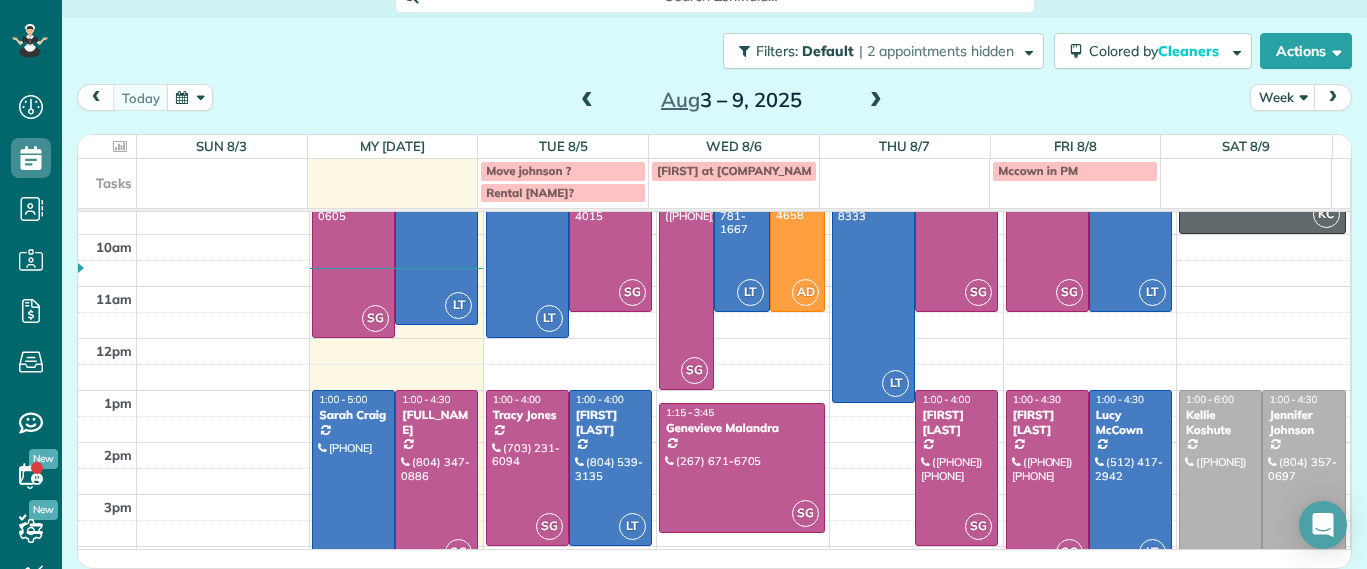 scroll, scrollTop: 0, scrollLeft: 0, axis: both 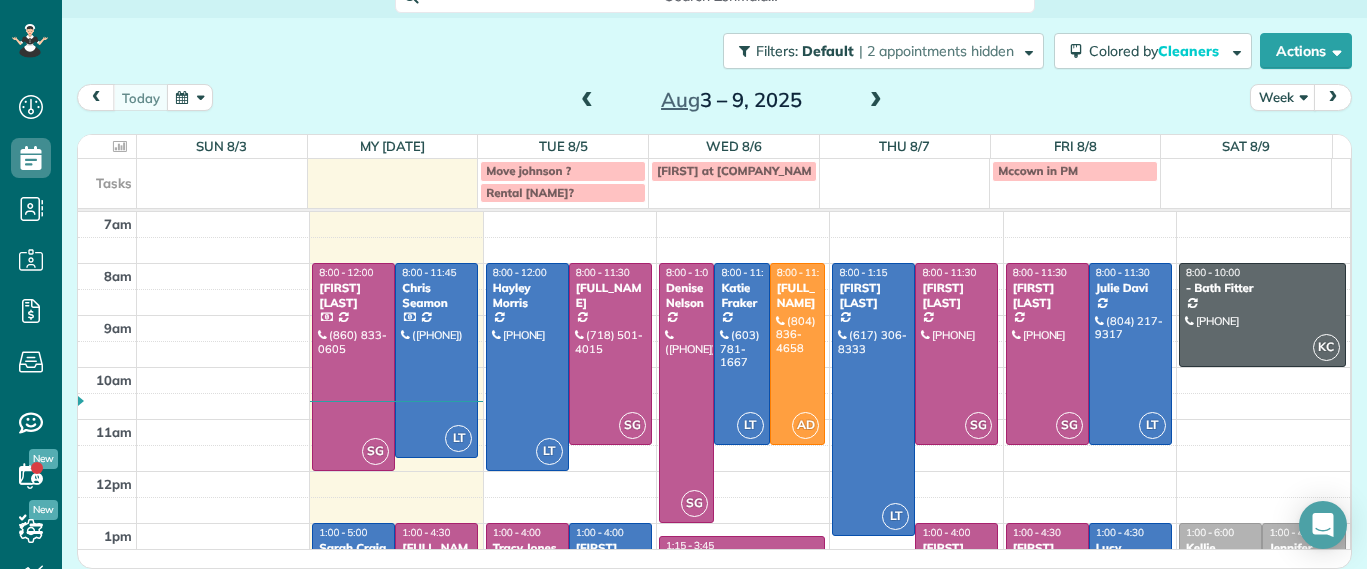 click at bounding box center [876, 101] 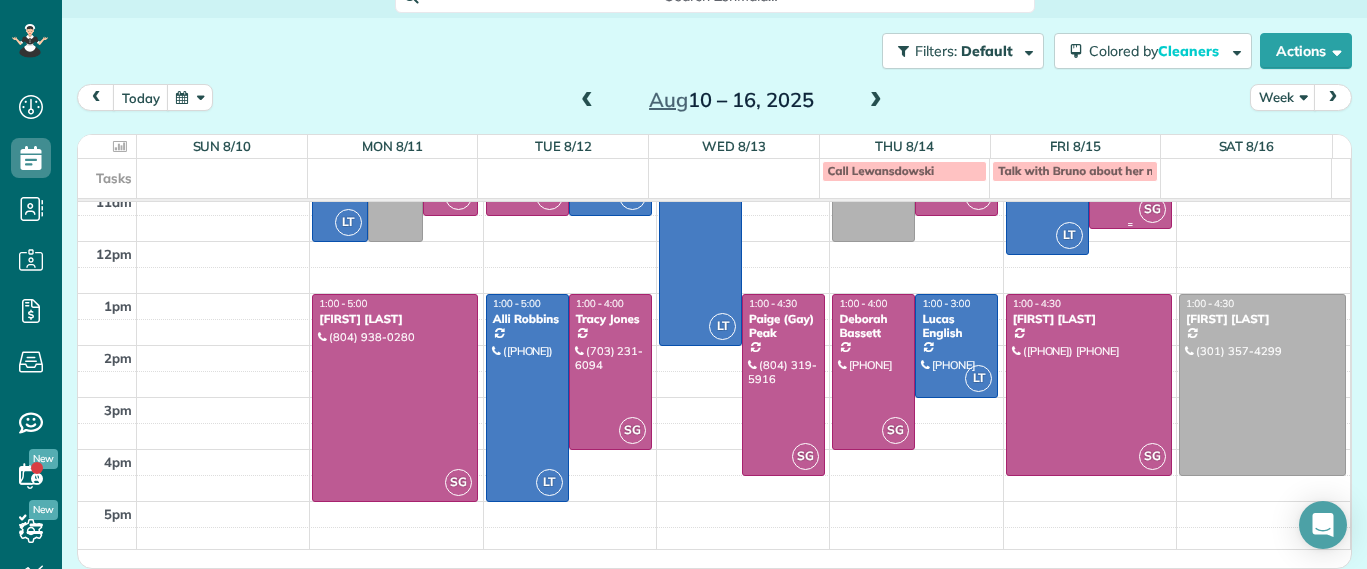 scroll, scrollTop: 224, scrollLeft: 0, axis: vertical 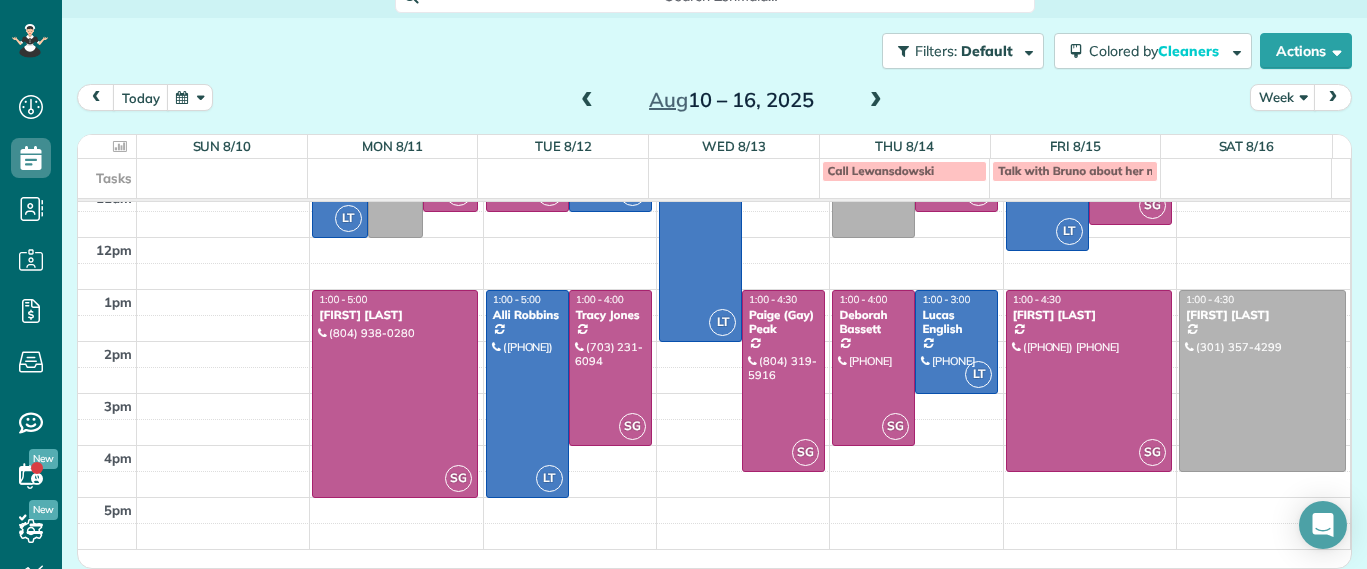 click at bounding box center [587, 101] 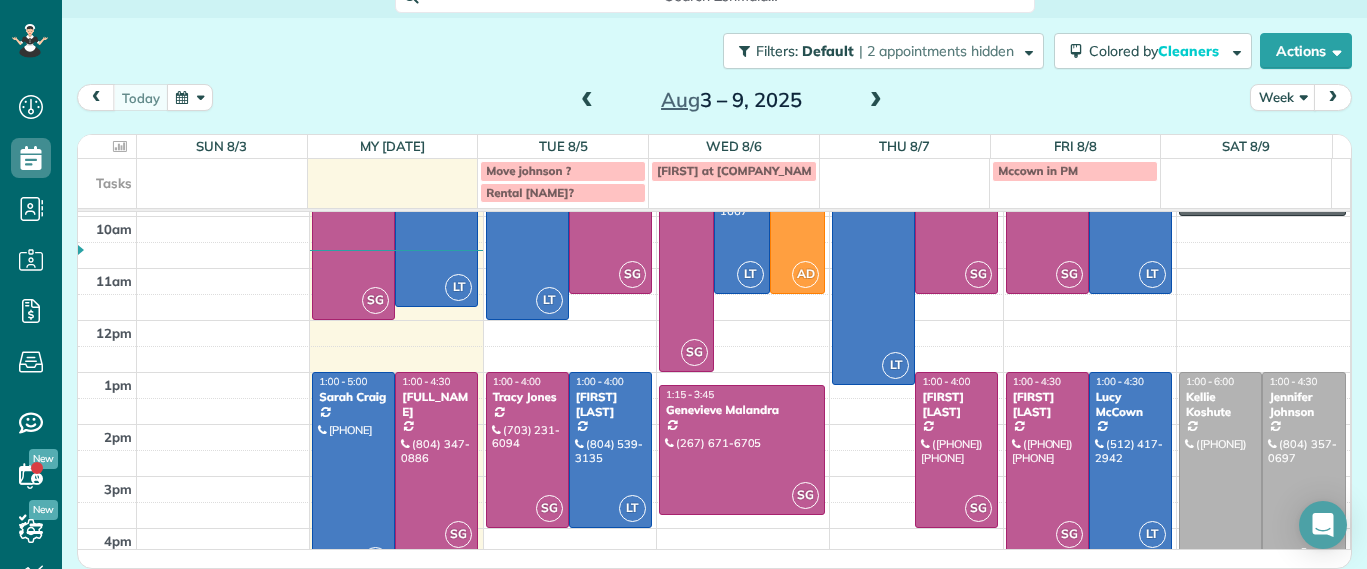scroll, scrollTop: 109, scrollLeft: 0, axis: vertical 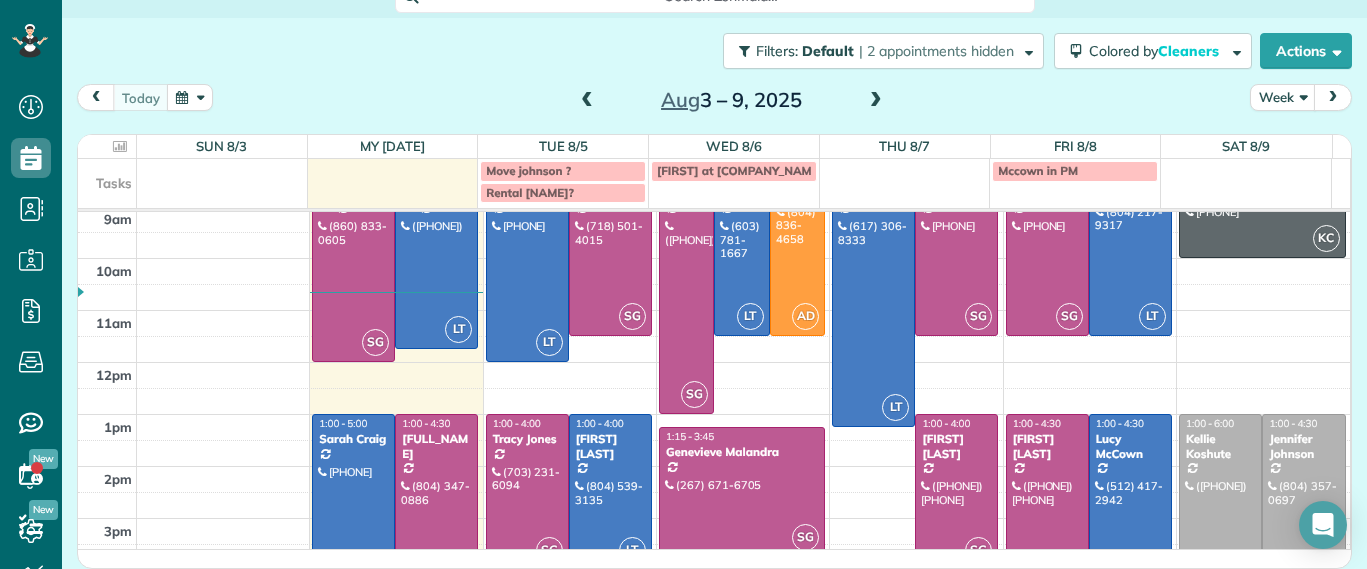 click on "Jennifer Johnson" at bounding box center [1291, 445] 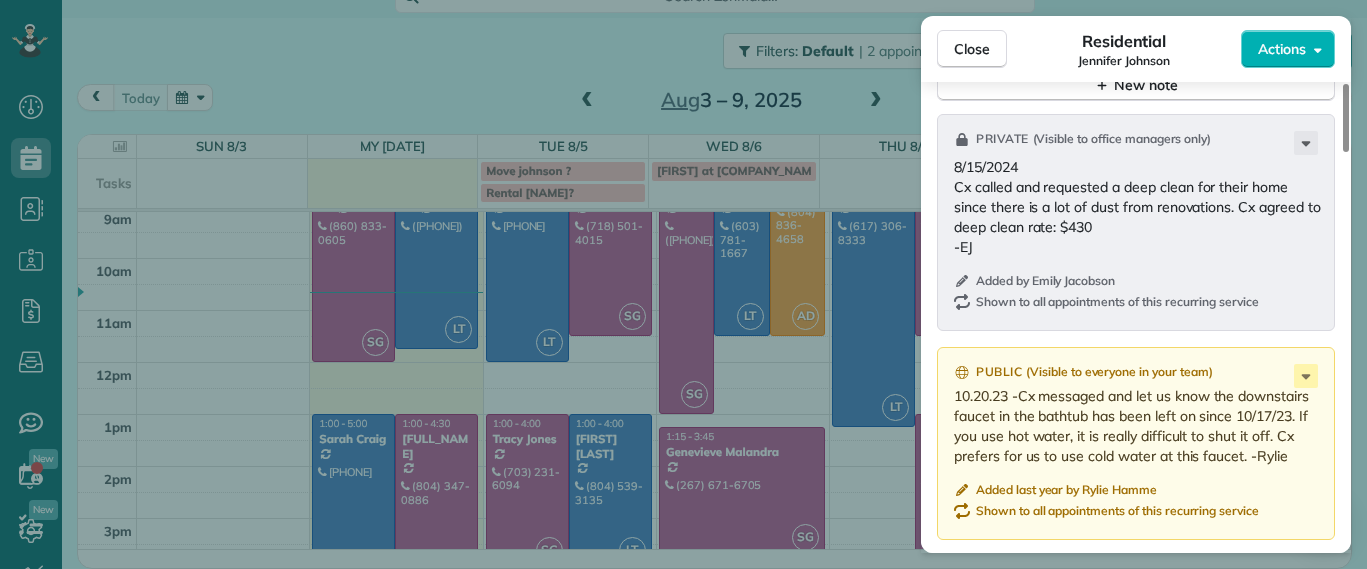 scroll, scrollTop: 1629, scrollLeft: 0, axis: vertical 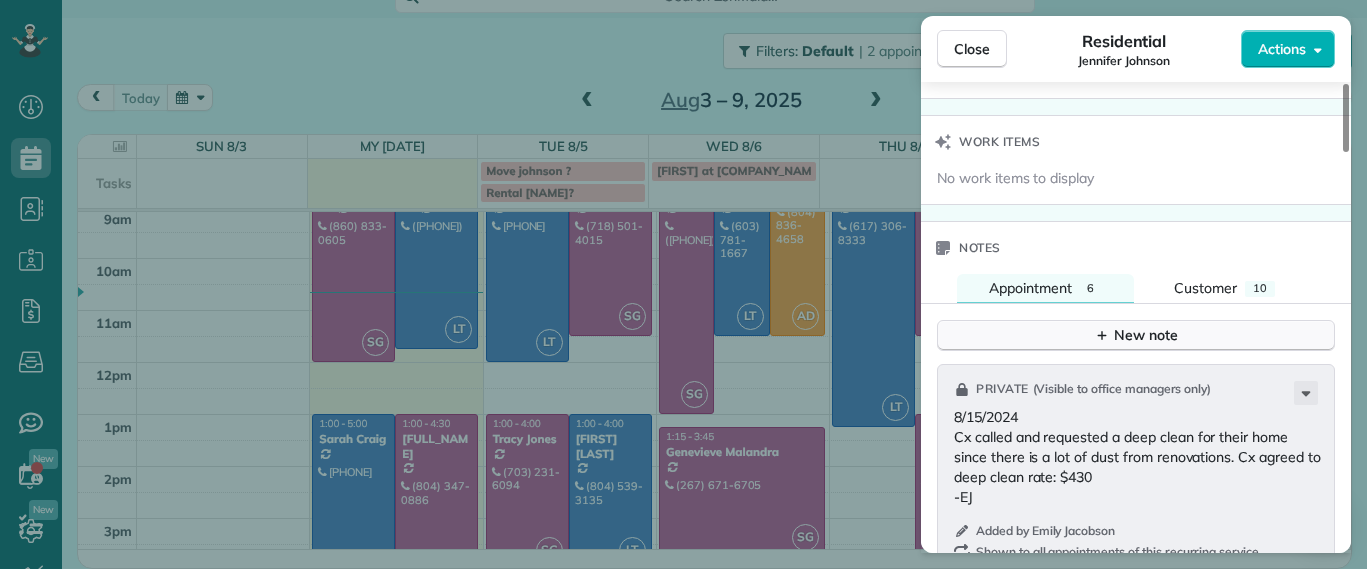 click on "New note" at bounding box center [1136, 335] 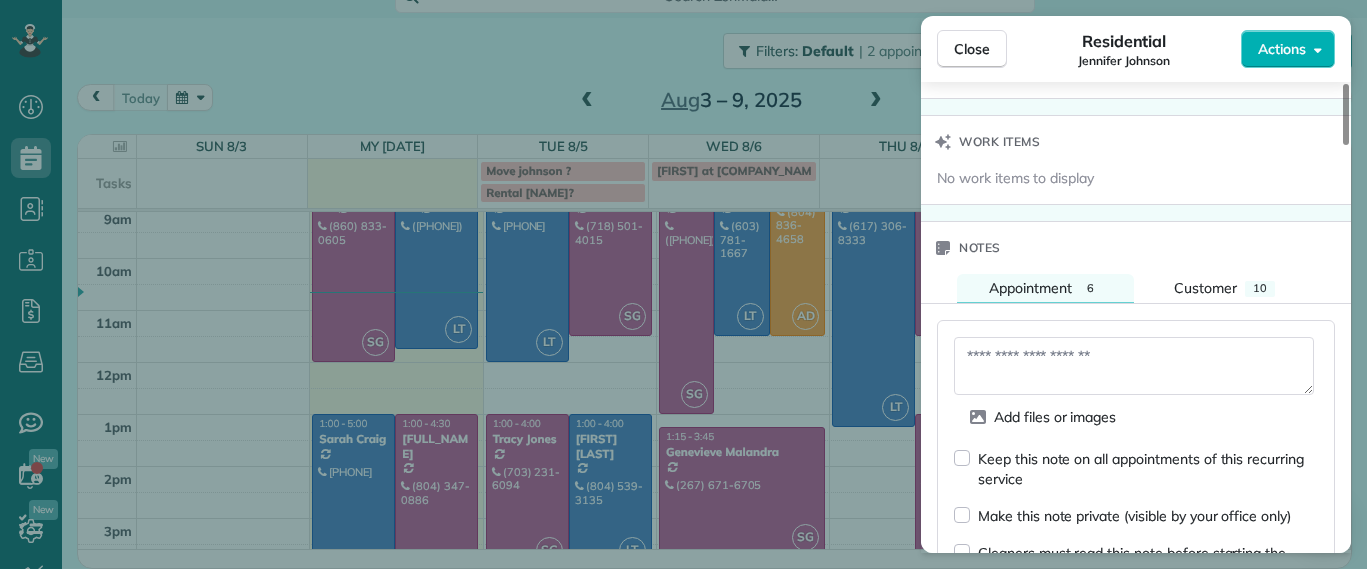 drag, startPoint x: 965, startPoint y: 448, endPoint x: 978, endPoint y: 465, distance: 21.400934 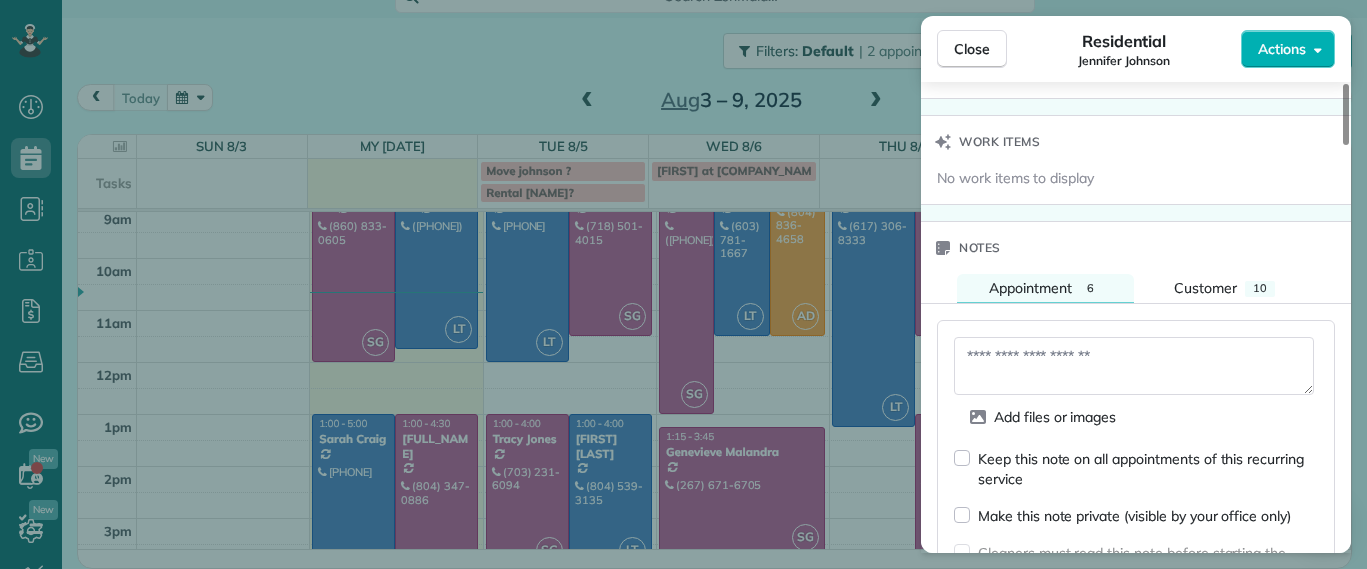 click at bounding box center [1134, 366] 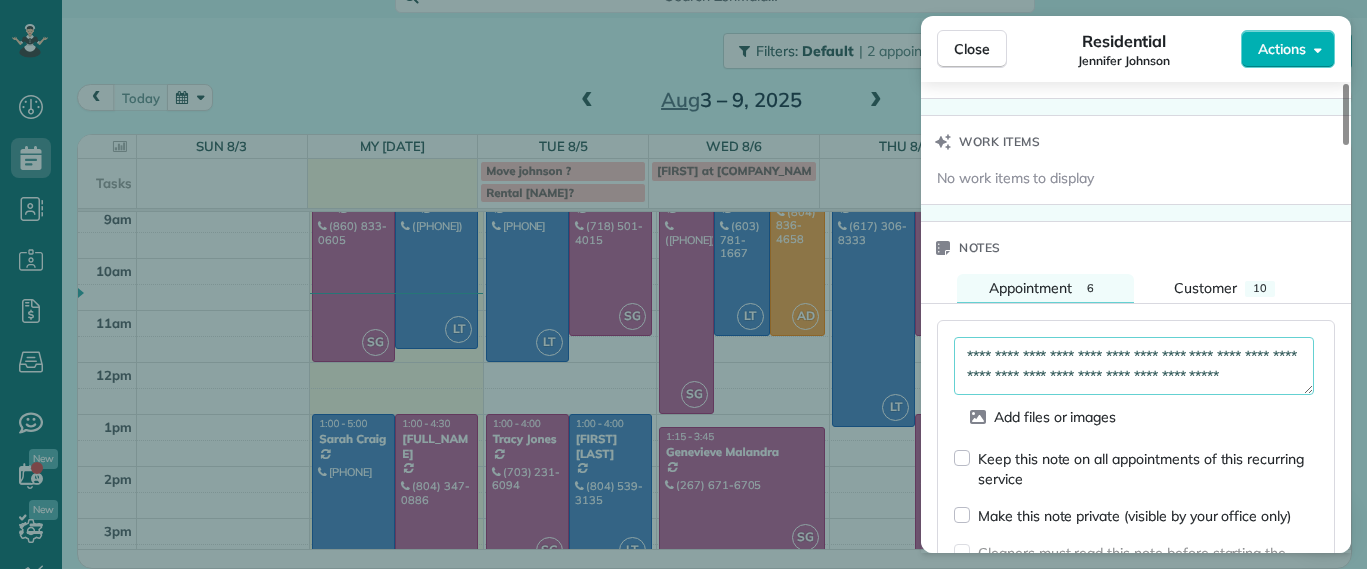 scroll, scrollTop: 12, scrollLeft: 0, axis: vertical 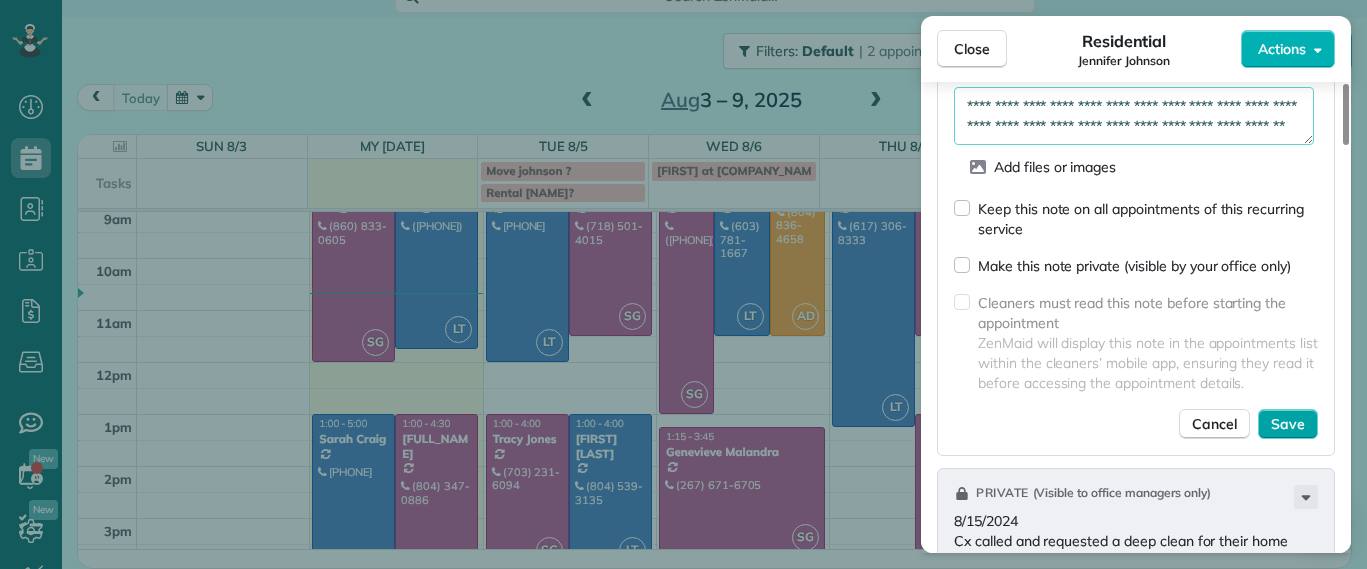 type on "**********" 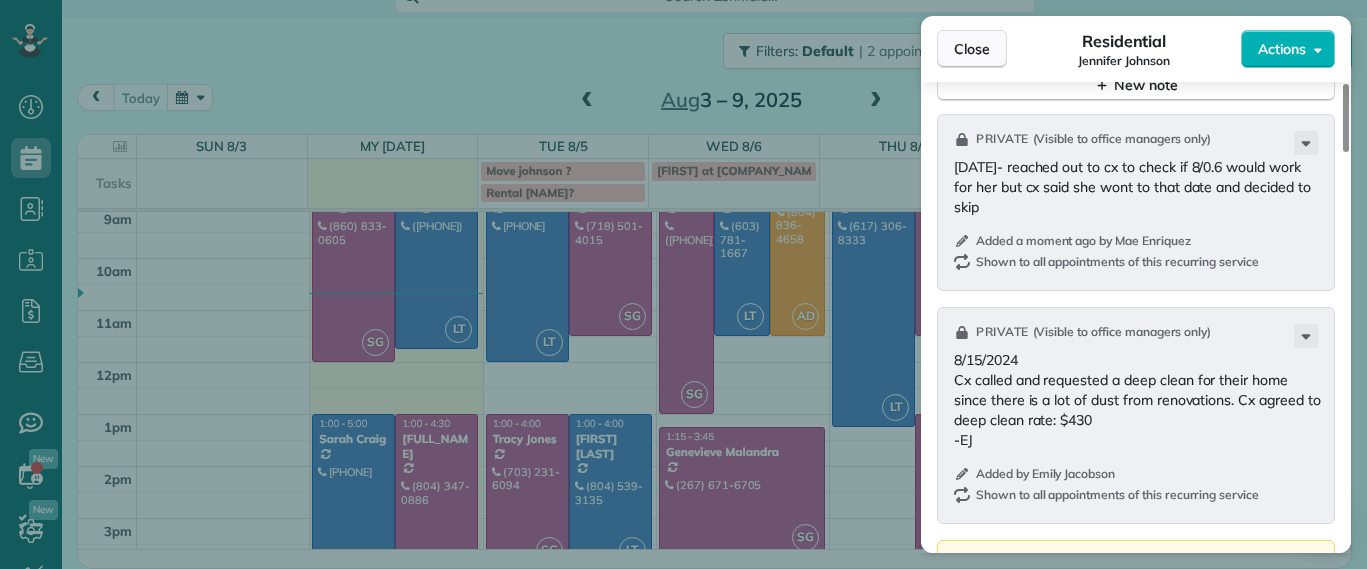 click on "Close" at bounding box center (972, 49) 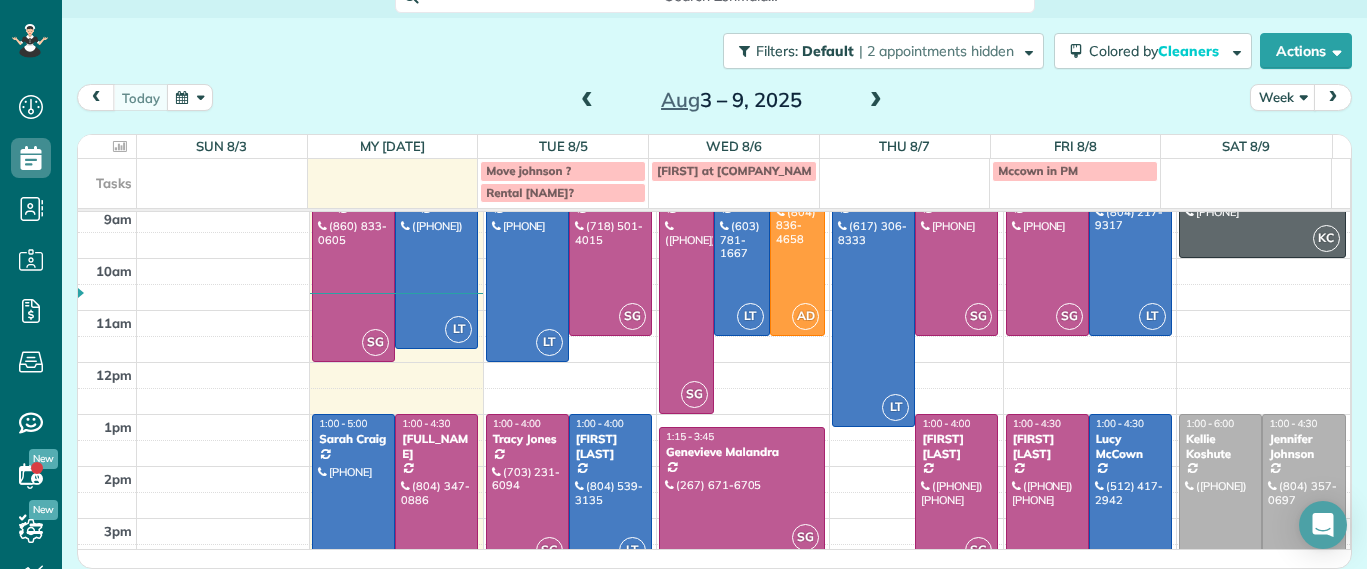click at bounding box center [1303, 505] 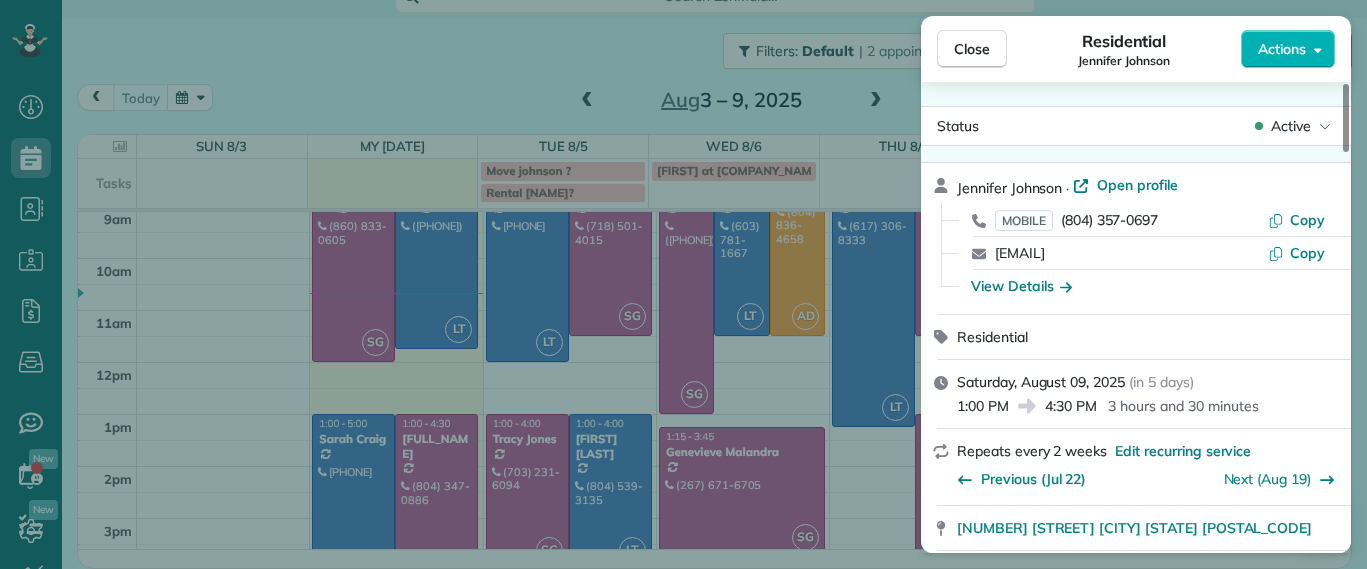 click on "Close Residential Jennifer Johnson Actions" at bounding box center [1136, 49] 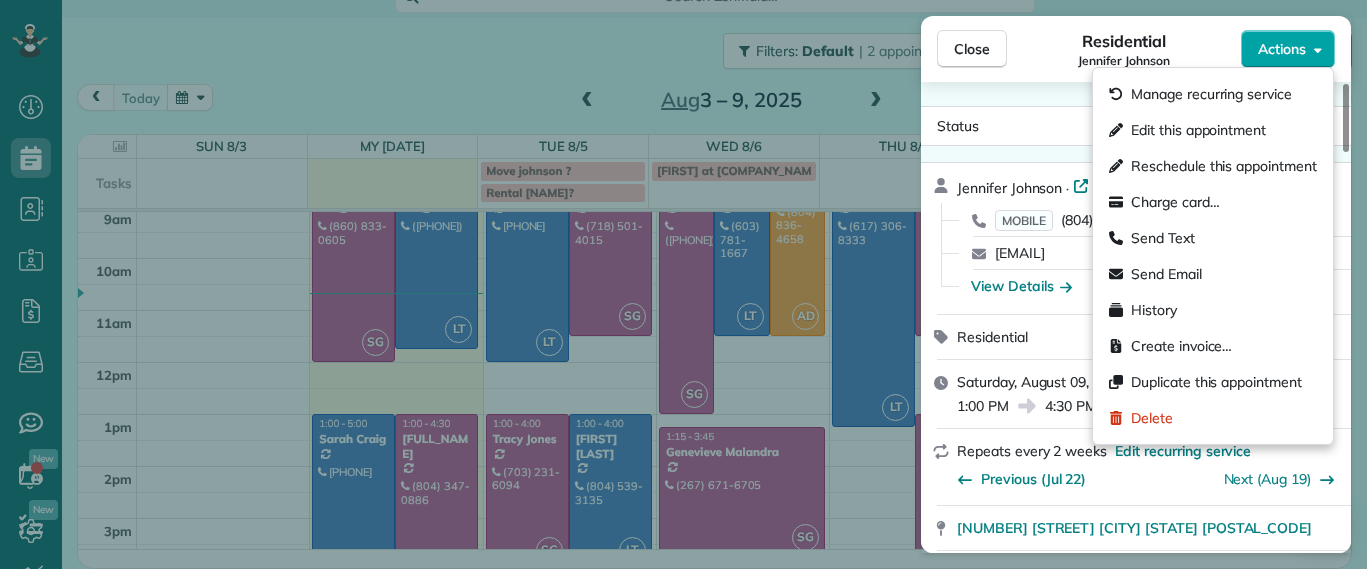 click on "Actions" at bounding box center [1282, 49] 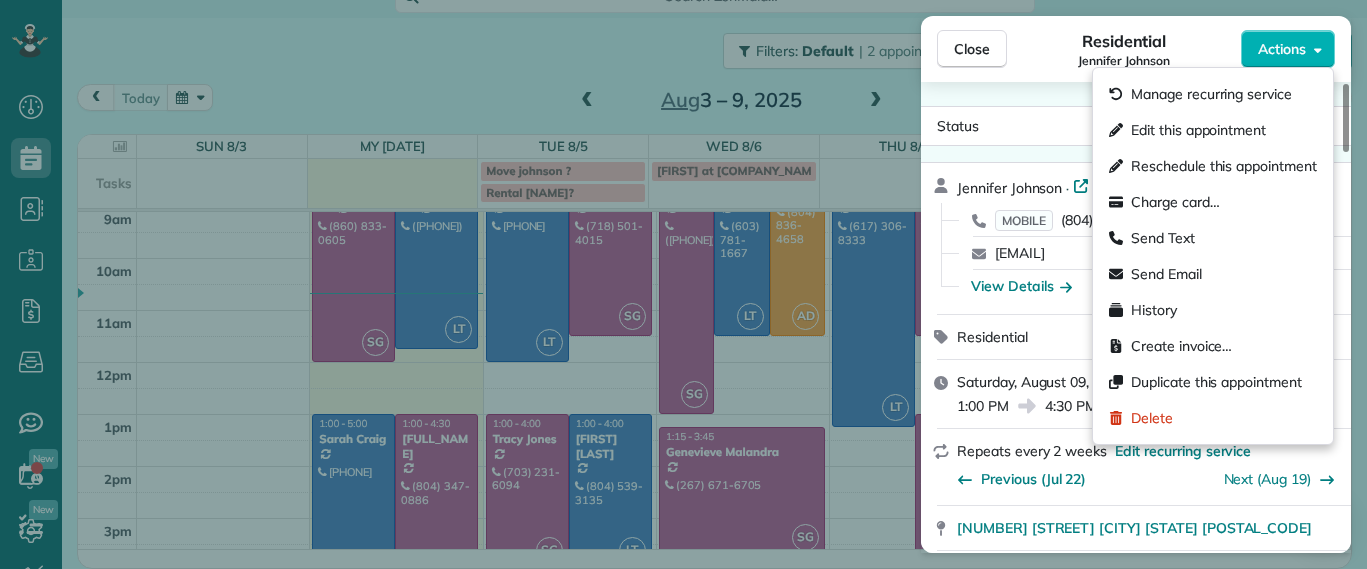 click on "Close Residential Jennifer Johnson Actions Status Active Jennifer Johnson · Open profile MOBILE (804) 357-0697 Copy trippandjenny@verizon.net Copy View Details Residential Saturday, August 09, 2025 ( in 5 days ) 1:00 PM 4:30 PM 3 hours and 30 minutes Repeats every 2 weeks Edit recurring service Previous (Jul 22) Next (Aug 19) 4008 Clinton Avenue Richmond VA 23227 Service was not rated yet Setup ratings Cleaners Time in and out Assign Invite Cleaners No cleaners assigned yet Checklist Try Now Keep this appointment up to your standards. Stay on top of every detail, keep your cleaners organised, and your client happy. Assign a checklist Watch a 5 min demo Billing Billing actions Service Service Price (1x $179.00) $179.00 Add an item Overcharge $0.00 Discount $0.00 Coupon discount - Primary tax - Secondary tax - Total appointment price $179.00 Tips collected $0.00 Unpaid Mark as paid Total including tip $179.00 Get paid online in no-time! Send an invoice and reward your cleaners with tips Man Hours 3.5 Man Hours" at bounding box center [683, 284] 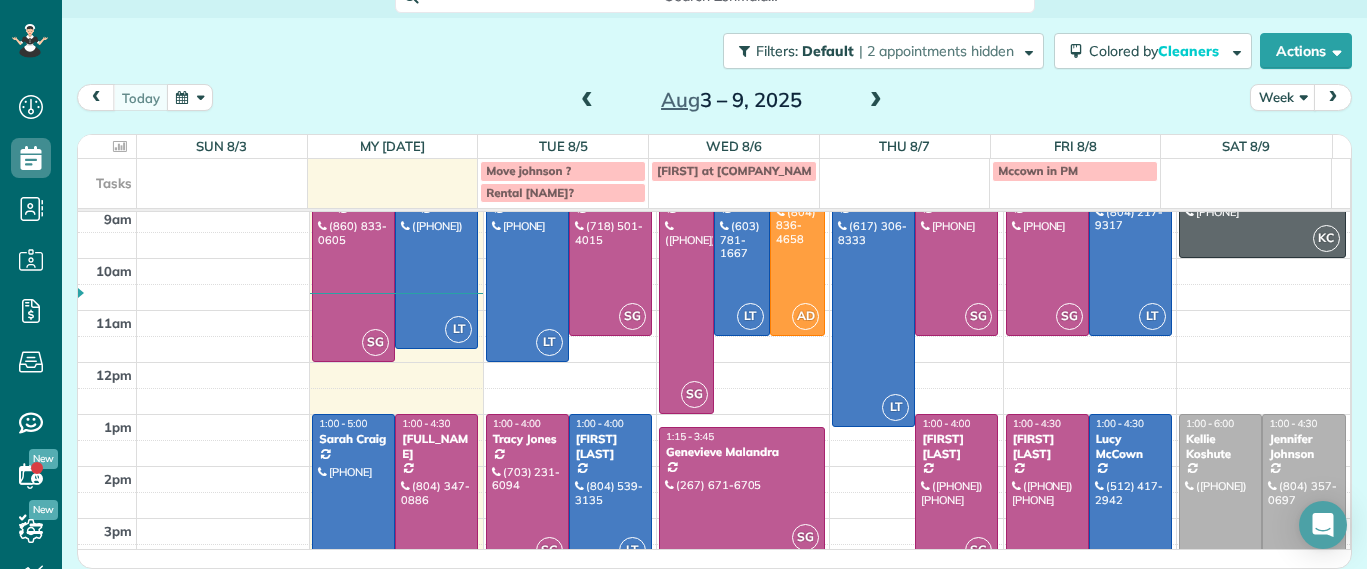 click at bounding box center (741, 245) 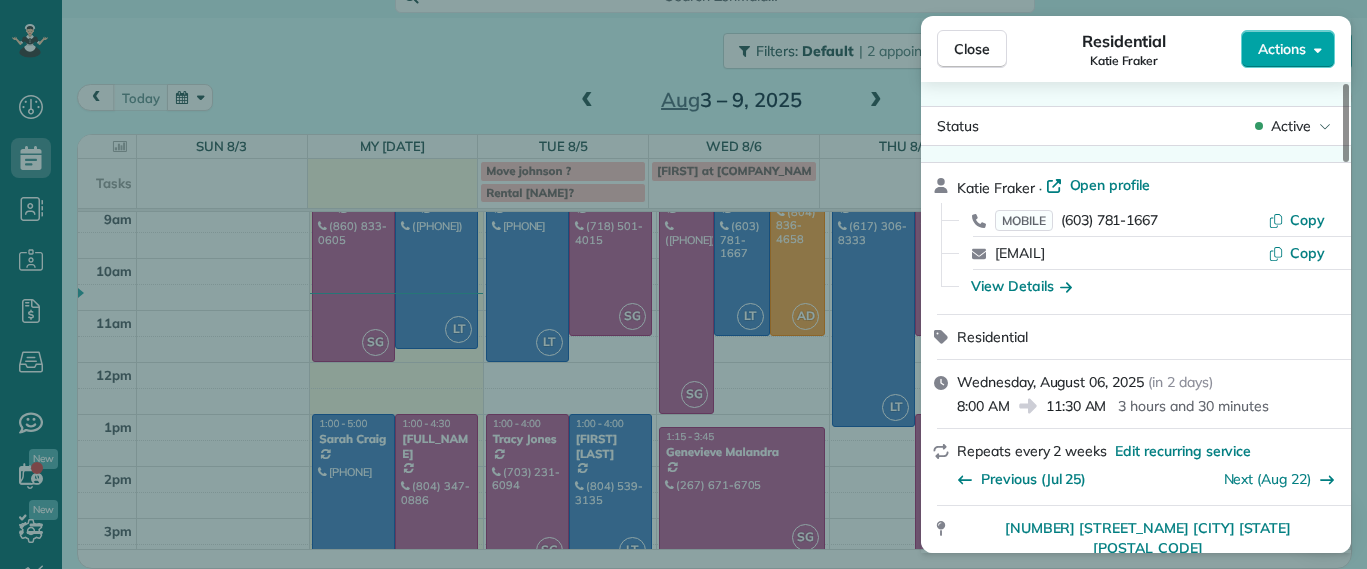 click on "Actions" at bounding box center [1288, 49] 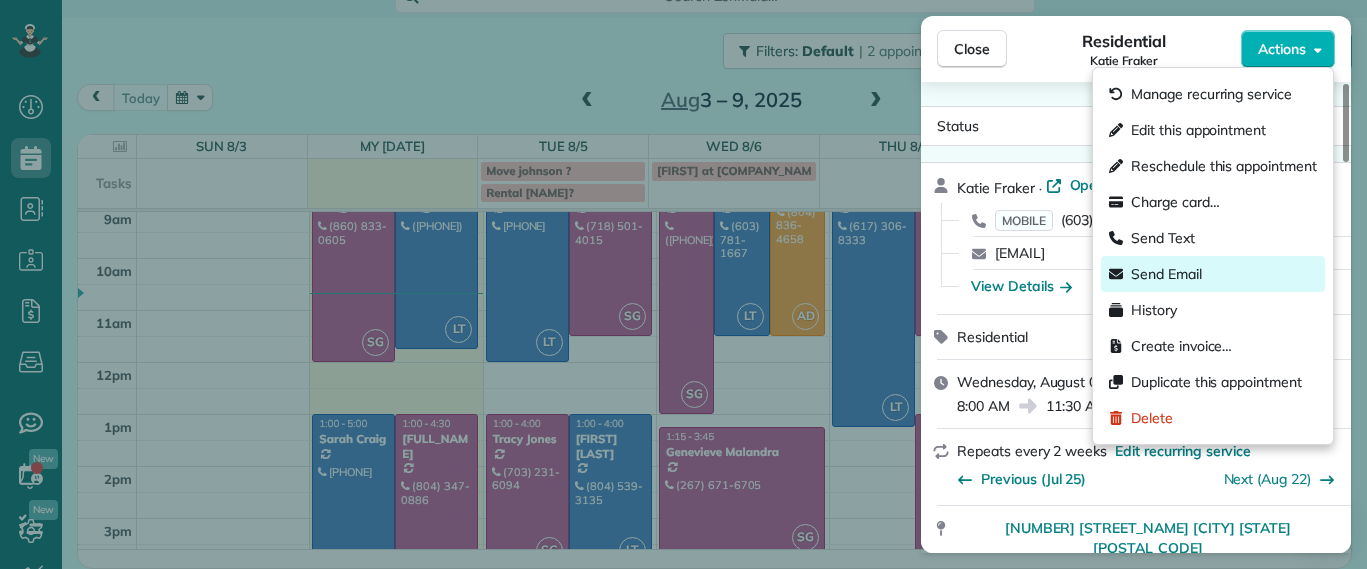 click on "Send Email" at bounding box center [1166, 274] 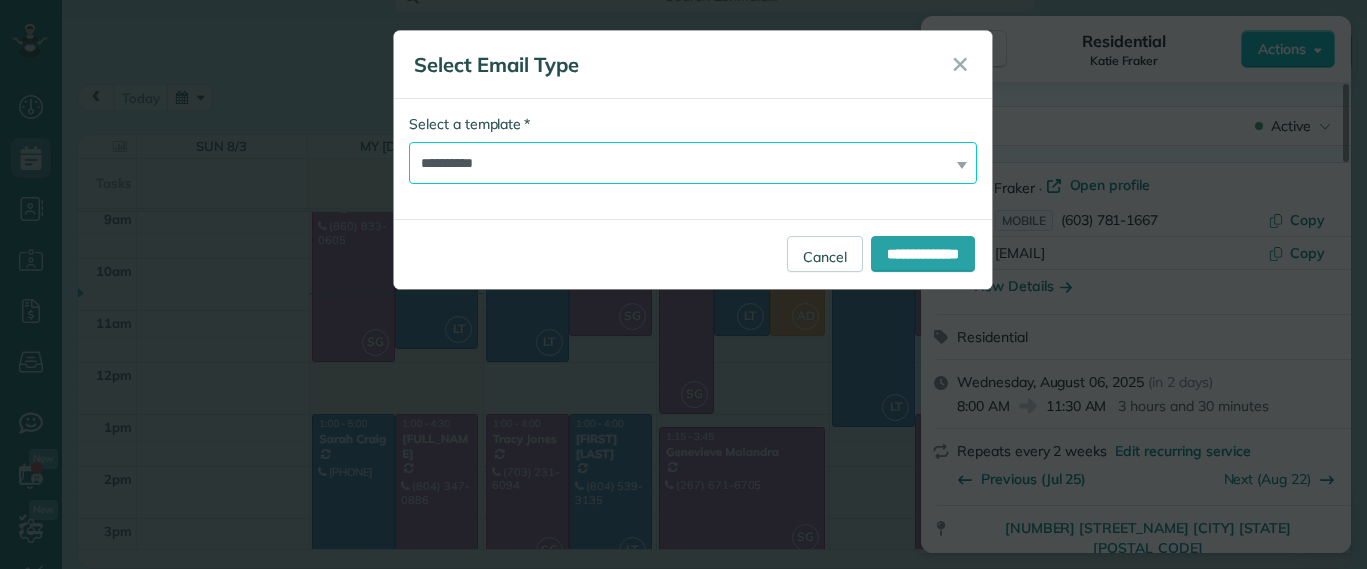 click on "**********" at bounding box center [693, 163] 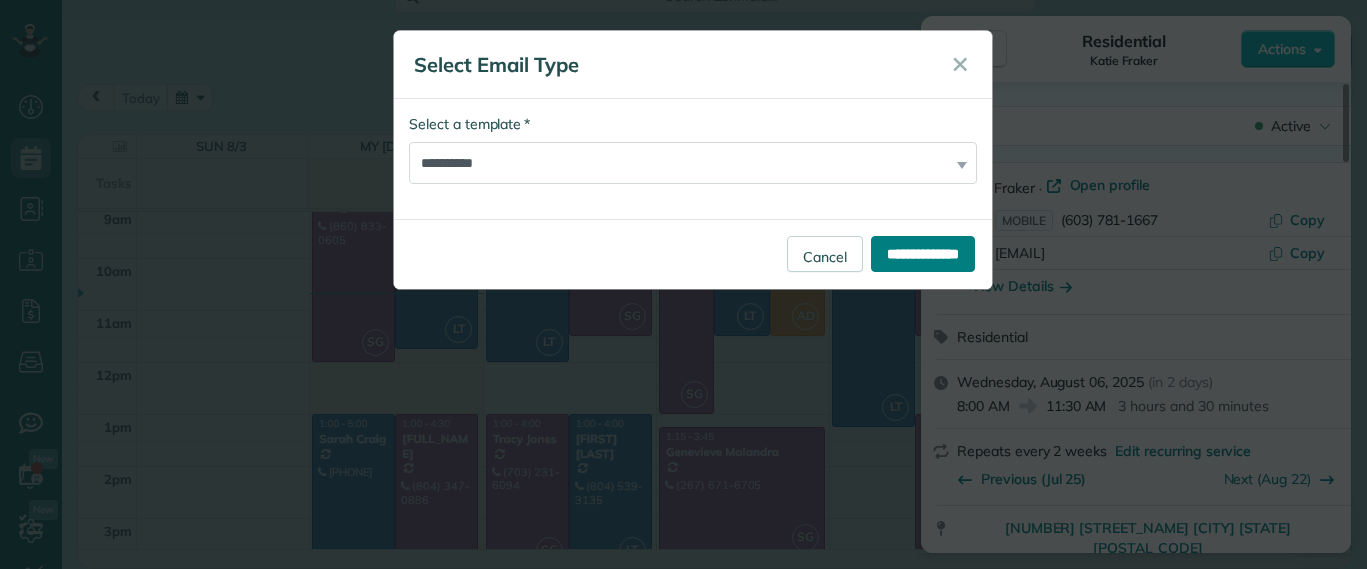 click on "**********" at bounding box center [923, 254] 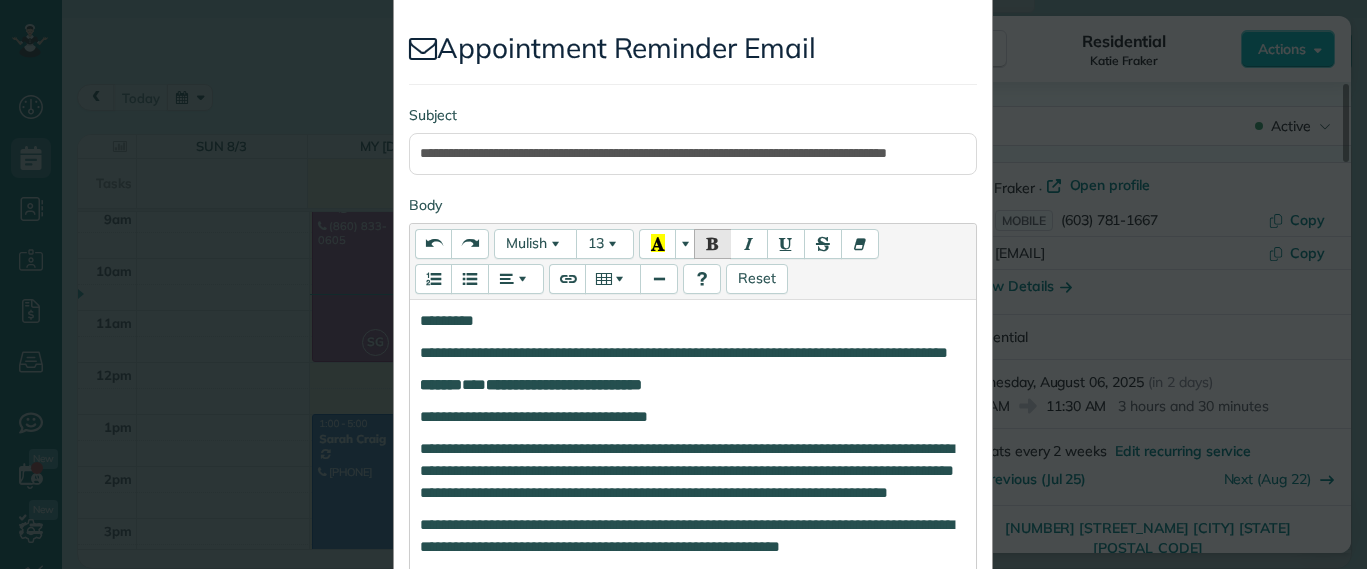 scroll, scrollTop: 617, scrollLeft: 0, axis: vertical 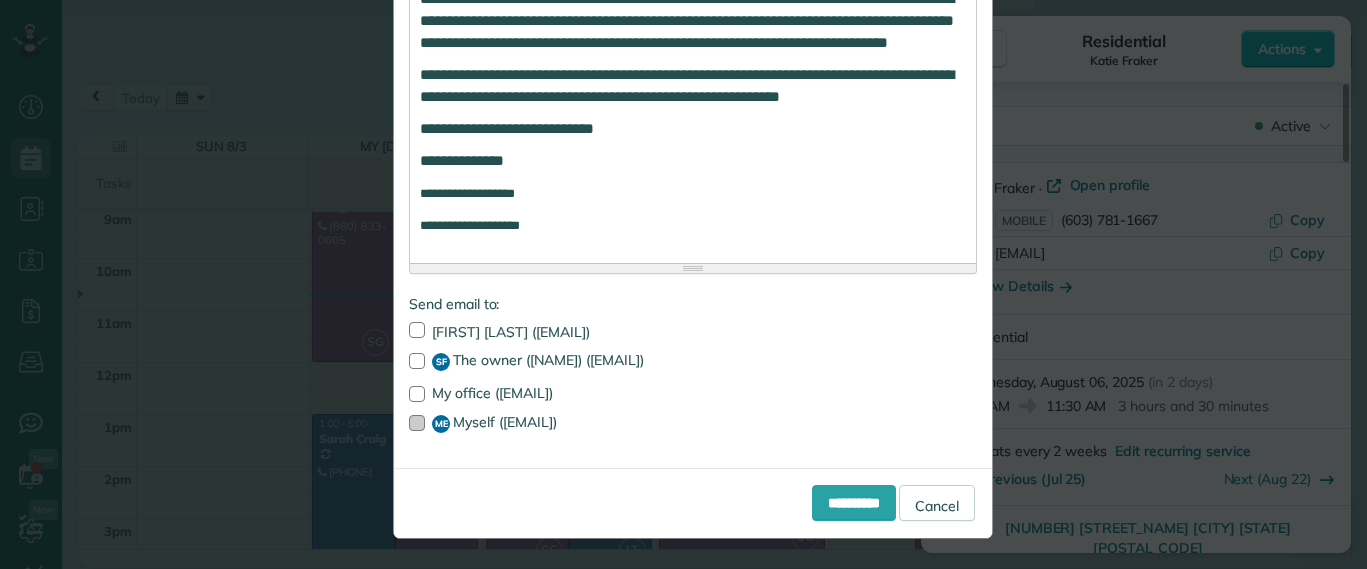 click at bounding box center (417, 423) 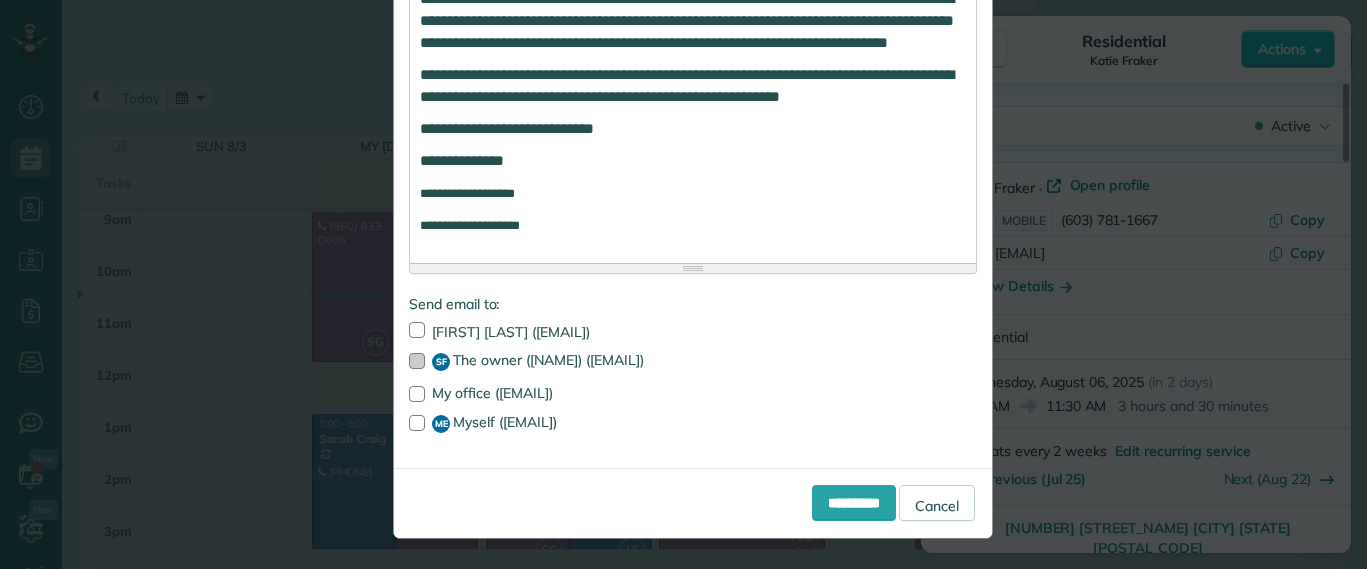 click at bounding box center [417, 361] 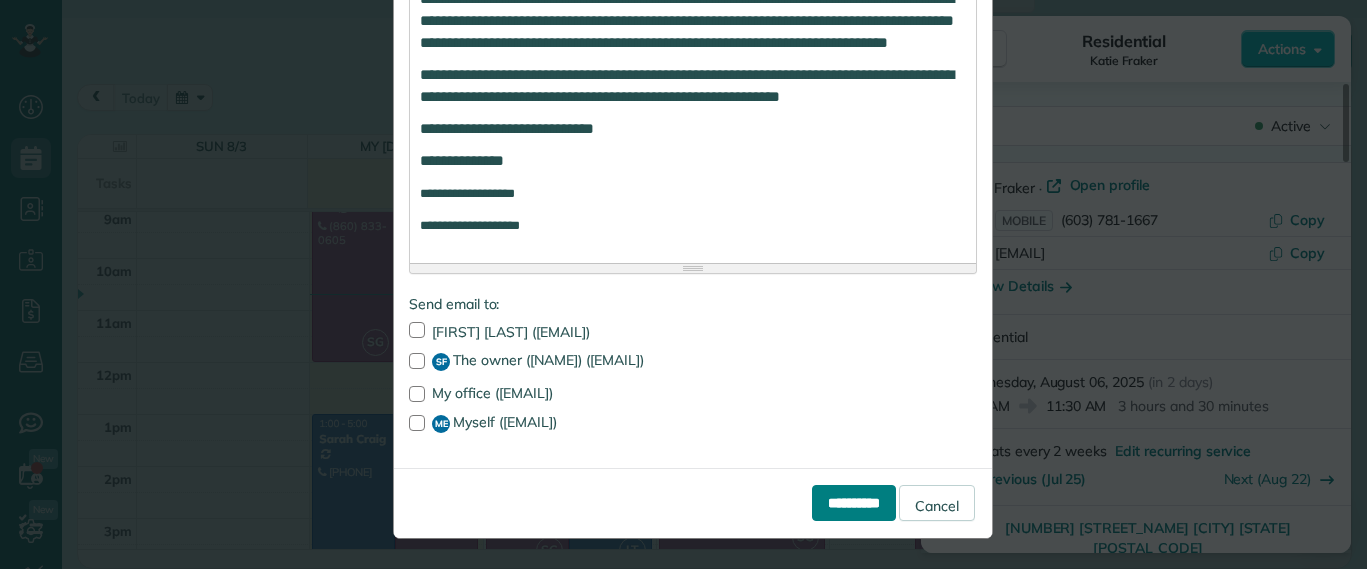 click on "**********" at bounding box center [854, 503] 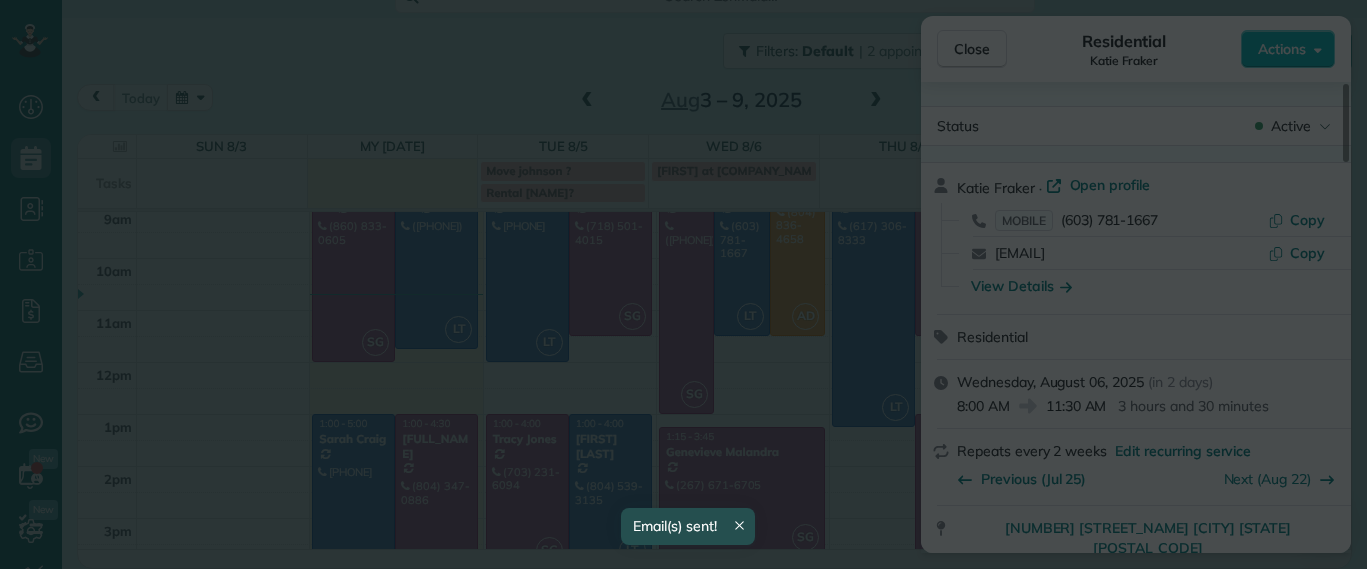 scroll, scrollTop: 0, scrollLeft: 0, axis: both 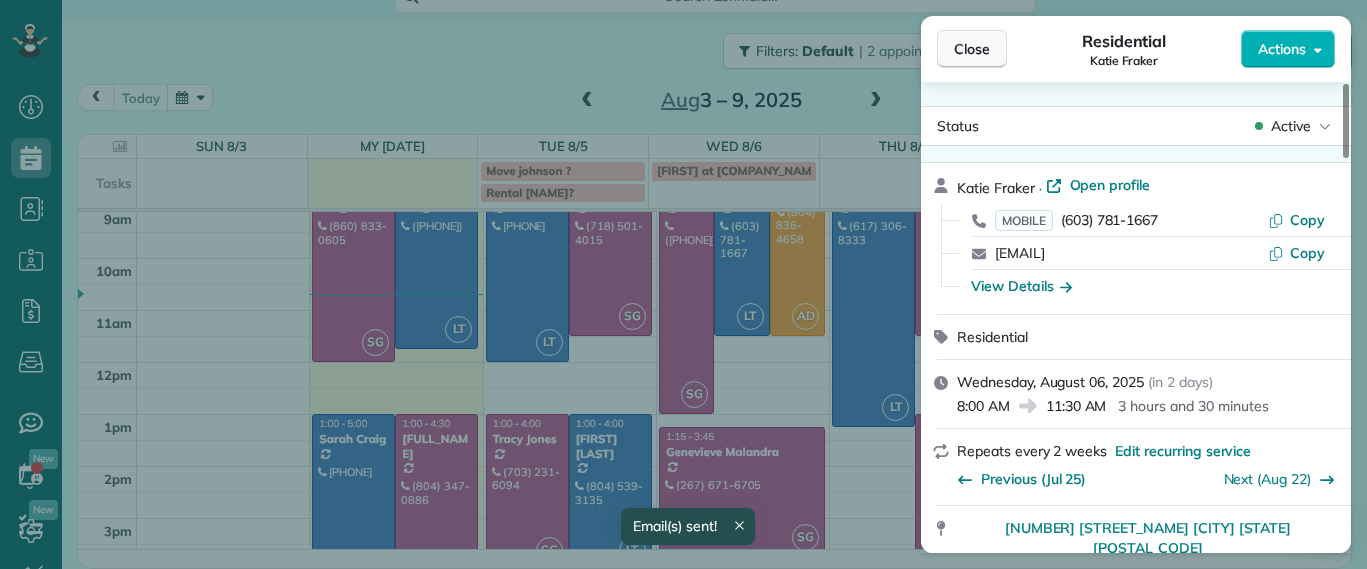 click on "Close" at bounding box center (972, 49) 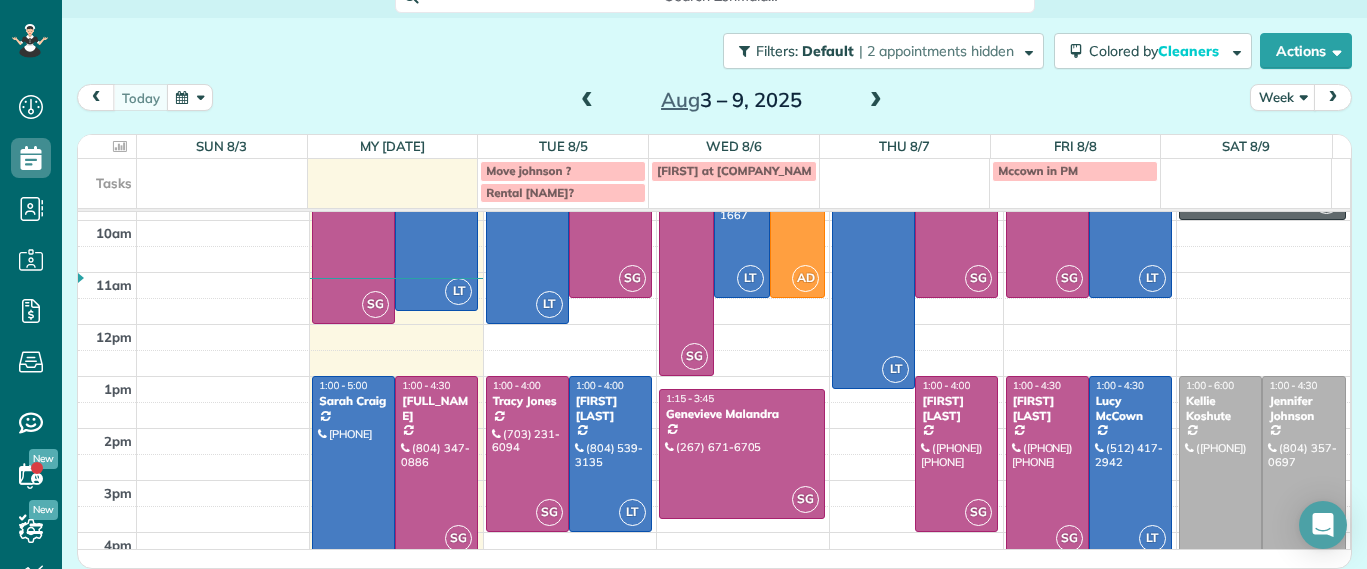 scroll, scrollTop: 234, scrollLeft: 0, axis: vertical 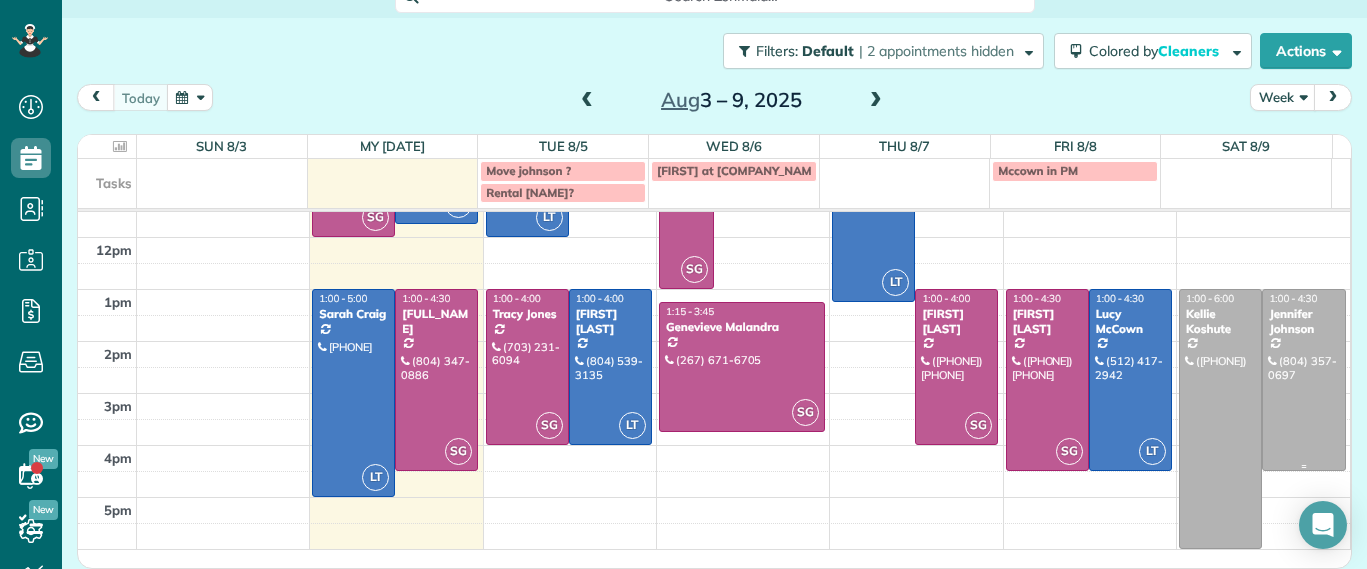 drag, startPoint x: 1271, startPoint y: 342, endPoint x: 1287, endPoint y: 344, distance: 16.124516 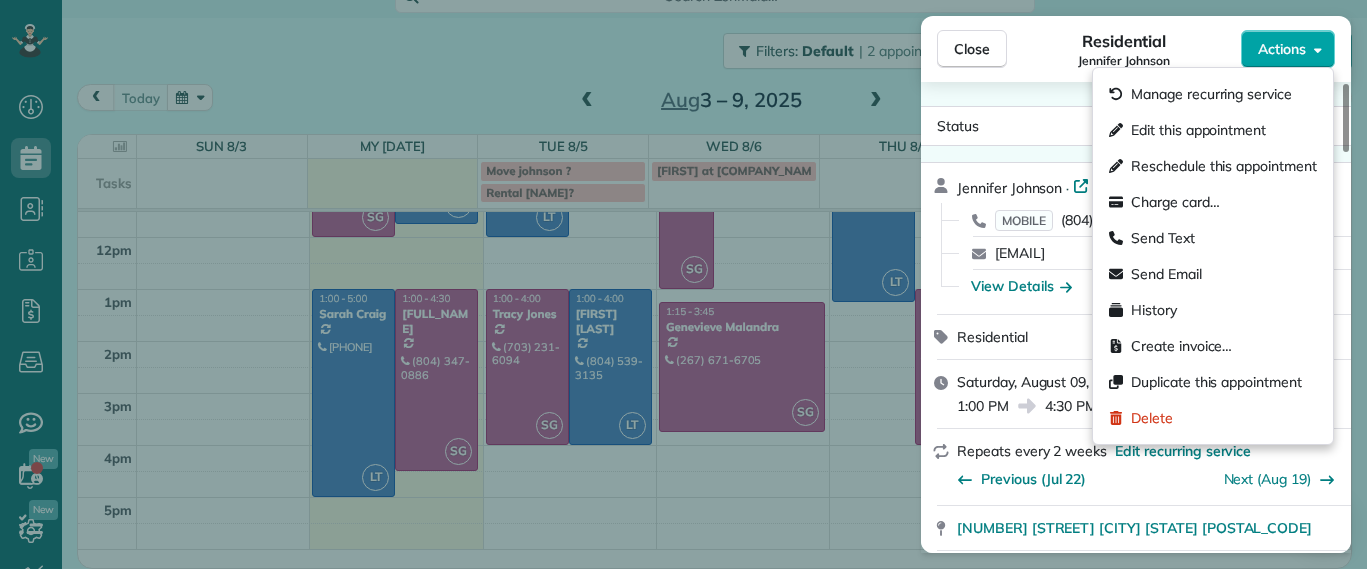 click on "Actions" at bounding box center [1288, 49] 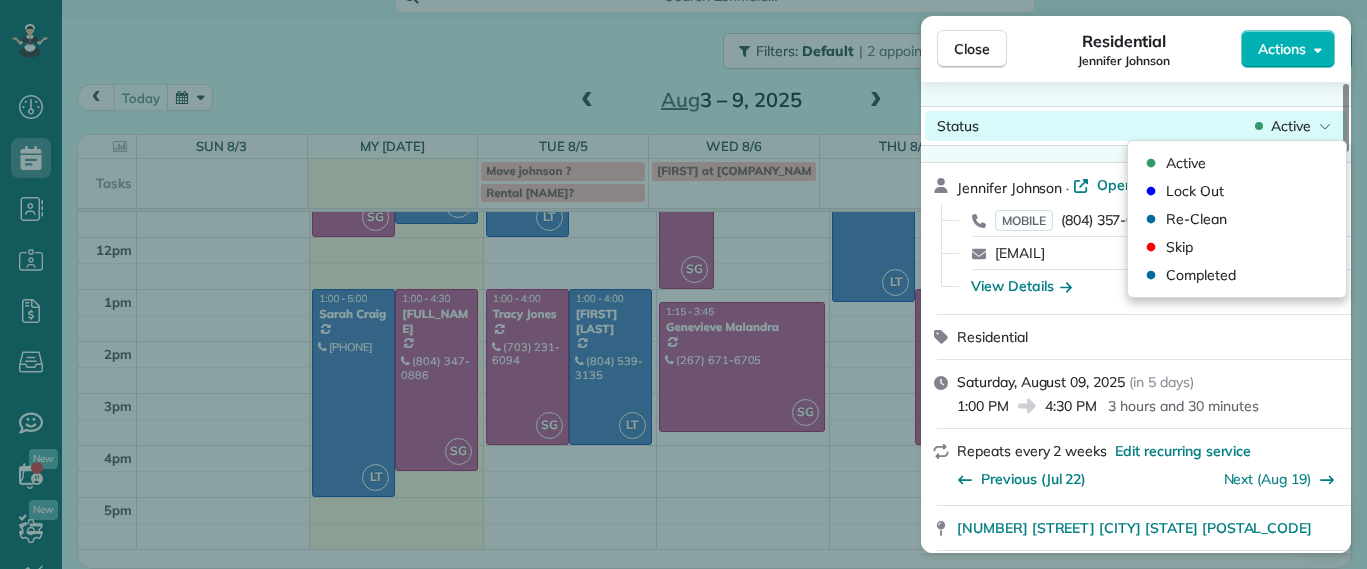 click on "Active" at bounding box center (1293, 126) 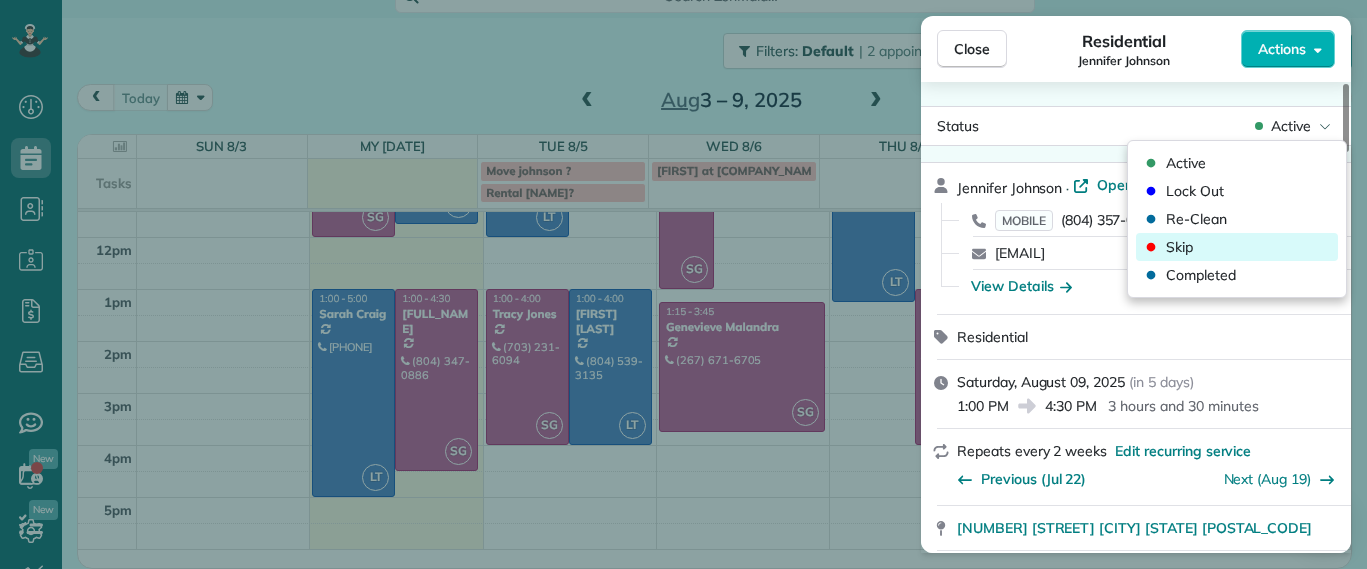 click on "Skip" at bounding box center [1237, 247] 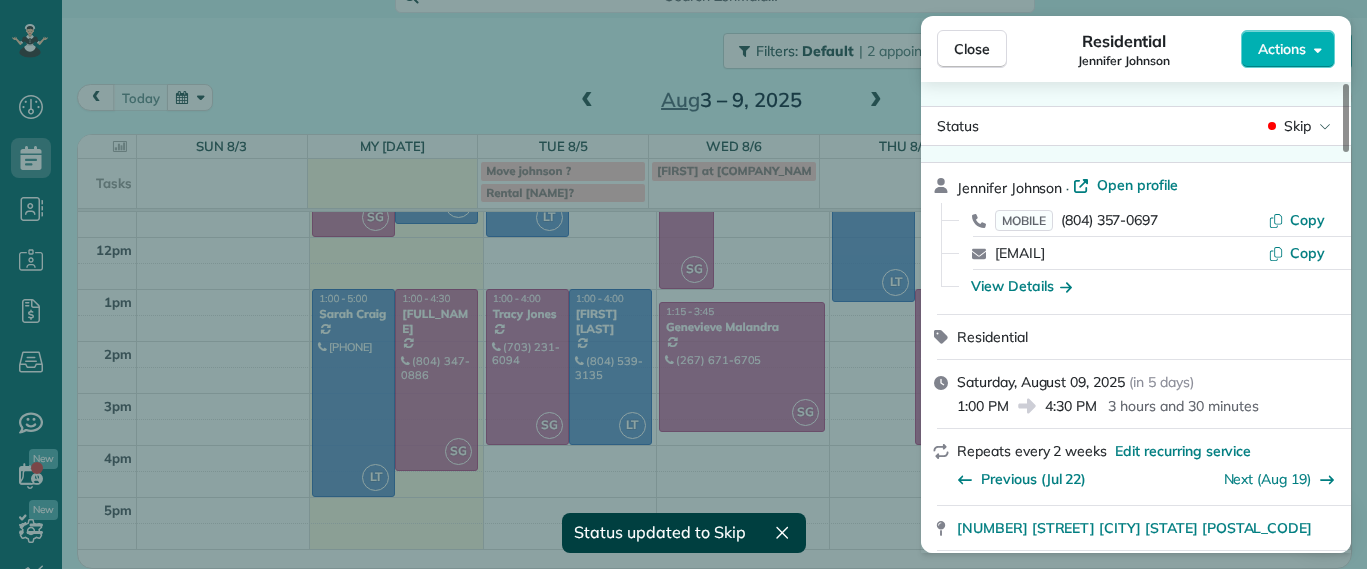 scroll, scrollTop: 215, scrollLeft: 0, axis: vertical 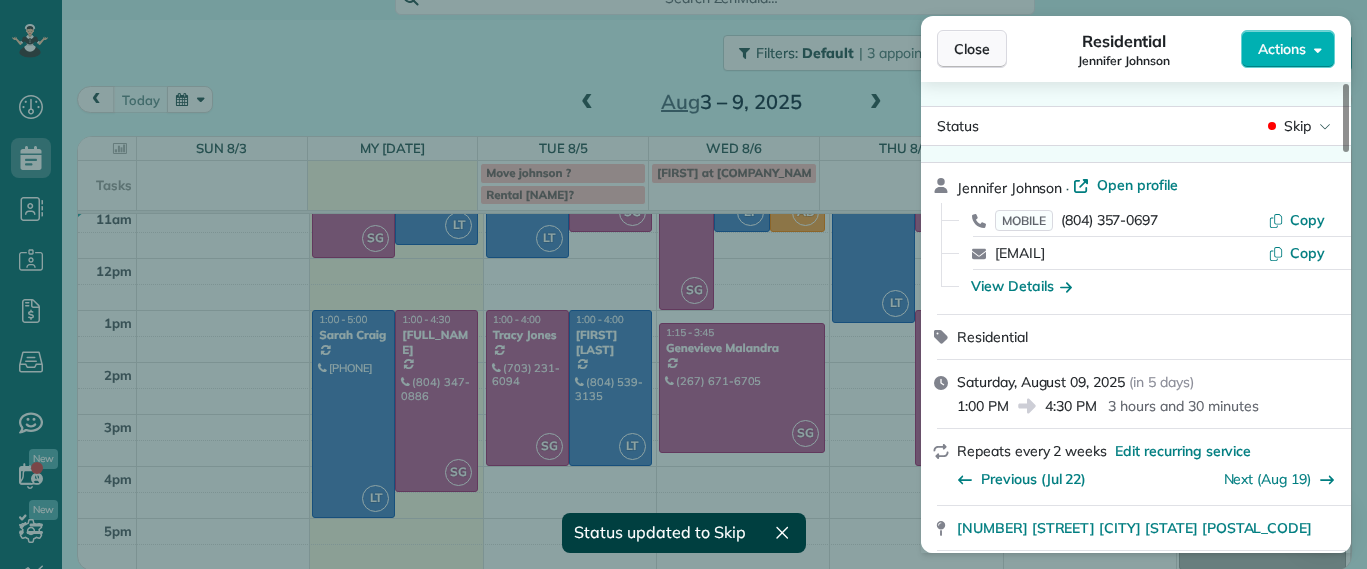click on "Close" at bounding box center [972, 49] 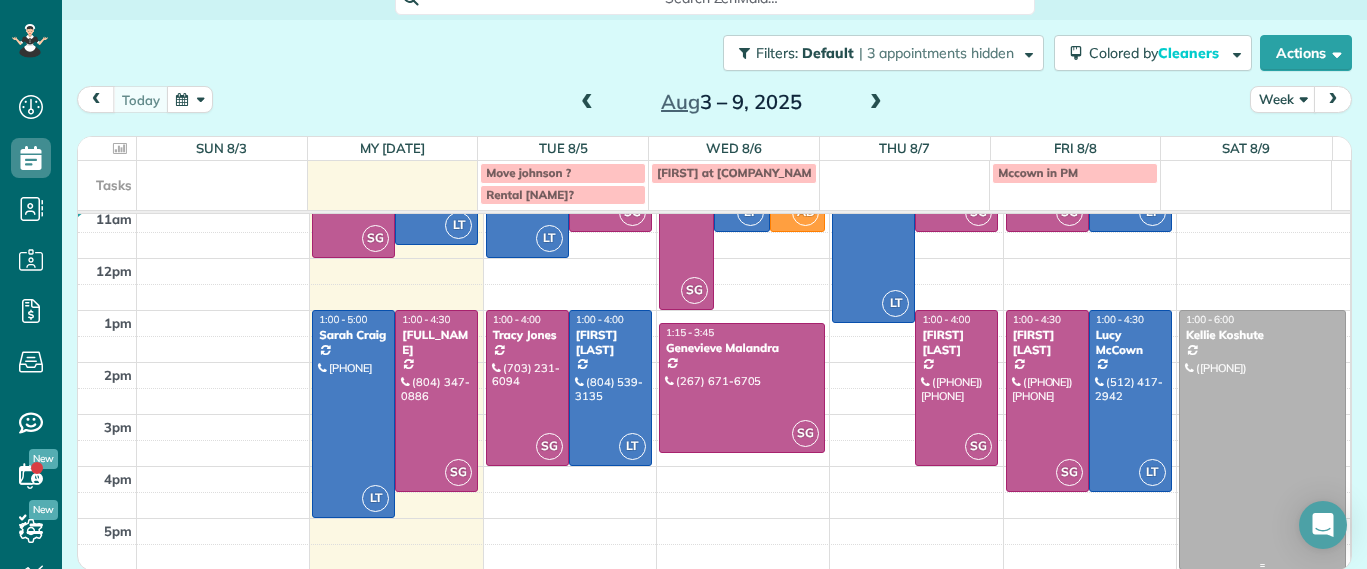 click at bounding box center (1262, 440) 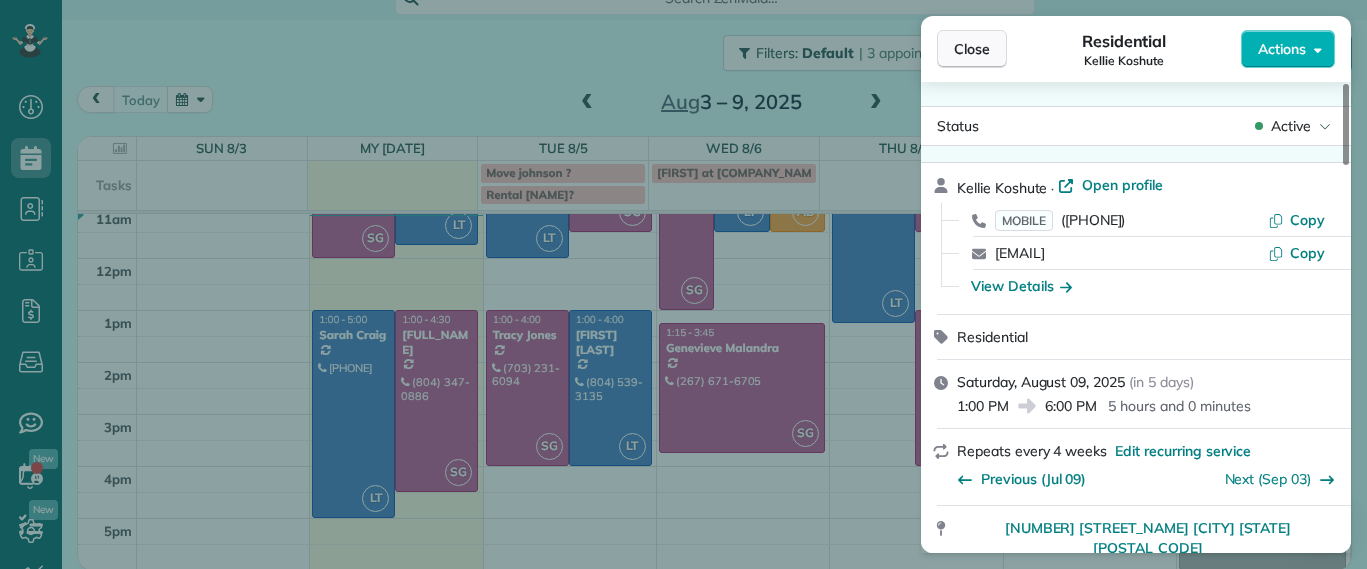 click on "Close" at bounding box center (972, 49) 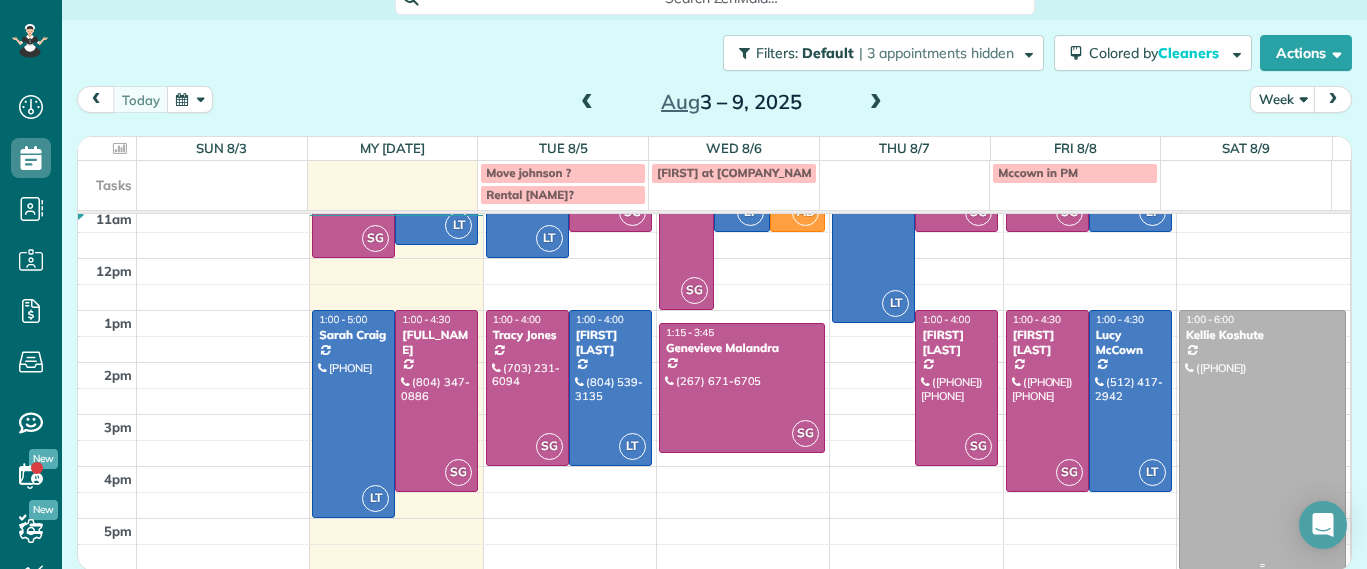 click at bounding box center (1262, 440) 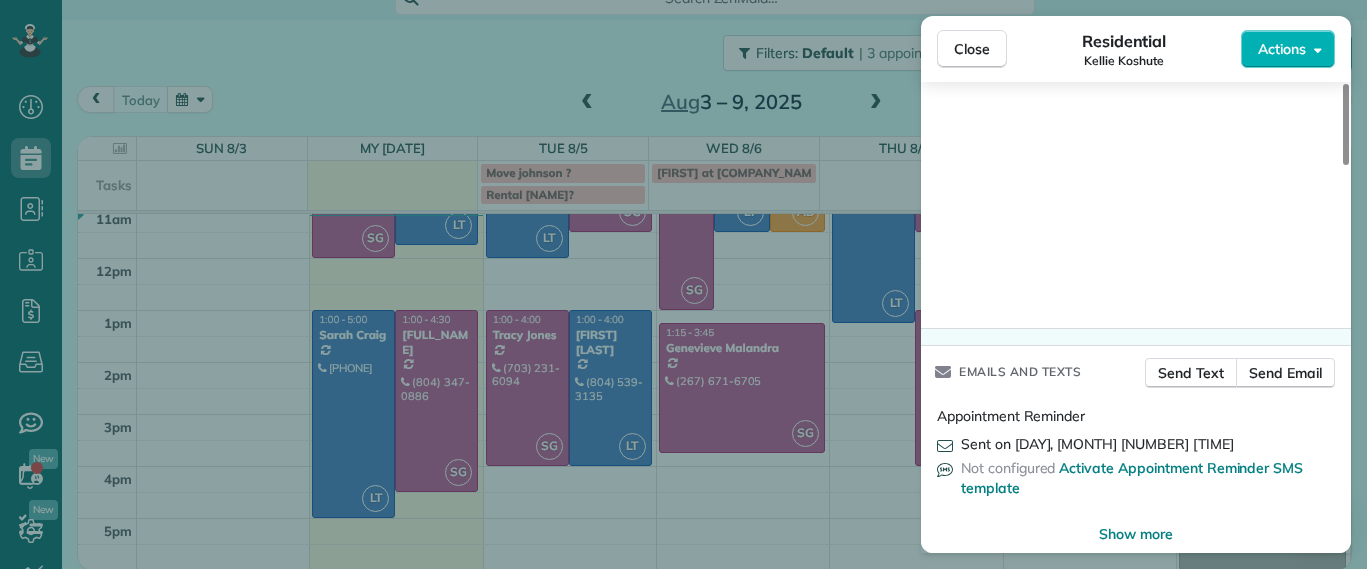 scroll, scrollTop: 1724, scrollLeft: 0, axis: vertical 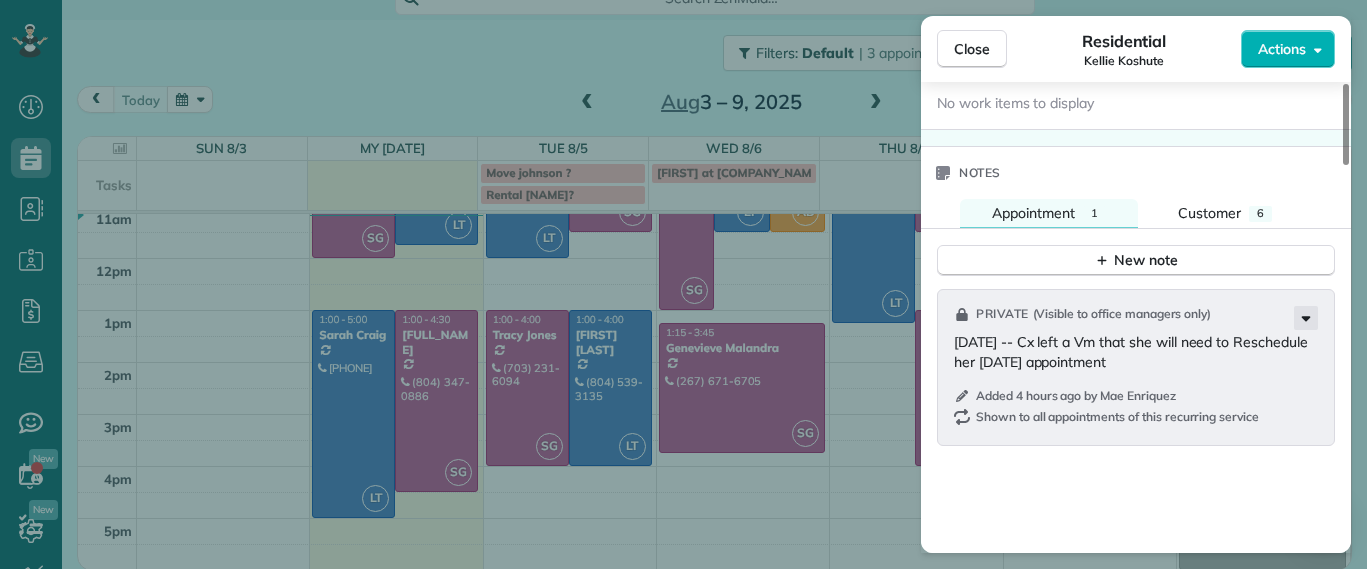 click 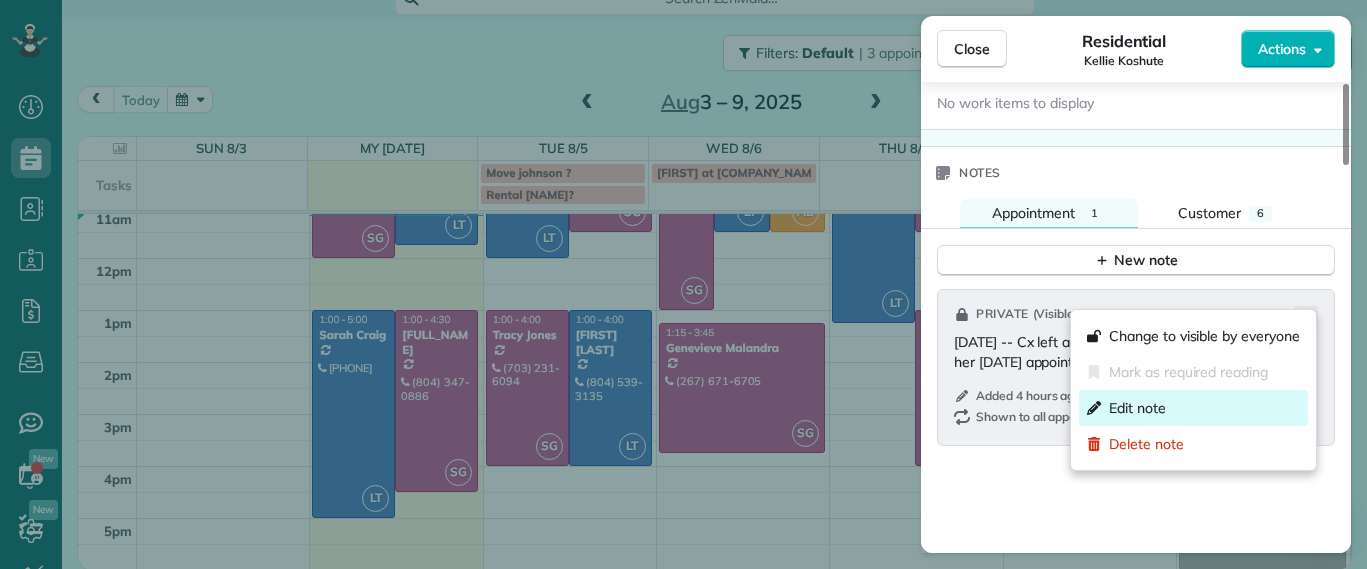 click on "Edit note" at bounding box center (1193, 408) 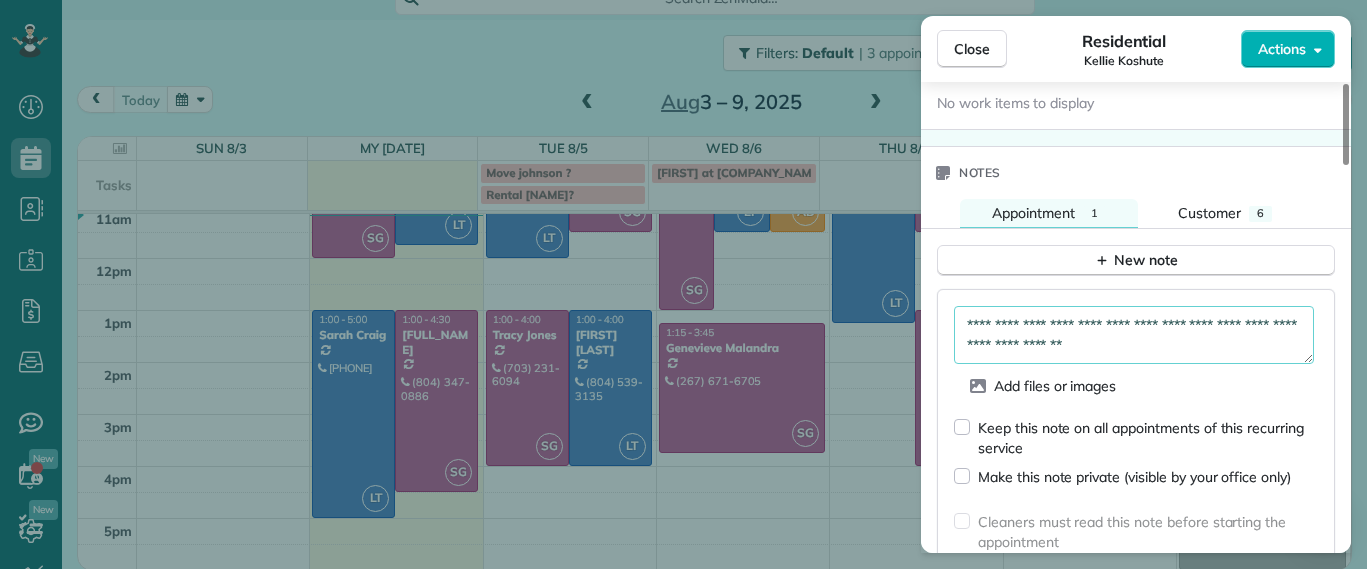 click on "**********" at bounding box center [1134, 335] 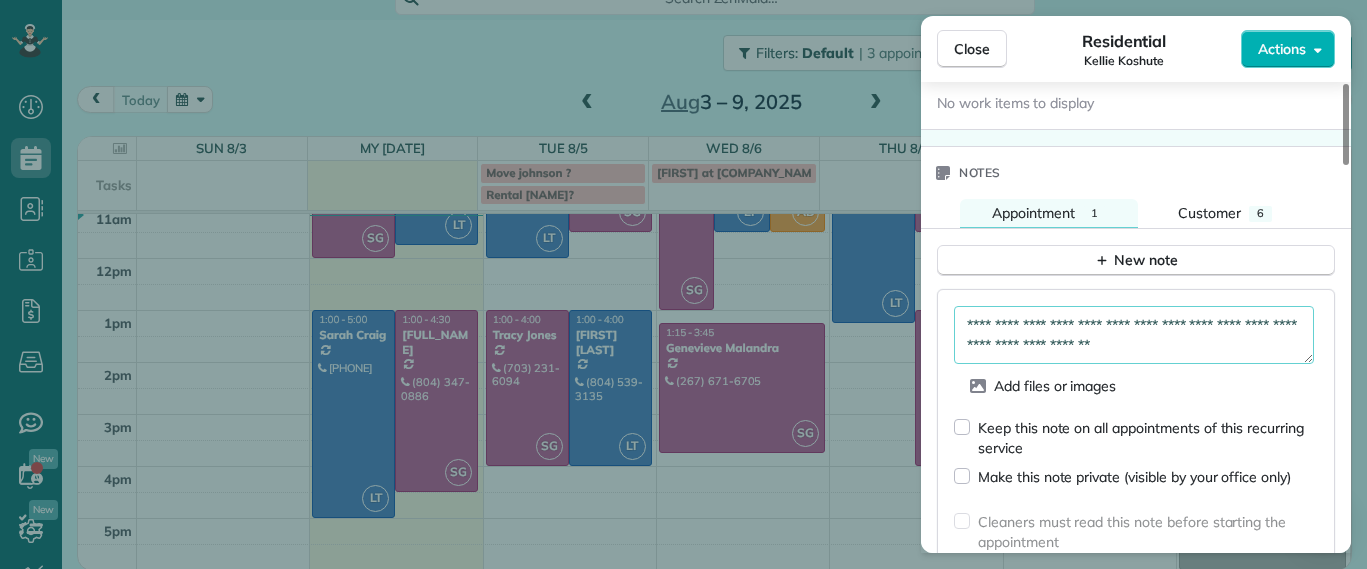 click on "**********" at bounding box center (1134, 335) 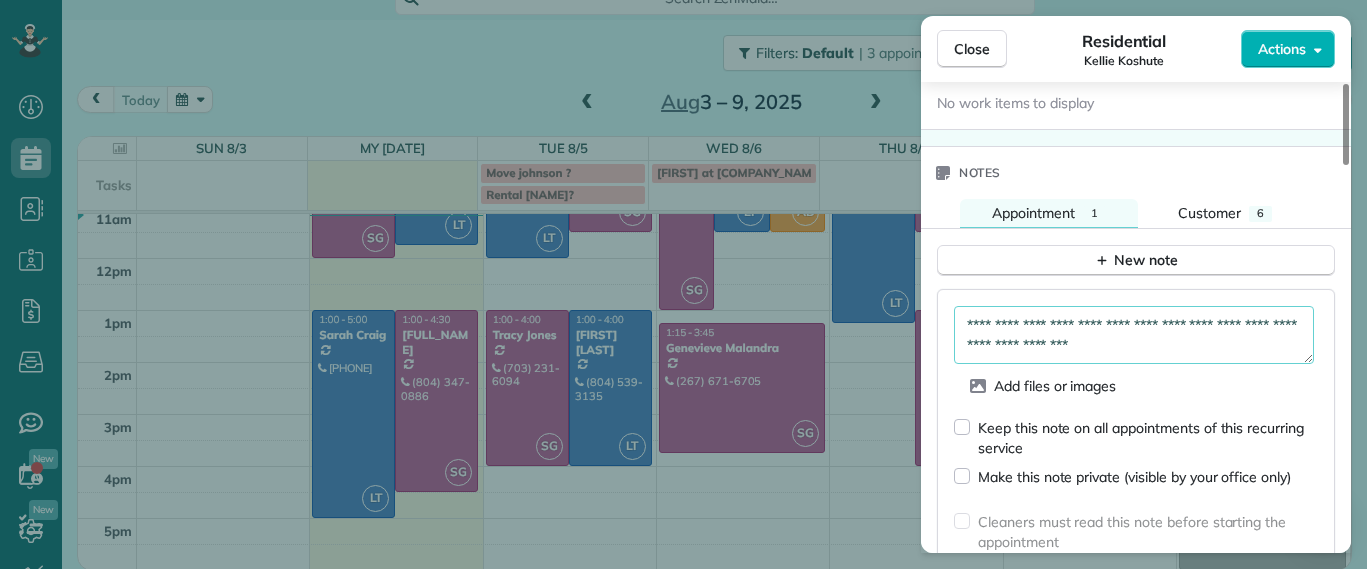 type on "**********" 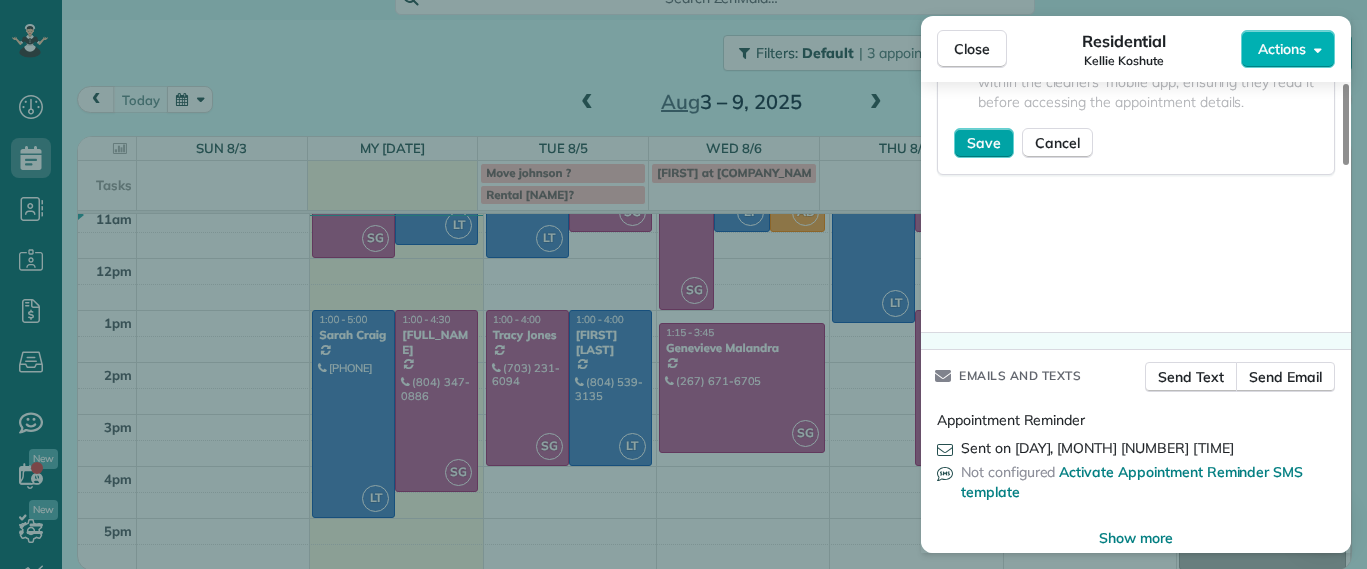 click on "Save" at bounding box center (984, 143) 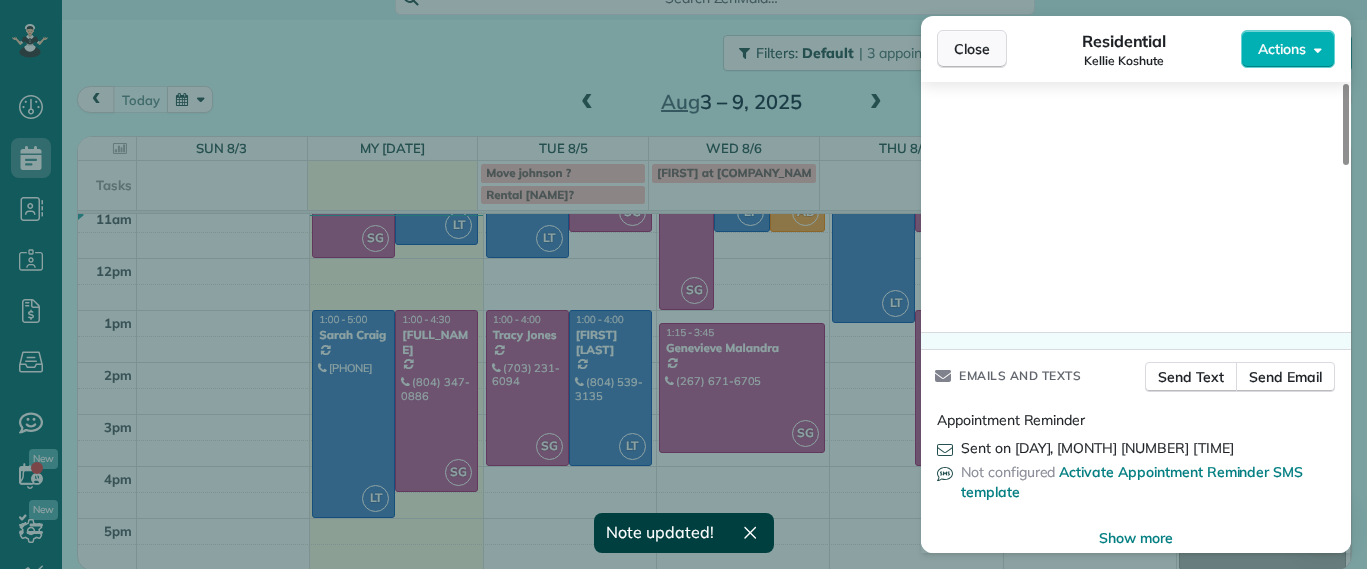 click on "Close" at bounding box center [972, 49] 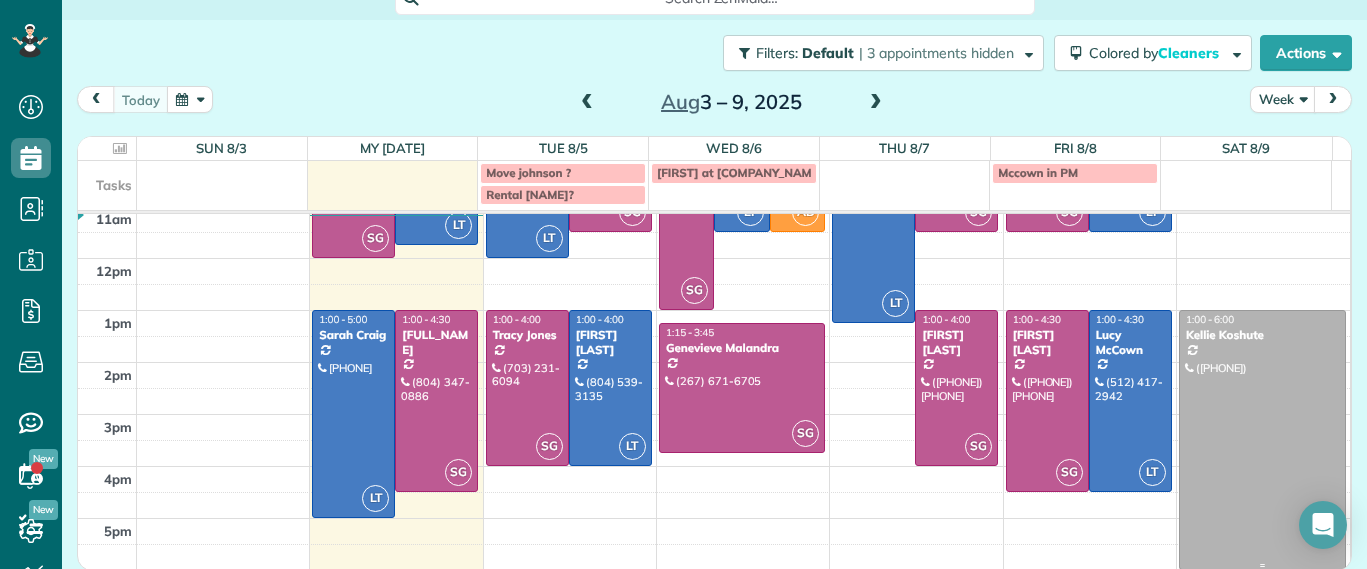 click on "7am 8am 9am 10am 11am 12pm 1pm 2pm 3pm 4pm 5pm SG 8:00 - 12:00 Jessica Pizano (860) 833-0605 7867 Hampton Forest Lane Chesterfield, VA 23832 LT 8:00 - 11:45 Chris Seamon (804) 349-4891 2329 Farrand Drive  Henrico, VA 23231 LT 1:00 - 5:00 Sarah Craig (804) 517-0176 4945 Old Main Street Richmond, VA 23231 SG 1:00 - 4:30 James Crenshaw (804) 347-0886 2911 Moss Side Avenue Richmond, VA 23222 LT 8:00 - 12:00 Hayley Morris (540) 908-0774 5111 Forest Hill Avenue Richmond, VA 23225 SG 8:00 - 11:30 Molly Scots (718) 501-4015 3506 Hanover Avenue Richmond, VA 23221 SG 1:00 - 4:00 Tracy Jones (703) 231-6094 301 Virginia Street Richmond, VA 23219 LT 1:00 - 4:00 Karen Shiner (804) 539-3135 2611 Melbourne Drive Richmond, VA 23225 SG 8:00 - 1:00 Denise Nelson (804) 363-7437 9625 Kingussle Lane Richmond, VA 23236 LT 8:00 - 11:30 Katie Fraker (603) 781-1667 2805 Glen Gary Drive Richmond, VA 23233 AD 8:00 - 11:30 Lesley Bruno (804) 836-4658 807 West 47th Street Richmond, VA 23225 SG 1:15 - 3:45 Genevieve Malandra (267) 671-6705" at bounding box center [714, 284] 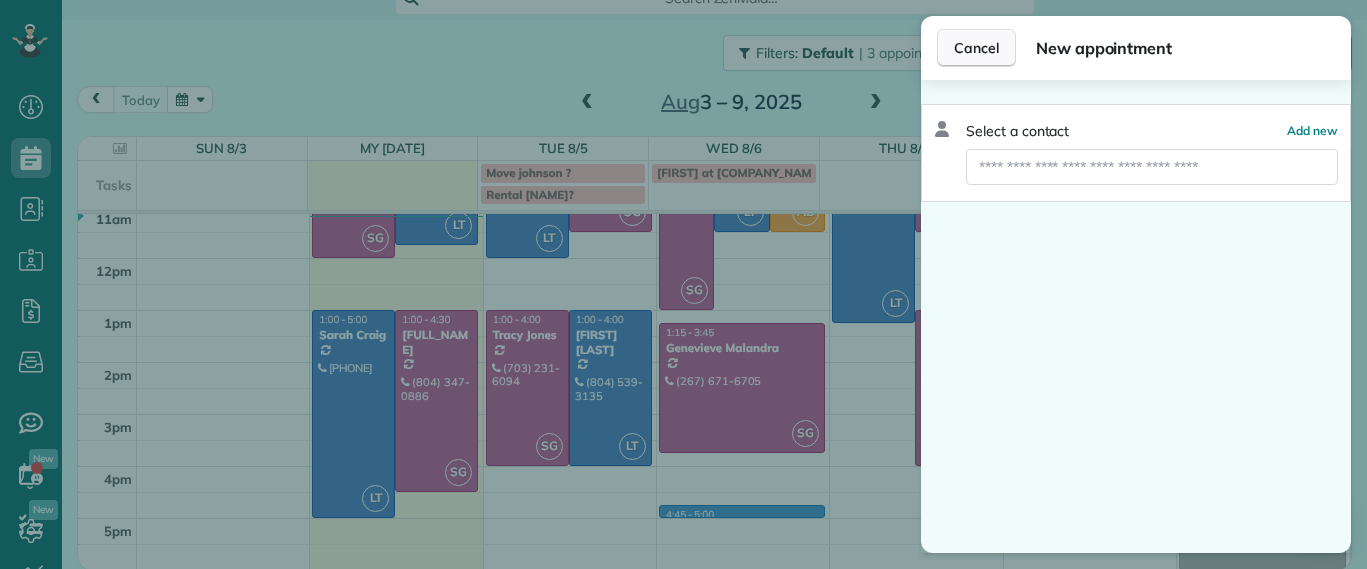 click on "Cancel" at bounding box center [976, 48] 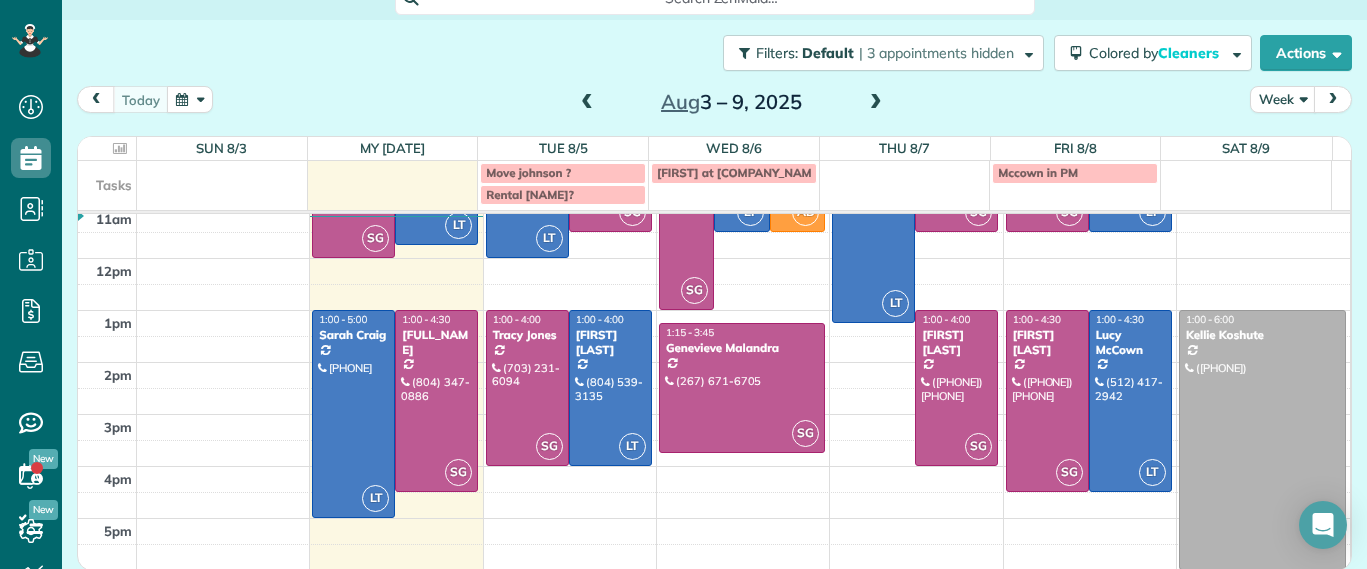 click at bounding box center (876, 103) 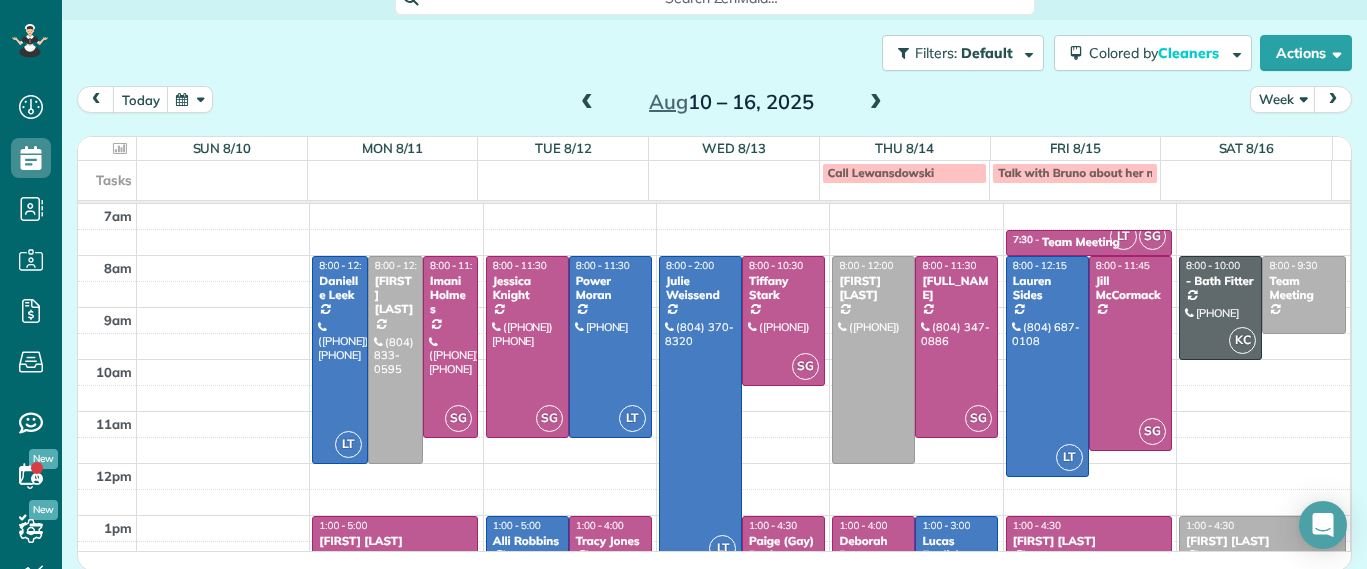 drag, startPoint x: 340, startPoint y: 0, endPoint x: 429, endPoint y: 82, distance: 121.016525 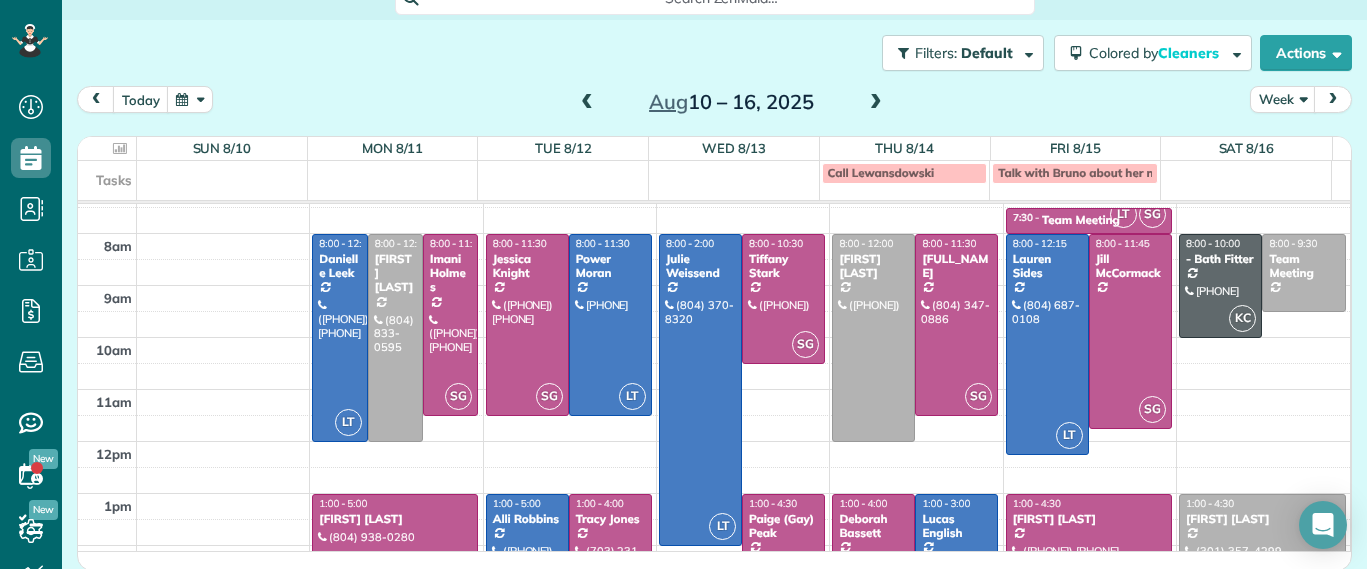 scroll, scrollTop: 0, scrollLeft: 0, axis: both 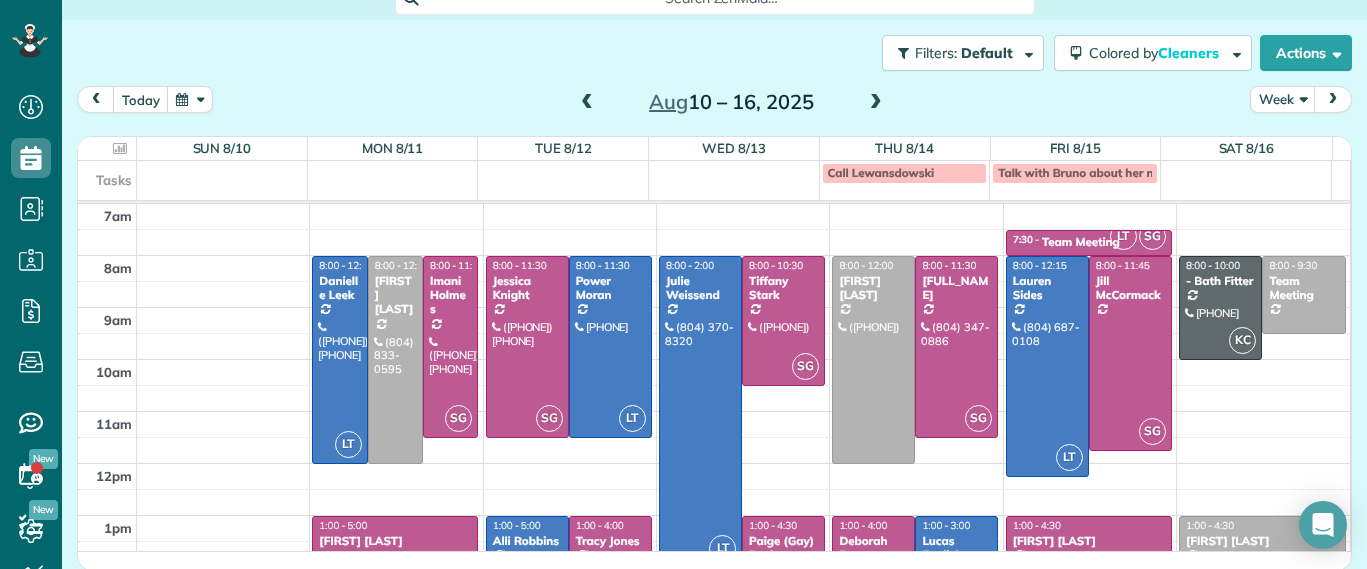 click at bounding box center [587, 103] 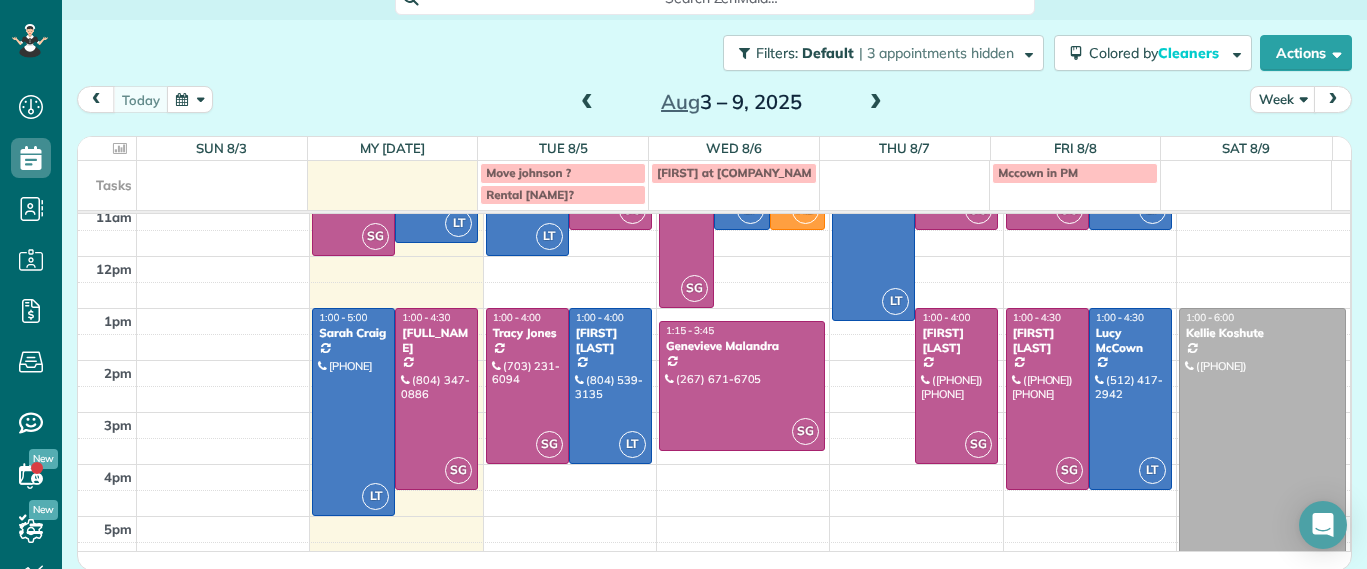 scroll, scrollTop: 234, scrollLeft: 0, axis: vertical 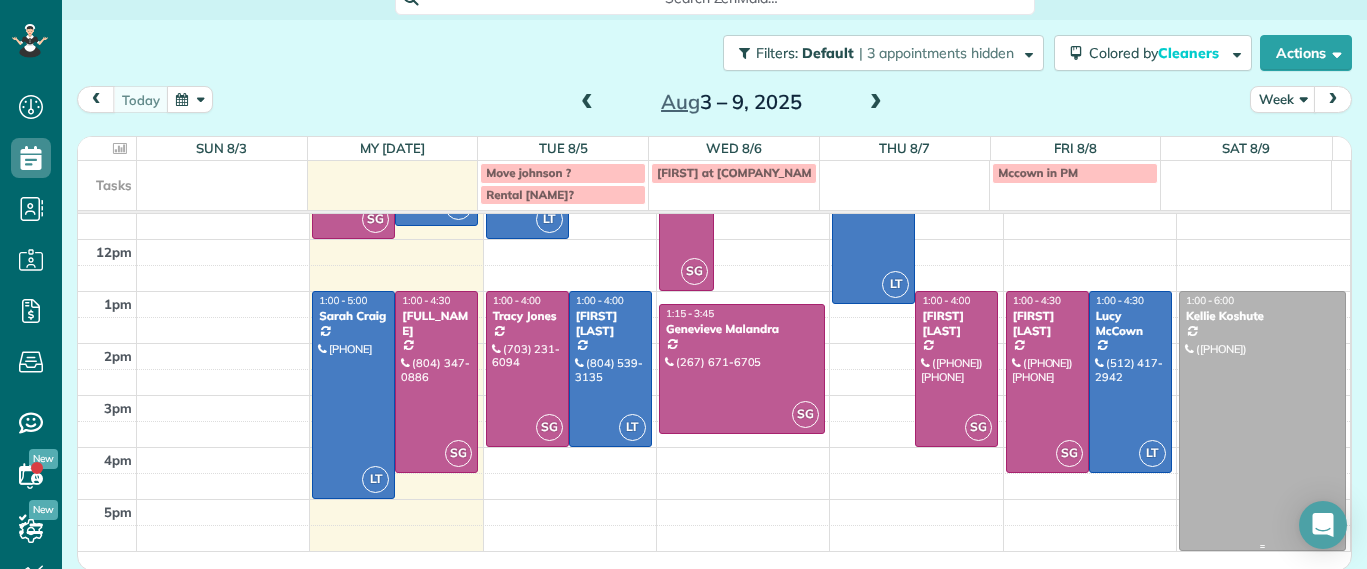 click at bounding box center [1262, 421] 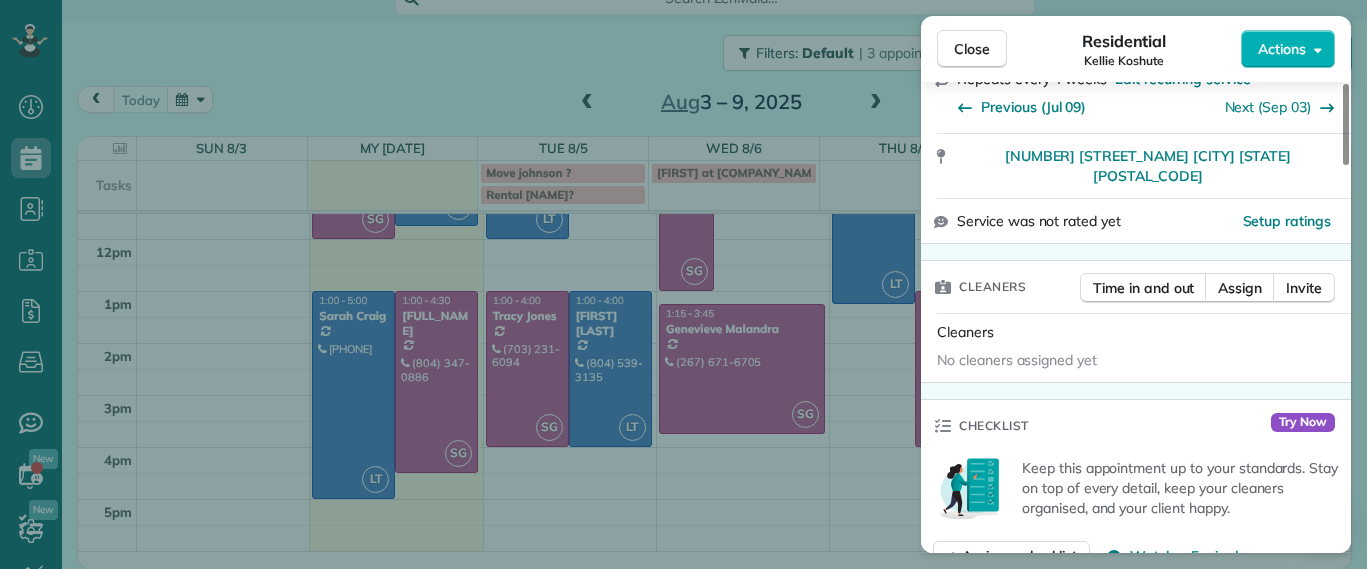 scroll, scrollTop: 0, scrollLeft: 0, axis: both 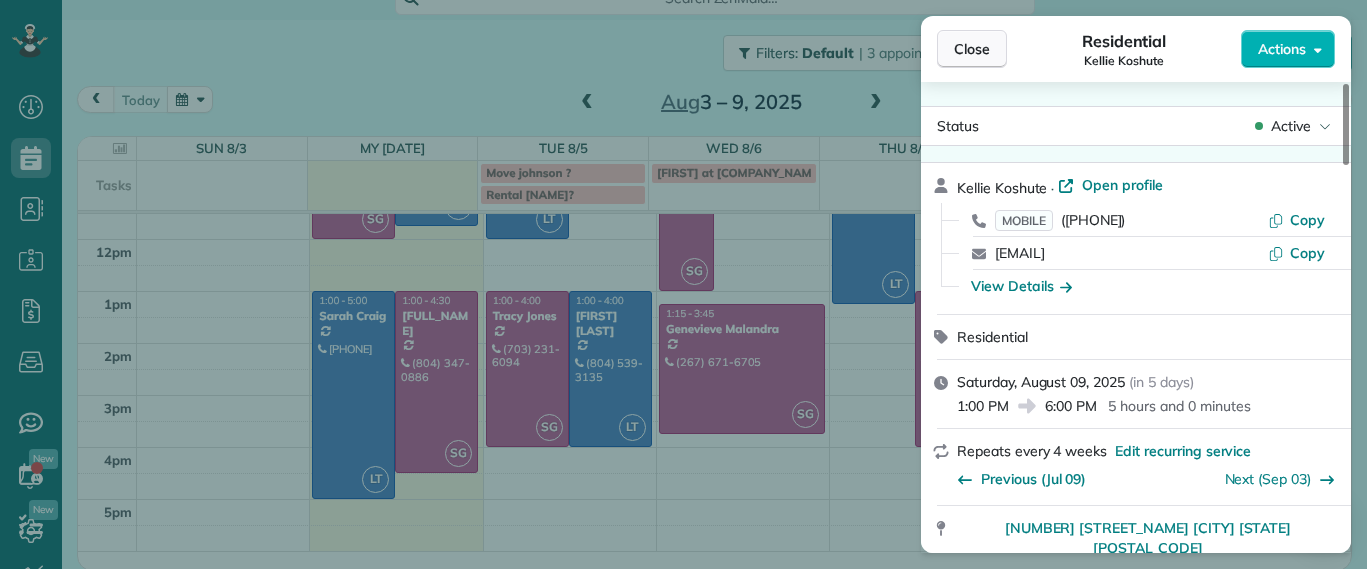 click on "Close" at bounding box center (972, 49) 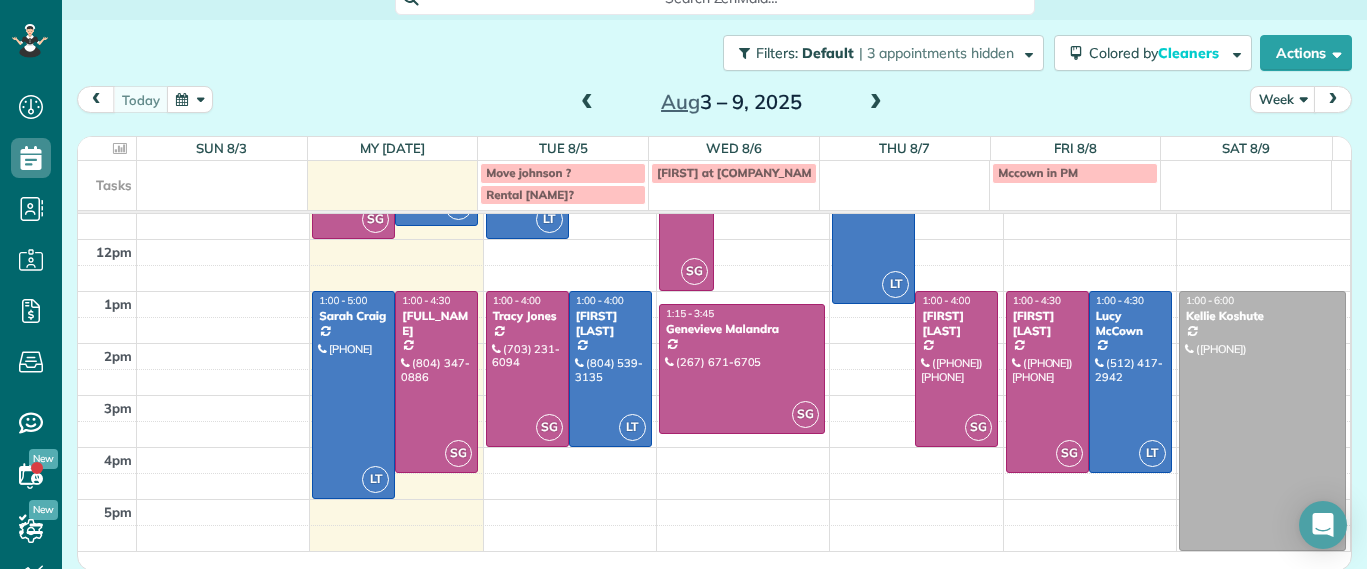 click on "Aug  3 – 9, 2025" at bounding box center (731, 102) 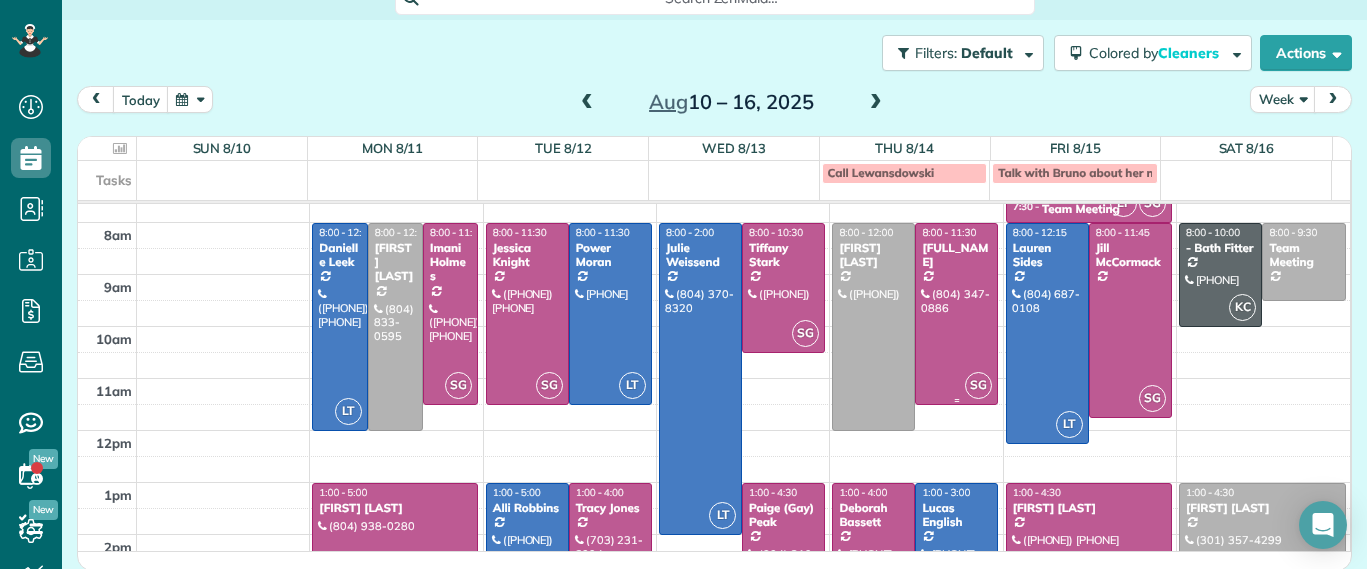 scroll, scrollTop: 0, scrollLeft: 0, axis: both 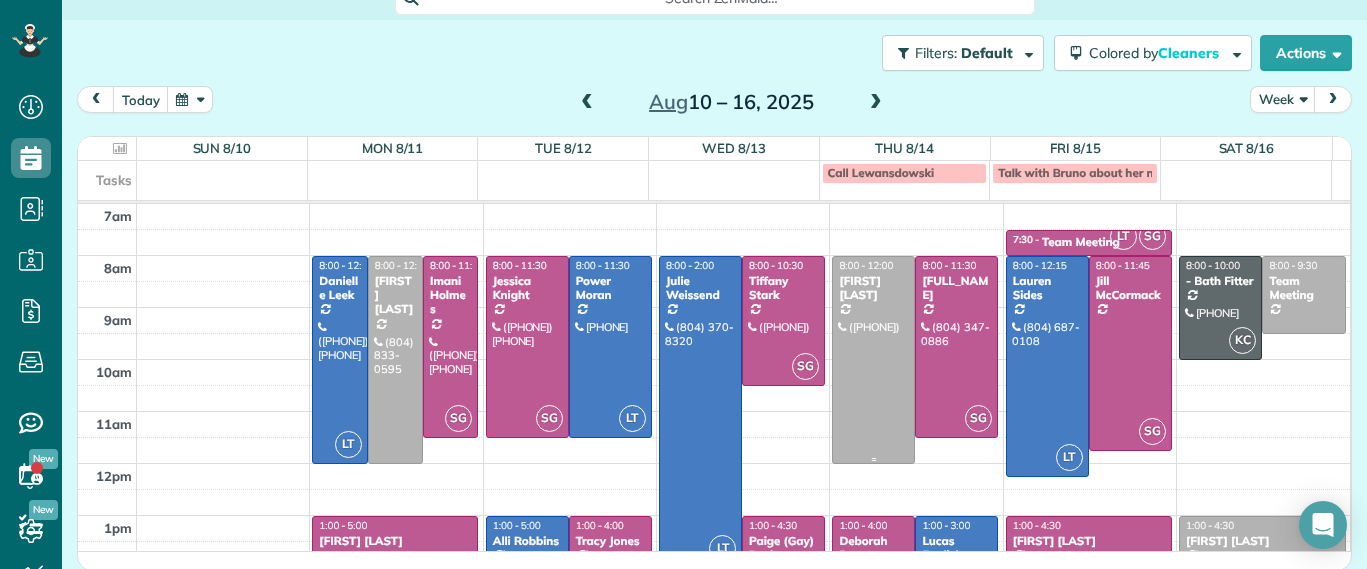 click at bounding box center [873, 360] 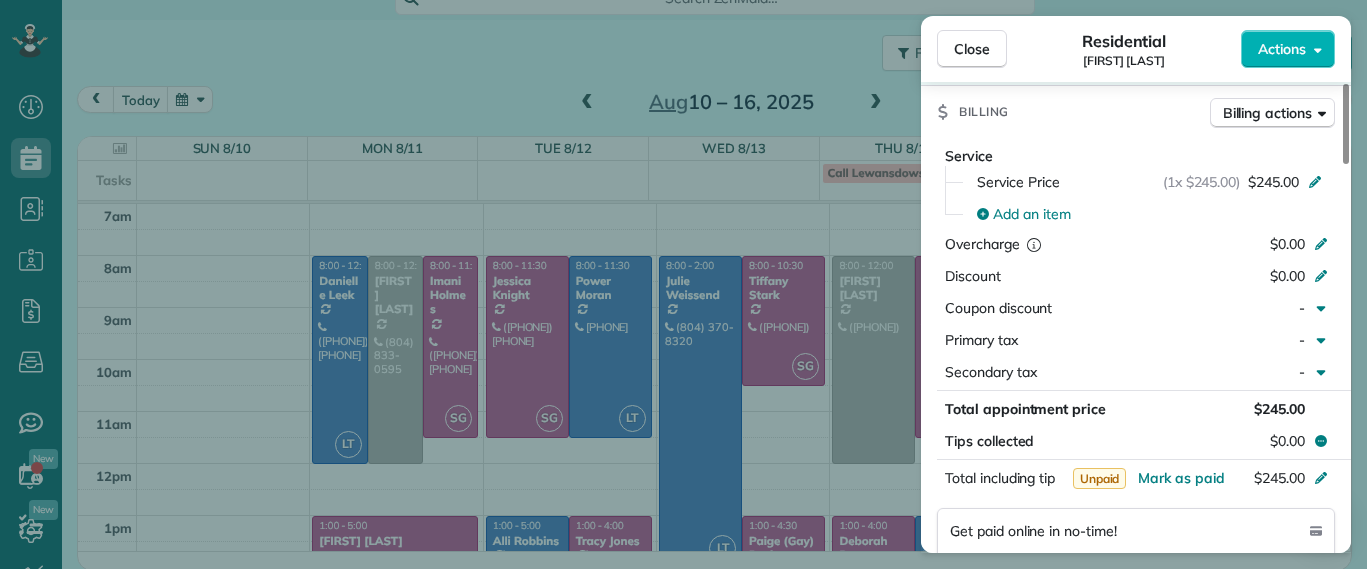 scroll, scrollTop: 879, scrollLeft: 0, axis: vertical 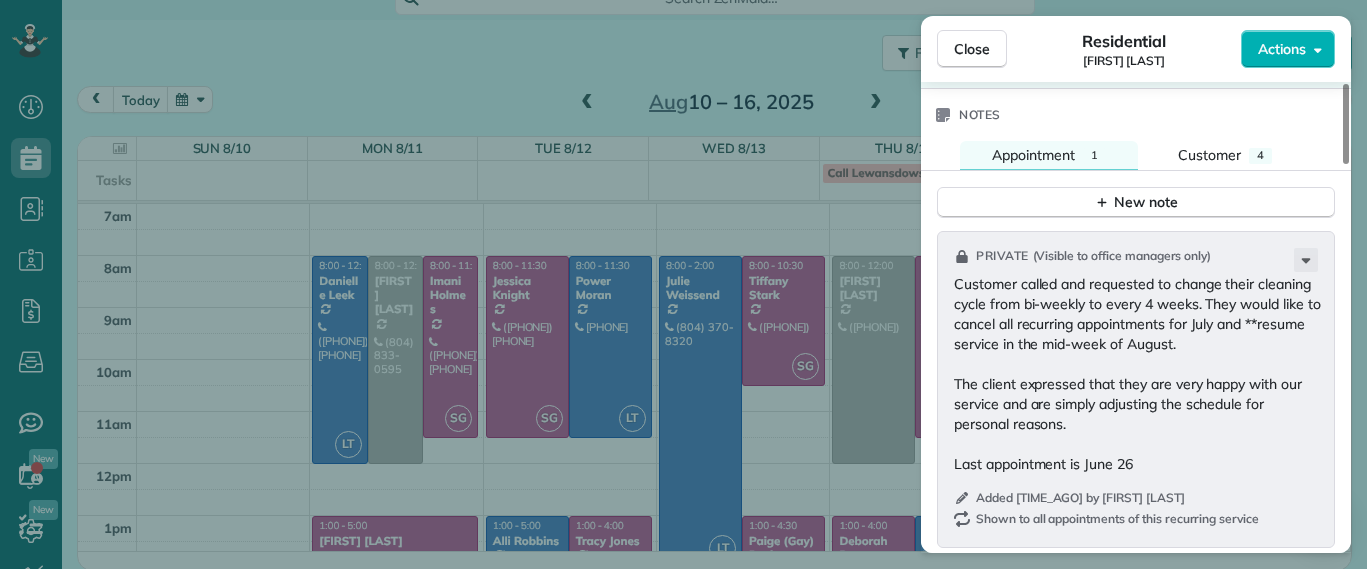 click on "Close Residential Ryan Lewandowski Actions Status Active Ryan Lewandowski · Open profile MOBILE (434) 610-8508 Copy rblewandowski@gmail.com Copy View Details Residential Thursday, August 14, 2025 ( next week ) 8:00 AM 12:00 PM 4 hours and 0 minutes Repeats every 4 weeks Edit recurring service Next (Sep 09) 9403 Lakeland Drive Richmond VA 23229 Service was not rated yet Setup ratings Cleaners Time in and out Assign Invite Cleaners No cleaners assigned yet Checklist Try Now Keep this appointment up to your standards. Stay on top of every detail, keep your cleaners organised, and your client happy. Assign a checklist Watch a 5 min demo Billing Billing actions Service Service Price (1x $245.00) $245.00 Add an item Overcharge $0.00 Discount $0.00 Coupon discount - Primary tax - Secondary tax - Total appointment price $245.00 Tips collected $0.00 Unpaid Mark as paid Total including tip $245.00 Get paid online in no-time! Send an invoice and reward your cleaners with tips Charge customer credit card Man Hours 4 - 1" at bounding box center [683, 284] 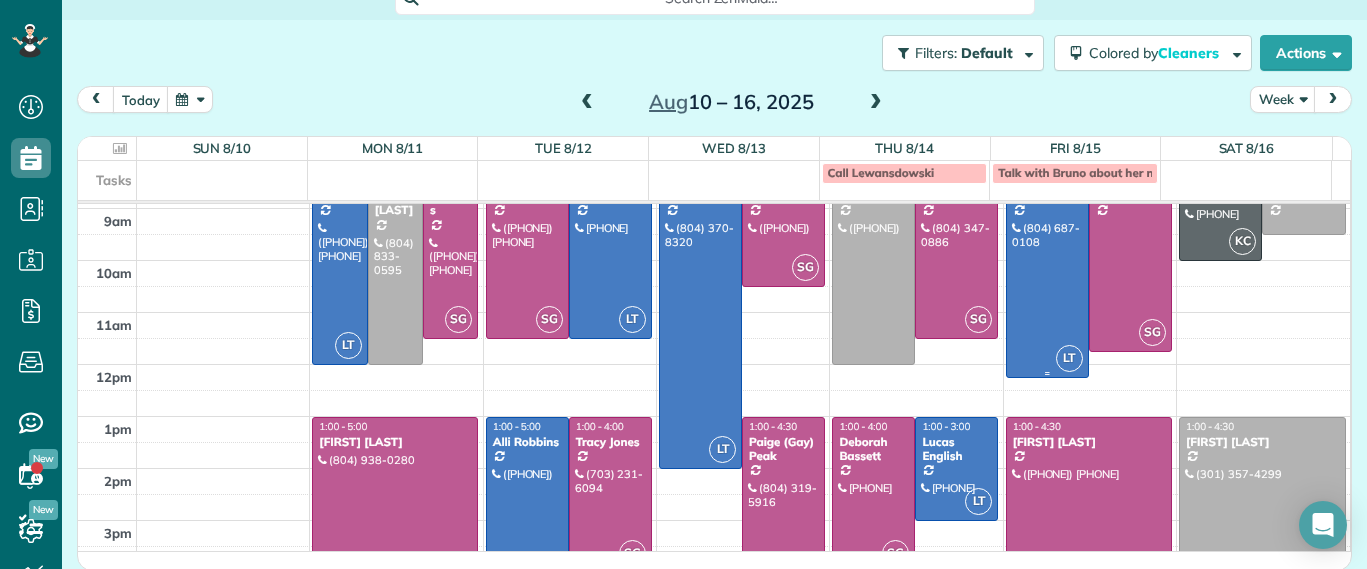 scroll, scrollTop: 0, scrollLeft: 0, axis: both 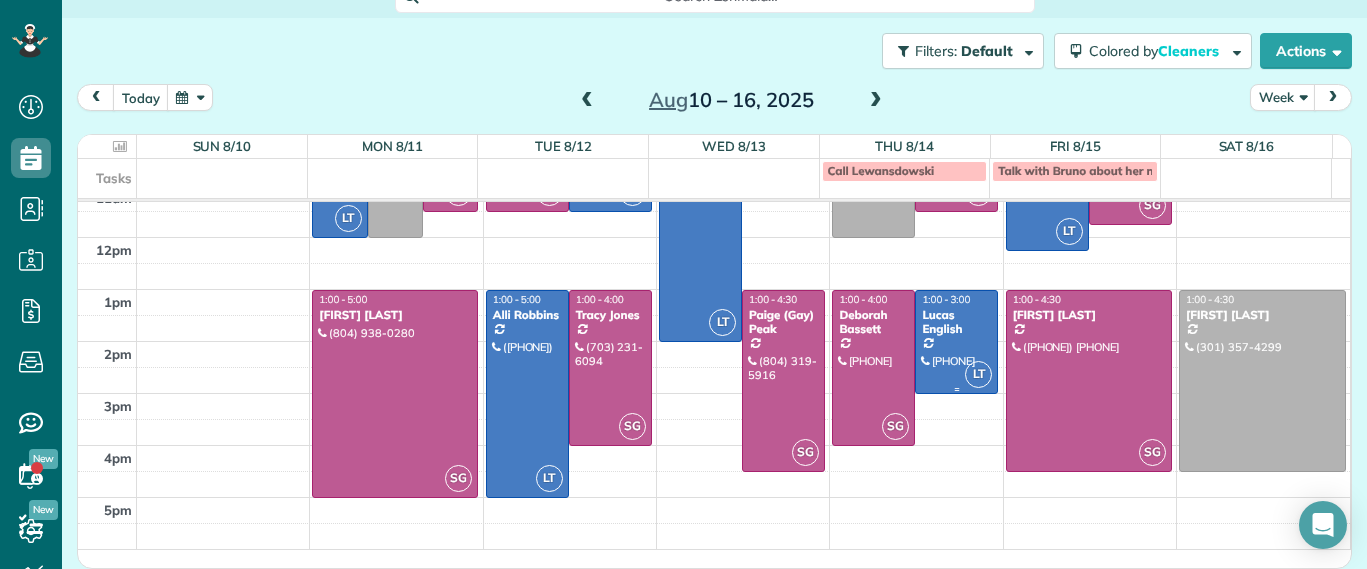 click on "Lucas English" at bounding box center (942, 321) 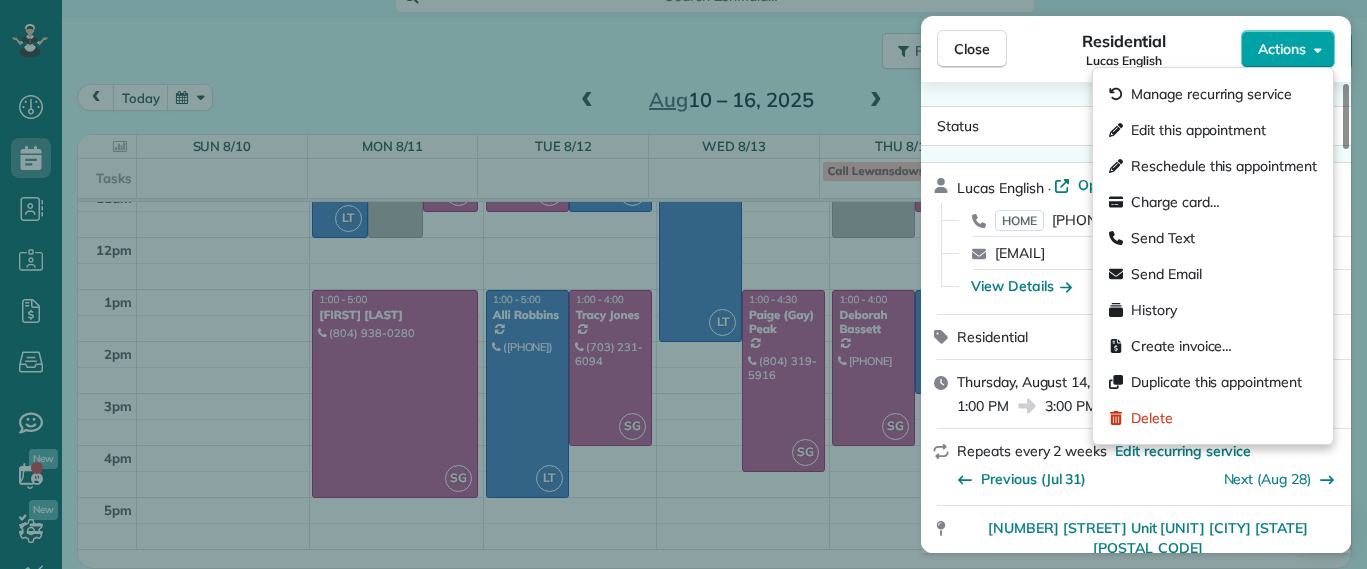 click on "Actions" at bounding box center (1288, 49) 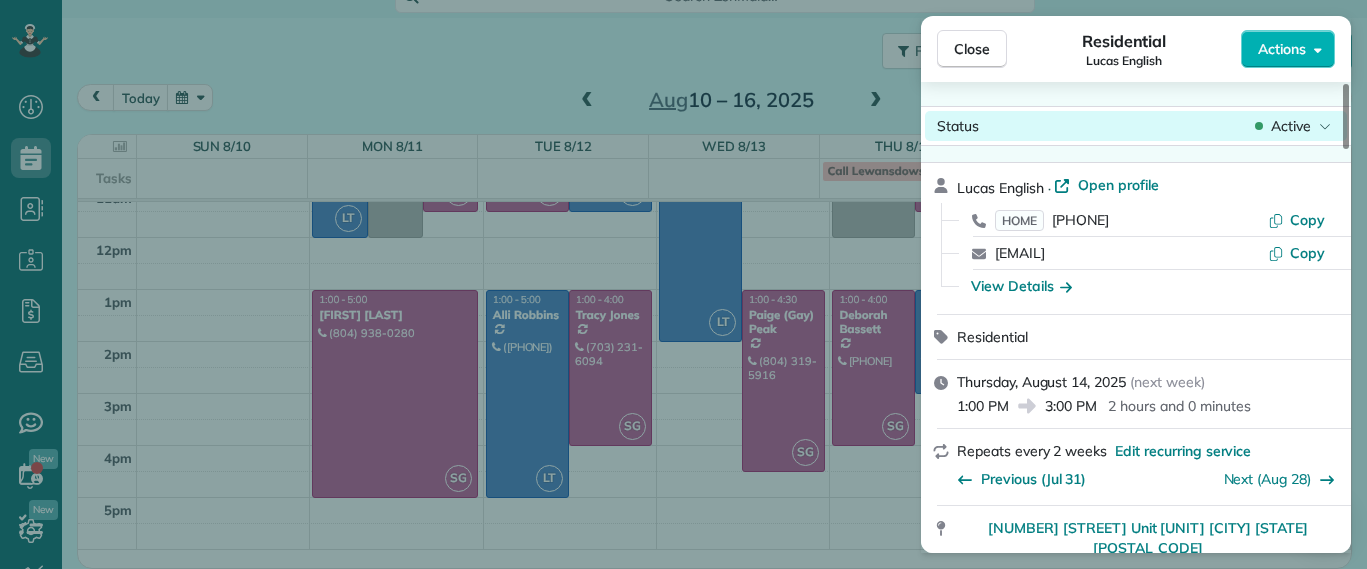 click on "Active" at bounding box center [1291, 126] 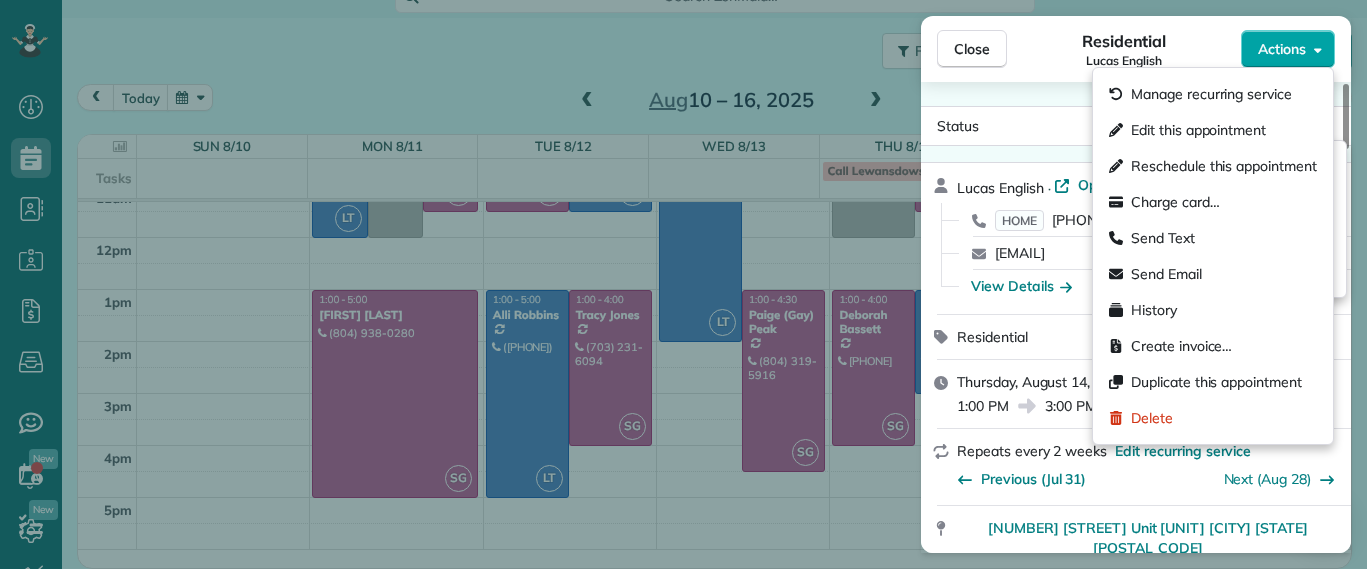 click on "Actions" at bounding box center (1282, 49) 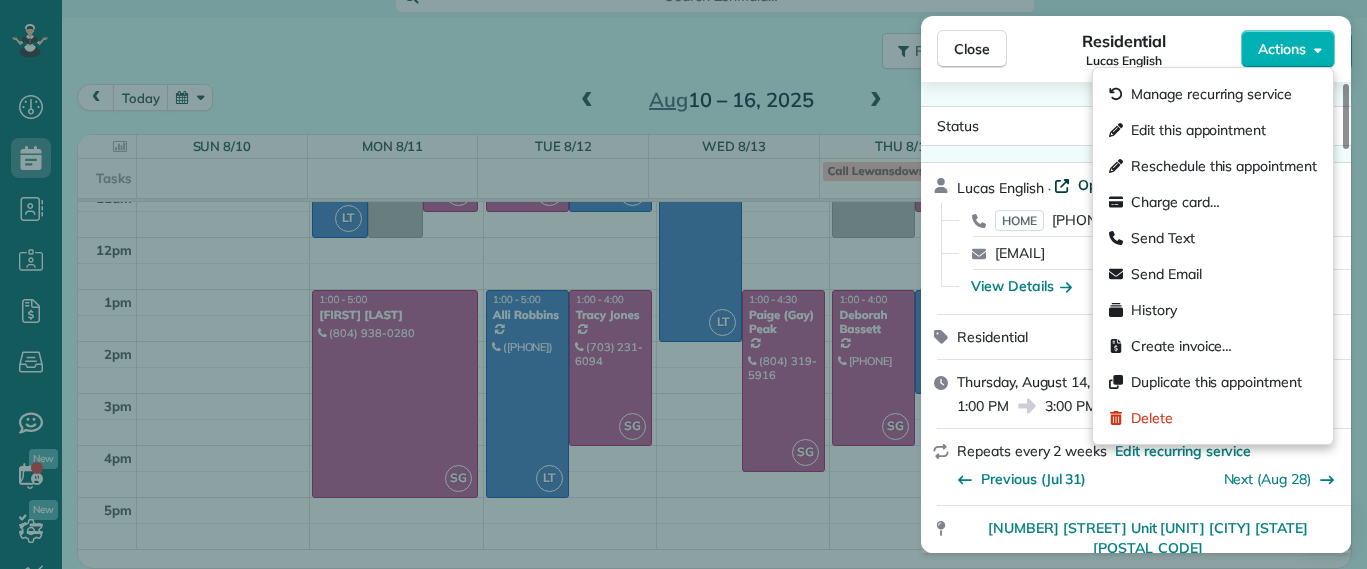 click on "Open profile" at bounding box center (1118, 185) 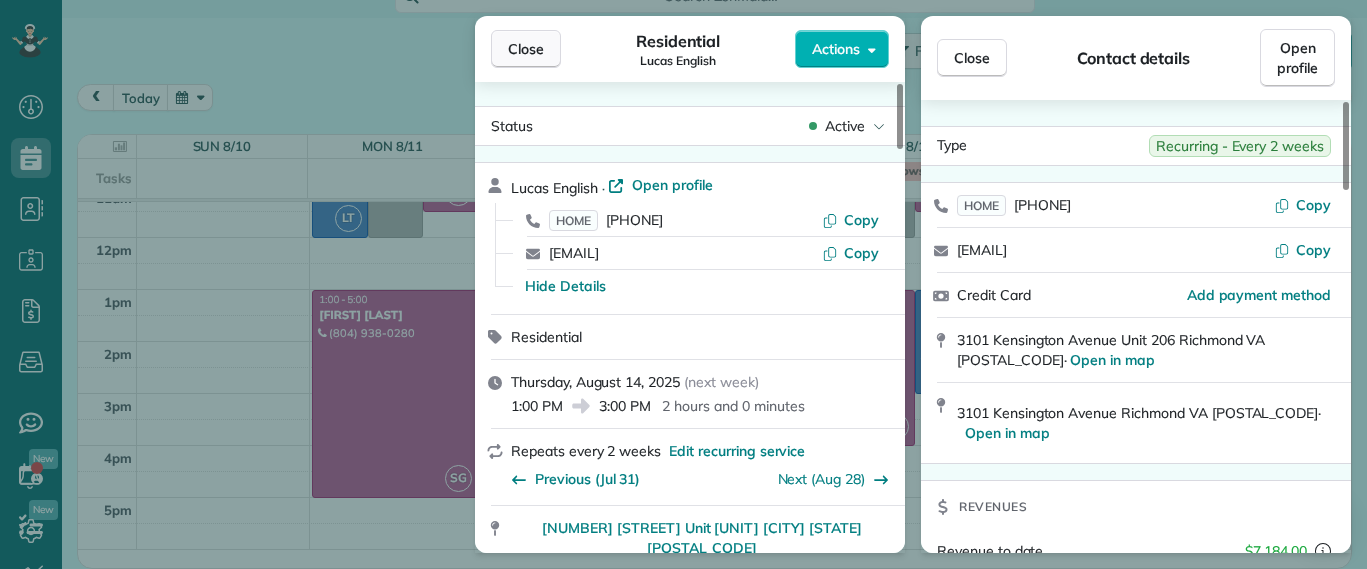 click on "Close" at bounding box center [526, 49] 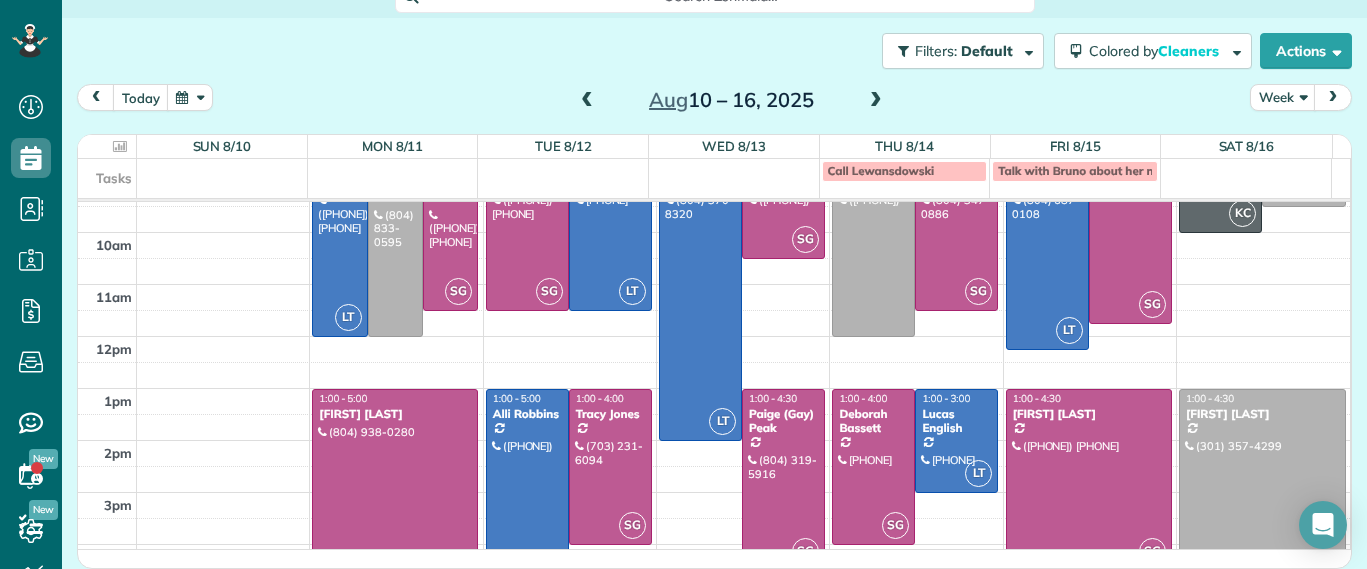 scroll, scrollTop: 0, scrollLeft: 0, axis: both 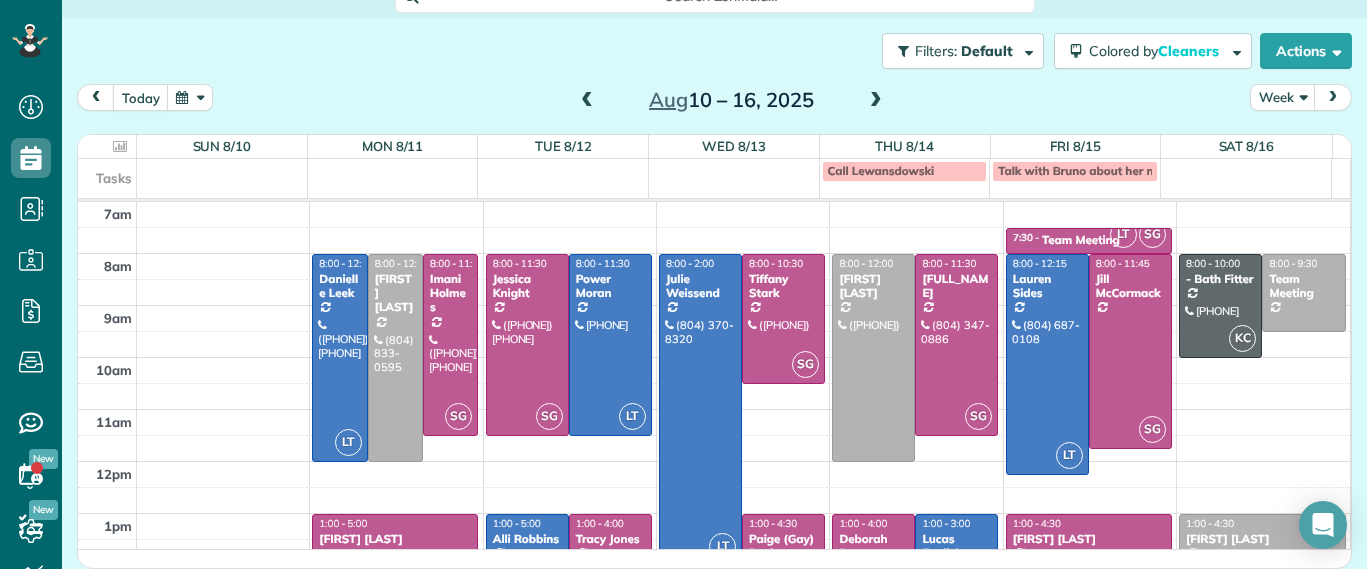click at bounding box center (587, 101) 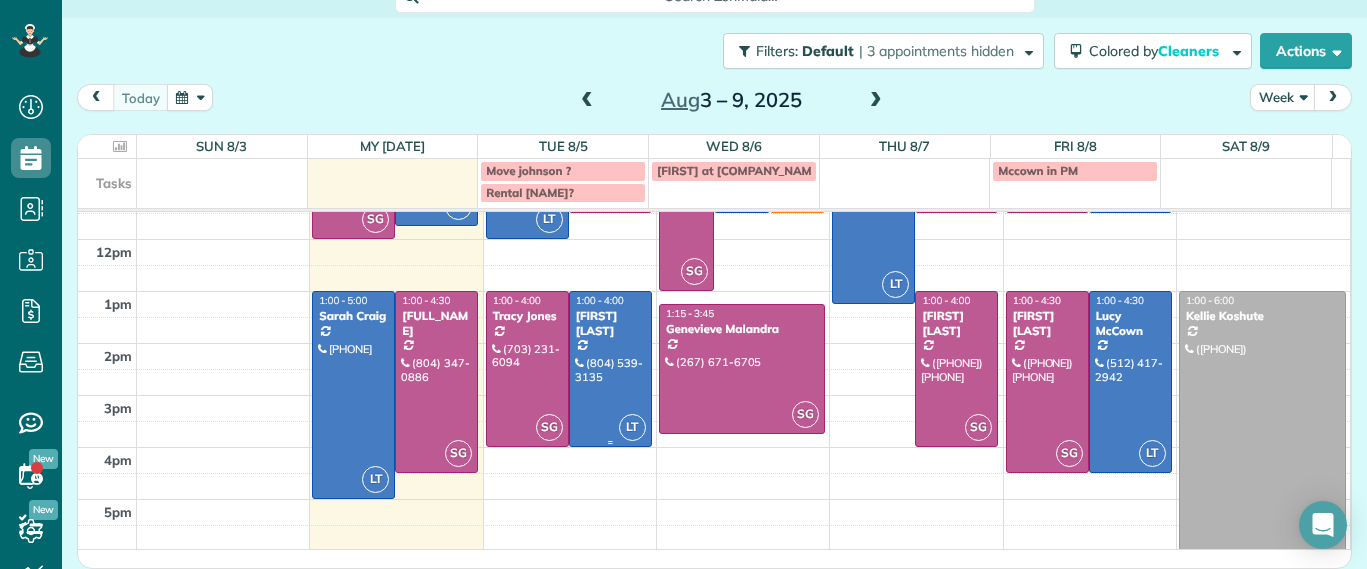 scroll, scrollTop: 234, scrollLeft: 0, axis: vertical 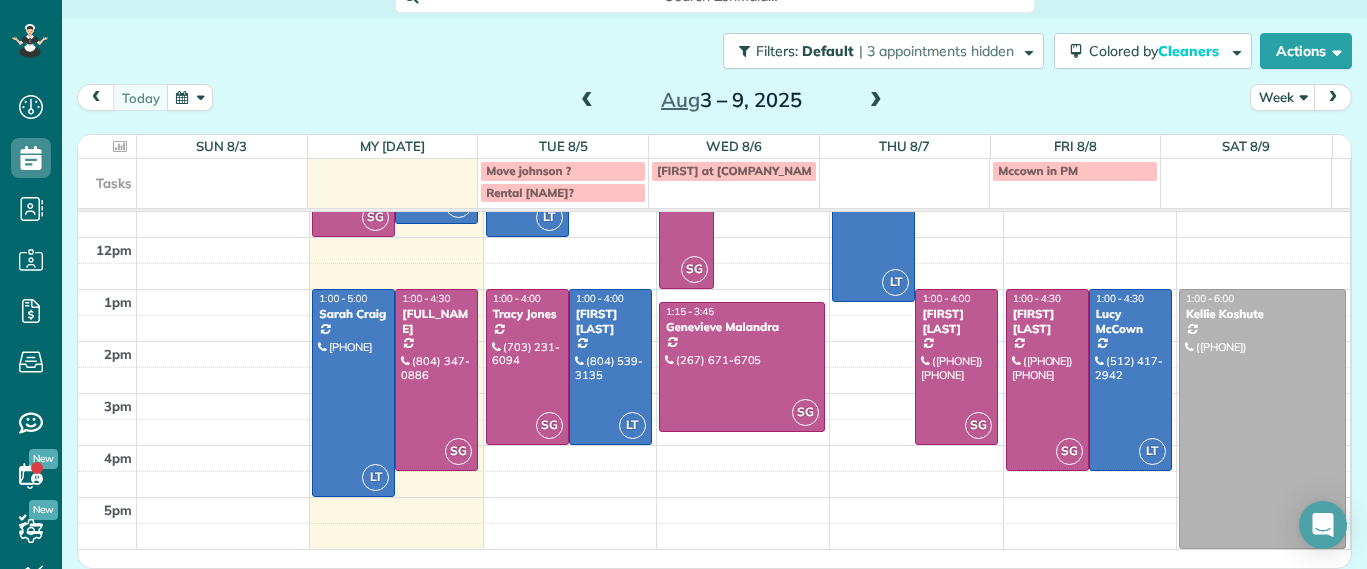 click at bounding box center [876, 101] 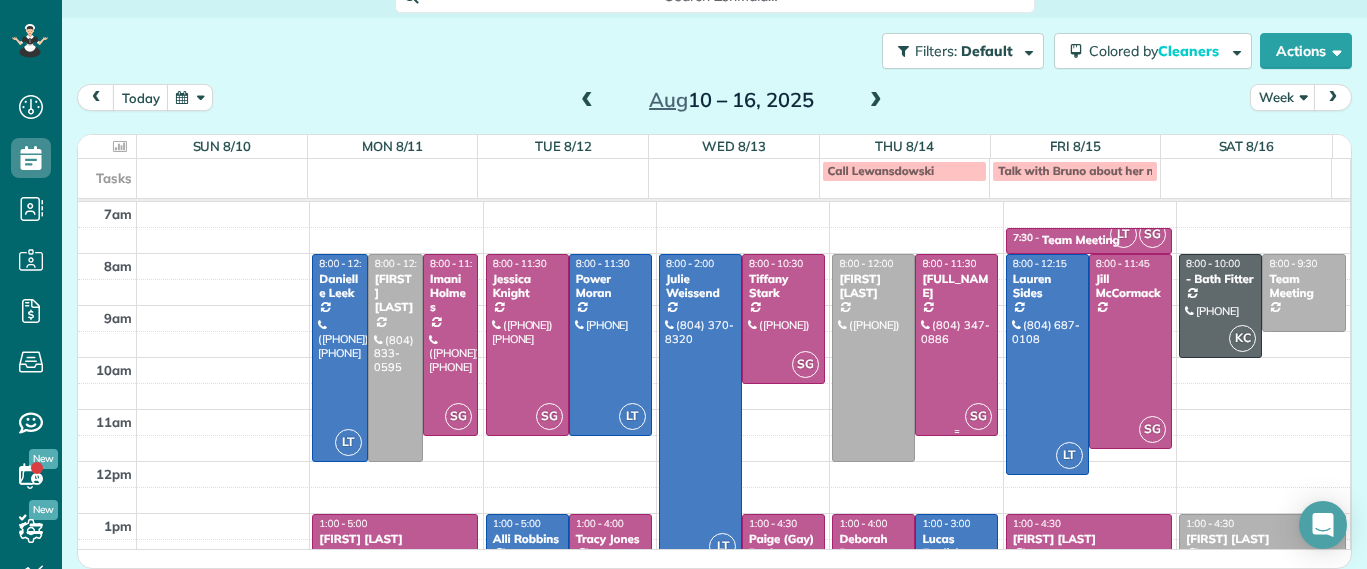 click at bounding box center (956, 345) 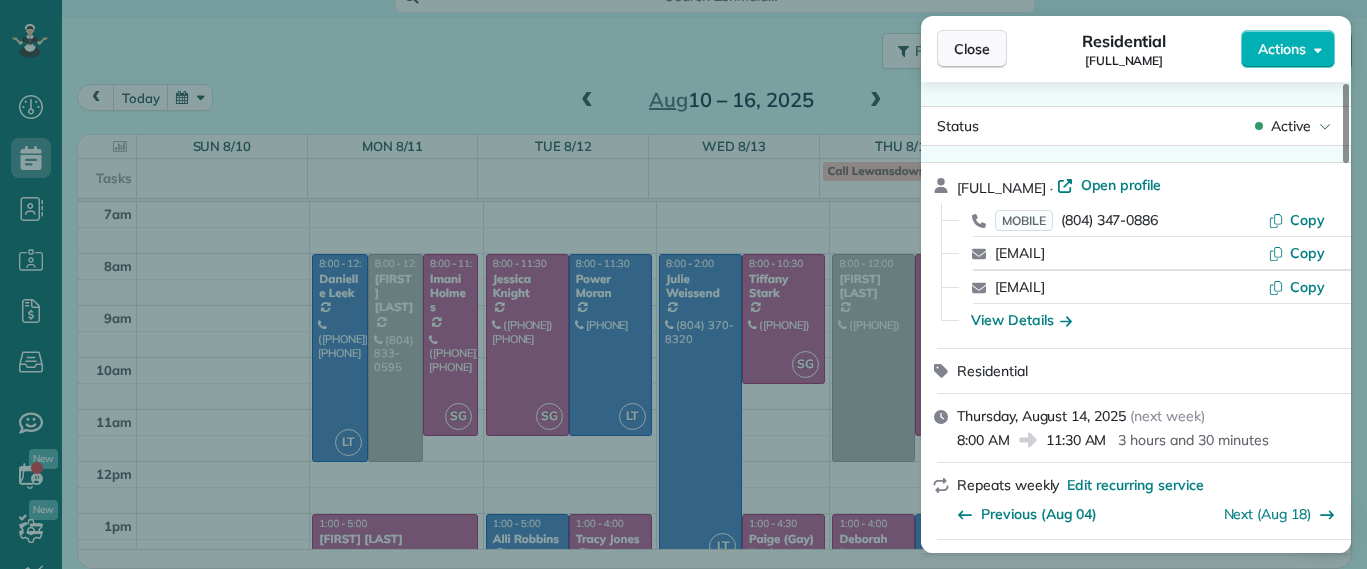 click on "Close" at bounding box center (972, 49) 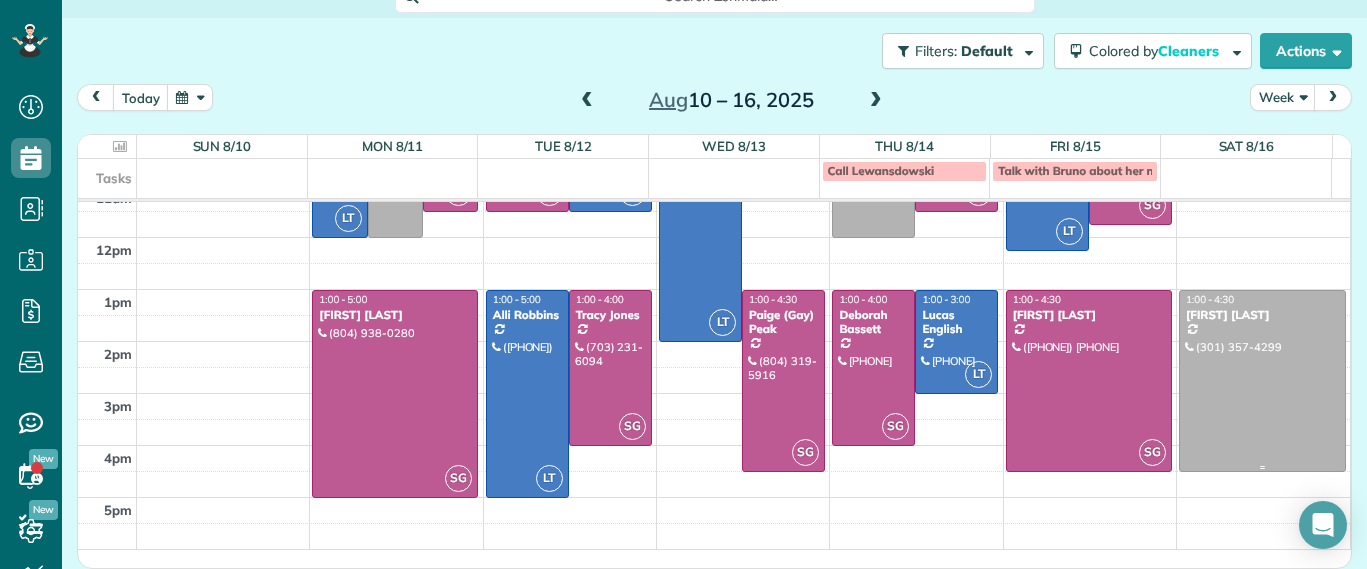scroll, scrollTop: 99, scrollLeft: 0, axis: vertical 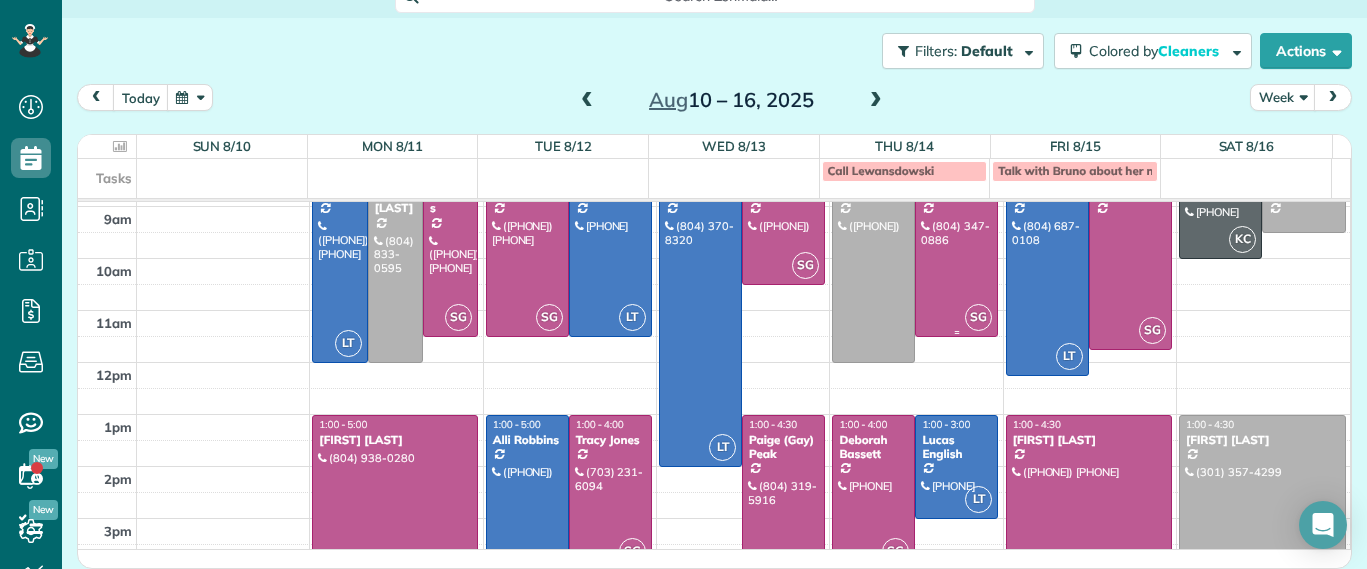 click at bounding box center (956, 246) 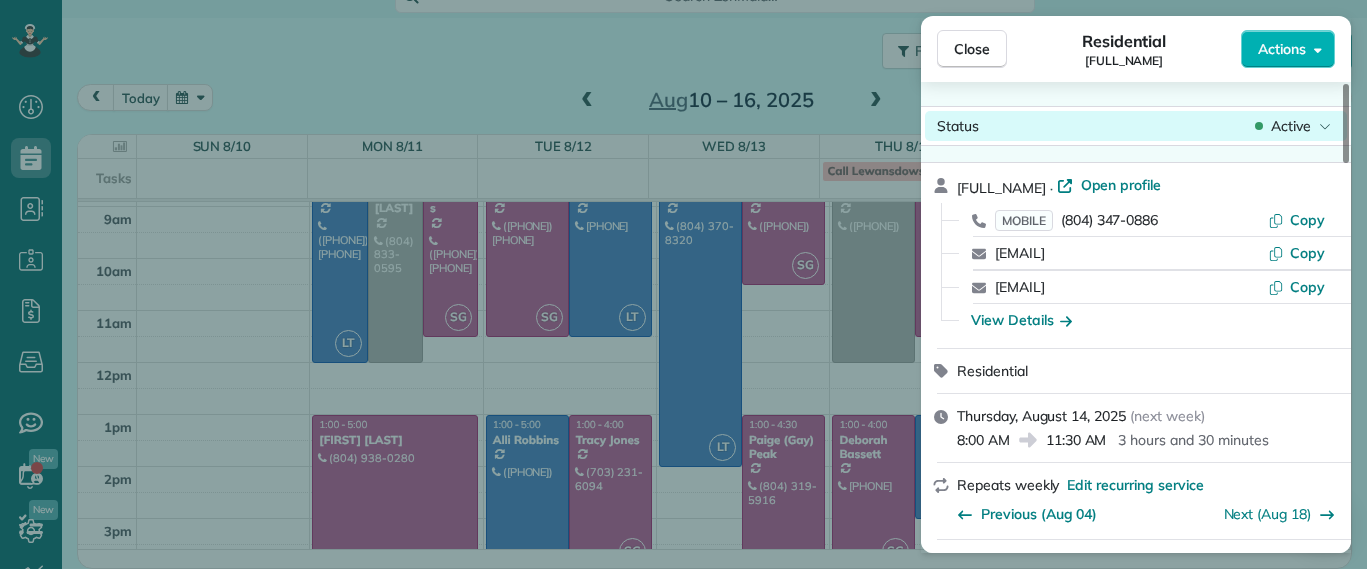 click on "Status Active" at bounding box center [1136, 126] 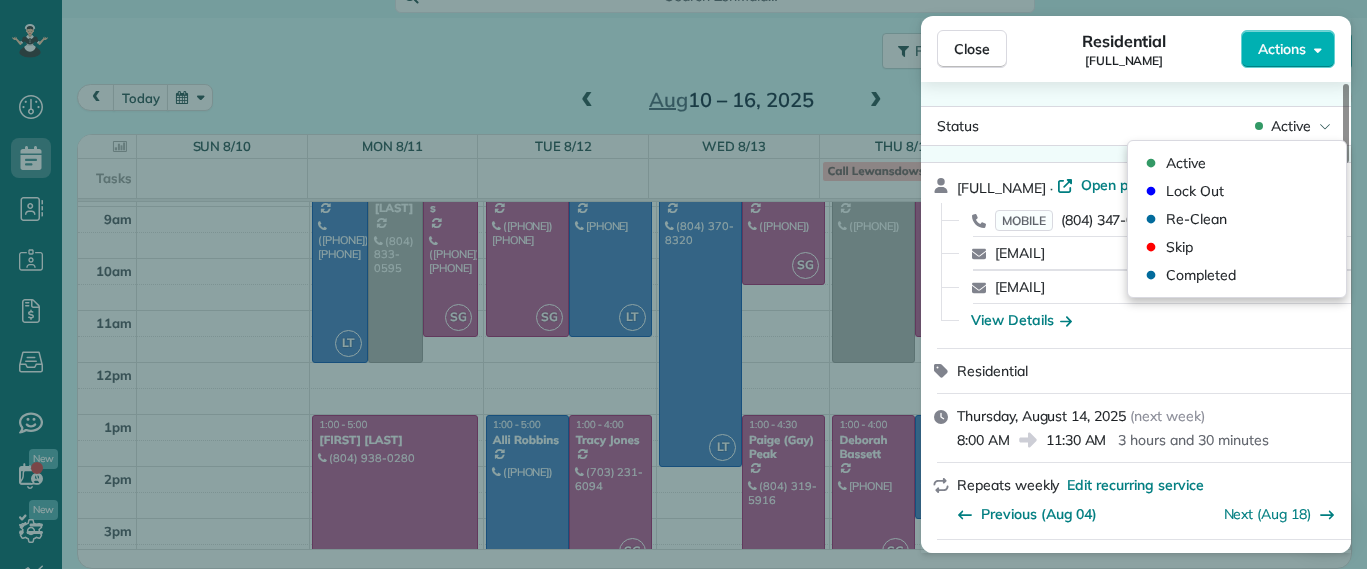 click on "Status Active James Crenshaw · Open profile MOBILE (804) 347-0886 Copy james@gatherrva.com Copy elizasimp@gmail.com Copy View Details Residential Thursday, August 14, 2025 ( next week ) 8:00 AM 11:30 AM 3 hours and 30 minutes Repeats weekly Edit recurring service Previous (Aug 04) Next (Aug 18) 2911 Moss Side Avenue Richmond VA 23222 Service was not rated yet Setup ratings Cleaners Time in and out Assign Invite Cleaners Sophie   Gibbs 8:00 AM 11:30 AM Checklist Try Now Keep this appointment up to your standards. Stay on top of every detail, keep your cleaners organised, and your client happy. Assign a checklist Watch a 5 min demo Billing Billing actions Service Service Price (1x $110.00) $110.00 Add an item Overcharge $0.00 Discount $70.00 Coupon discount - Primary tax - Secondary tax - Total appointment price $40.00 Tips collected $0.00 Unpaid Mark as paid Total including tip $40.00 Get paid online in no-time! Send an invoice and reward your cleaners with tips Charge customer credit card Man Hours 3.5 hours" at bounding box center (1136, 317) 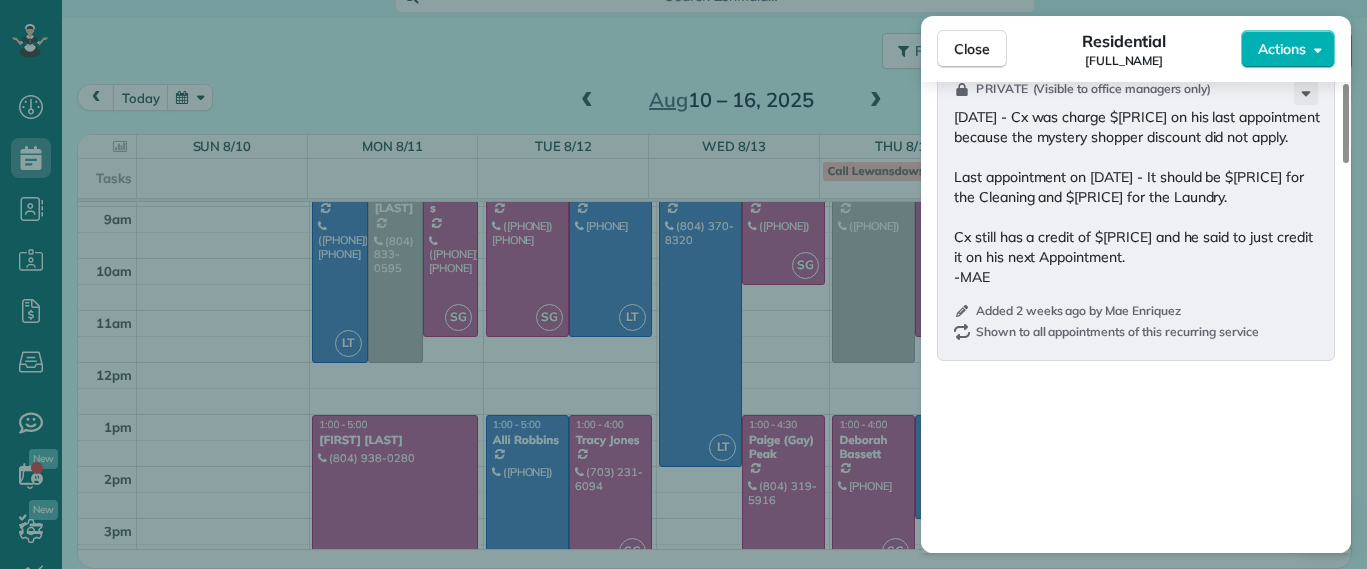 scroll, scrollTop: 1637, scrollLeft: 0, axis: vertical 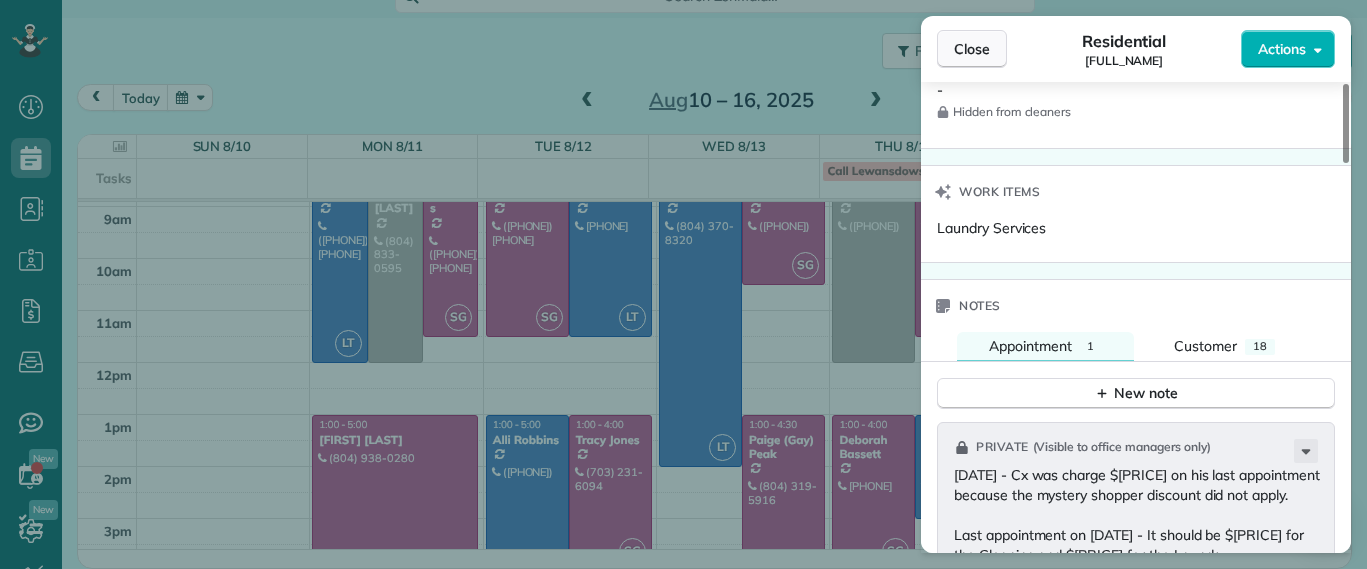 click on "Close" at bounding box center (972, 49) 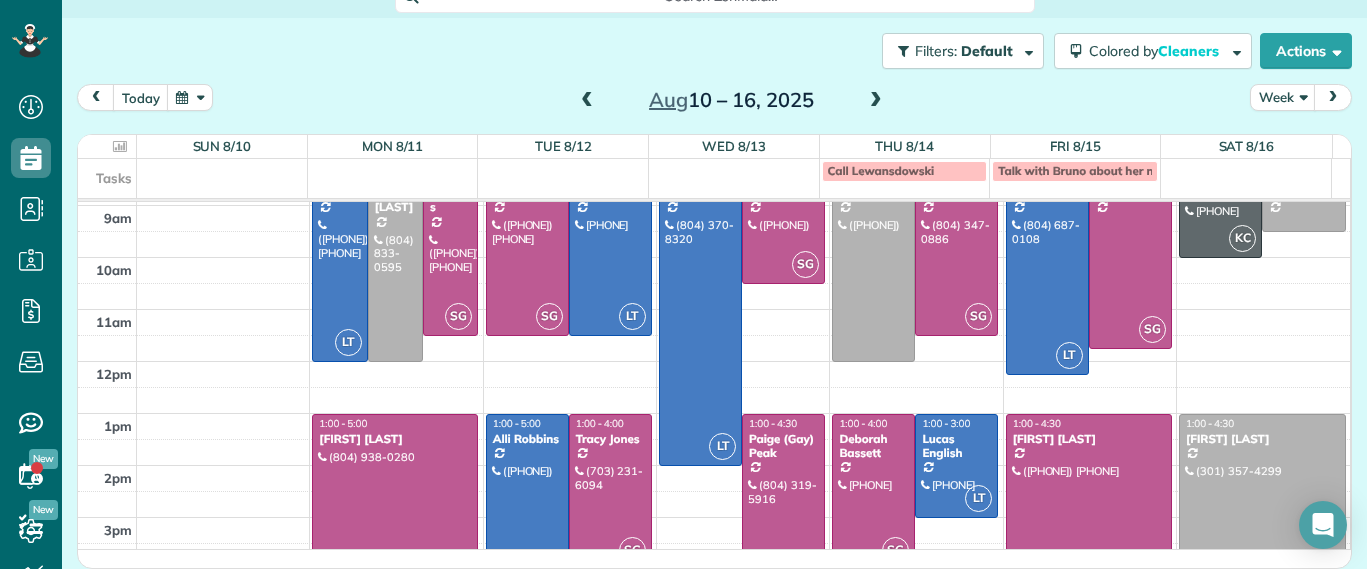 scroll, scrollTop: 0, scrollLeft: 0, axis: both 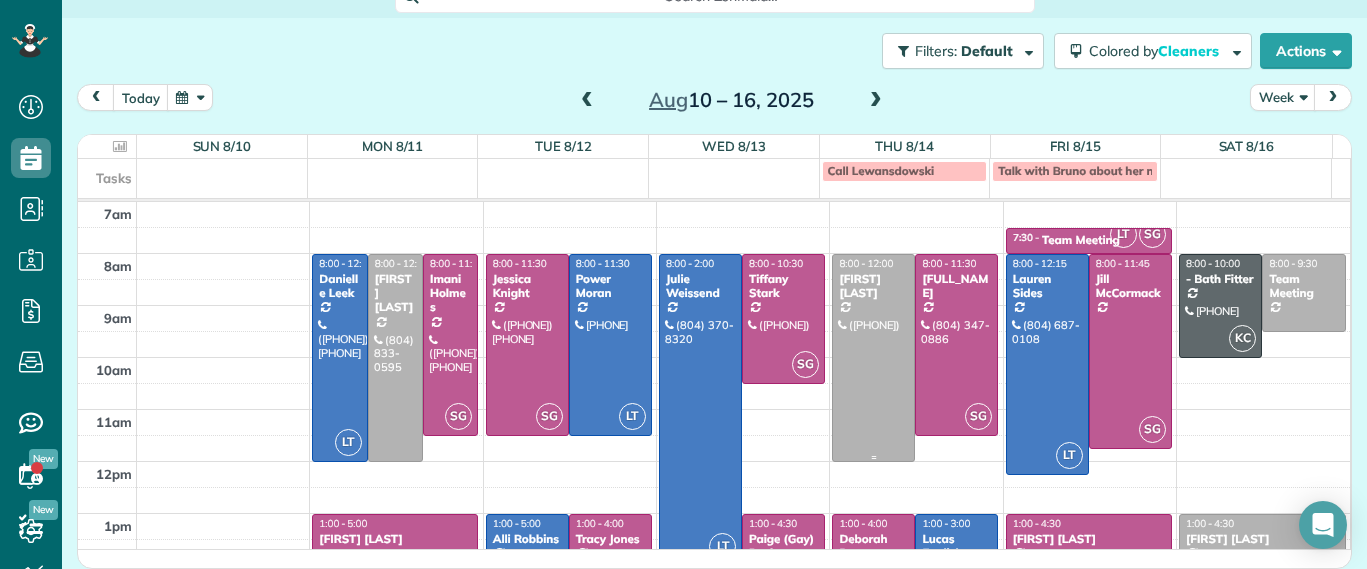 click at bounding box center (873, 358) 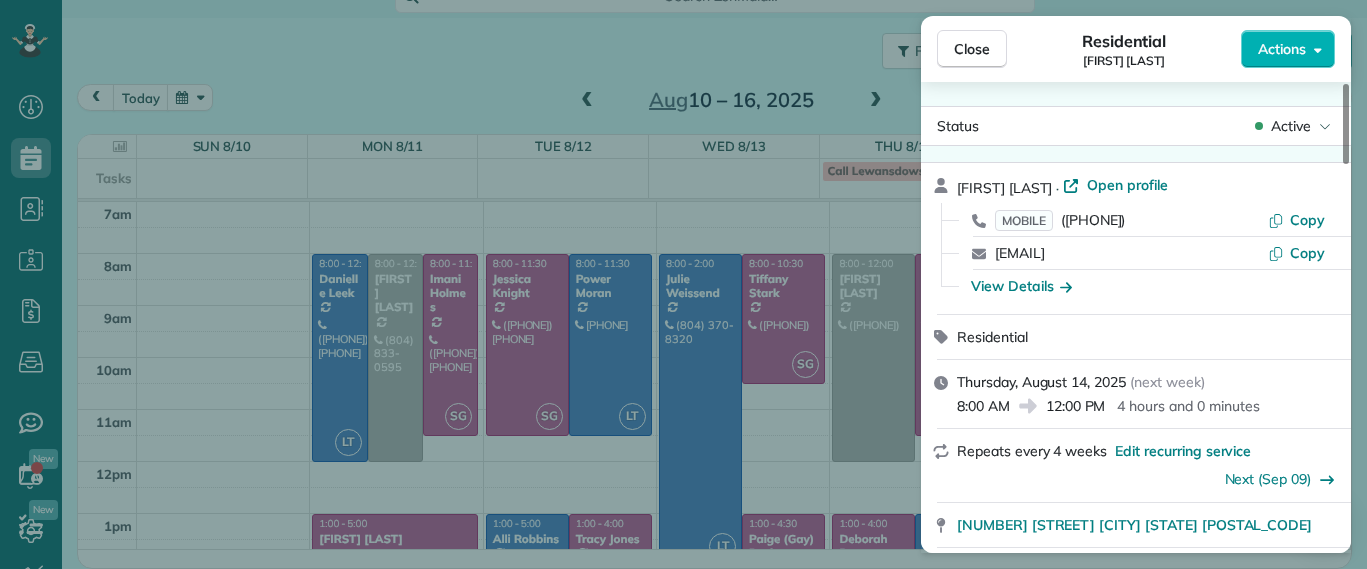 click on "Open profile" at bounding box center [1127, 185] 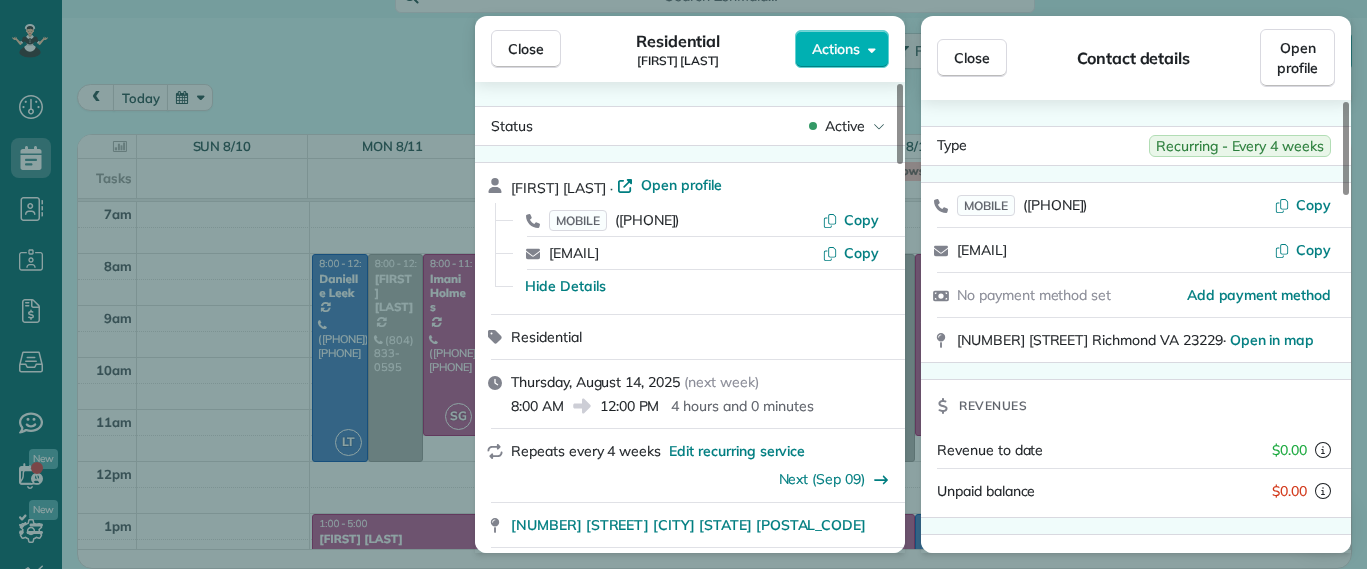 click on "Close Residential Ryan Lewandowski Actions Status Active Ryan Lewandowski · Open profile MOBILE (434) 610-8508 Copy rblewandowski@gmail.com Copy Hide Details Residential Thursday, August 14, 2025 ( next week ) 8:00 AM 12:00 PM 4 hours and 0 minutes Repeats every 4 weeks Edit recurring service Next (Sep 09) 9403 Lakeland Drive Richmond VA 23229 Service was not rated yet Setup ratings Cleaners Time in and out Assign Invite Cleaners No cleaners assigned yet Checklist Try Now Keep this appointment up to your standards. Stay on top of every detail, keep your cleaners organised, and your client happy. Assign a checklist Watch a 5 min demo Billing Billing actions Service Service Price (1x $245.00) $245.00 Add an item Overcharge $0.00 Discount $0.00 Coupon discount - Primary tax - Secondary tax - Total appointment price $245.00 Tips collected $0.00 Unpaid Mark as paid Total including tip $245.00 Get paid online in no-time! Send an invoice and reward your cleaners with tips Charge customer credit card Man Hours 4 - 1" at bounding box center [683, 284] 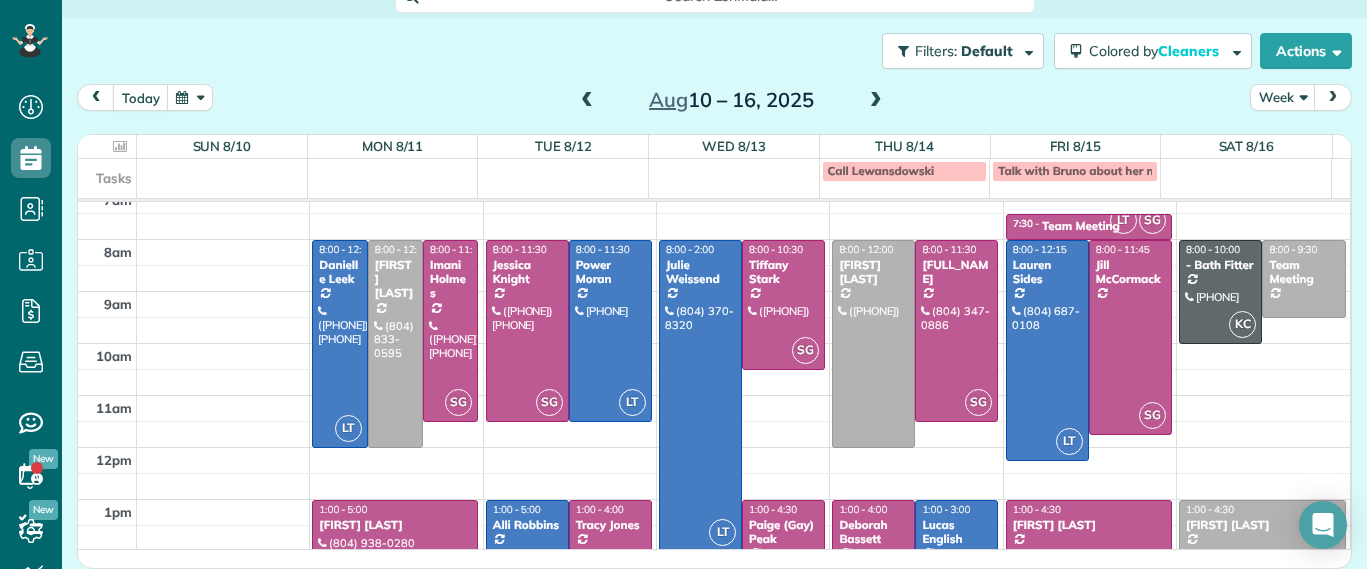 scroll, scrollTop: 0, scrollLeft: 0, axis: both 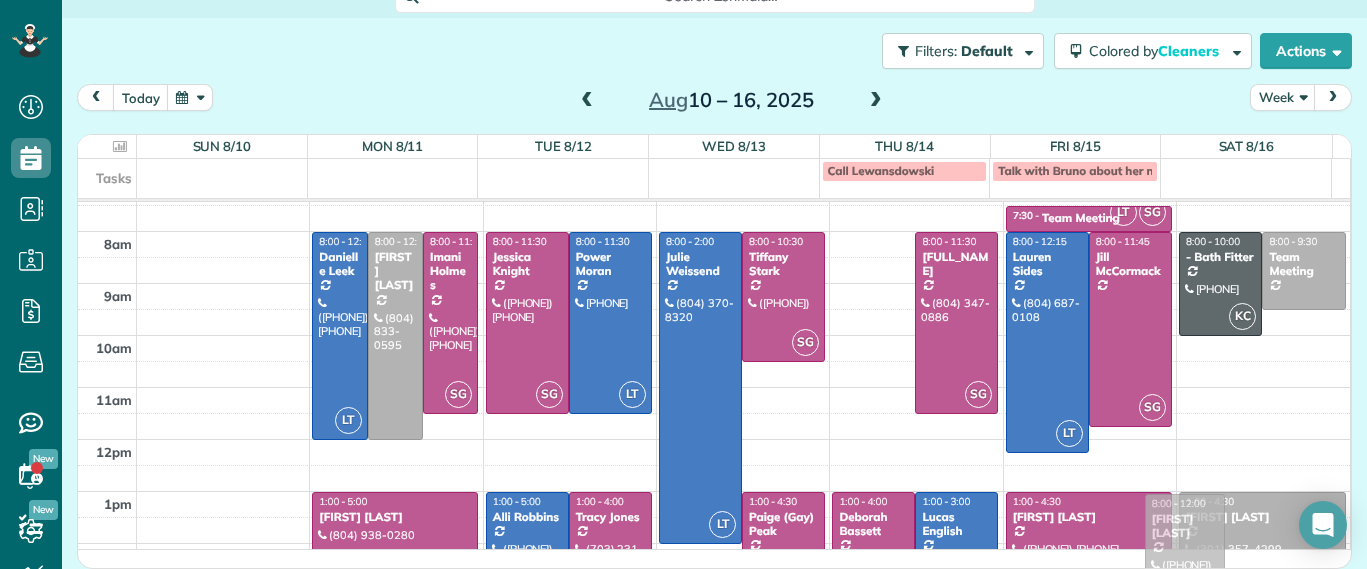 drag, startPoint x: 854, startPoint y: 321, endPoint x: 1193, endPoint y: 560, distance: 414.77945 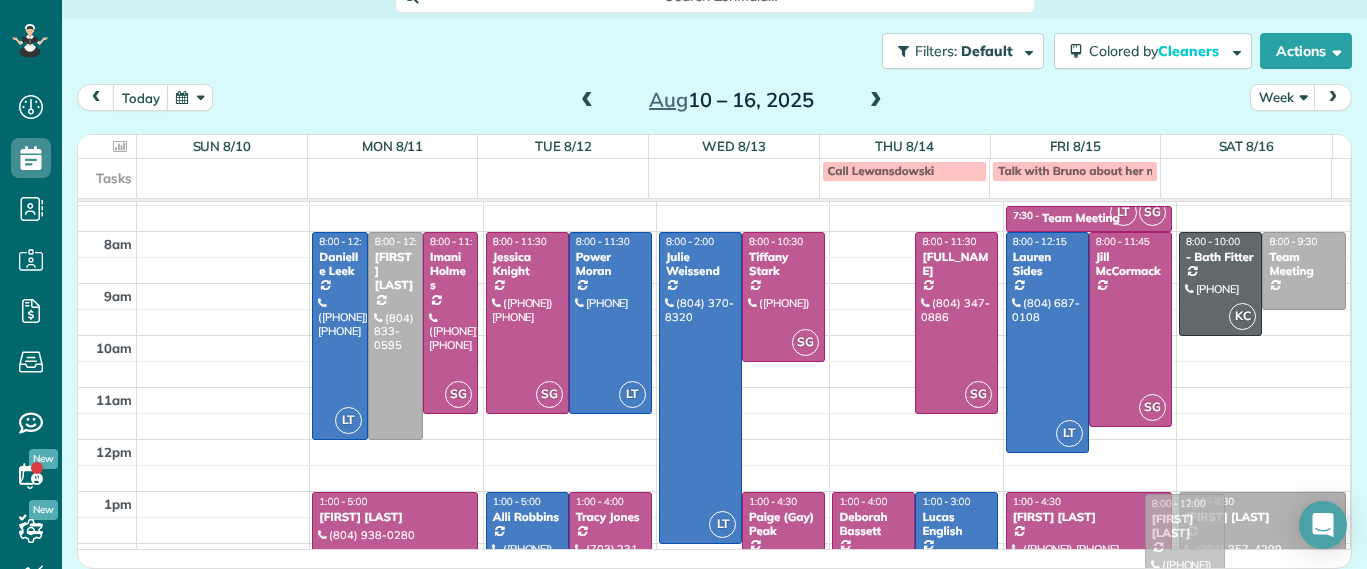 click on "Sun 8/10 No Appointments Mon 8/11 11.5  Man Hours 4  Appointments 0% Paid 75% Assigned Tue 8/12 14  Man Hours 4  Appointments 0% Paid All Assigned Wed 8/13 12  Man Hours 3  Appointments 0% Paid All Assigned Thu 8/14 8.5  Man Hours 4  Appointments 0% Paid 75% Assigned Fri 8/15 12.5  Man Hours 4  Appointments 0% Paid All Assigned Sat 8/16 2  Man Hours 3  Appointments 0% Paid 33% Assigned Tasks   Call Lewansdowski   Talk with Bruno about her new address 7am 8am 9am 10am 11am 12pm 1pm 2pm 3pm 4pm 5pm LT 8:00 - 12:00 Danielle Leek (616) 322-8093 3506 Enslow Avenue Richmond, VA 23222 8:00 - 12:00 Hannah Koca (804) 833-0595 1620 Nottoway Avenue Richmond, Virginia 23227 SG 8:00 - 11:30 Imani Holmes (804) 245-9696 2816 North Avenue Richmond, VA 23222 SG 1:00 - 5:00 John Miller (804) 938-0280 8603 Warrenton Drive Richmond, VA 23229 SG 8:00 - 11:30 Jessica Knight (804) 514-1890 1815 Floyd Avenue Richmond, VA 23220 LT 8:00 - 11:30 Power Moran (703) 593-4027 5937 Kings Crest Drive Chesterfield, VA 23832 LT 1:00 - 5:00 SG" at bounding box center [714, 342] 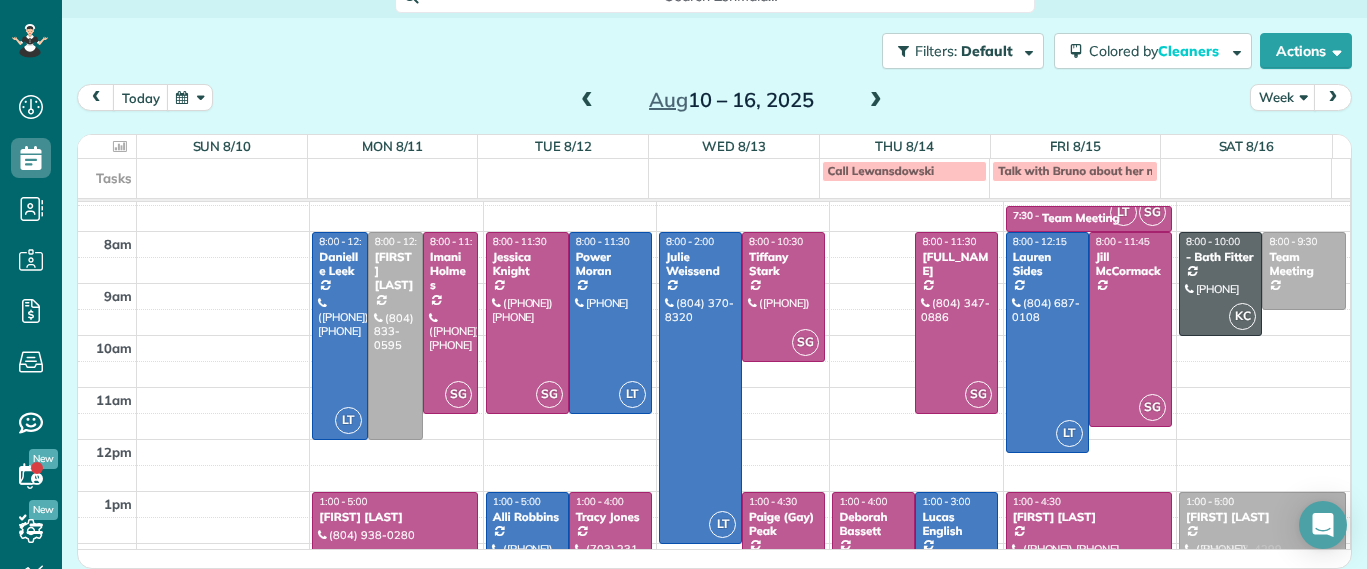 drag, startPoint x: 850, startPoint y: 273, endPoint x: 1277, endPoint y: 516, distance: 491.30234 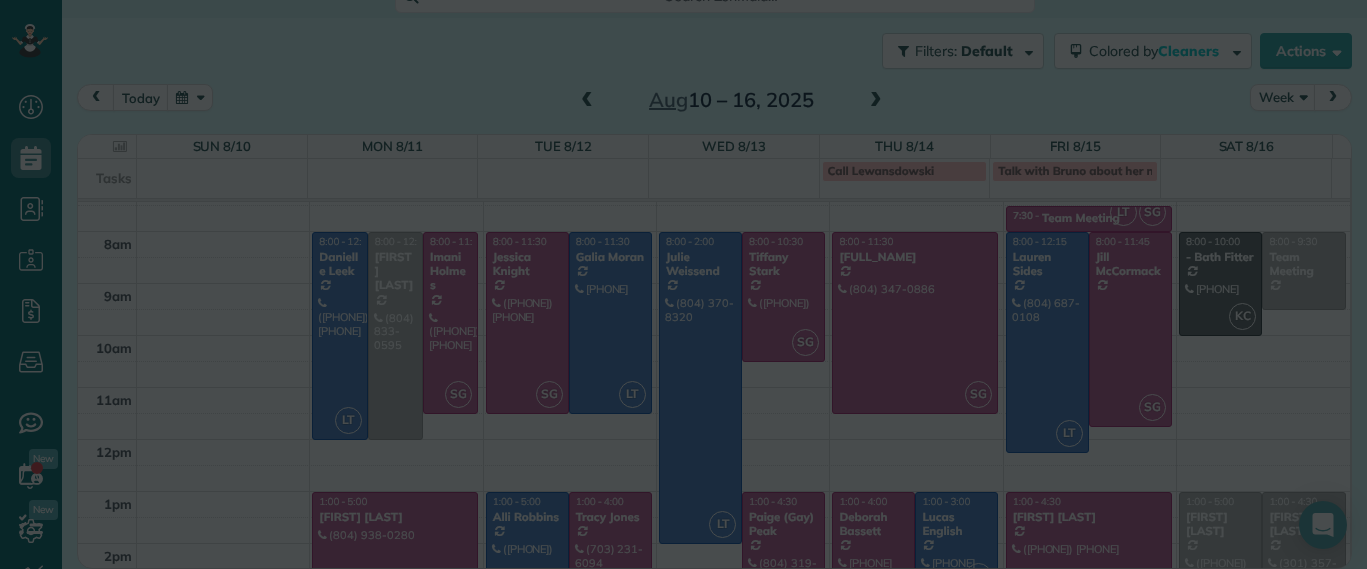 scroll, scrollTop: 24, scrollLeft: 0, axis: vertical 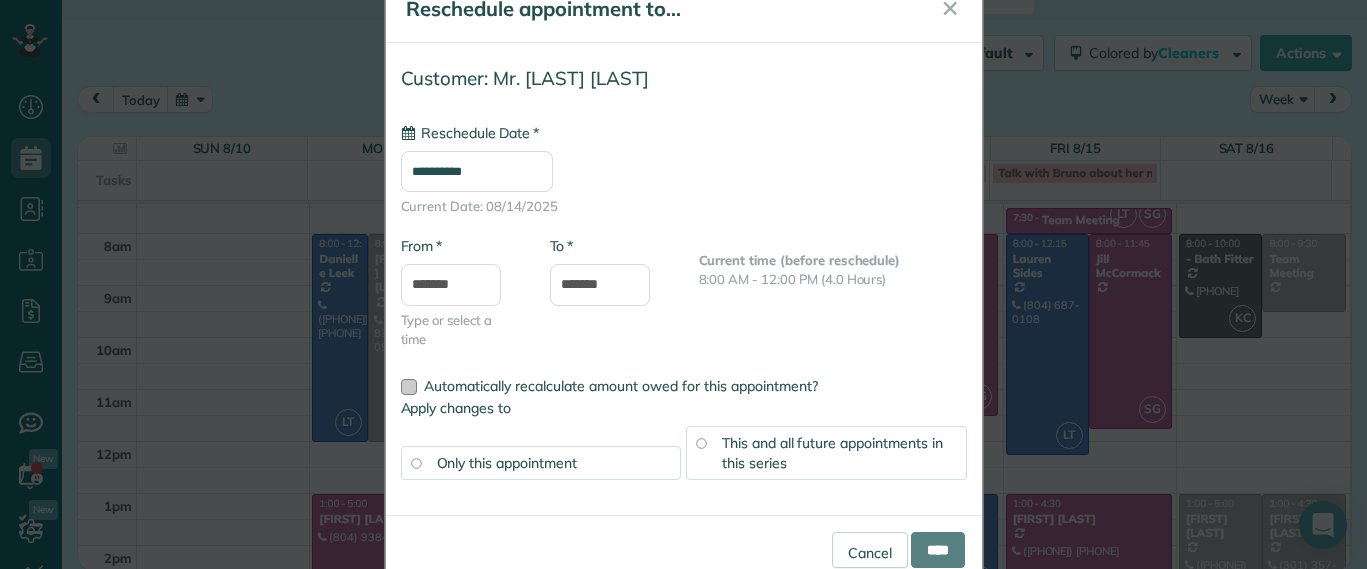 type on "**********" 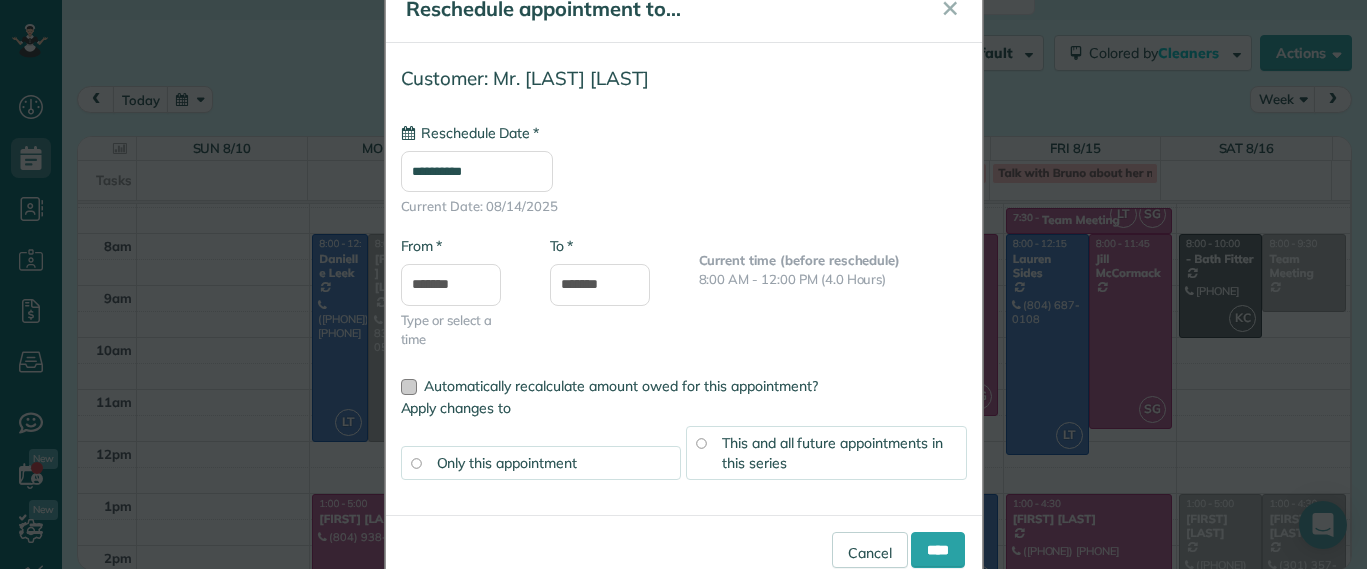 scroll, scrollTop: 105, scrollLeft: 0, axis: vertical 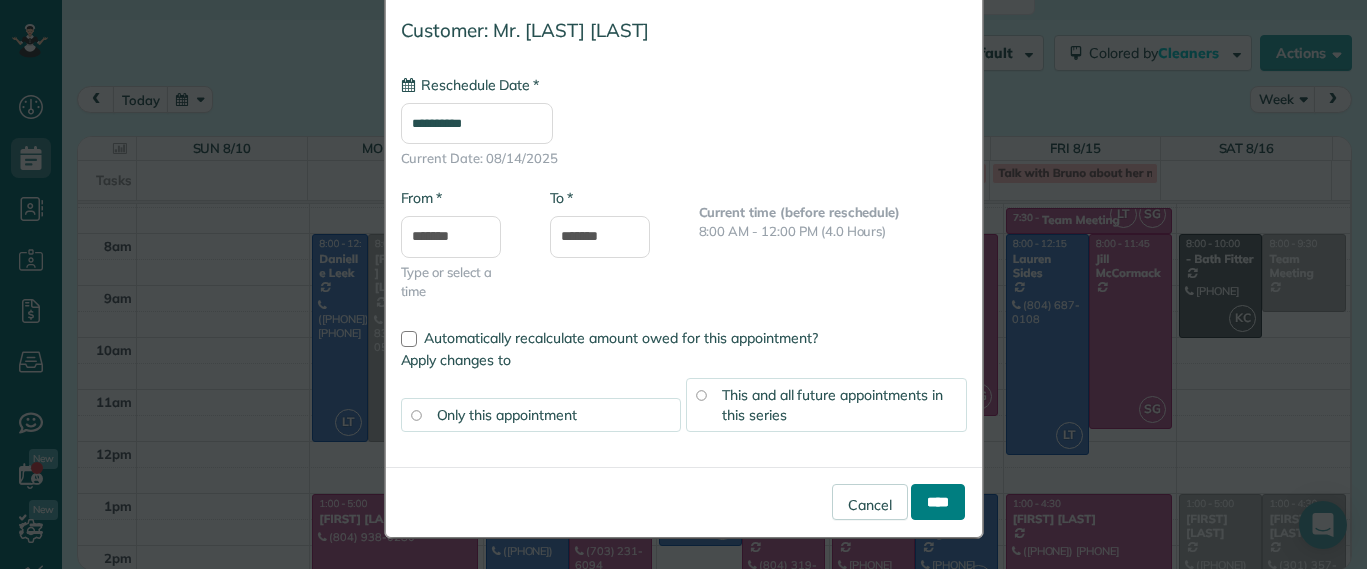 click on "****" at bounding box center [938, 502] 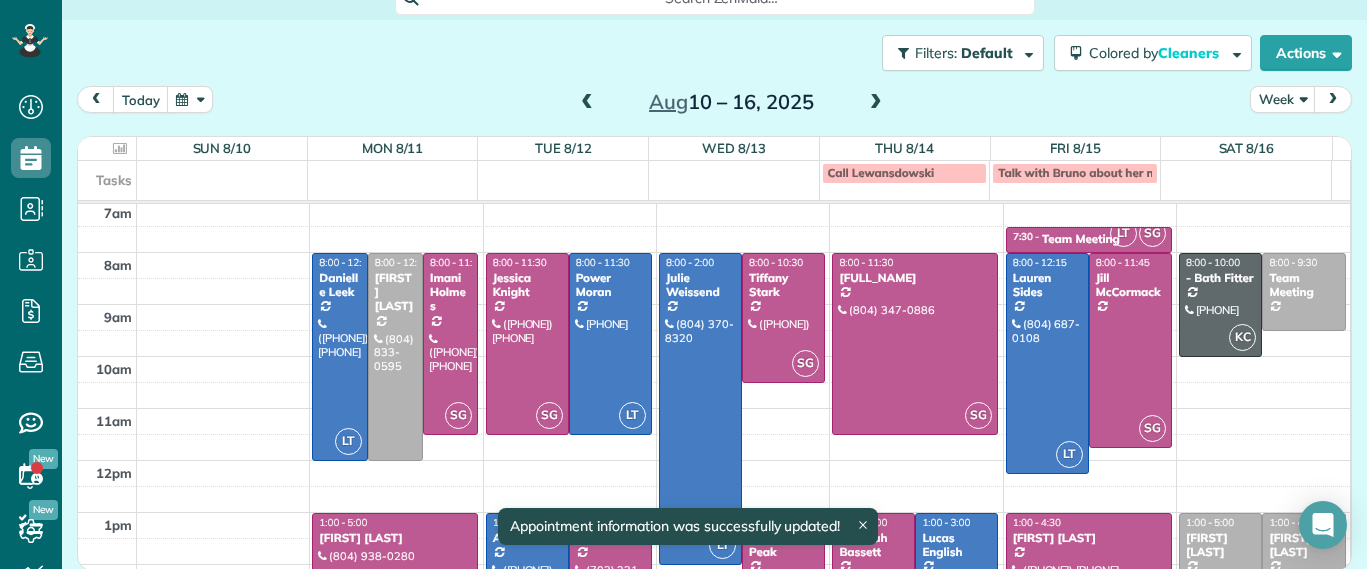 scroll, scrollTop: 0, scrollLeft: 0, axis: both 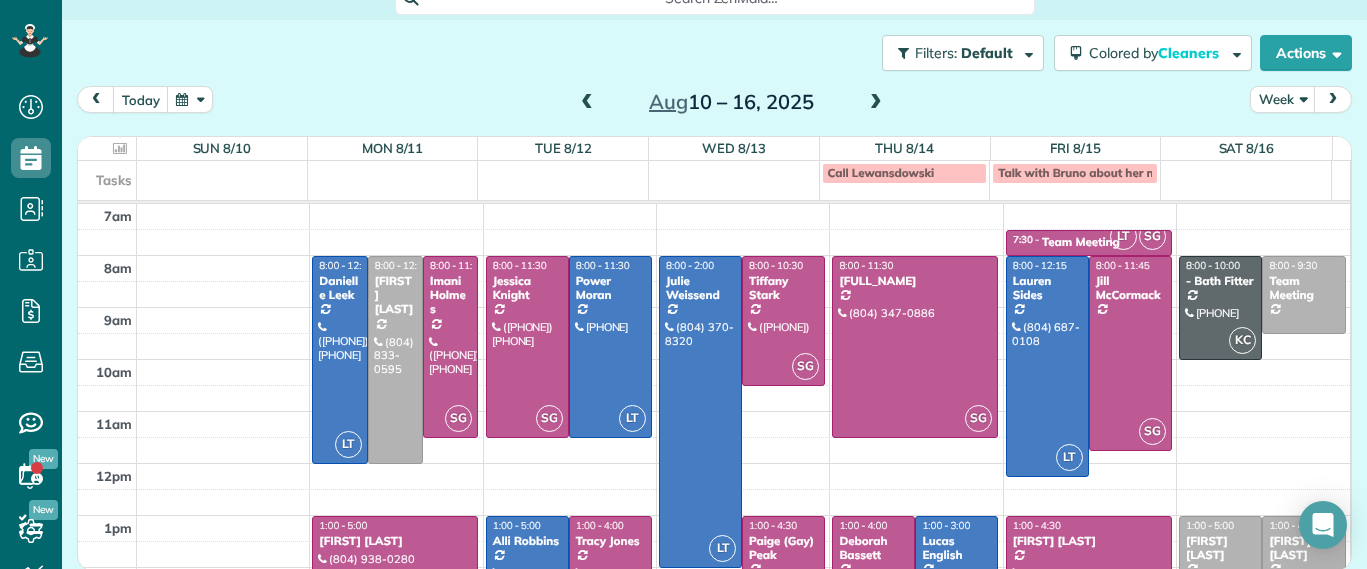click on "Lucas English" at bounding box center (956, 548) 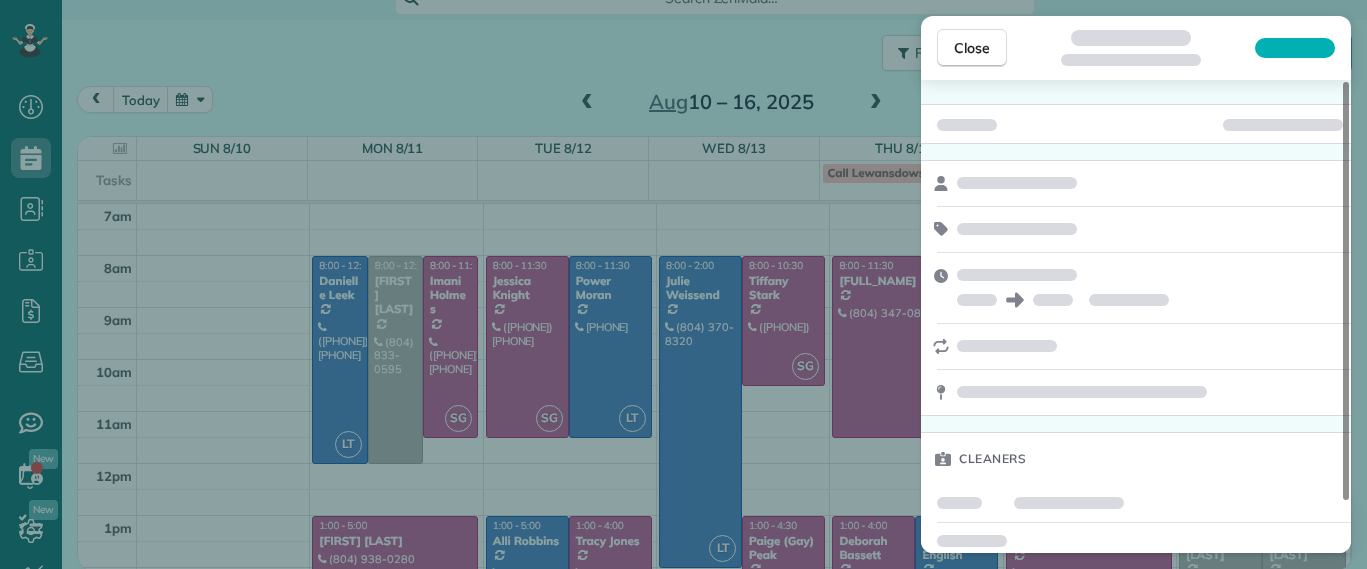 click on "Close   Cleaners" at bounding box center (683, 284) 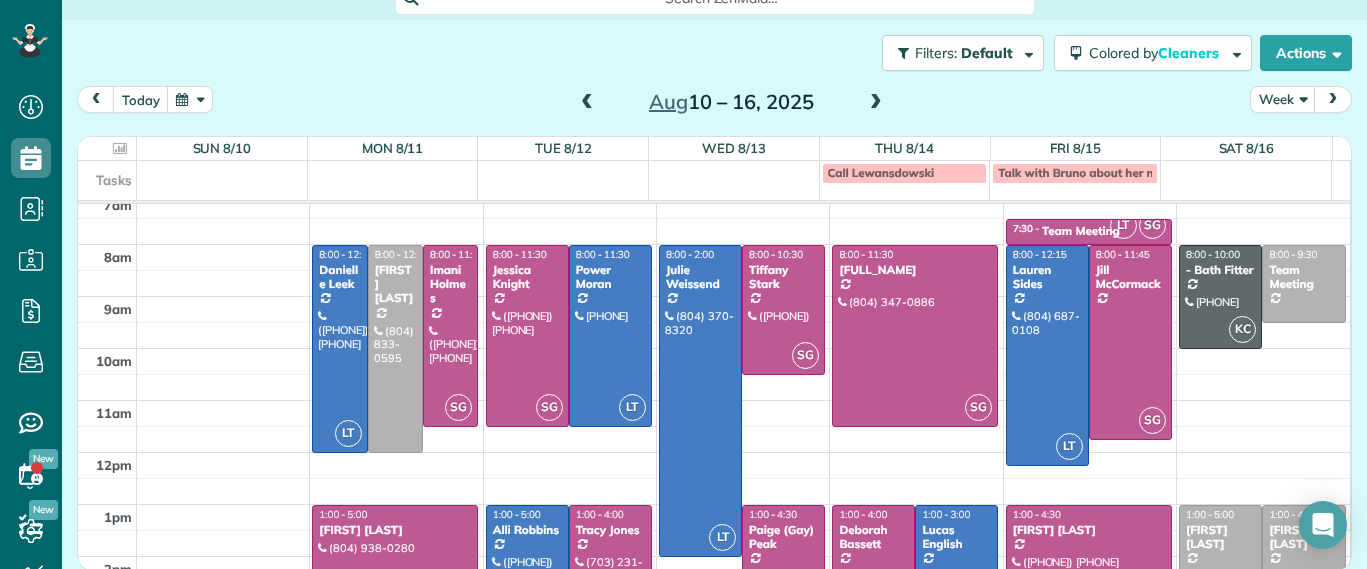 scroll, scrollTop: 0, scrollLeft: 0, axis: both 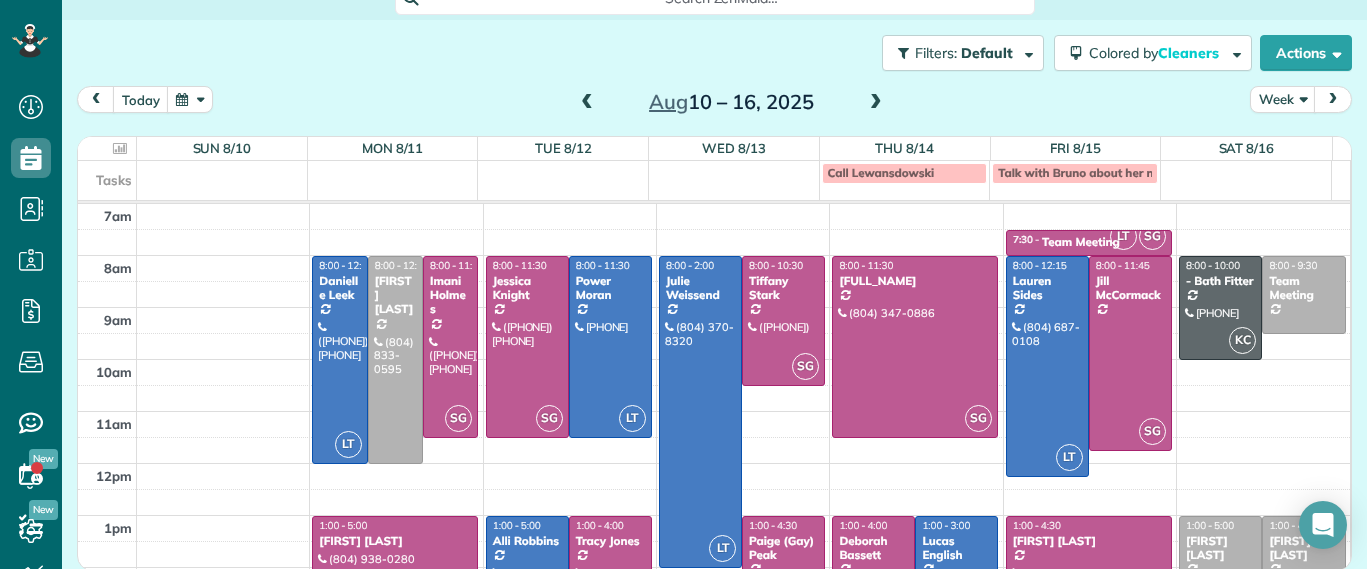 click on "Lucas English" at bounding box center [956, 548] 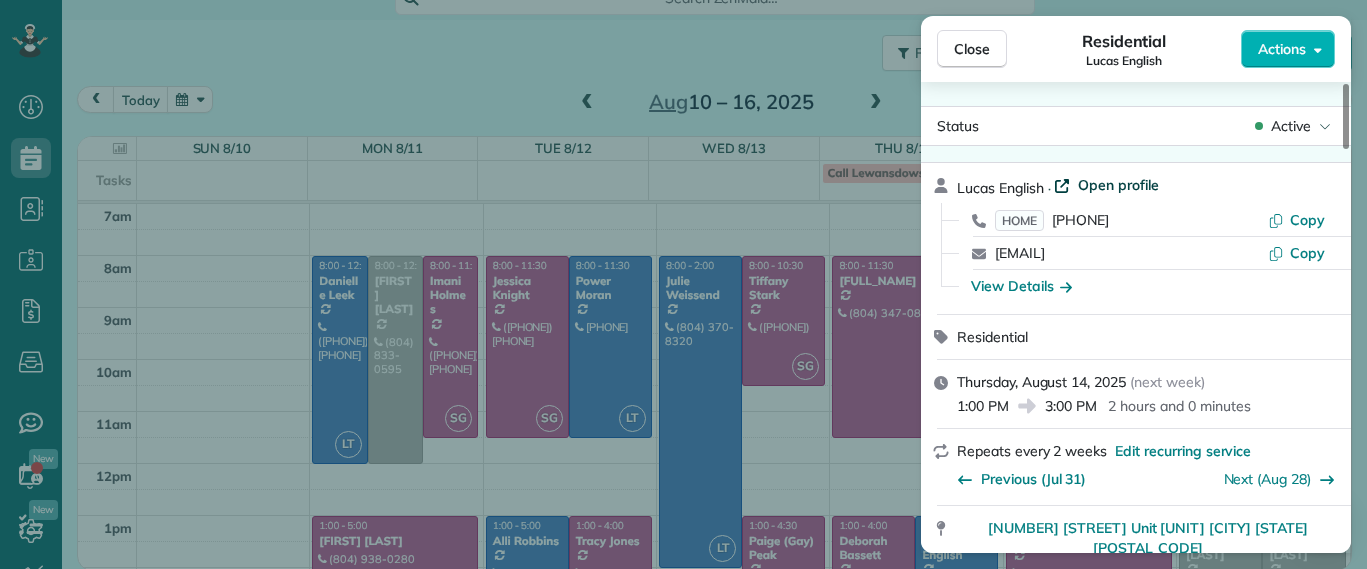 click on "Open profile" at bounding box center [1118, 185] 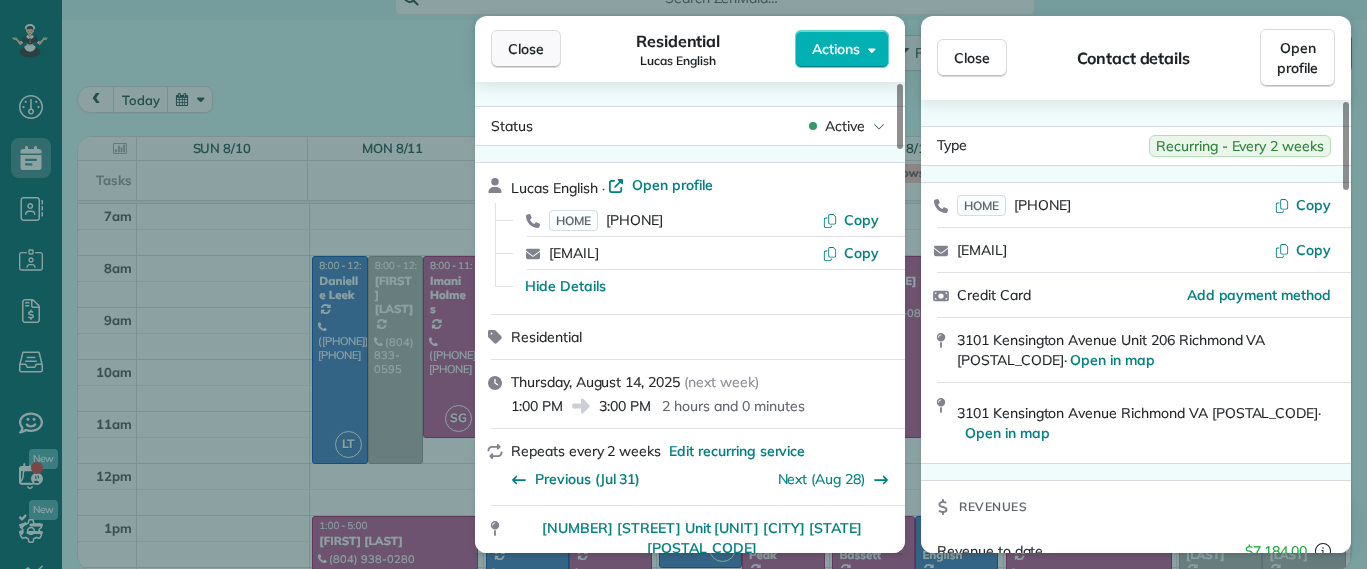 click on "Close" at bounding box center [526, 49] 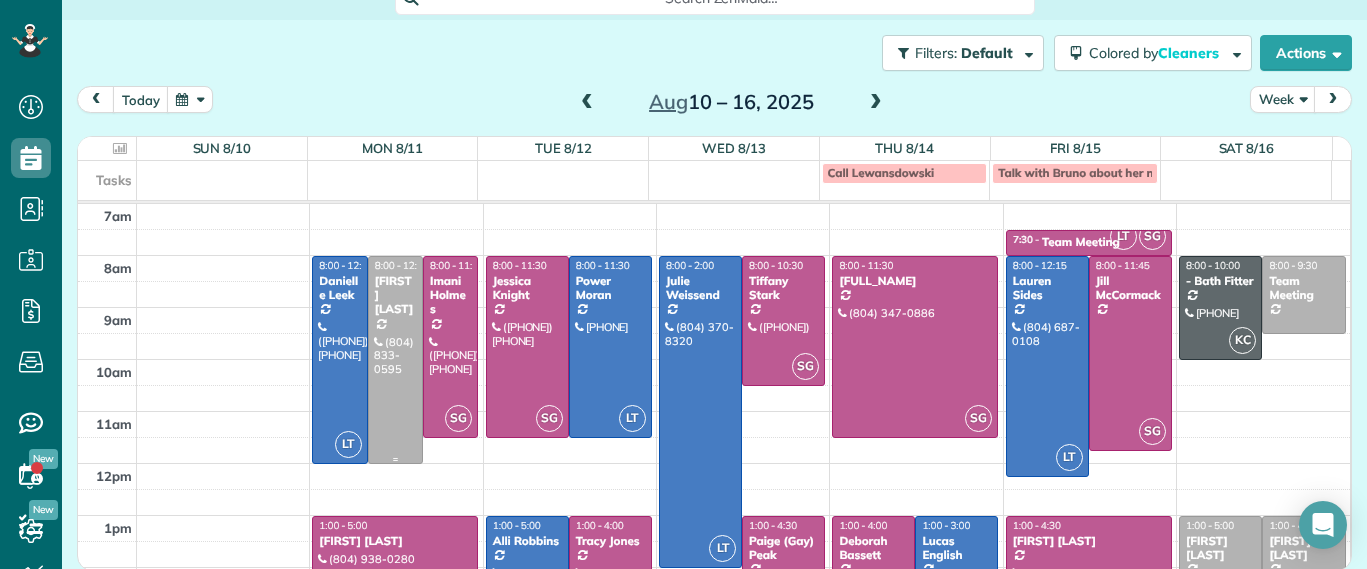 click at bounding box center [395, 360] 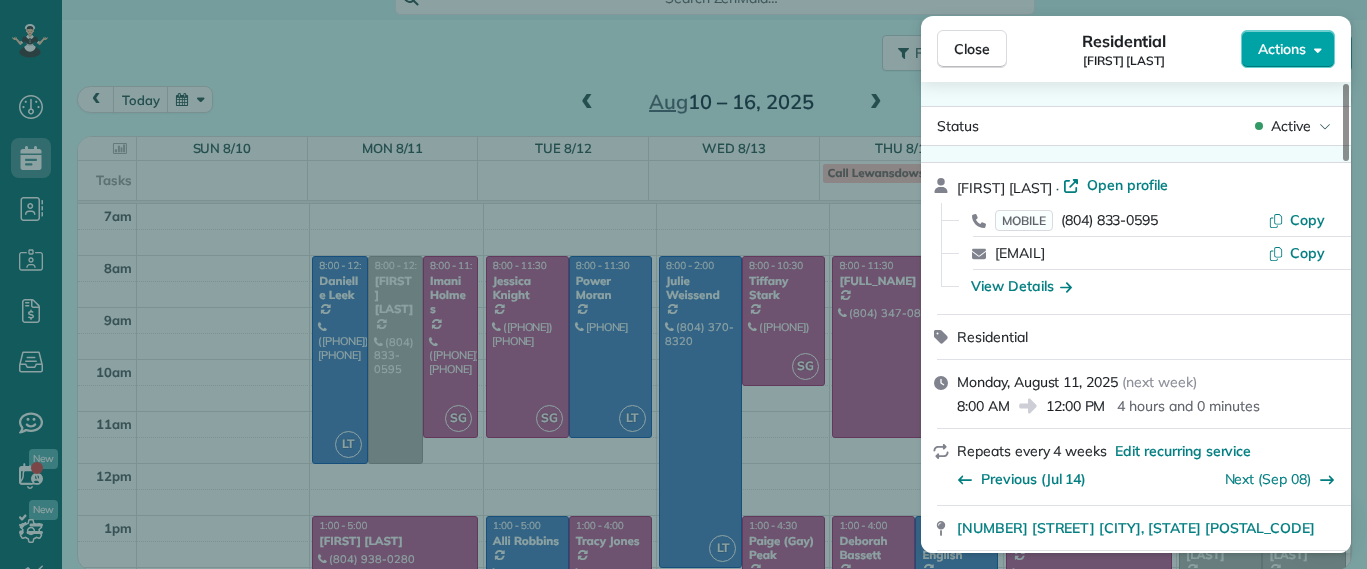 click on "Actions" at bounding box center (1282, 49) 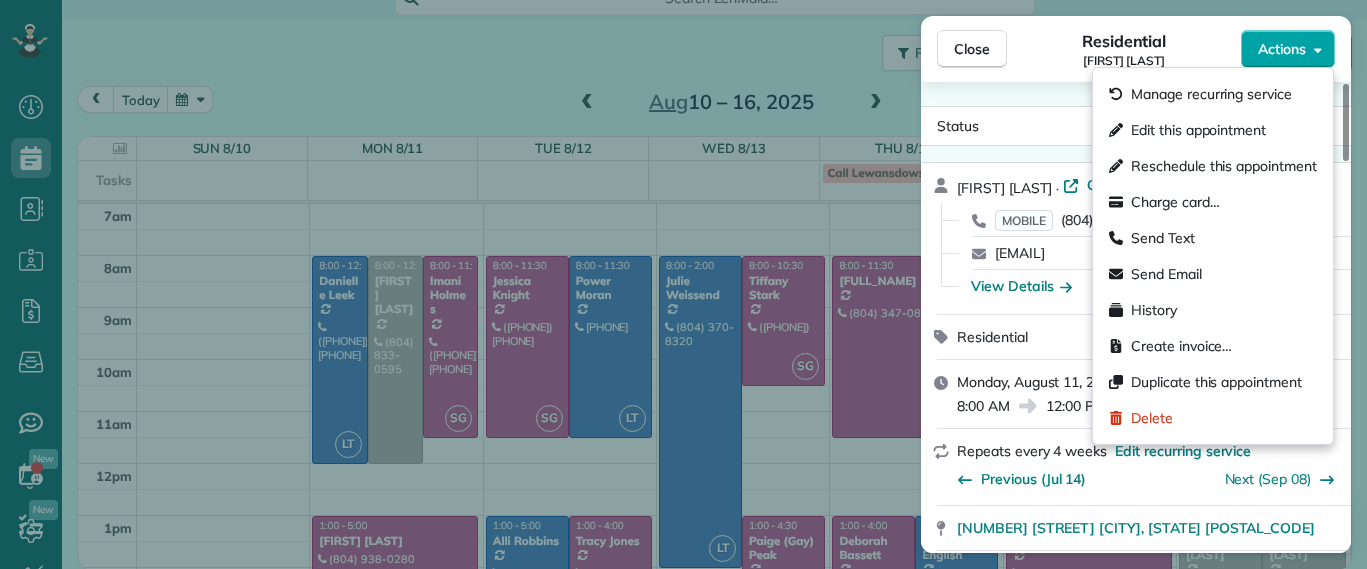 click on "Actions" at bounding box center (1282, 49) 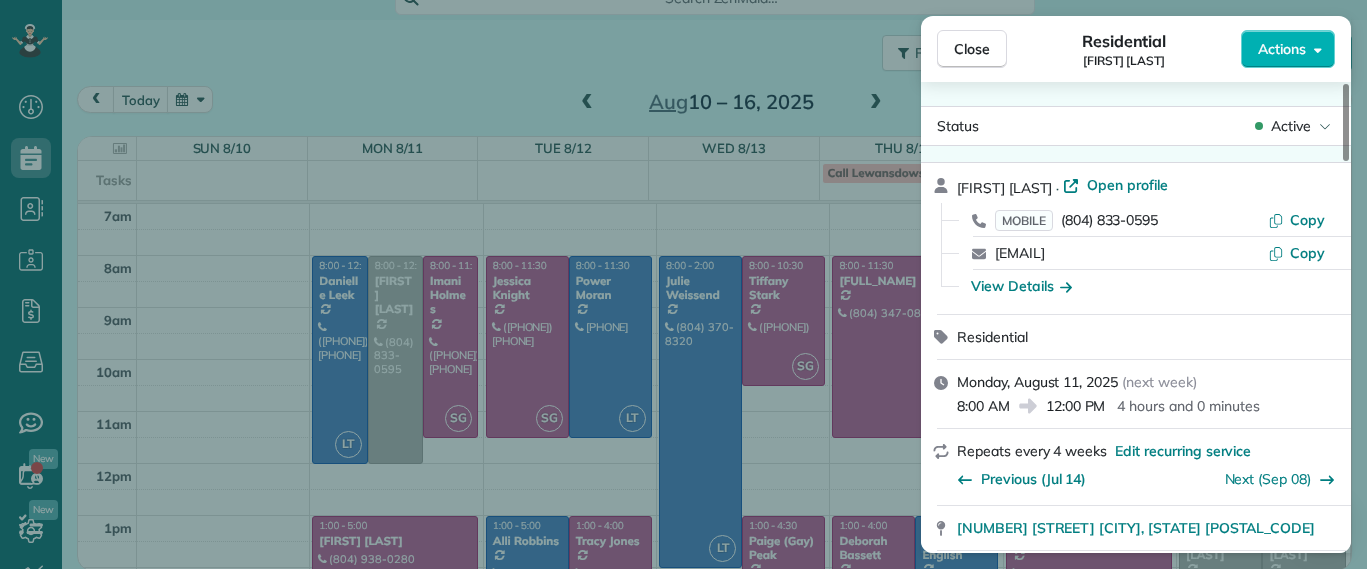click on "Hannah Koca  · Open profile MOBILE (804) 833-0595 Copy hannah.koca@gmail.com Copy View Details" at bounding box center [1136, 238] 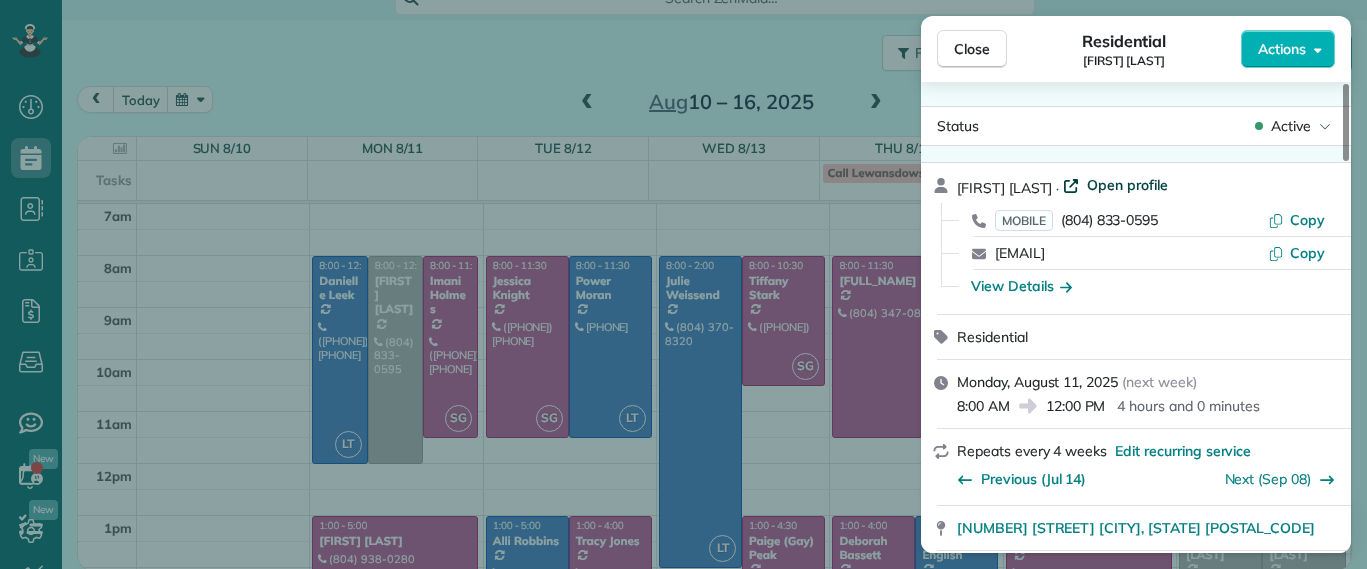 click on "Open profile" at bounding box center [1127, 185] 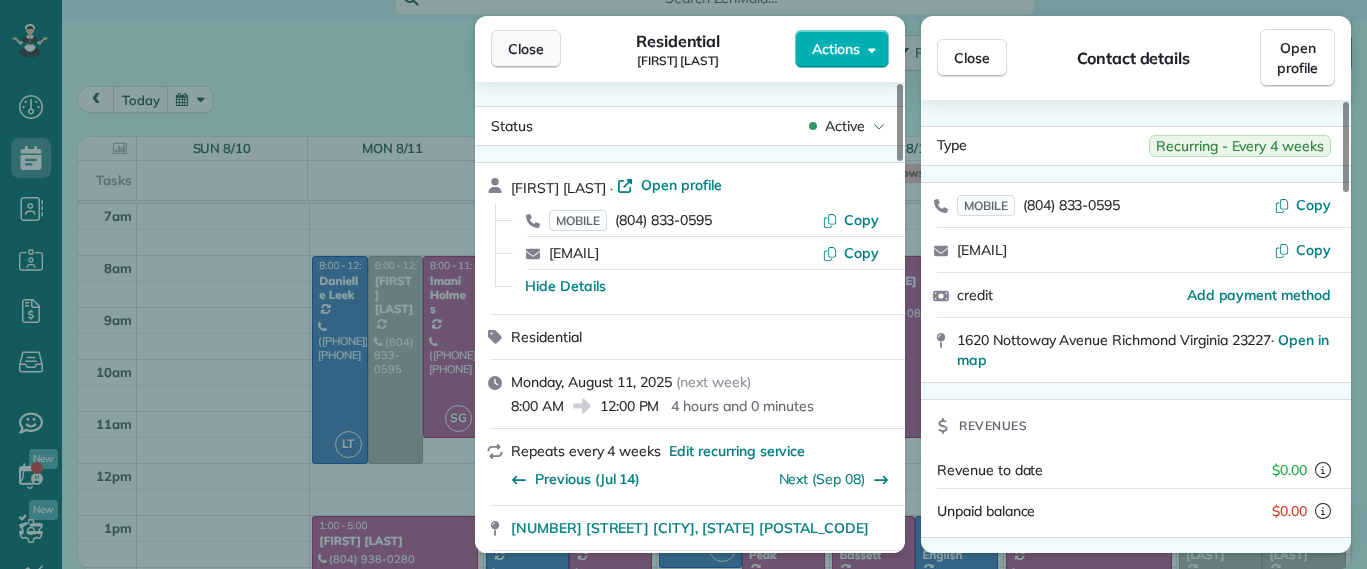 click on "Close" at bounding box center [526, 49] 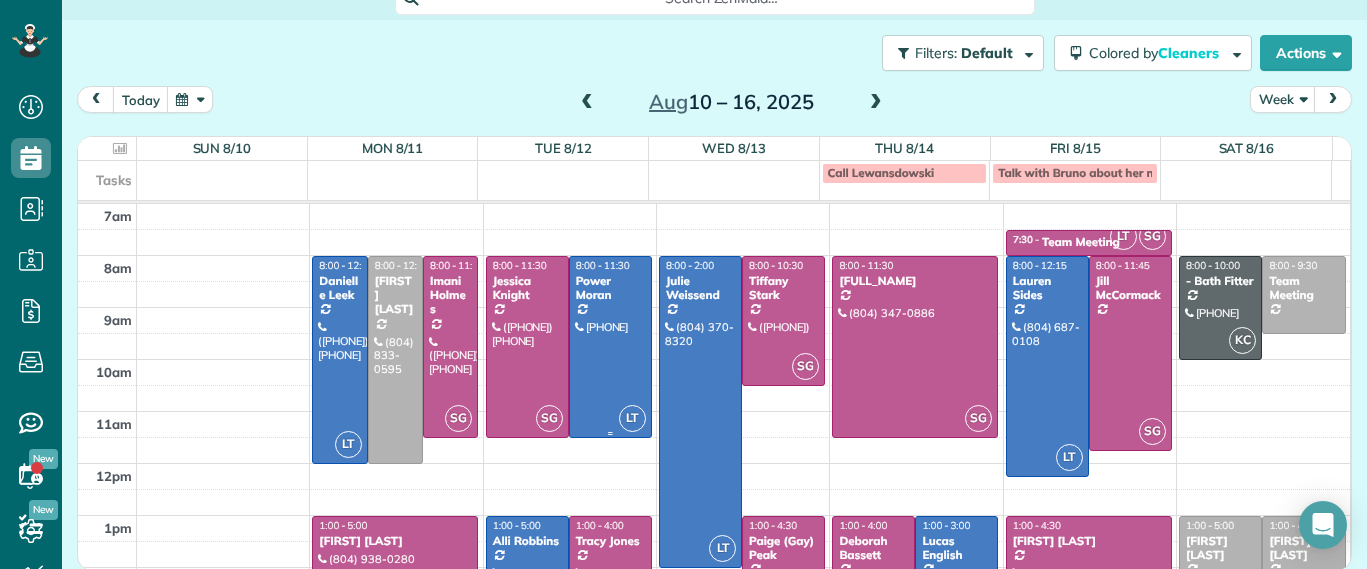click at bounding box center [610, 347] 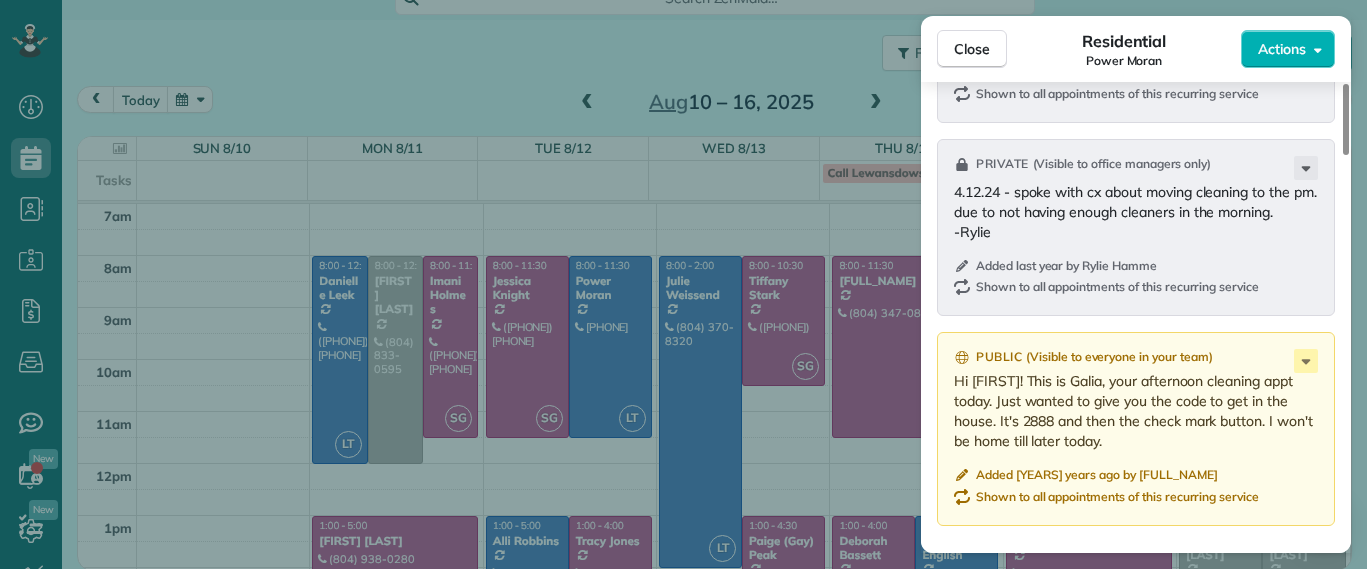 scroll, scrollTop: 2140, scrollLeft: 0, axis: vertical 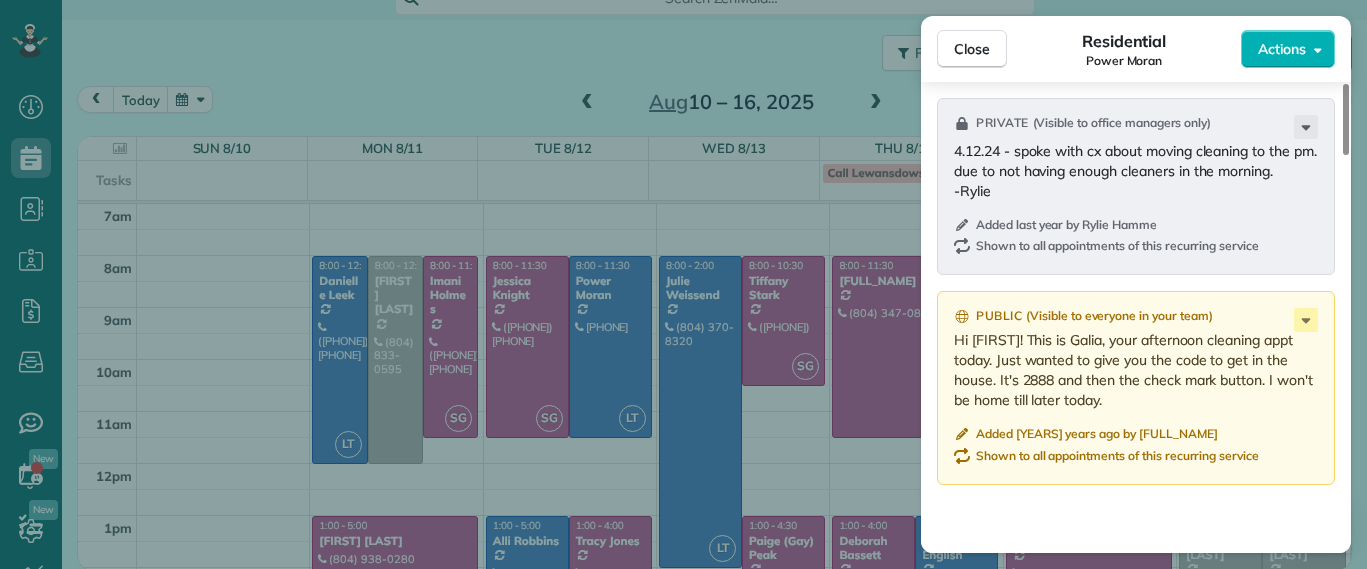 click on "Close Residential Power Moran Actions Status Active Power  Moran Open profile MOBILE (703) 593-4027 Copy galialmoran@gmail.com Copy View Details Residential Tuesday, August 12, 2025 ( next week ) 8:00 AM 11:30 AM 3 hours and 30 minutes Repeats every 4 weeks Edit recurring service Previous (Jul 15) Next (Sep 09) 5937 Kings Crest Drive Chesterfield VA 23832 Service was not rated yet Setup ratings Cleaners Time in and out Assign Invite Cleaners Laura   Thaller 8:00 AM 11:30 AM Checklist Try Now Keep this appointment up to your standards. Stay on top of every detail, keep your cleaners organised, and your client happy. Assign a checklist Watch a 5 min demo Billing Billing actions Service Service Price (1x $188.00) $188.00 Add an item Overcharge $0.00 Discount $0.00 Coupon discount - Primary tax - Secondary tax - Total appointment price $188.00 Tips collected $0.00 Unpaid Mark as paid Total including tip $188.00 Get paid online in no-time! Send an invoice and reward your cleaners with tips Man Hours 3.5 Man hours" at bounding box center [683, 284] 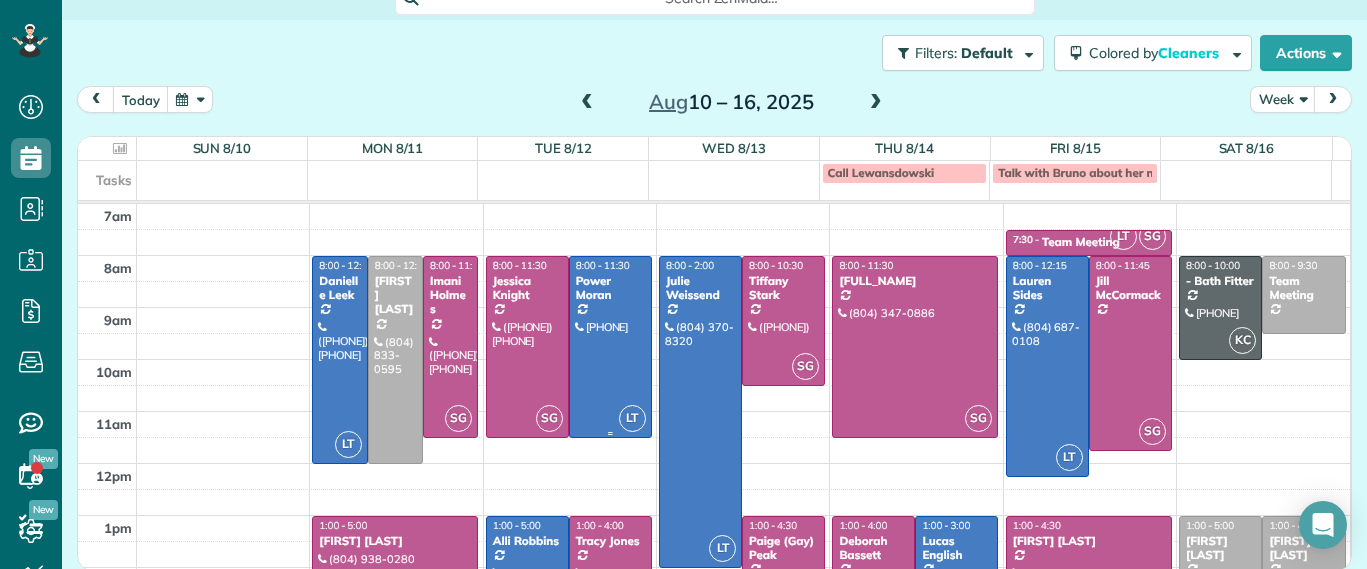 click on "Power Moran" at bounding box center [610, 288] 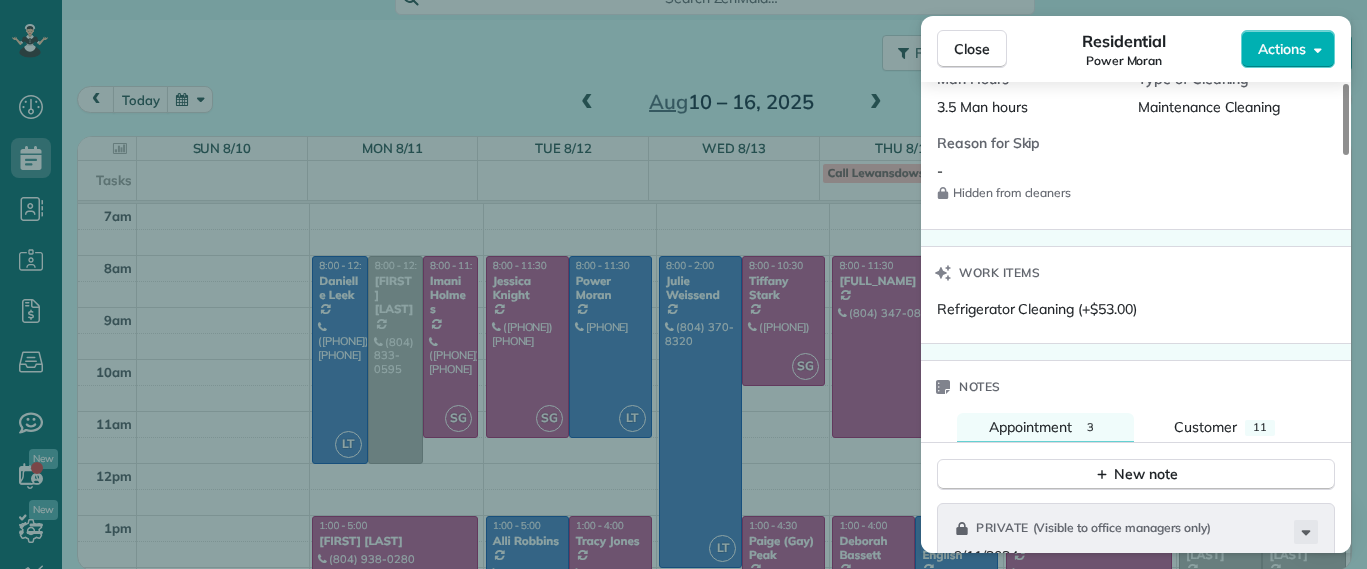scroll, scrollTop: 2605, scrollLeft: 0, axis: vertical 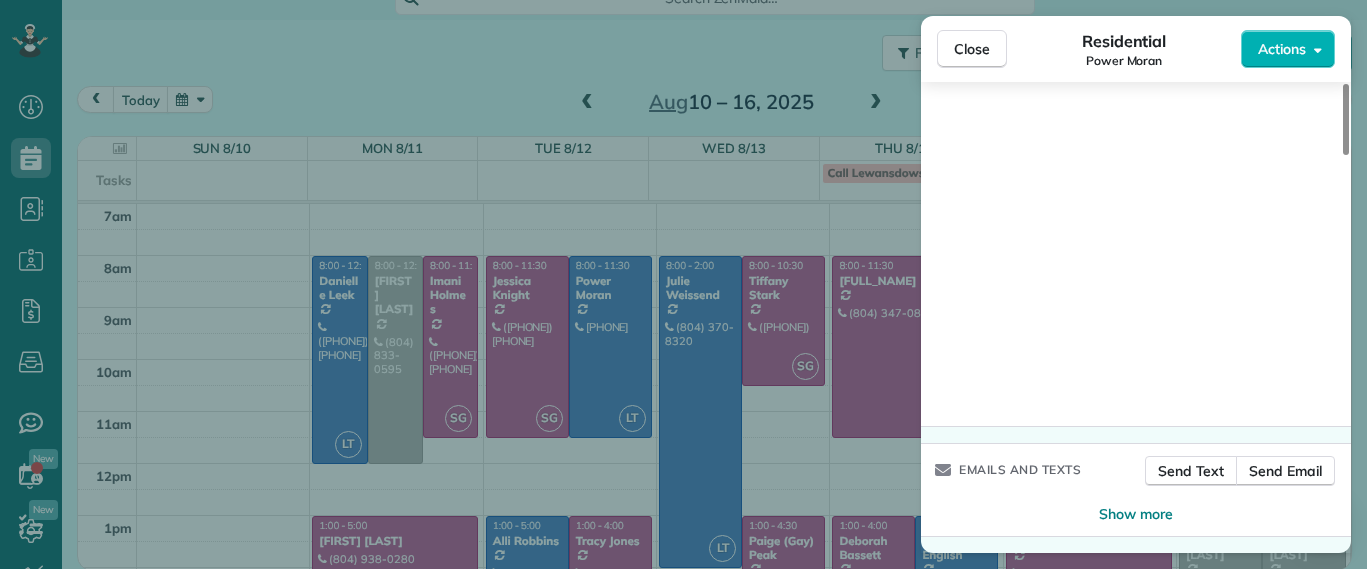 click on "Close Residential Power Moran Actions Status Active Power  Moran Open profile MOBILE (703) 593-4027 Copy galialmoran@gmail.com Copy View Details Residential Tuesday, August 12, 2025 ( next week ) 8:00 AM 11:30 AM 3 hours and 30 minutes Repeats every 4 weeks Edit recurring service Previous (Jul 15) Next (Sep 09) 5937 Kings Crest Drive Chesterfield VA 23832 Service was not rated yet Setup ratings Cleaners Time in and out Assign Invite Cleaners Laura   Thaller 8:00 AM 11:30 AM Checklist Try Now Keep this appointment up to your standards. Stay on top of every detail, keep your cleaners organised, and your client happy. Assign a checklist Watch a 5 min demo Billing Billing actions Service Service Price (1x $188.00) $188.00 Add an item Overcharge $0.00 Discount $0.00 Coupon discount - Primary tax - Secondary tax - Total appointment price $188.00 Tips collected $0.00 Unpaid Mark as paid Total including tip $188.00 Get paid online in no-time! Send an invoice and reward your cleaners with tips Man Hours 3.5 Man hours" at bounding box center (683, 284) 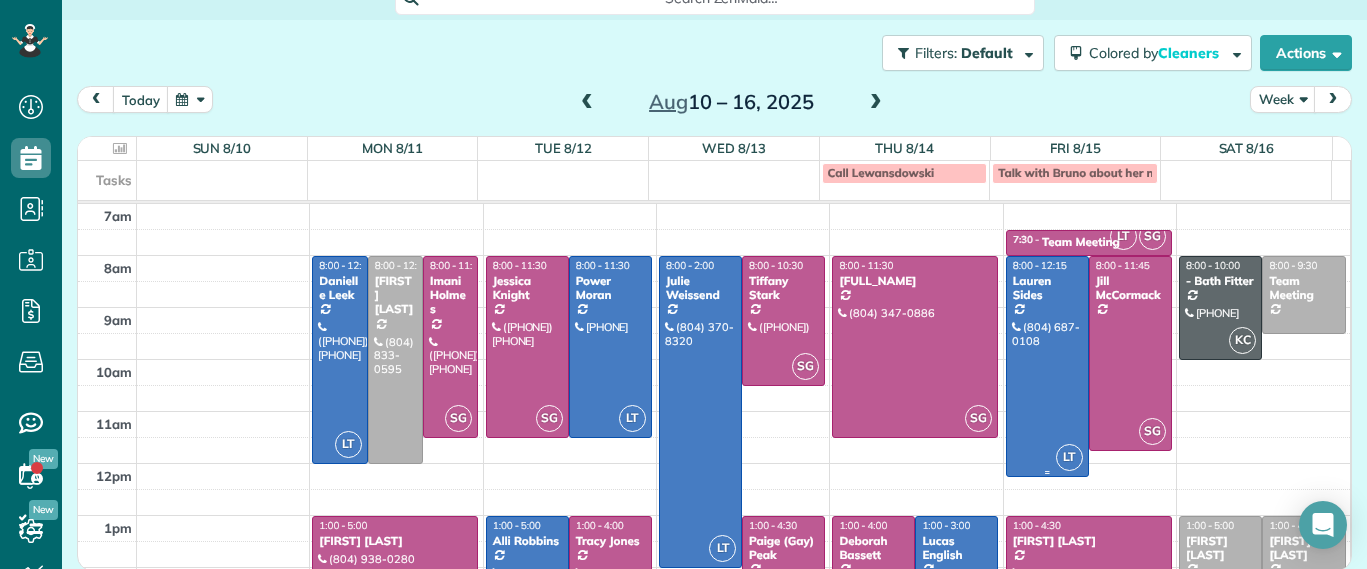 scroll, scrollTop: 125, scrollLeft: 0, axis: vertical 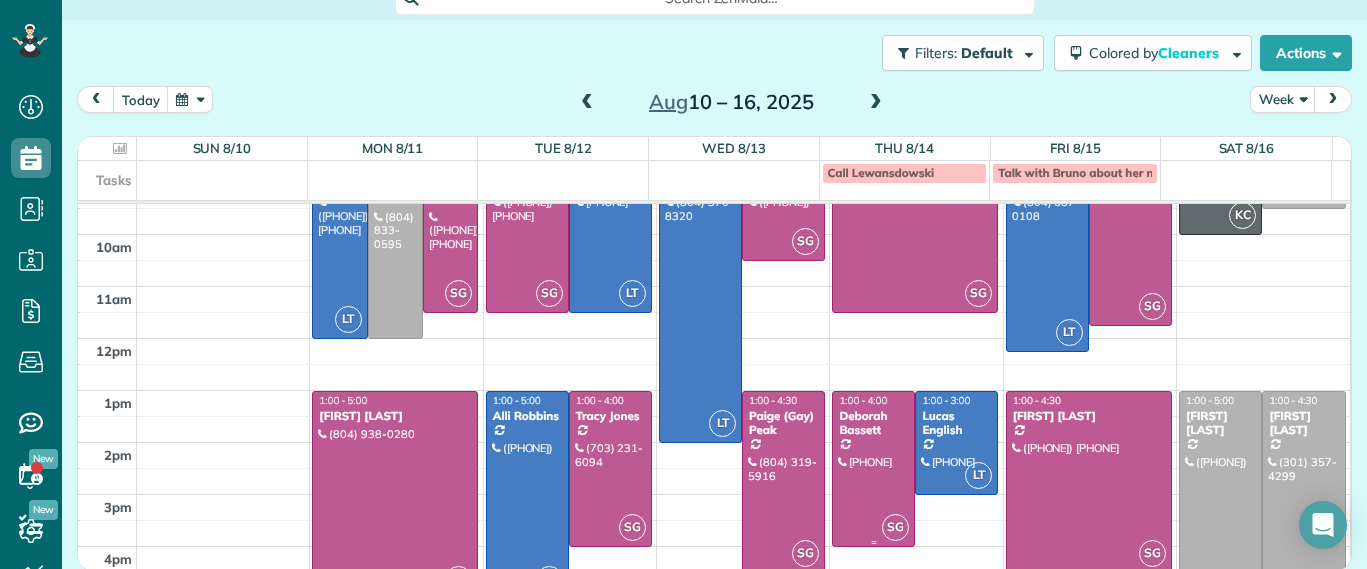 click at bounding box center (873, 469) 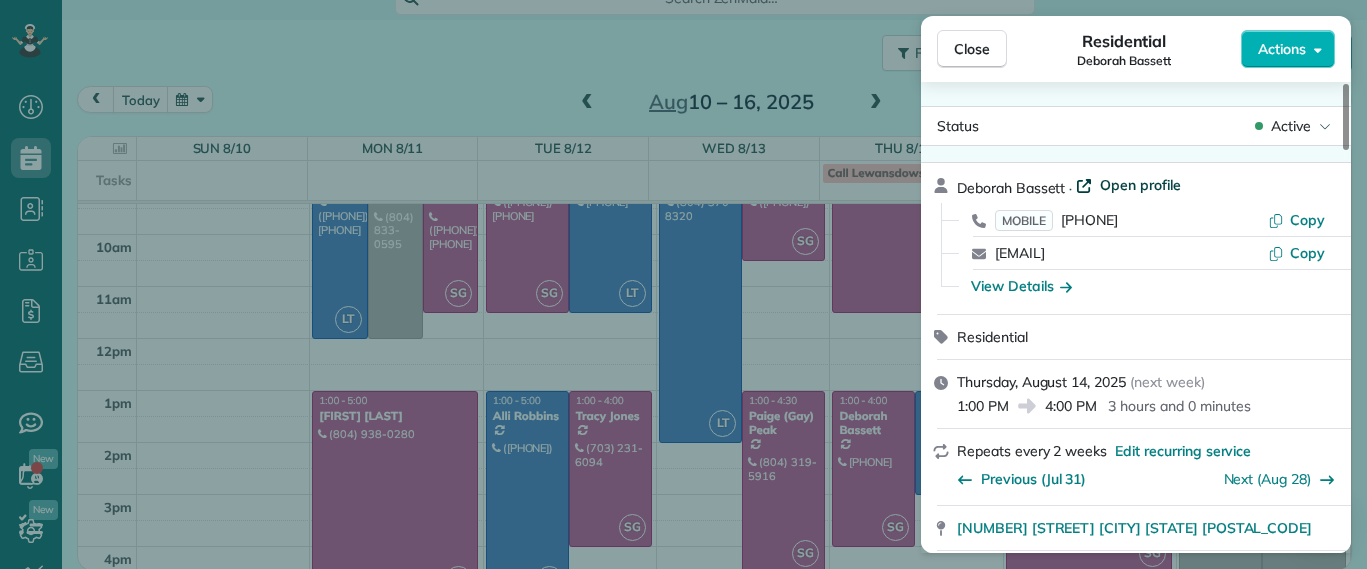 click on "Open profile" at bounding box center [1140, 185] 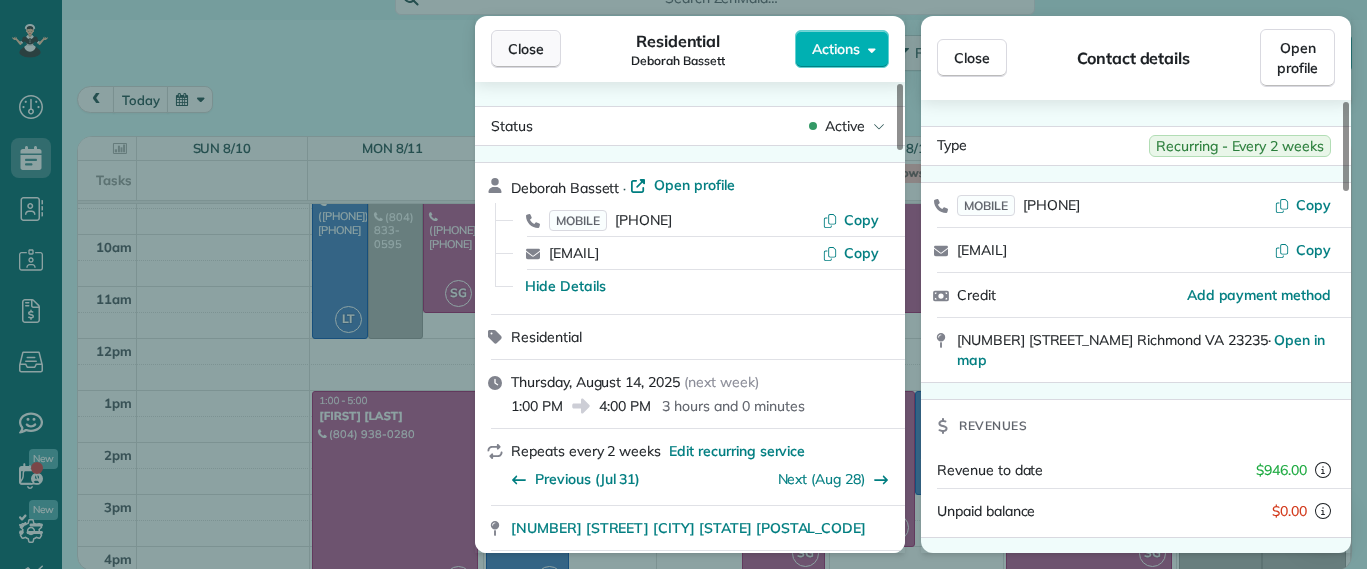 click on "Close" at bounding box center (526, 49) 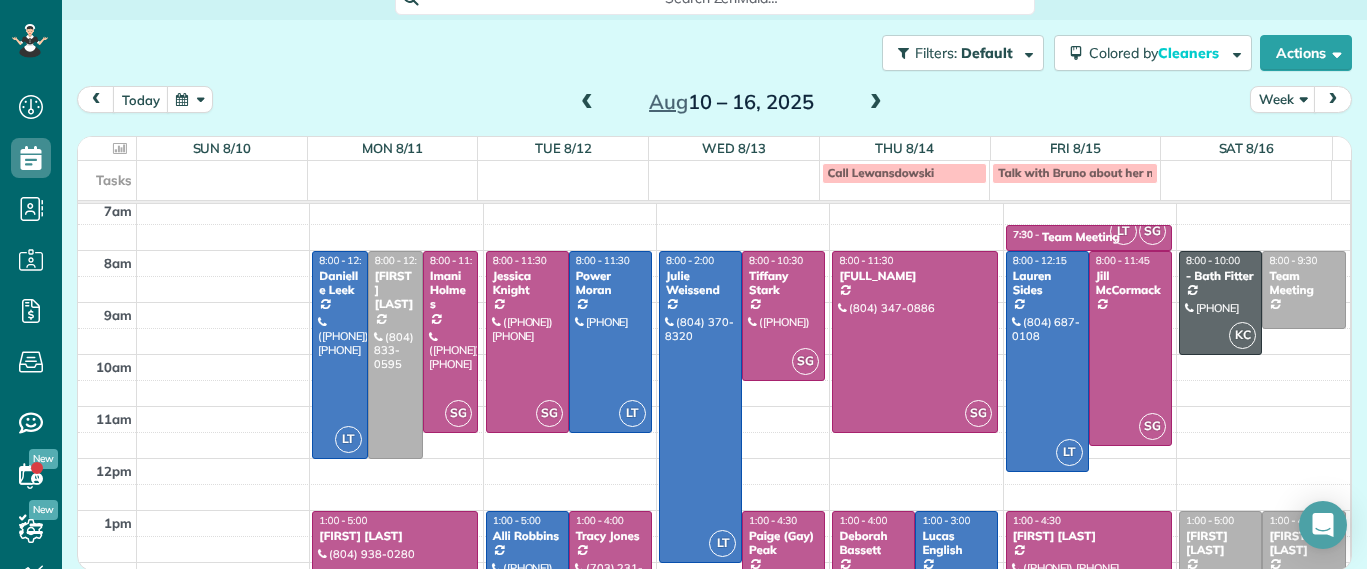 scroll, scrollTop: 0, scrollLeft: 0, axis: both 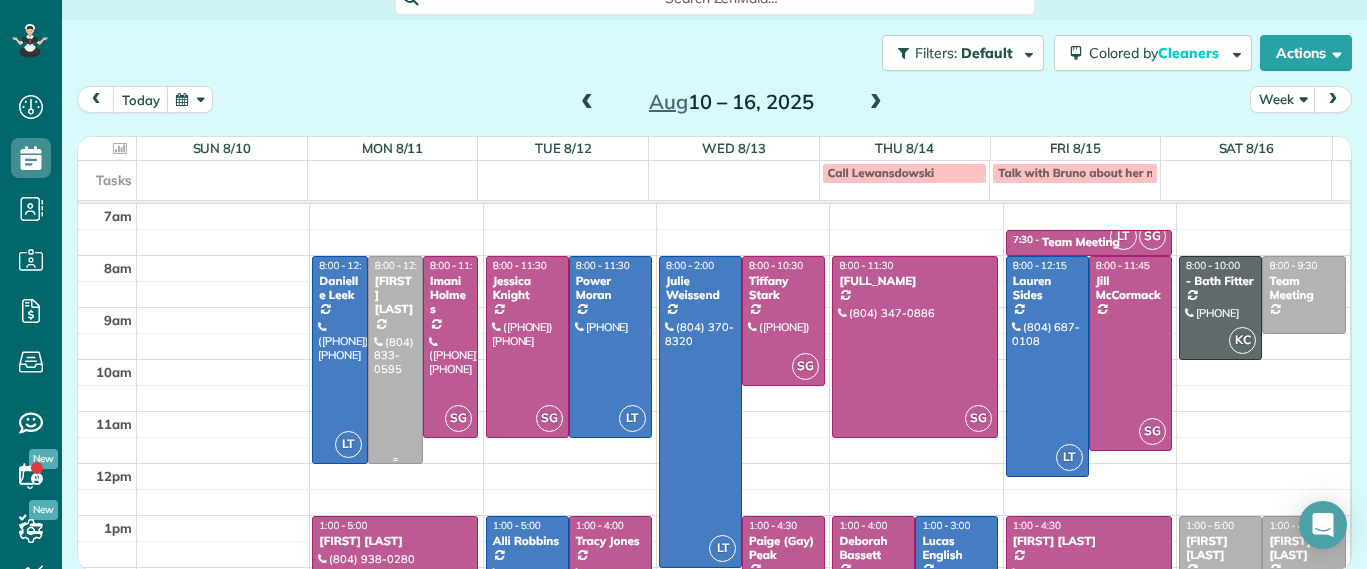 click at bounding box center [395, 360] 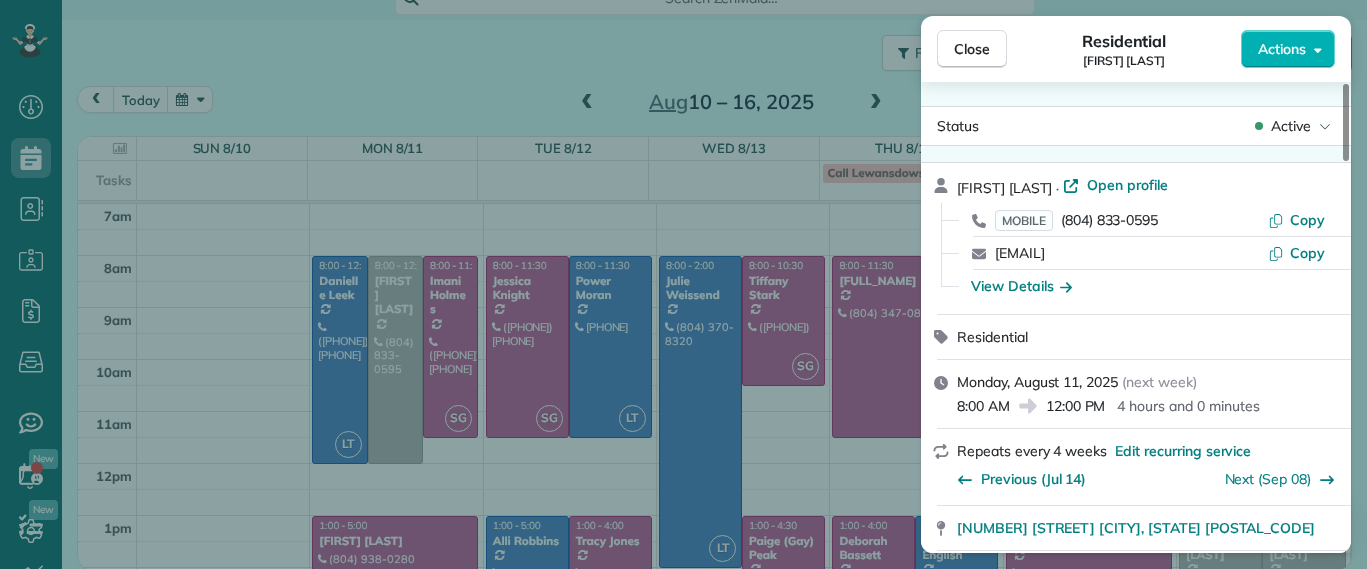 click on "Close Residential Hannah Koca Actions Status Active Hannah Koca · Open profile MOBILE (804) 833-0595 Copy hannah.koca@gmail.com Copy View Details Residential Monday, August 11, 2025 ( next week ) 8:00 AM 12:00 PM 4 hours and 0 minutes Repeats every 4 weeks Edit recurring service Previous (Jul 14) Next (Sep 08) 1620 Nottoway Avenue Richmond Virginia 23227 Service was not rated yet Setup ratings Cleaners Time in and out Assign Invite Cleaners No cleaners assigned yet Checklist Try Now Keep this appointment up to your standards. Stay on top of every detail, keep your cleaners organised, and your client happy. Assign a checklist Watch a 5 min demo Billing Billing actions Service Service Price (1x $208.00) $208.00 Add an item Overcharge $0.00 Discount $0.00 Coupon discount - Primary tax - Secondary tax - Total appointment price $208.00 Tips collected $0.00 Unpaid Mark as paid Total including tip $208.00 Get paid online in no-time! Send an invoice and reward your cleaners with tips Charge customer credit card - 2" at bounding box center (683, 284) 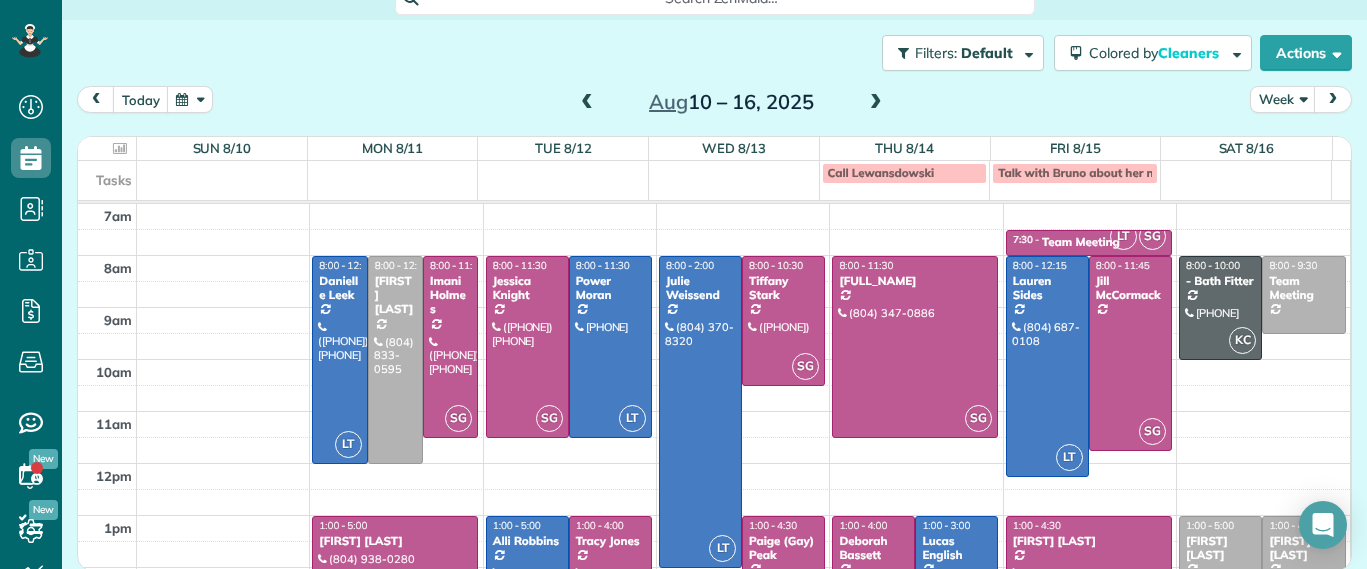 click at bounding box center [392, 172] 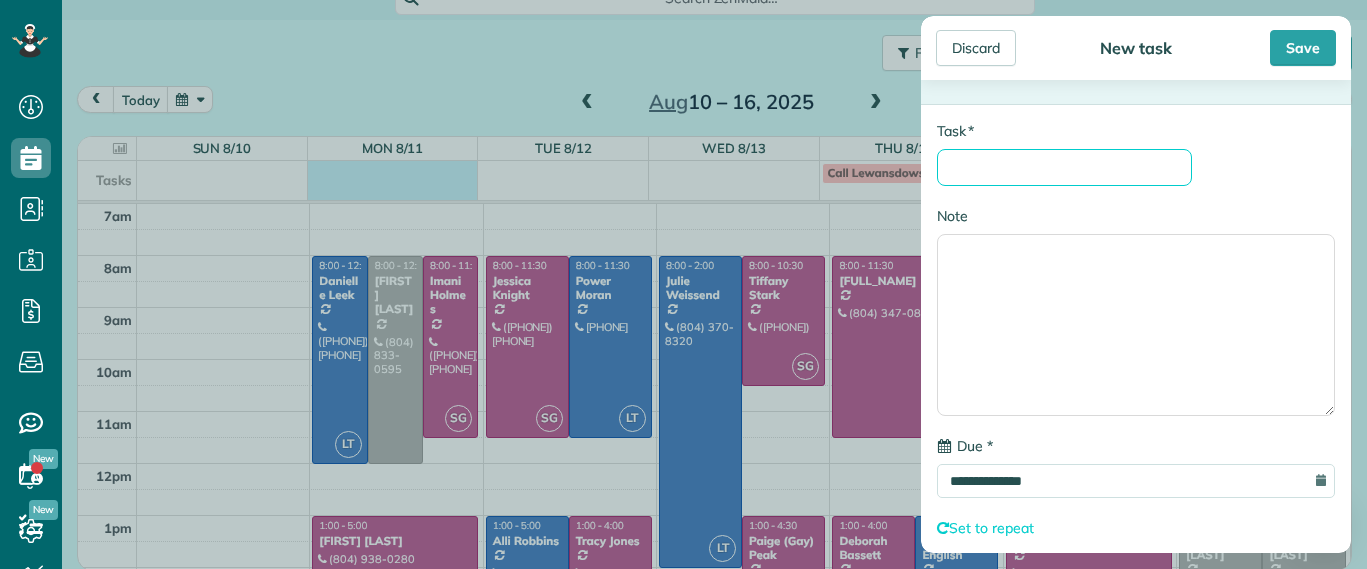 click on "*  Task" at bounding box center (1064, 167) 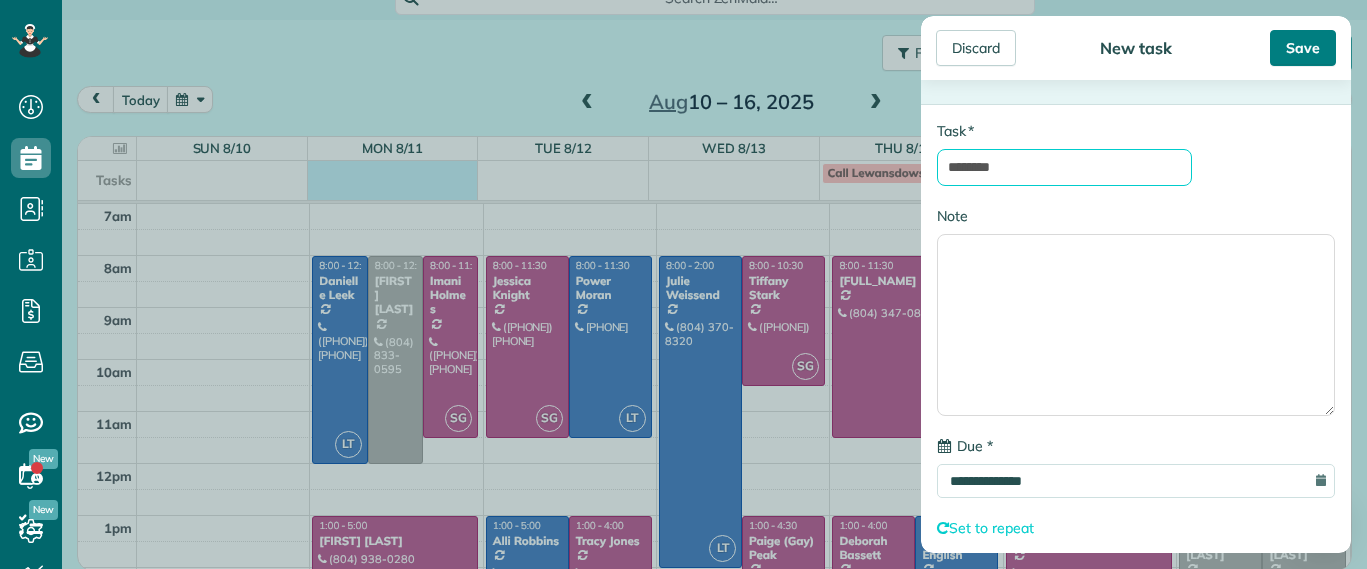 type on "********" 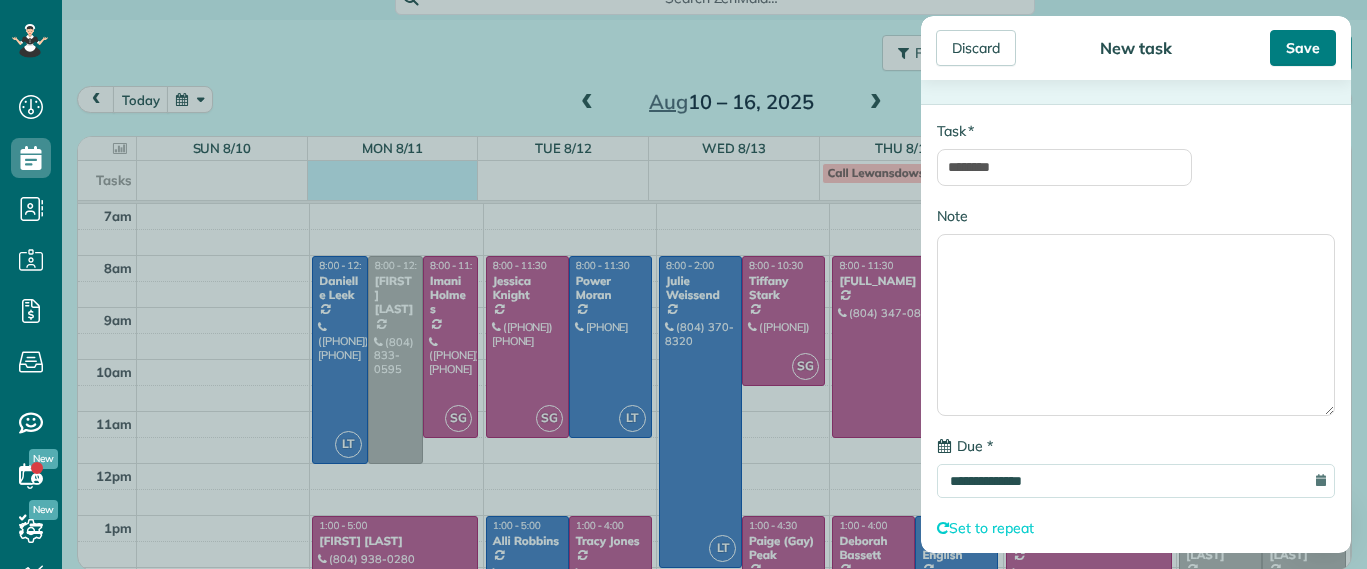 click on "Save" at bounding box center (1303, 48) 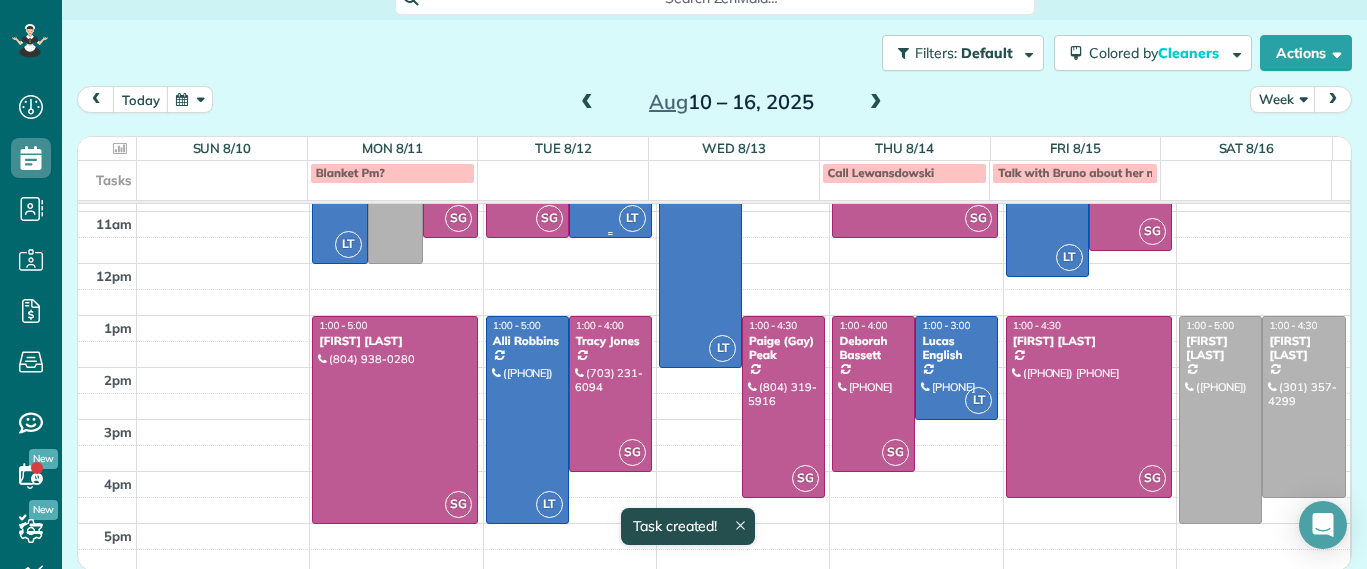 scroll, scrollTop: 204, scrollLeft: 0, axis: vertical 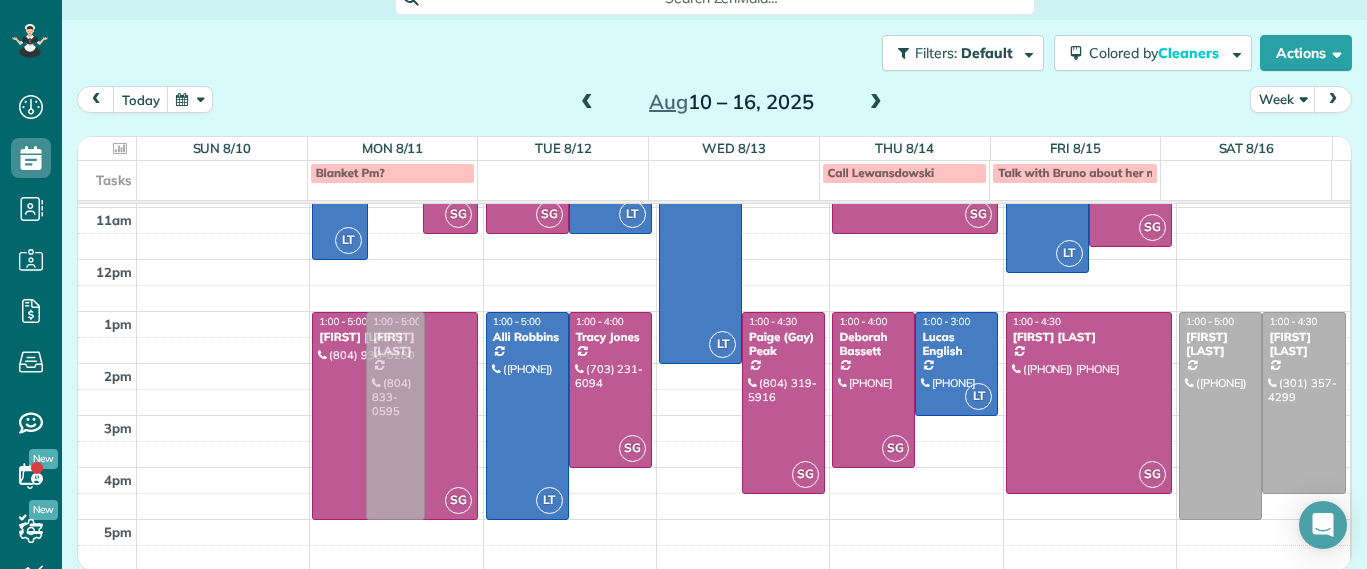 drag, startPoint x: 386, startPoint y: 228, endPoint x: 362, endPoint y: 494, distance: 267.0805 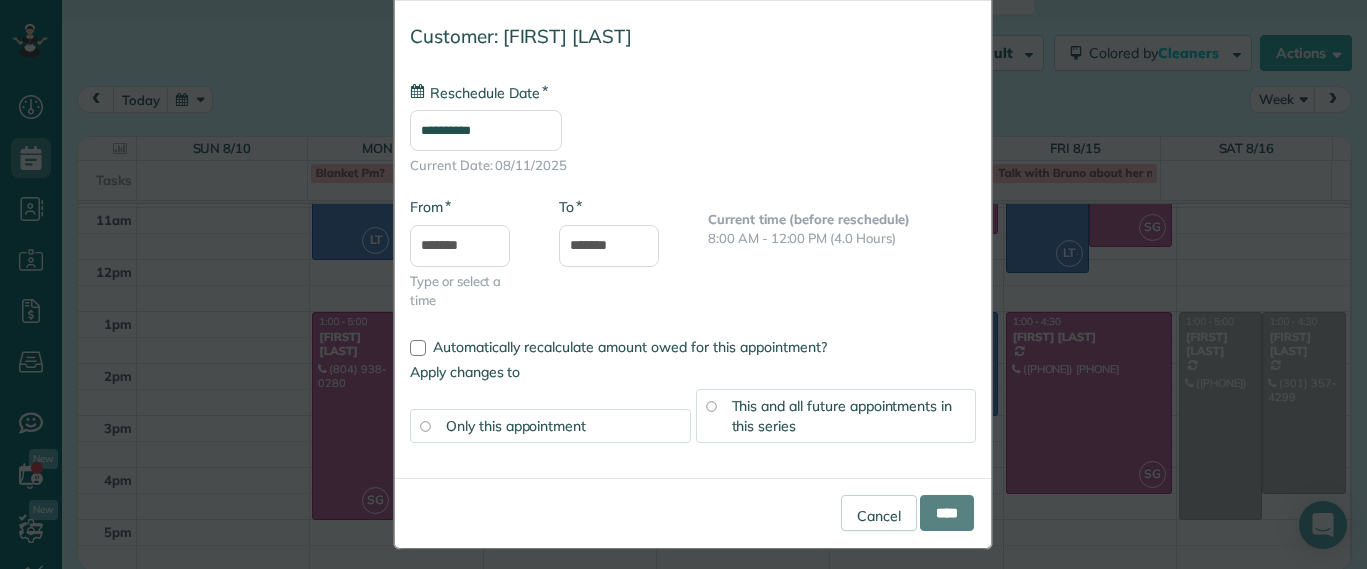 scroll, scrollTop: 110, scrollLeft: 0, axis: vertical 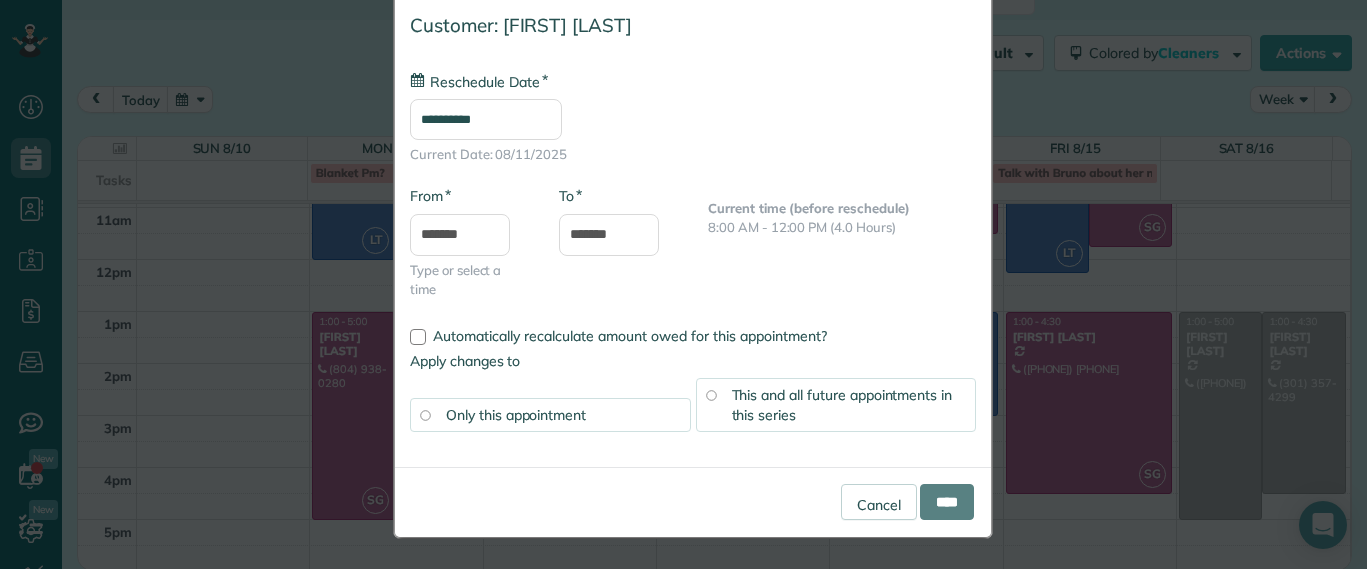 type on "**********" 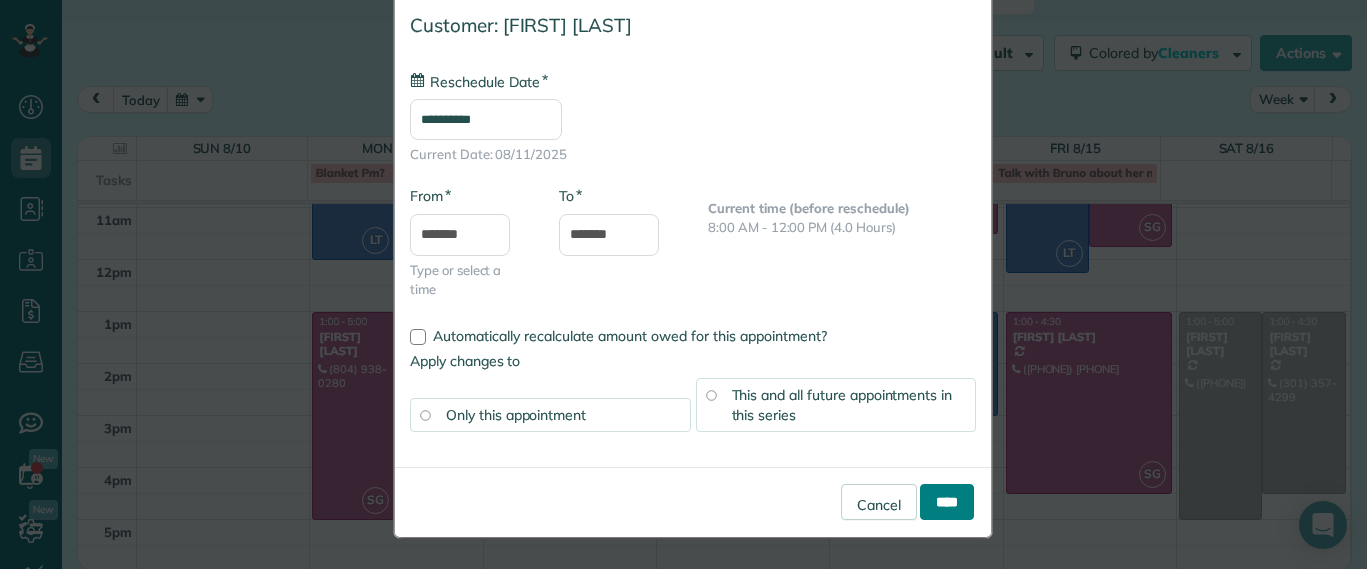 click on "****" at bounding box center (947, 502) 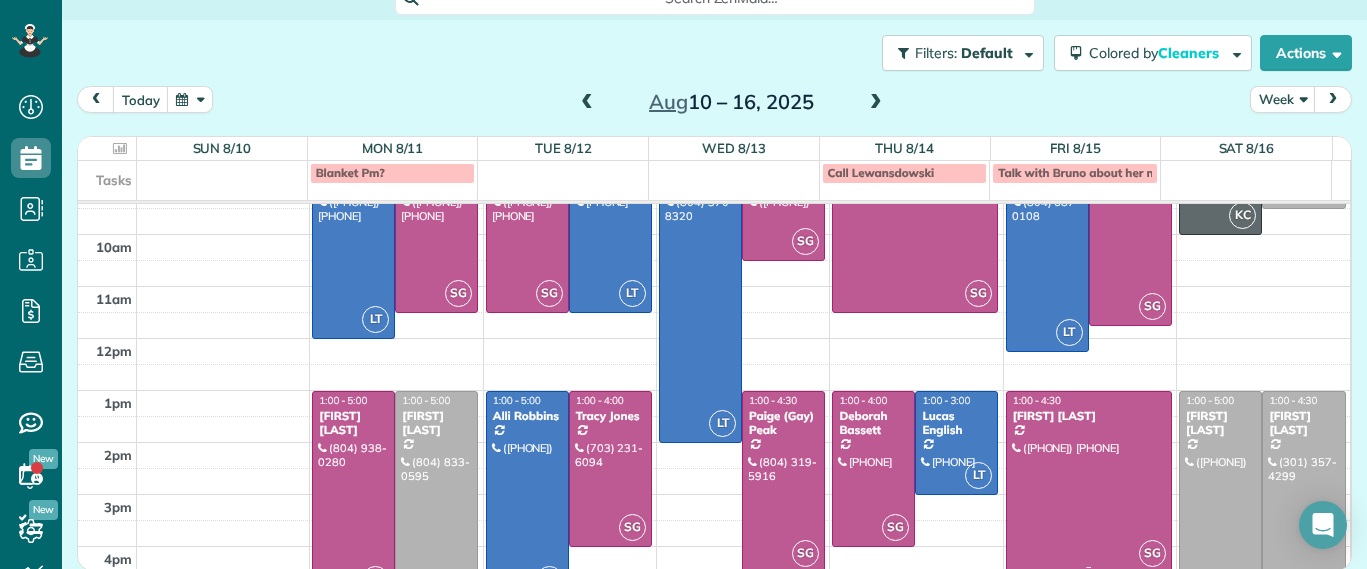 scroll, scrollTop: 0, scrollLeft: 0, axis: both 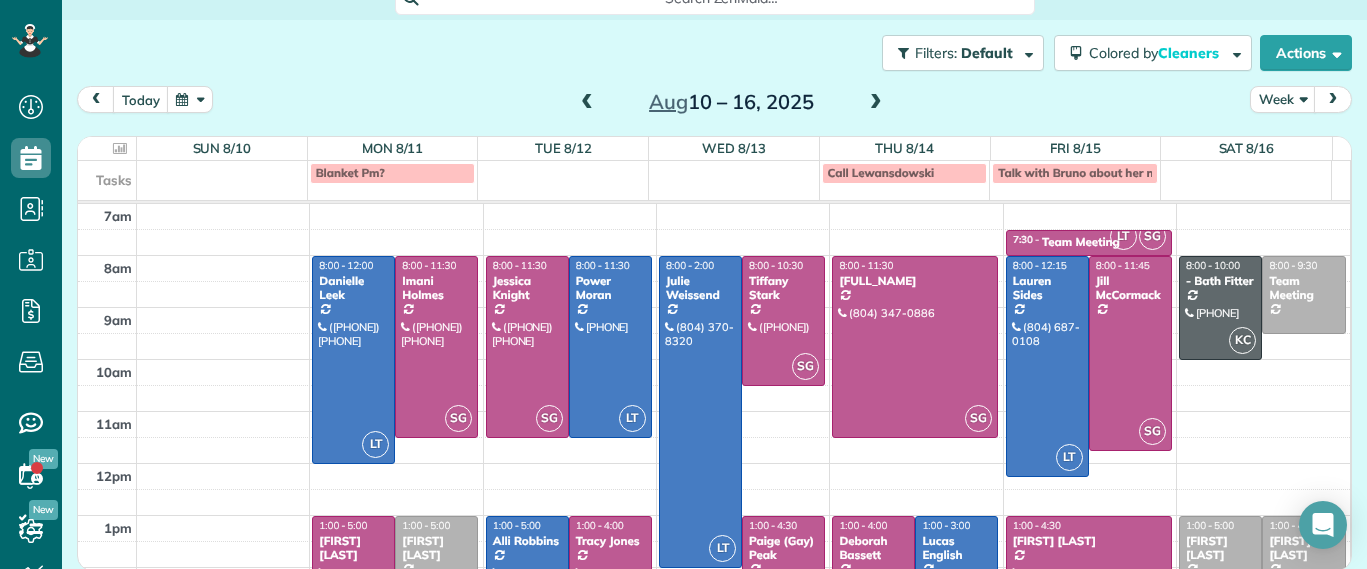 click at bounding box center (587, 103) 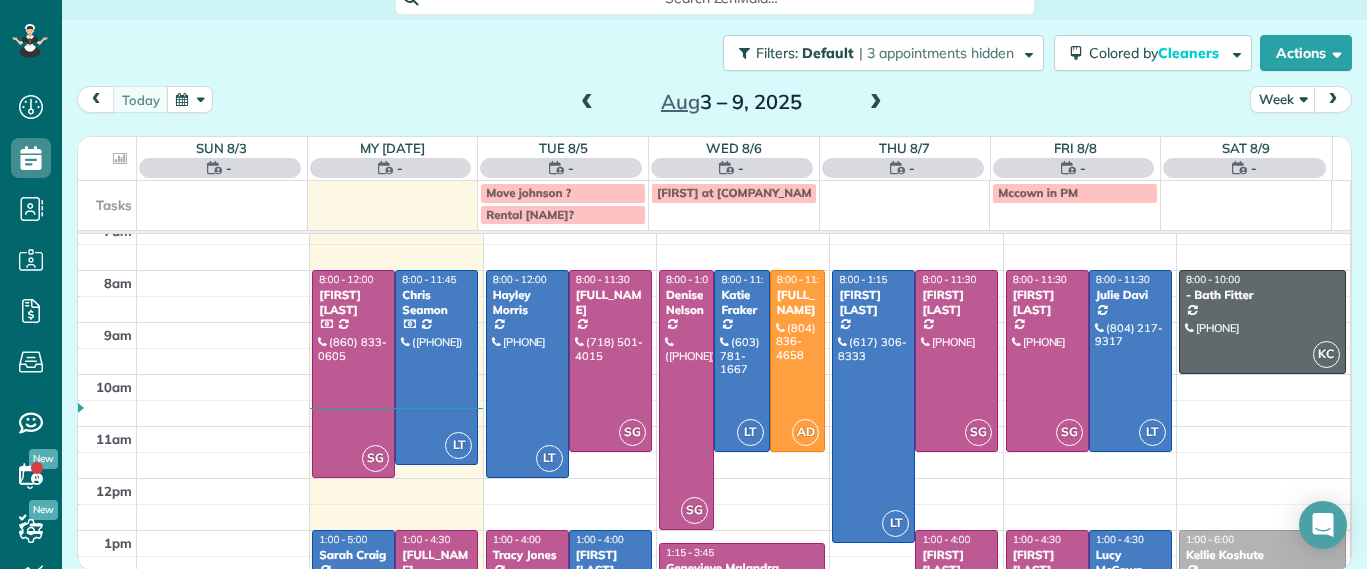 scroll, scrollTop: 0, scrollLeft: 0, axis: both 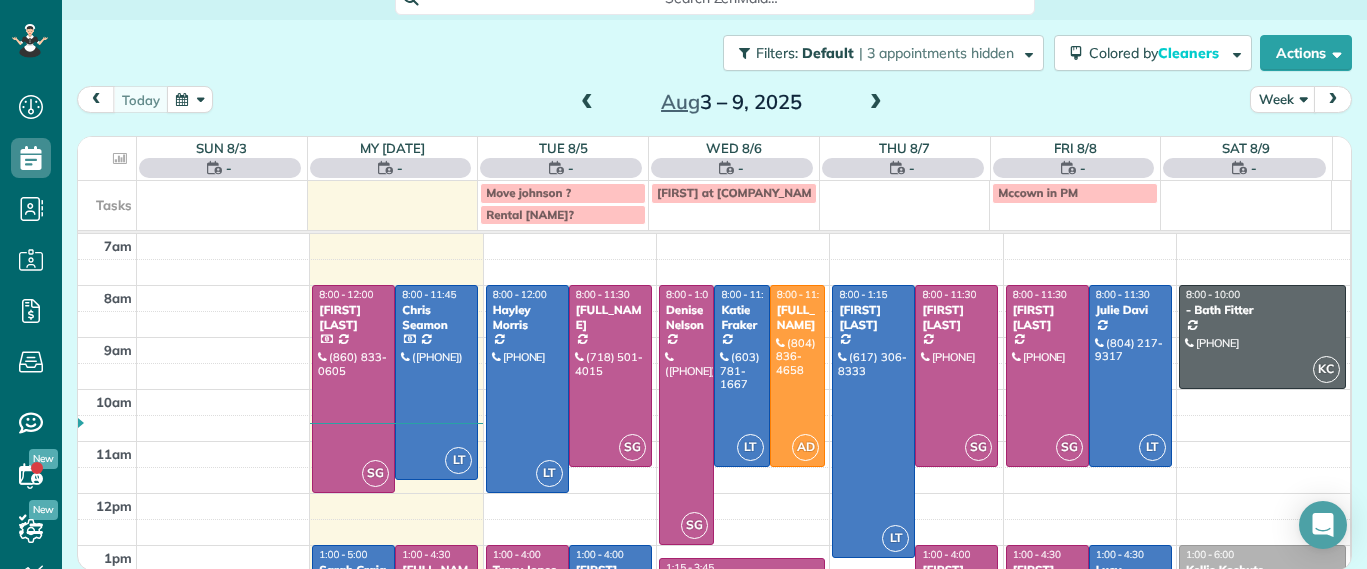 click at bounding box center [876, 103] 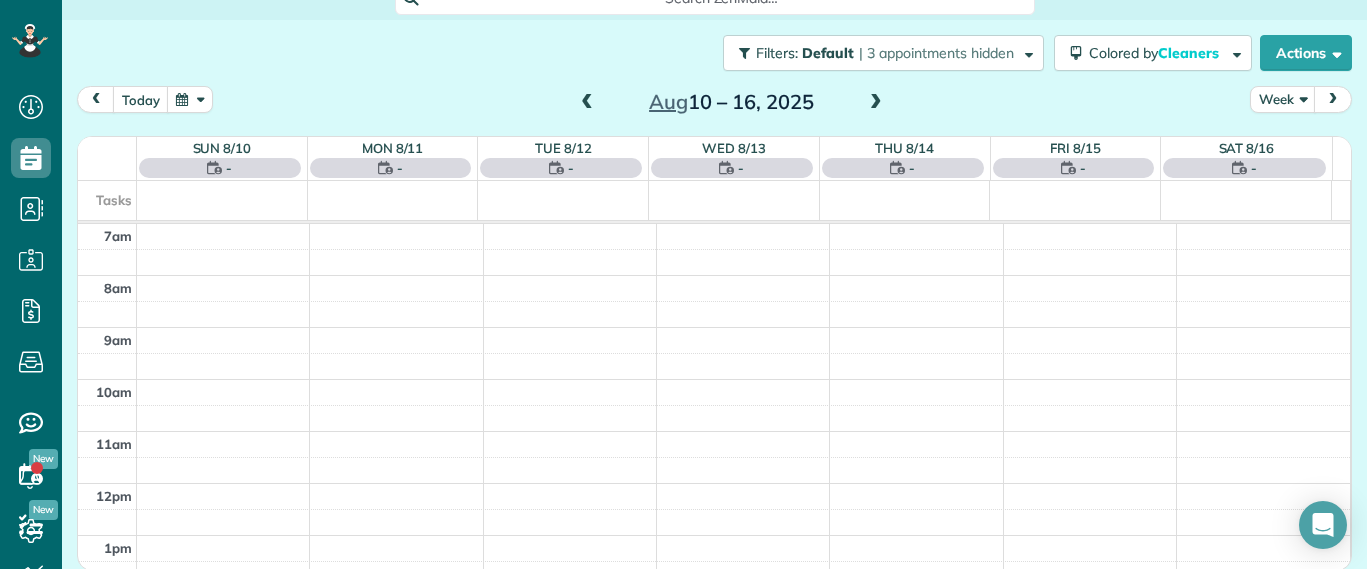 click at bounding box center [587, 103] 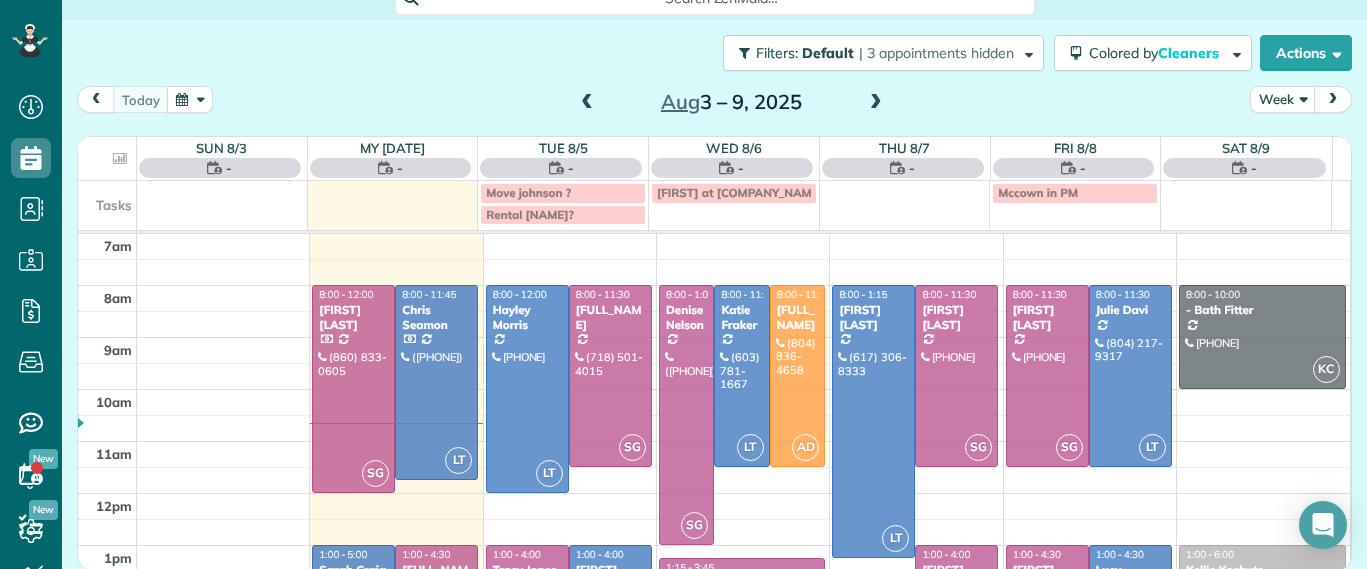 click at bounding box center (876, 103) 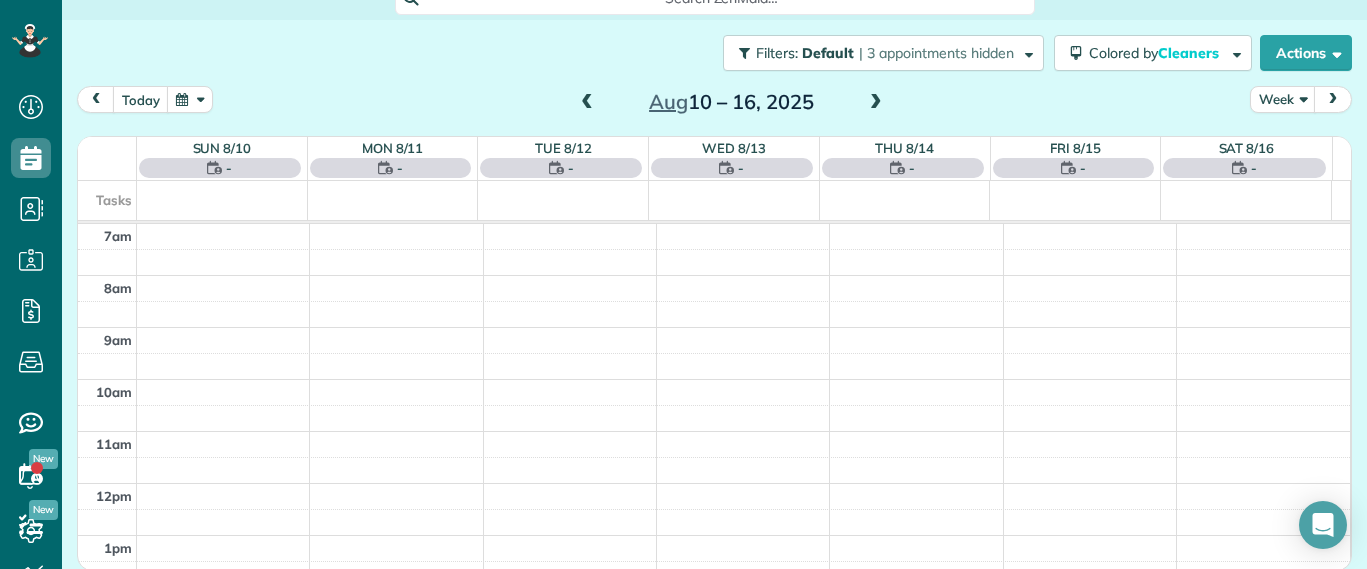 click at bounding box center [587, 103] 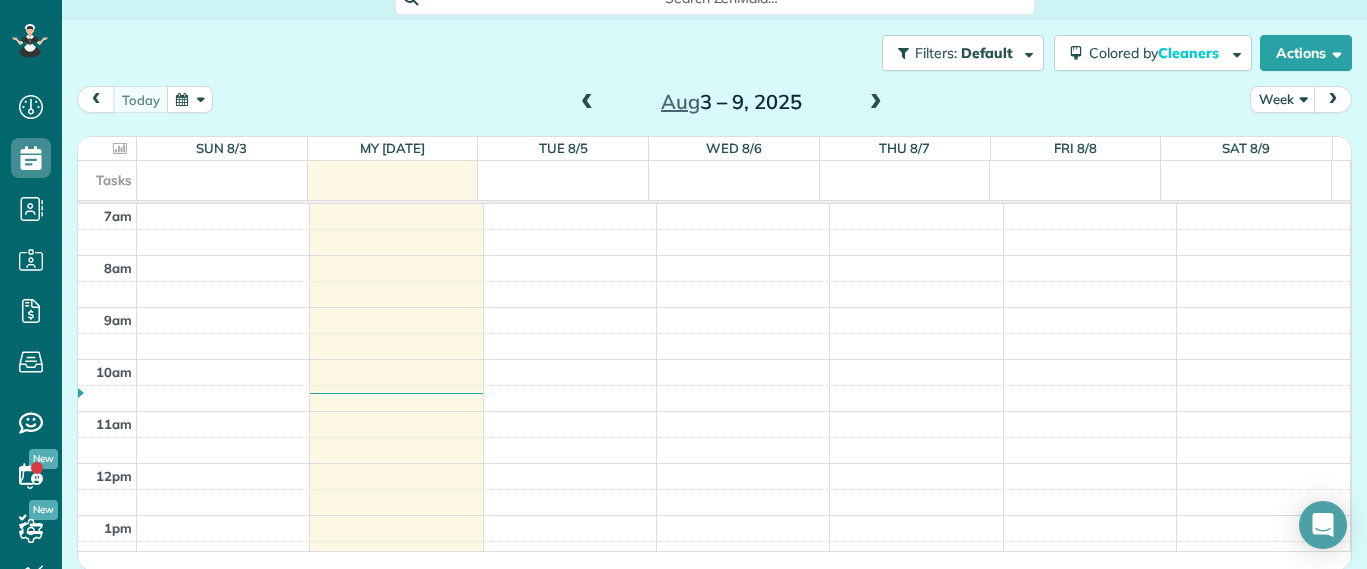scroll, scrollTop: 0, scrollLeft: 0, axis: both 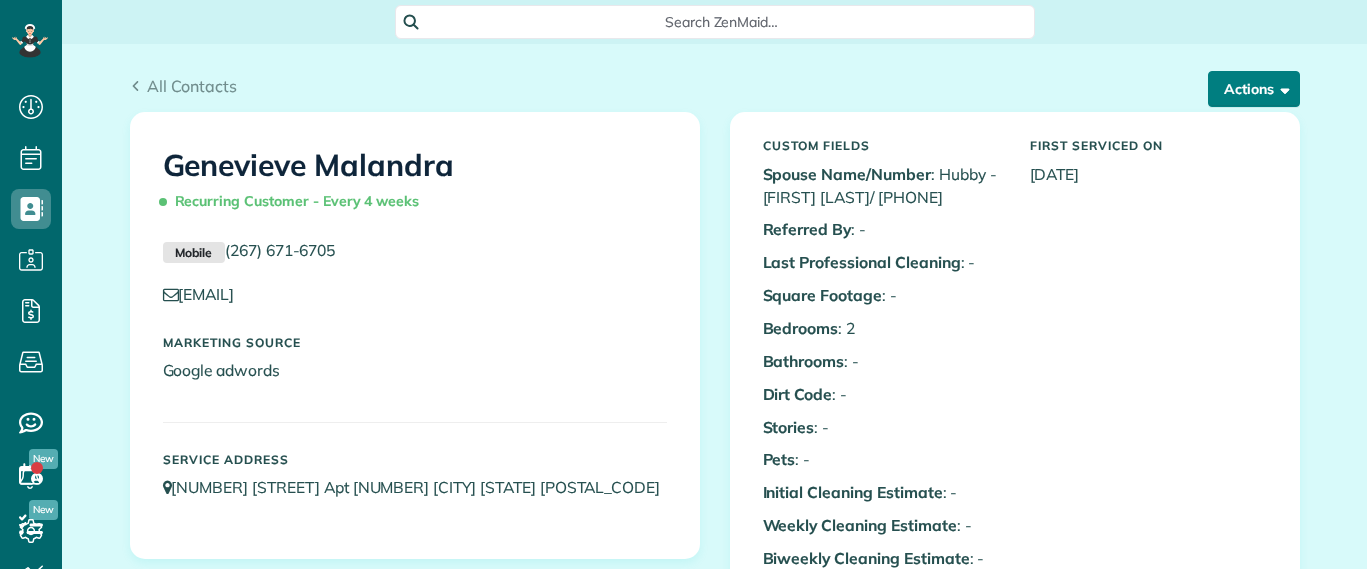 click on "Actions" at bounding box center (1254, 89) 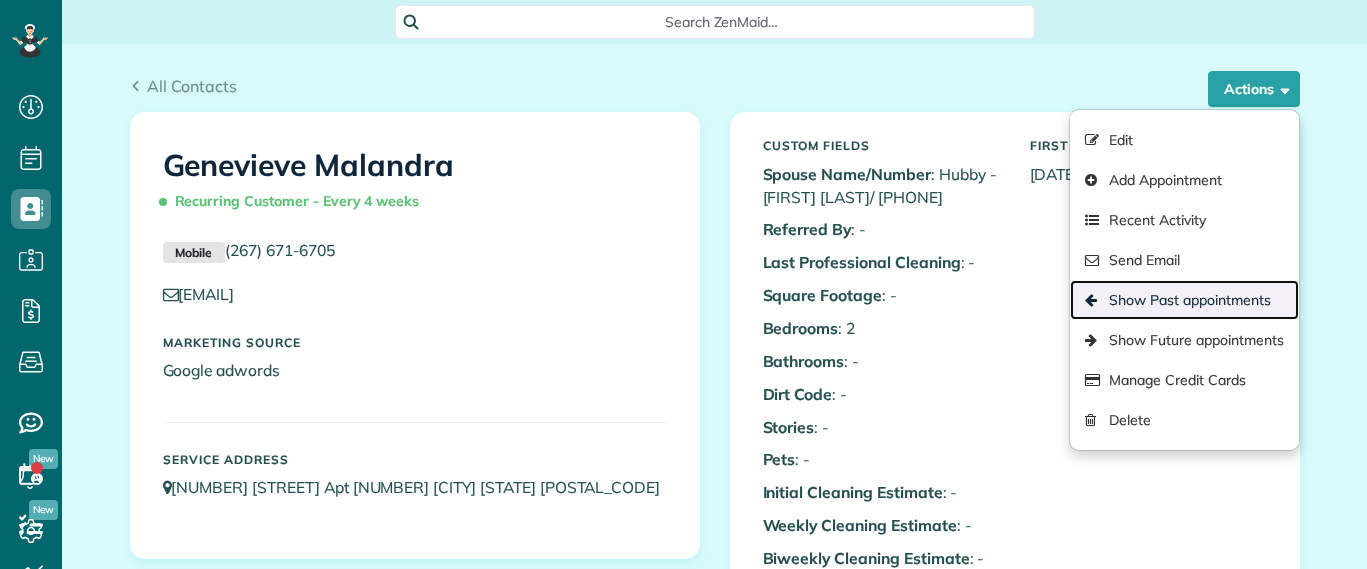 click on "Show Past appointments" at bounding box center [1184, 300] 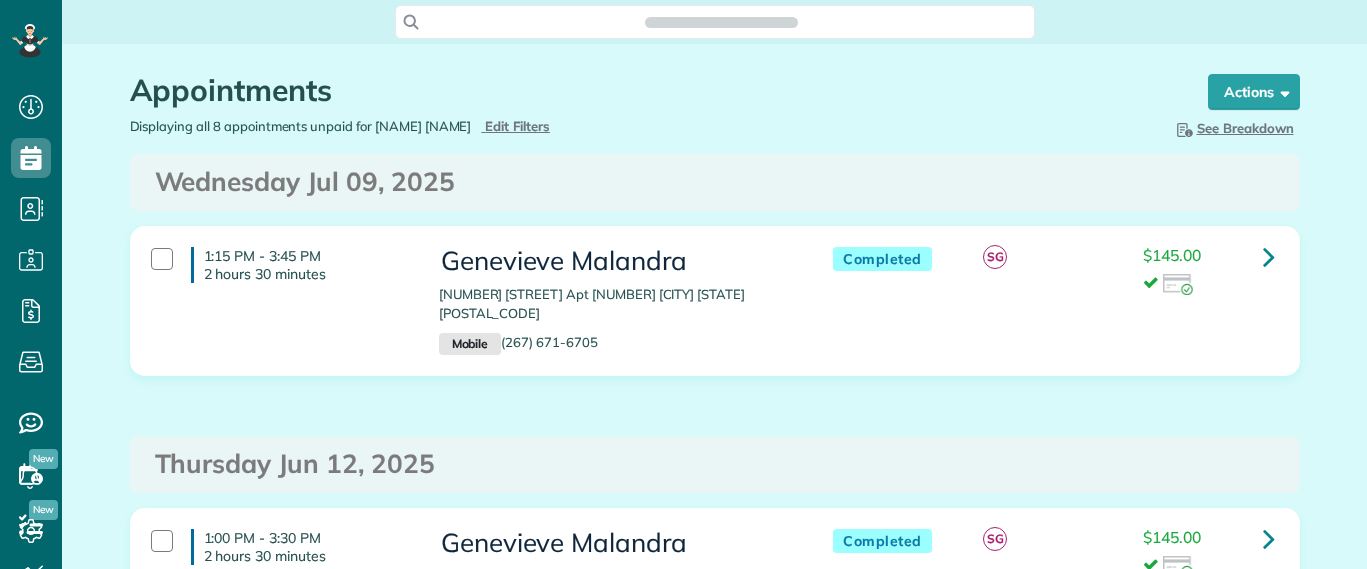 scroll, scrollTop: 0, scrollLeft: 0, axis: both 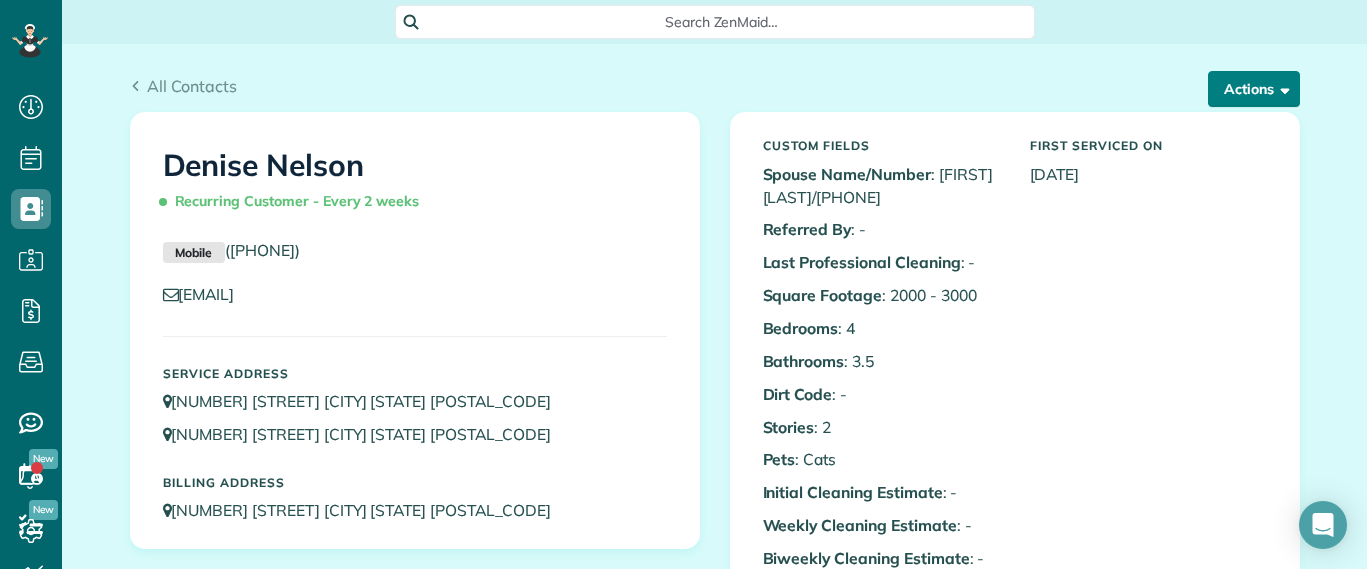 click on "Actions" at bounding box center (1254, 89) 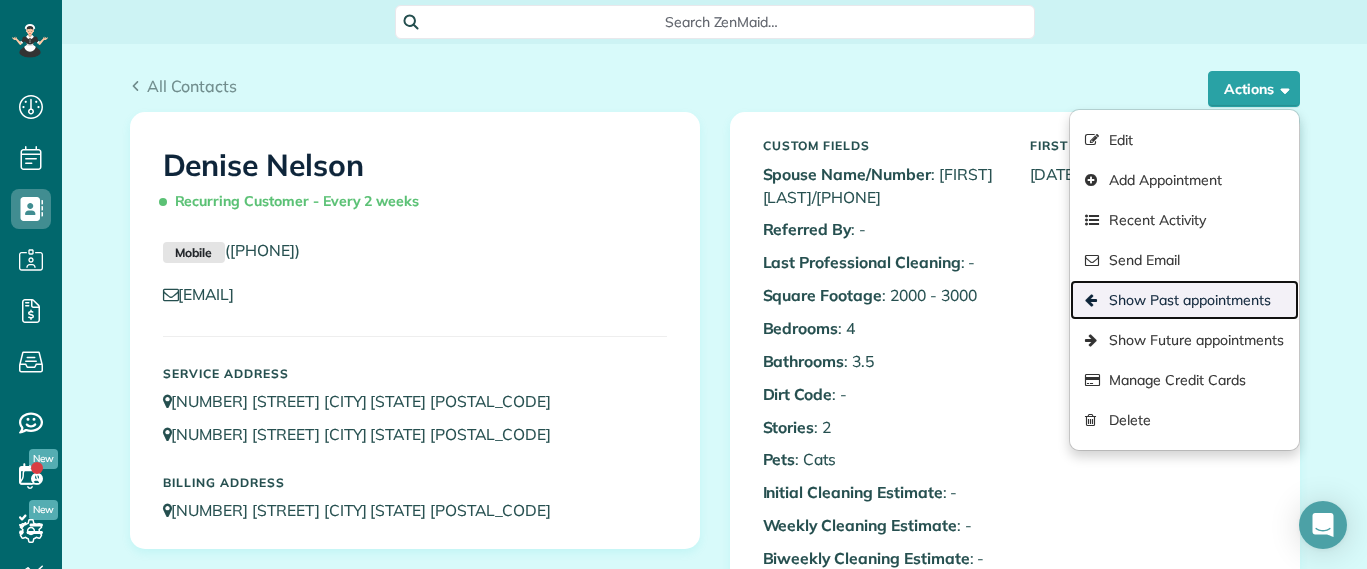 click on "Show Past appointments" at bounding box center [1184, 300] 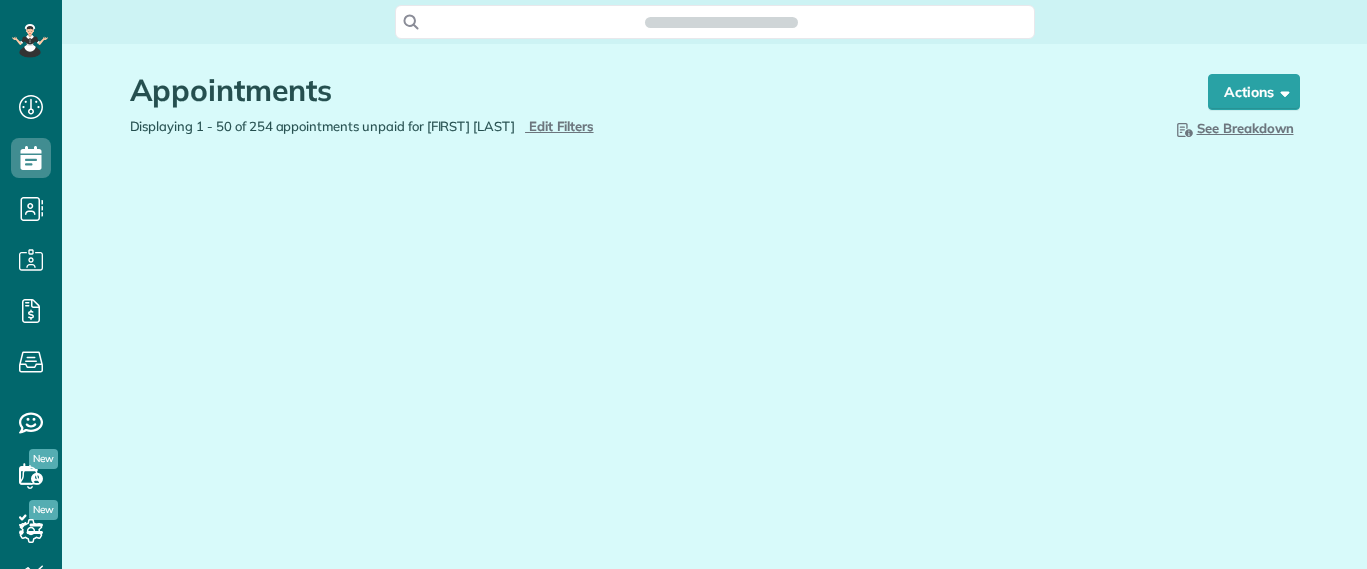 scroll, scrollTop: 0, scrollLeft: 0, axis: both 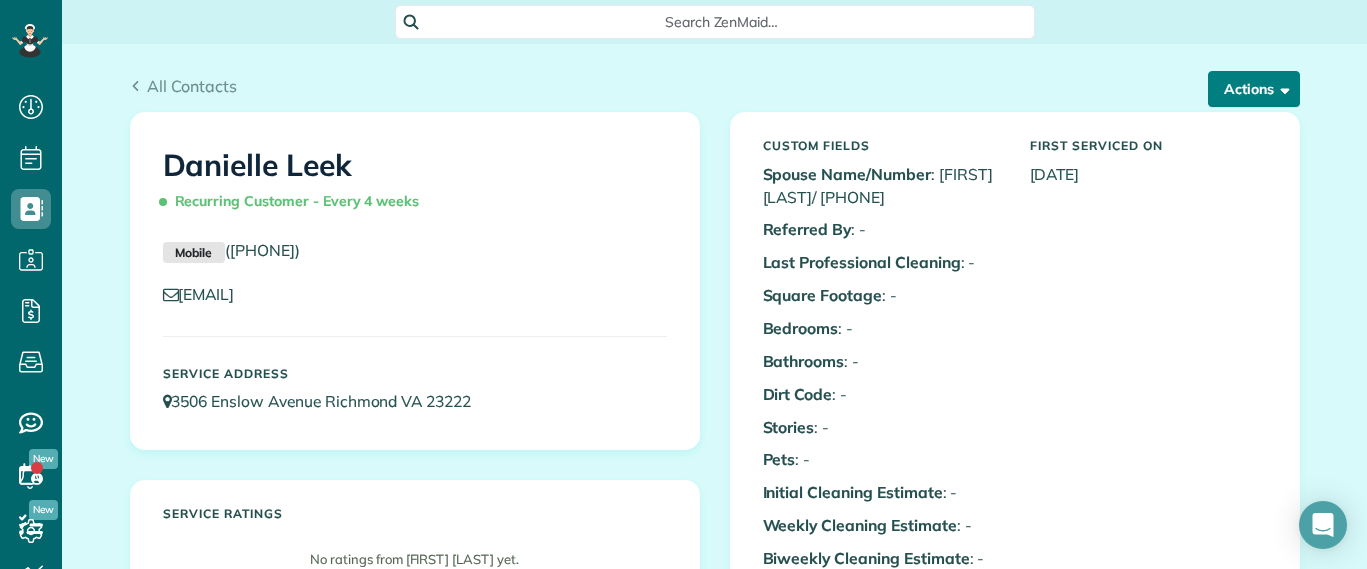 click on "Actions" at bounding box center [1254, 89] 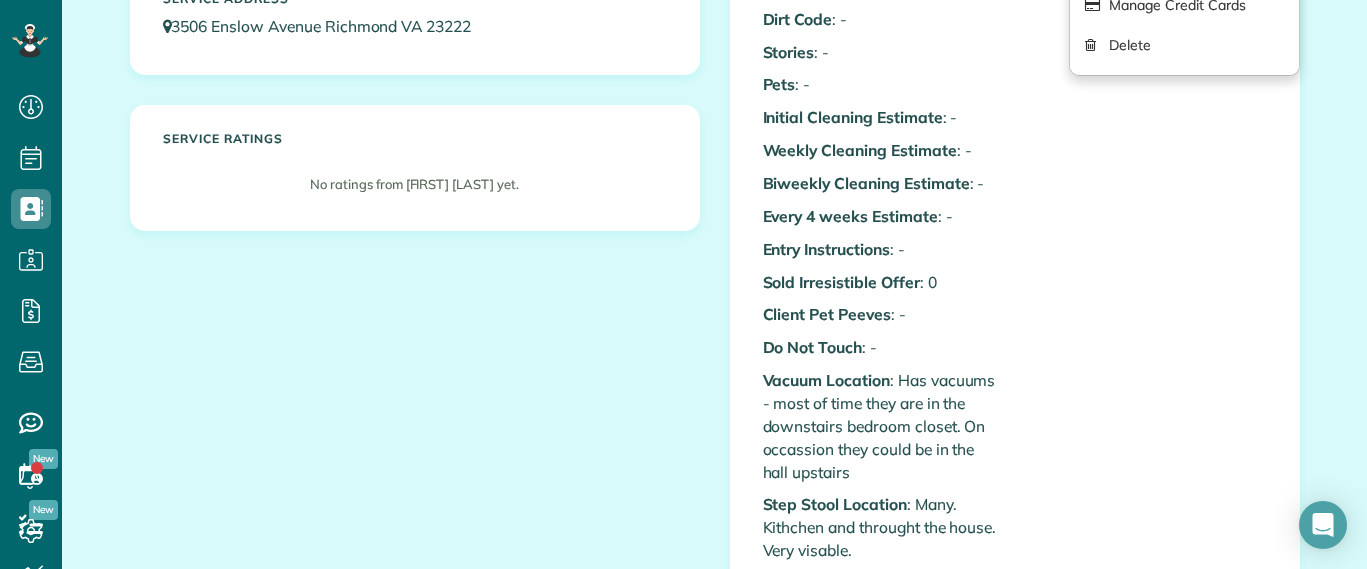 click on "Custom Fields
Spouse Name/Number :
Jayson Leek/ 616-309-7067
Referred By :
-
Last Professional Cleaning  :
-
Square Footage  :
-
Bedrooms :
-
Bathrooms :
-
Dirt Code  :
-
Stories :
-
Pets" at bounding box center [1015, 289] 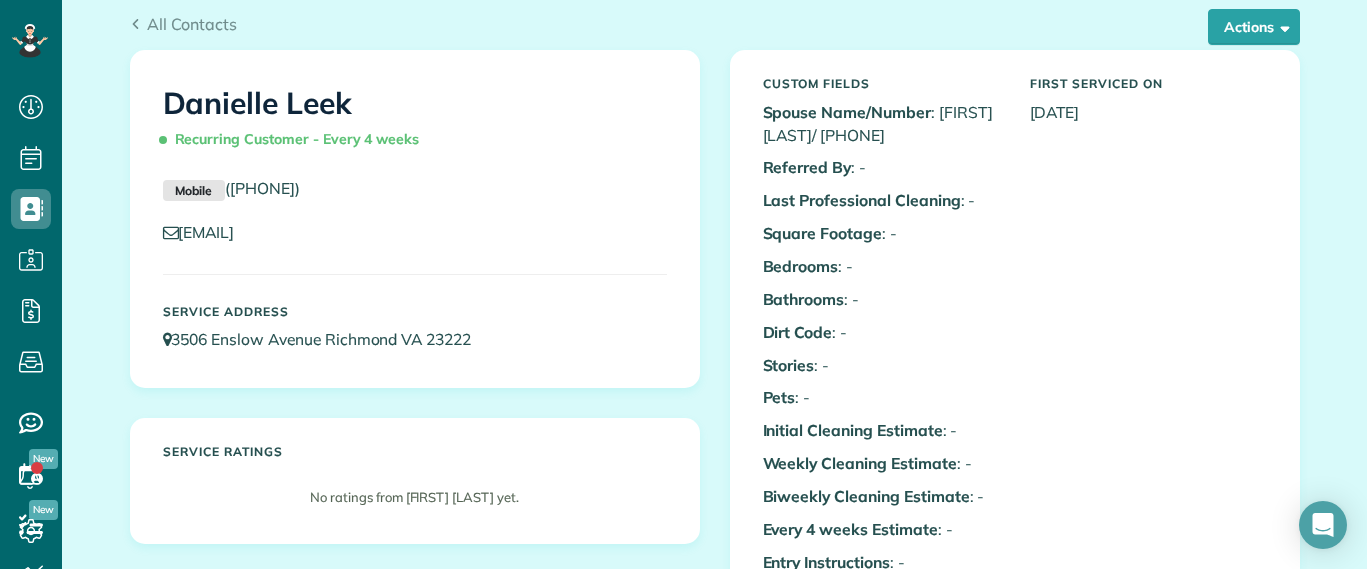 scroll, scrollTop: 0, scrollLeft: 0, axis: both 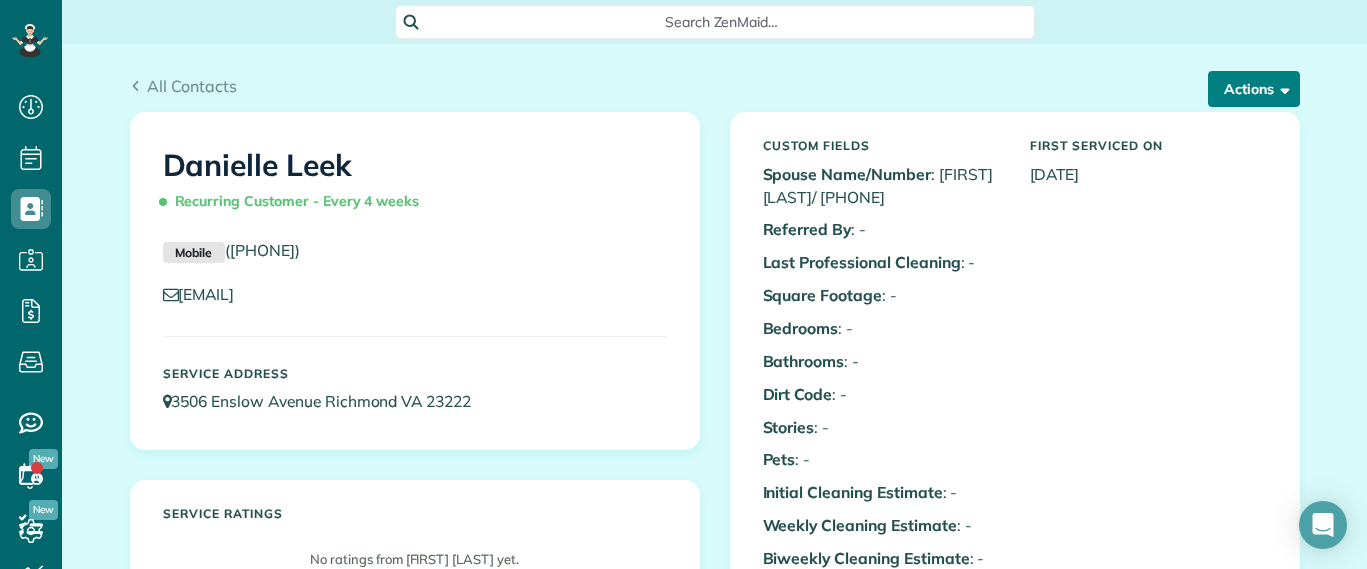 click on "Actions" at bounding box center (1254, 89) 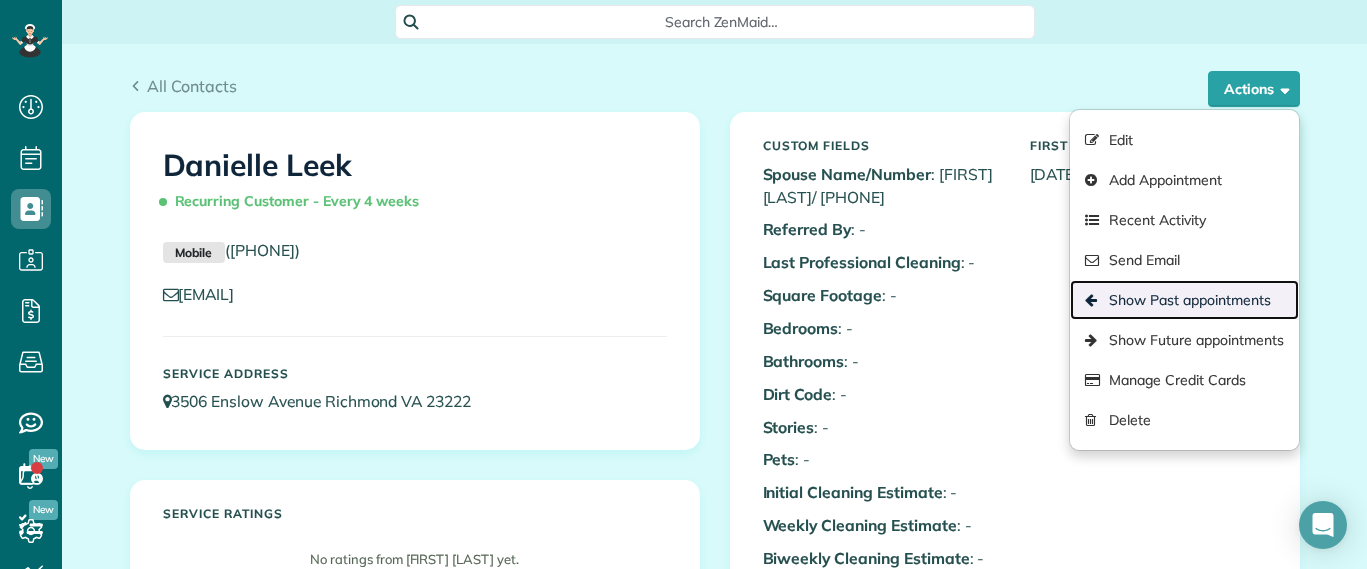 click on "Show Past appointments" at bounding box center [1184, 300] 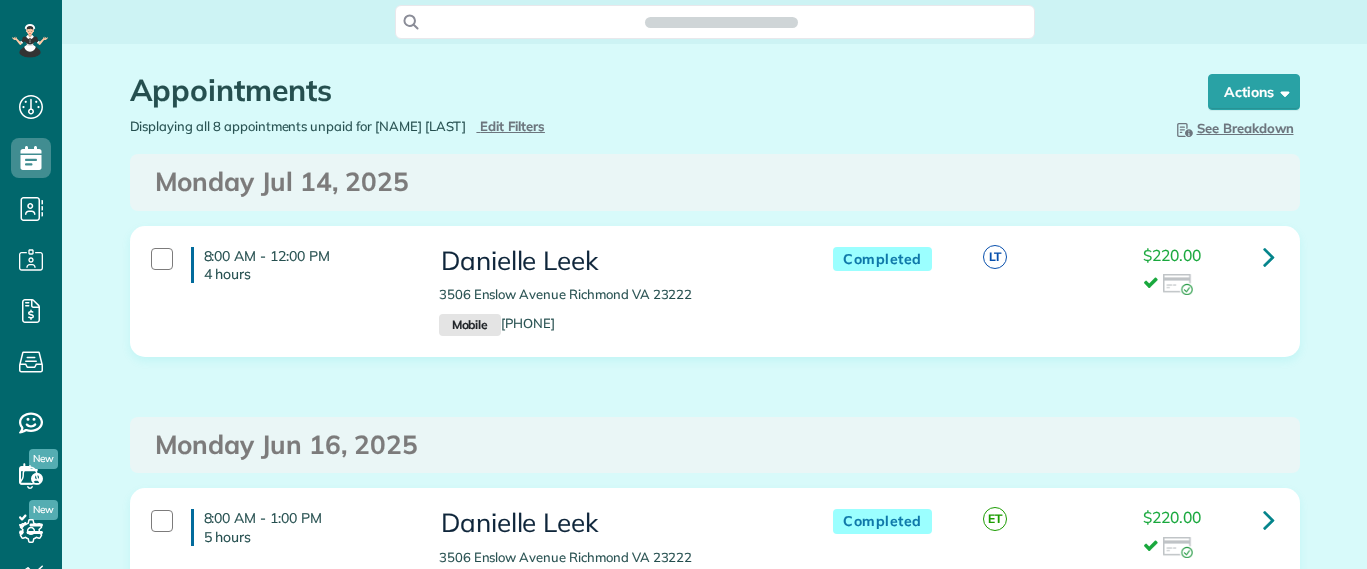 scroll, scrollTop: 0, scrollLeft: 0, axis: both 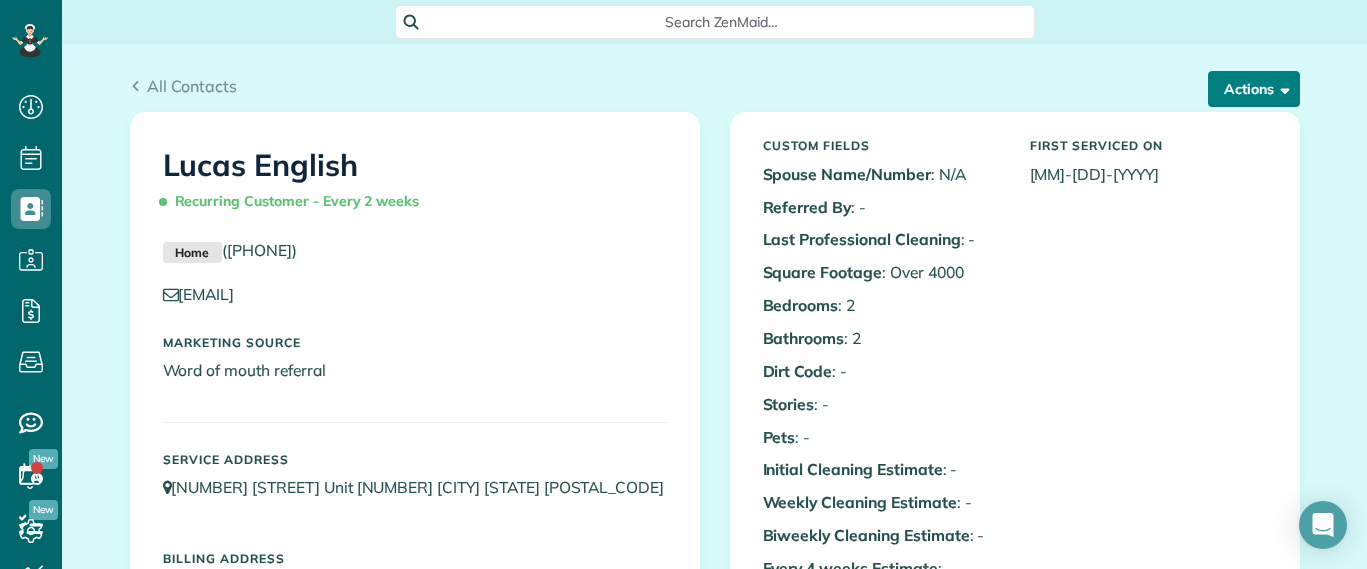 click on "Actions" at bounding box center [1254, 89] 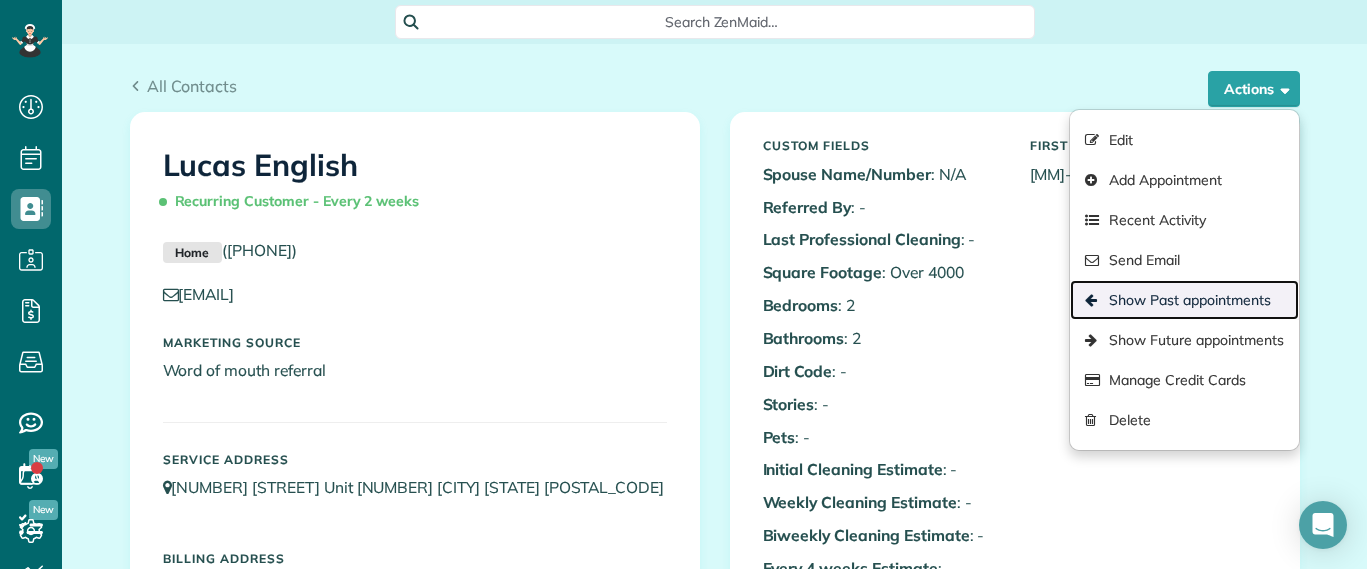click on "Show Past appointments" at bounding box center [1184, 300] 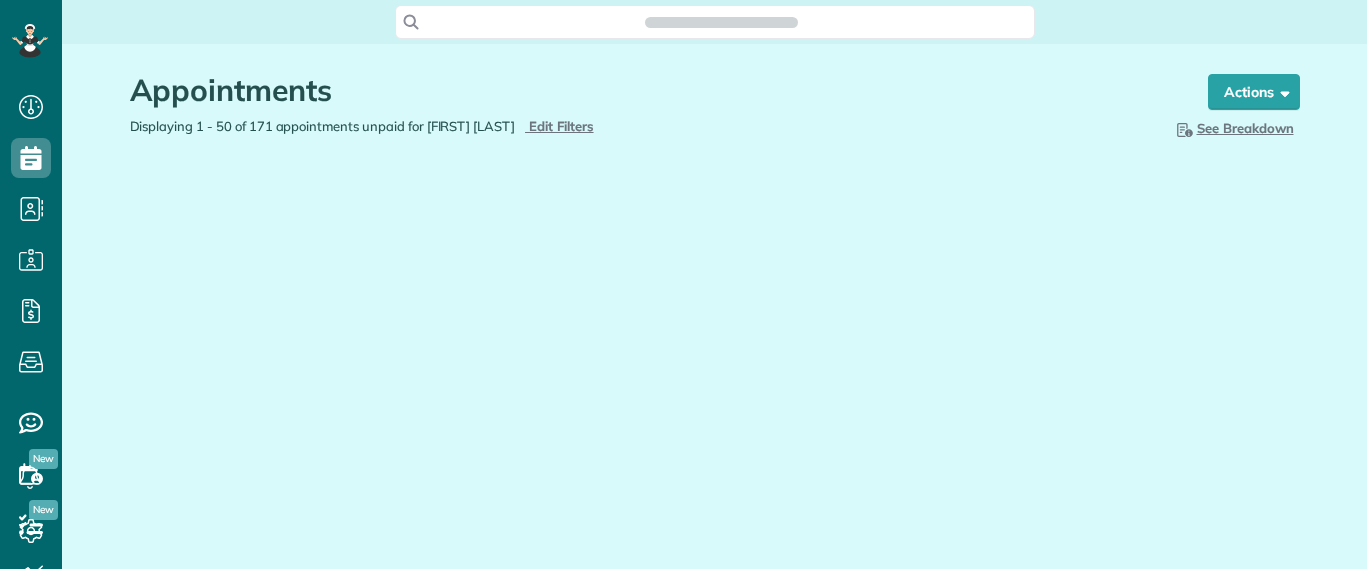 scroll, scrollTop: 0, scrollLeft: 0, axis: both 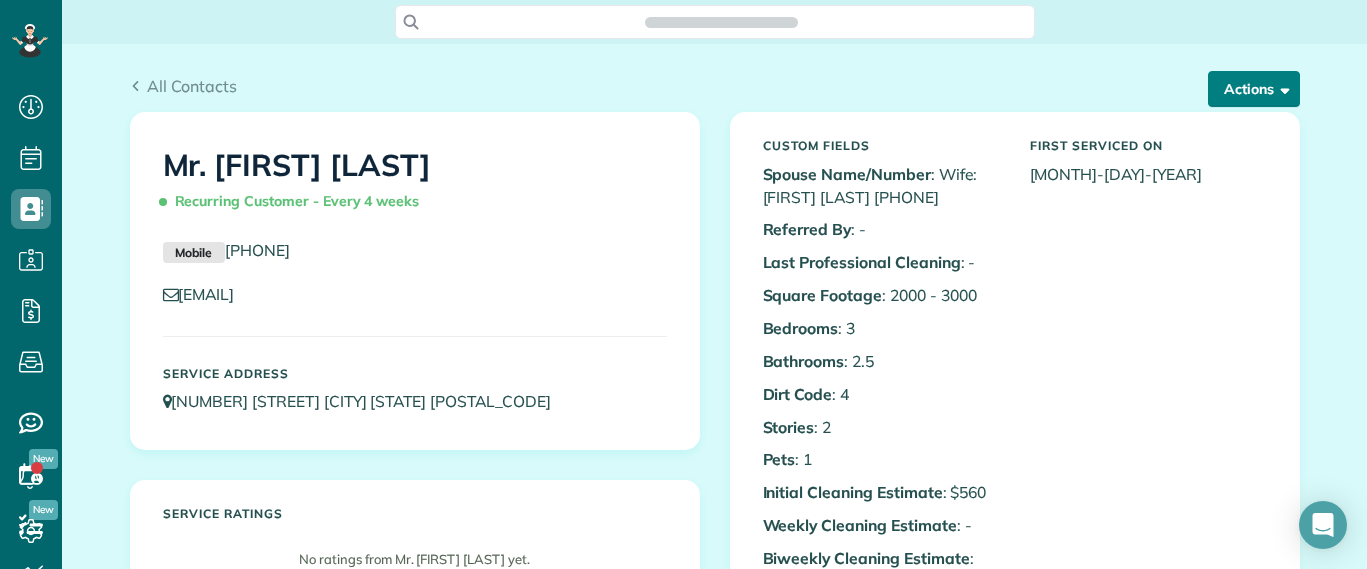 click on "Actions" at bounding box center (1254, 89) 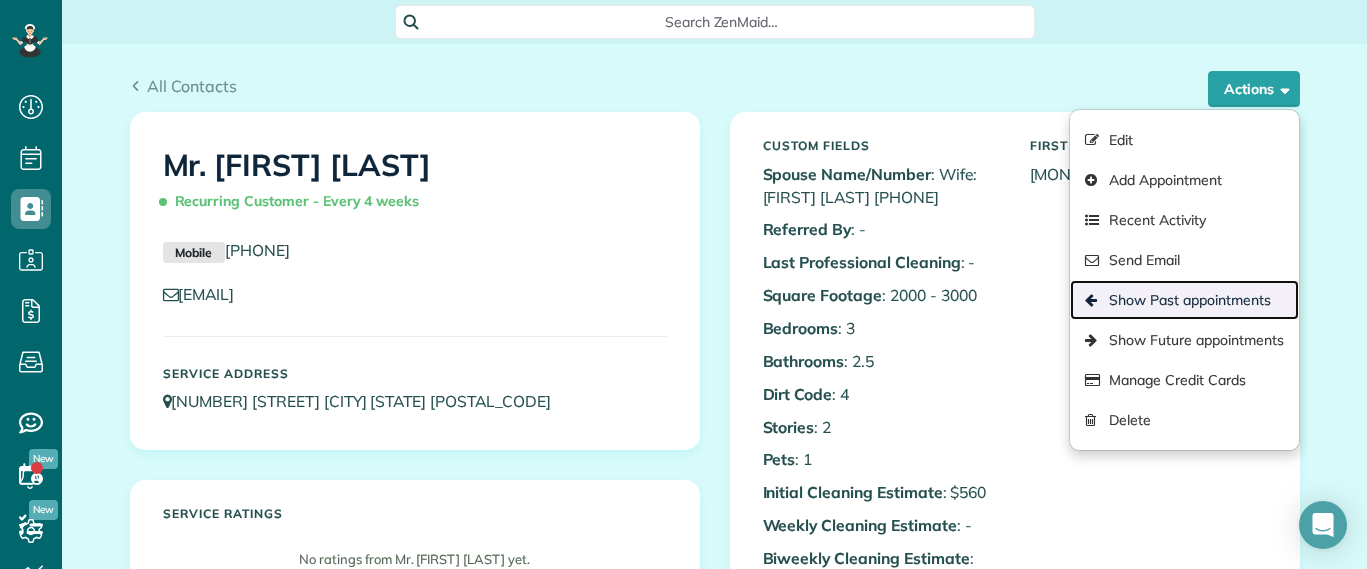 click on "Show Past appointments" at bounding box center (1184, 300) 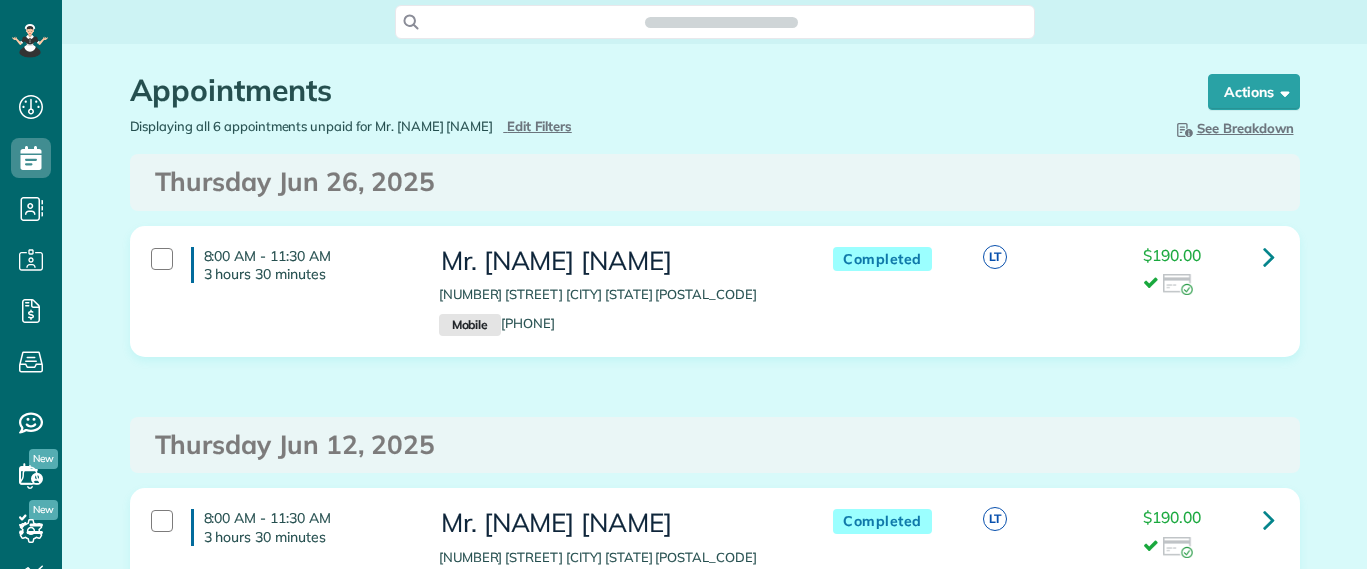 scroll, scrollTop: 0, scrollLeft: 0, axis: both 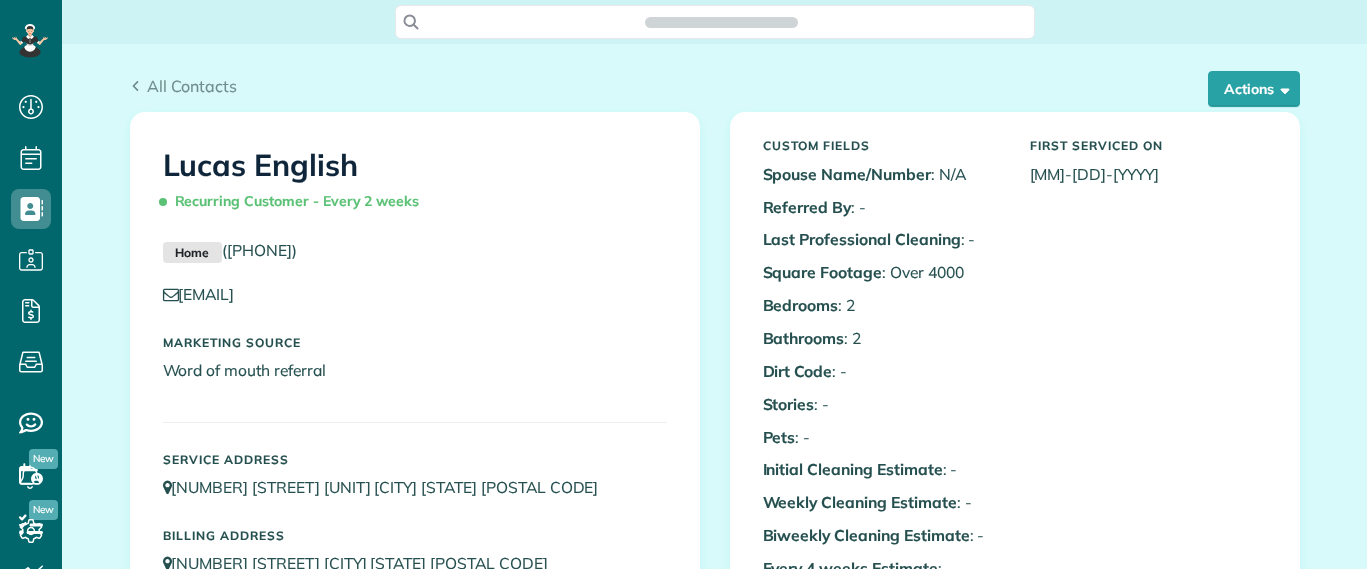 click on "All Contacts
Actions
Edit
Add Appointment
Recent Activity
Send Email
Show Past appointments
Show Future appointments
Manage Credit Cards
Delete" at bounding box center (715, 93) 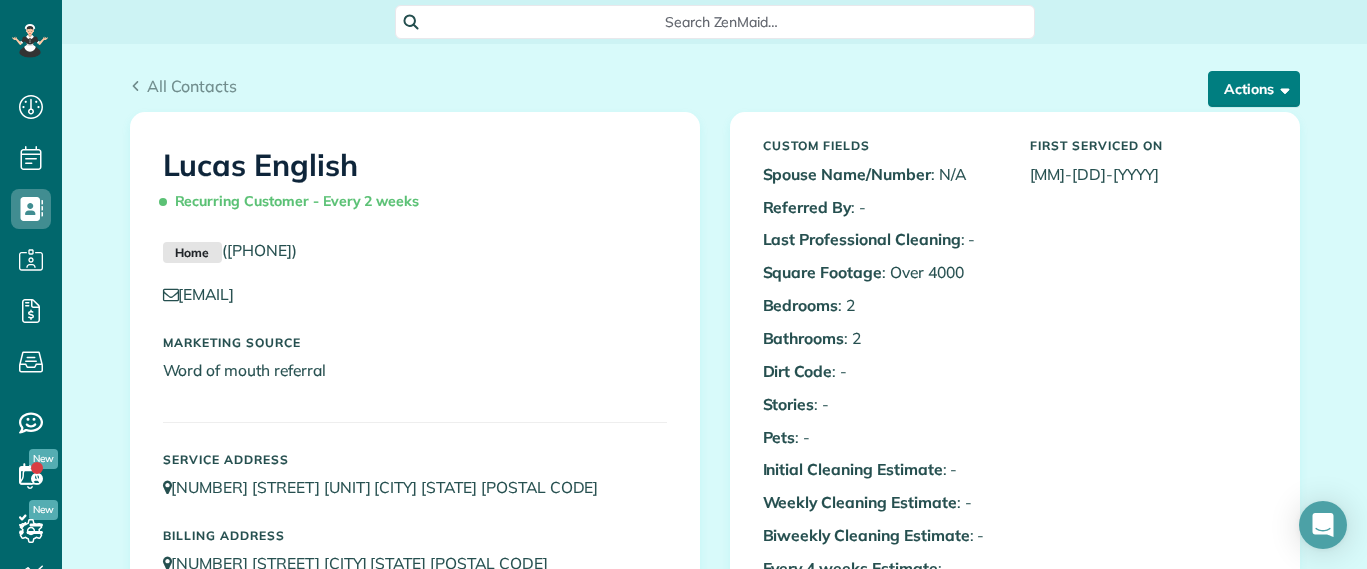 click on "Actions" at bounding box center (1254, 89) 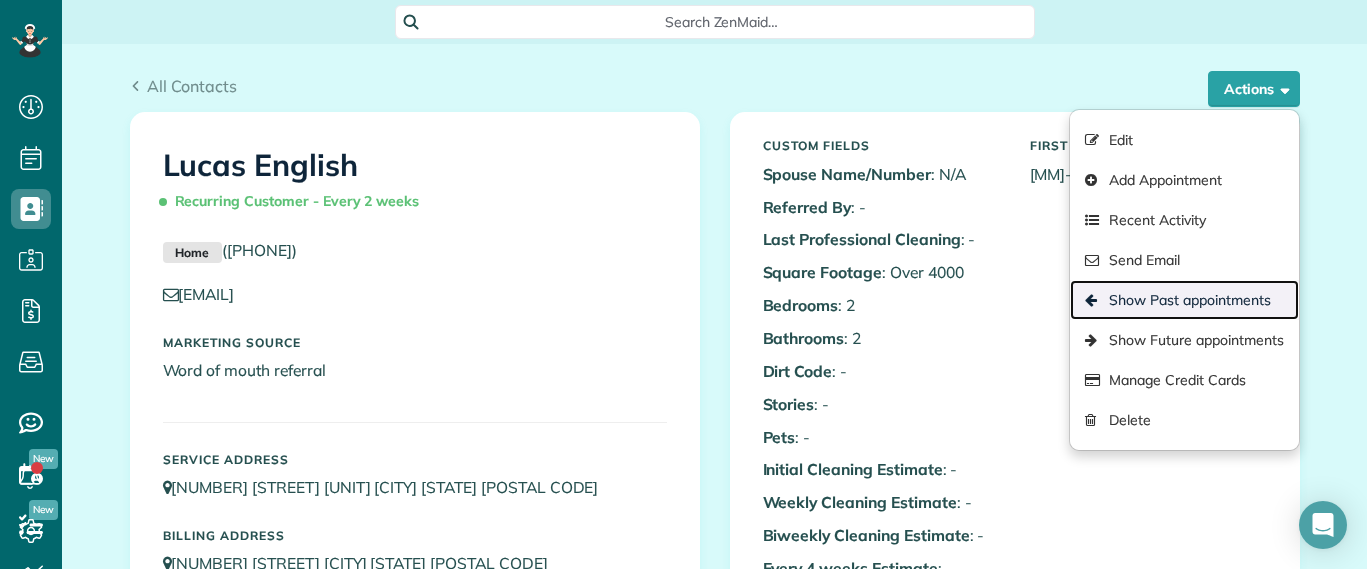 click on "Show Past appointments" at bounding box center [1184, 300] 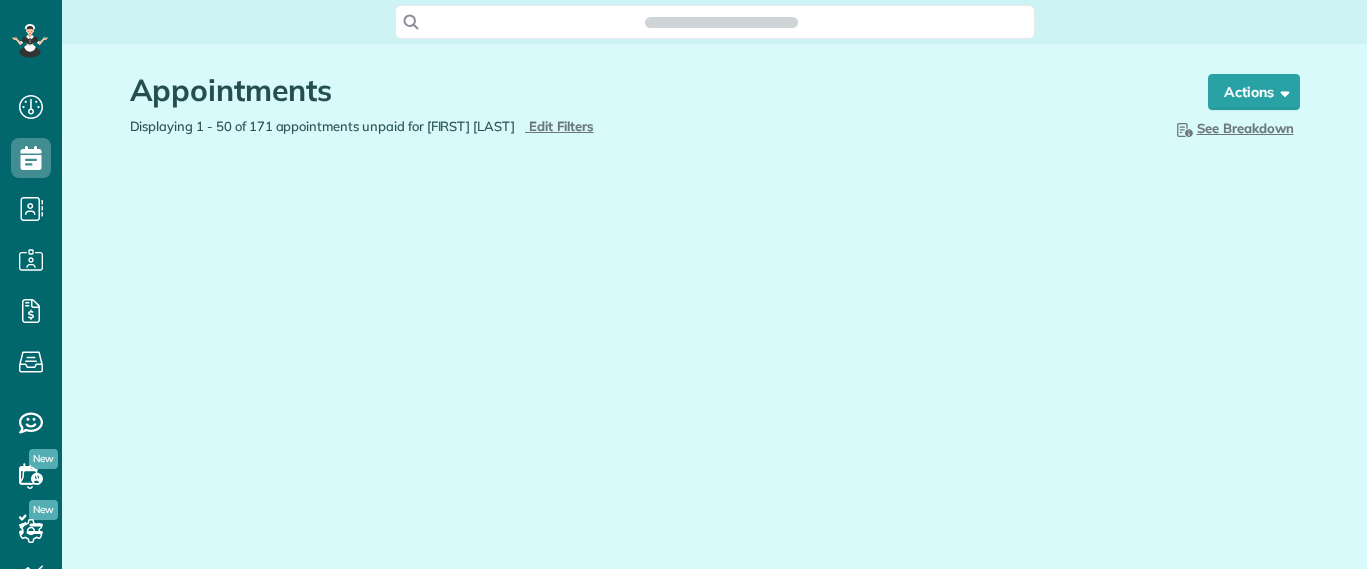 scroll, scrollTop: 0, scrollLeft: 0, axis: both 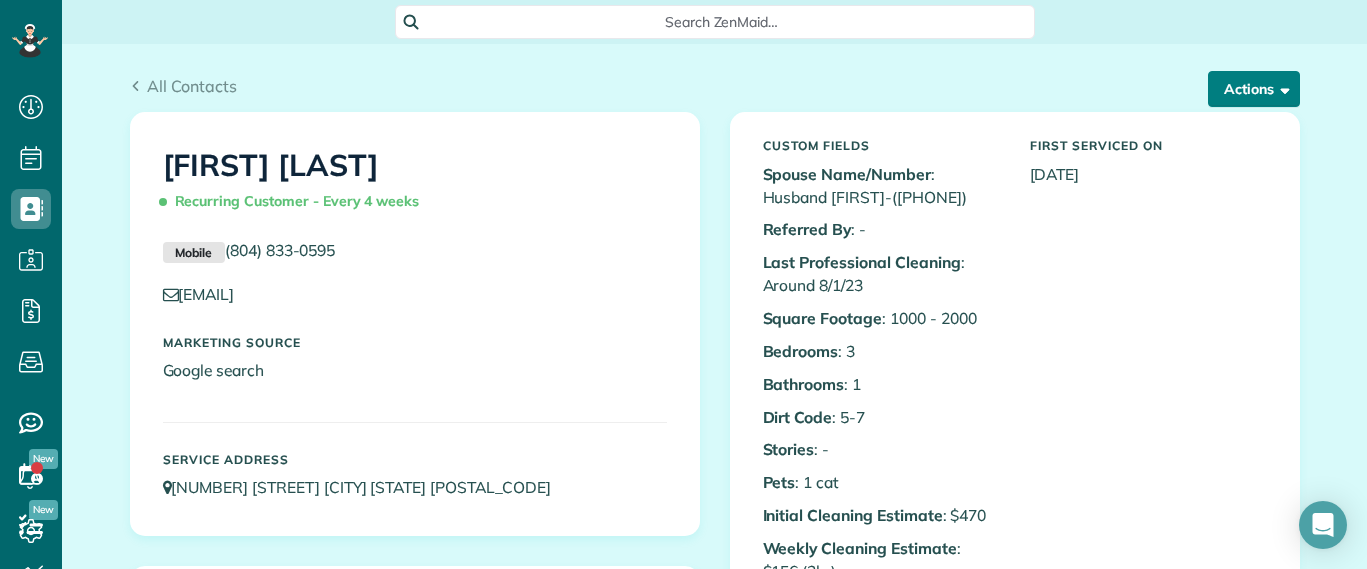 click on "Actions" at bounding box center (1254, 89) 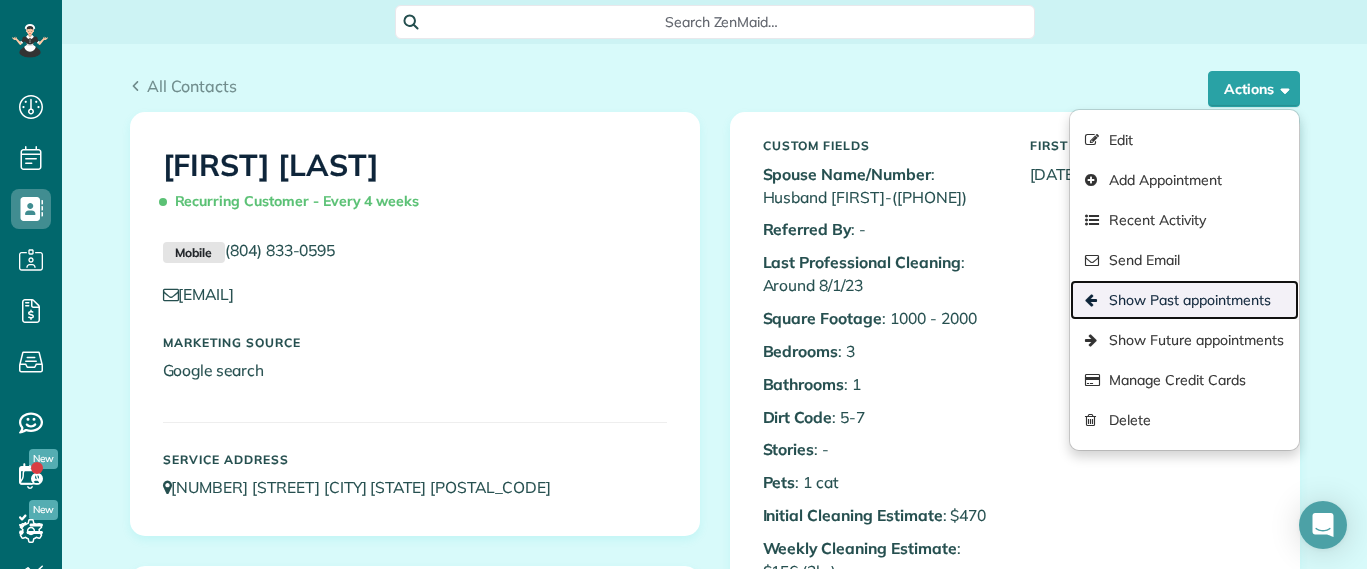 click on "Show Past appointments" at bounding box center [1184, 300] 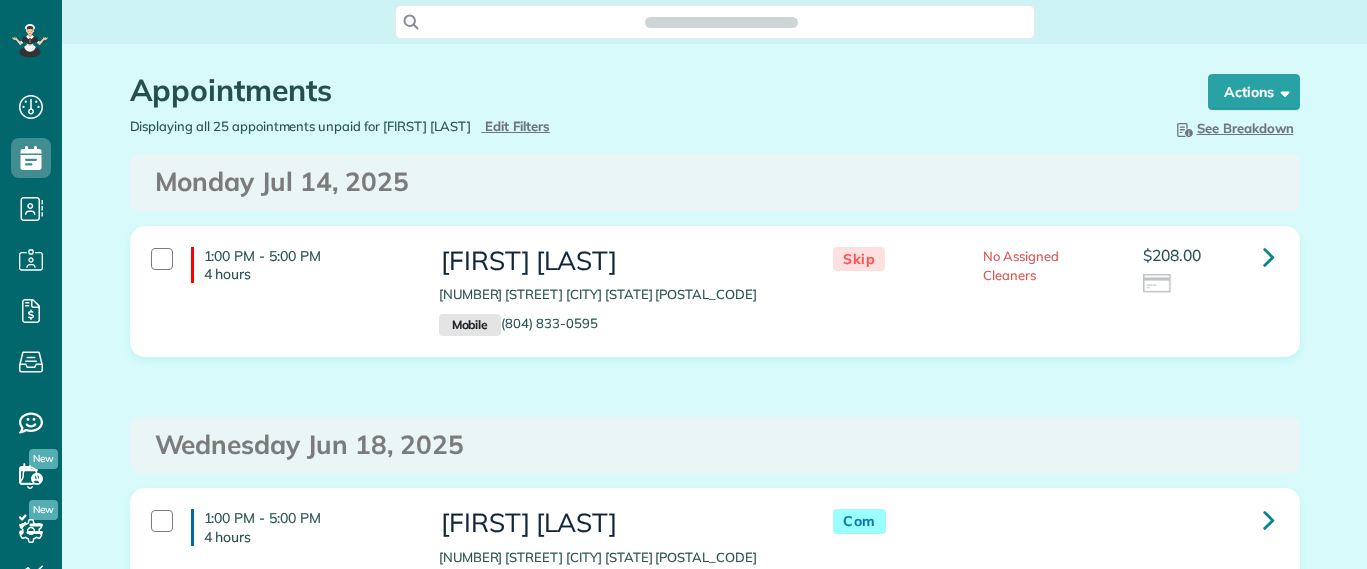 scroll, scrollTop: 0, scrollLeft: 0, axis: both 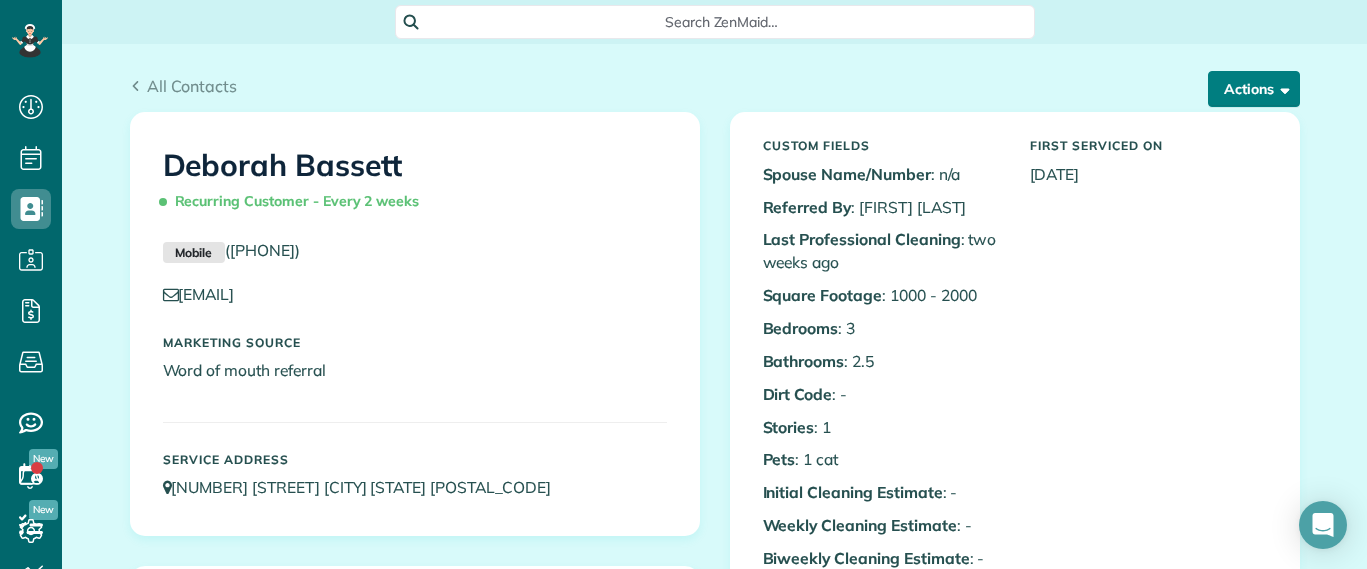 click on "Actions" at bounding box center [1254, 89] 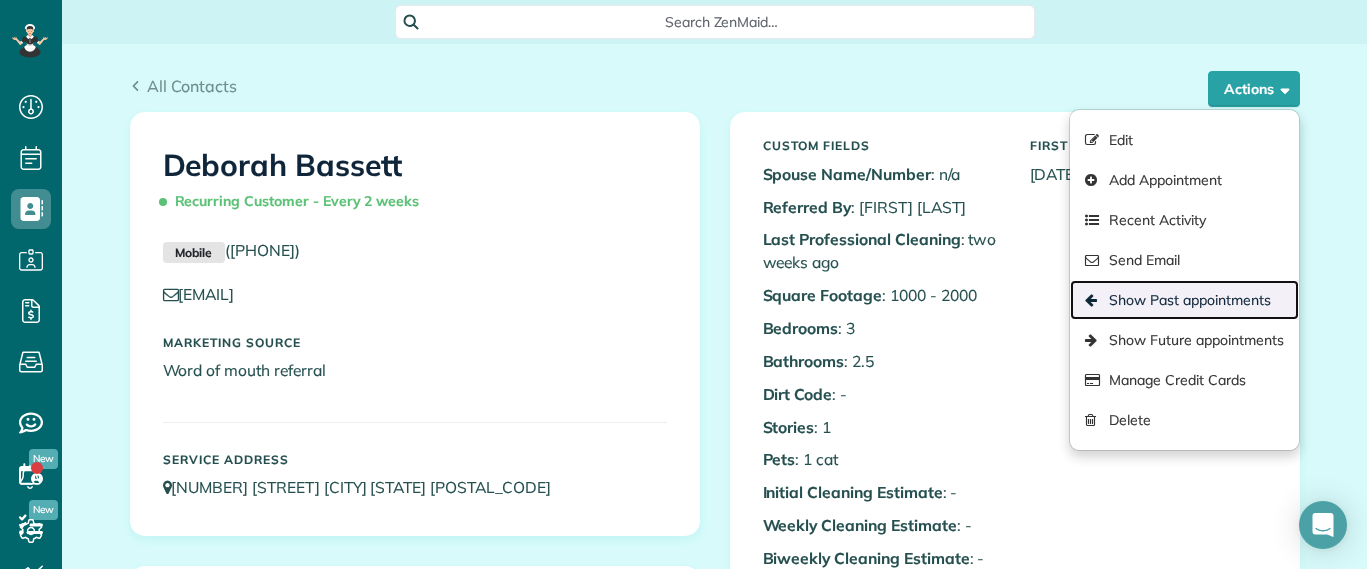 click on "Show Past appointments" at bounding box center [1184, 300] 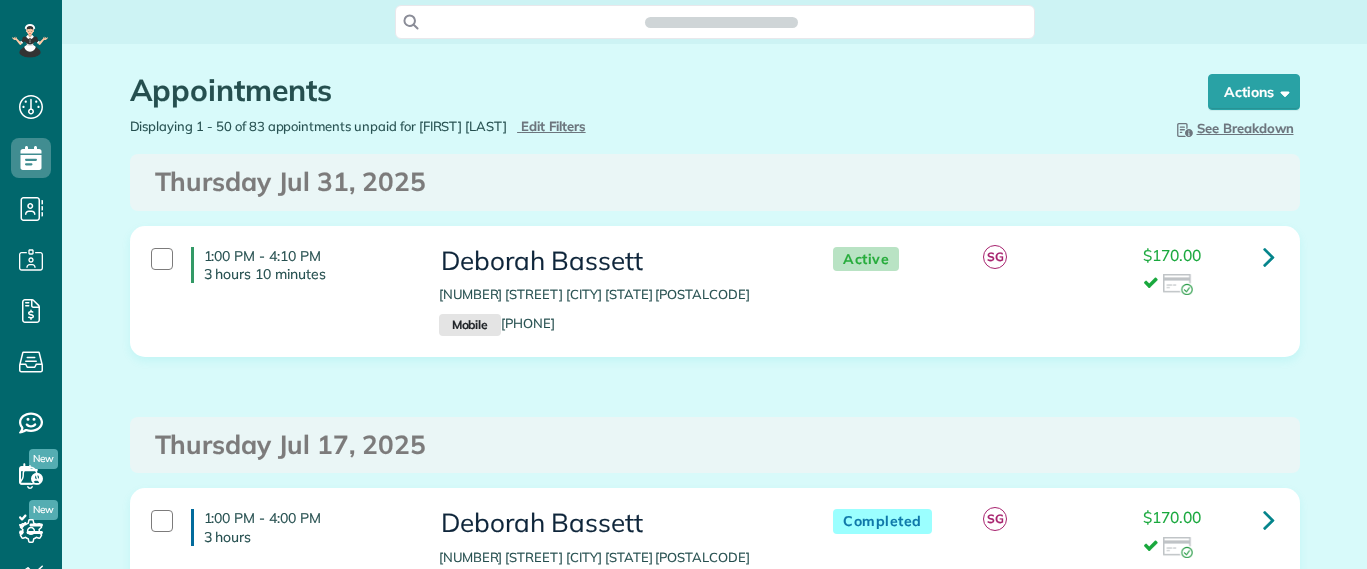 scroll, scrollTop: 0, scrollLeft: 0, axis: both 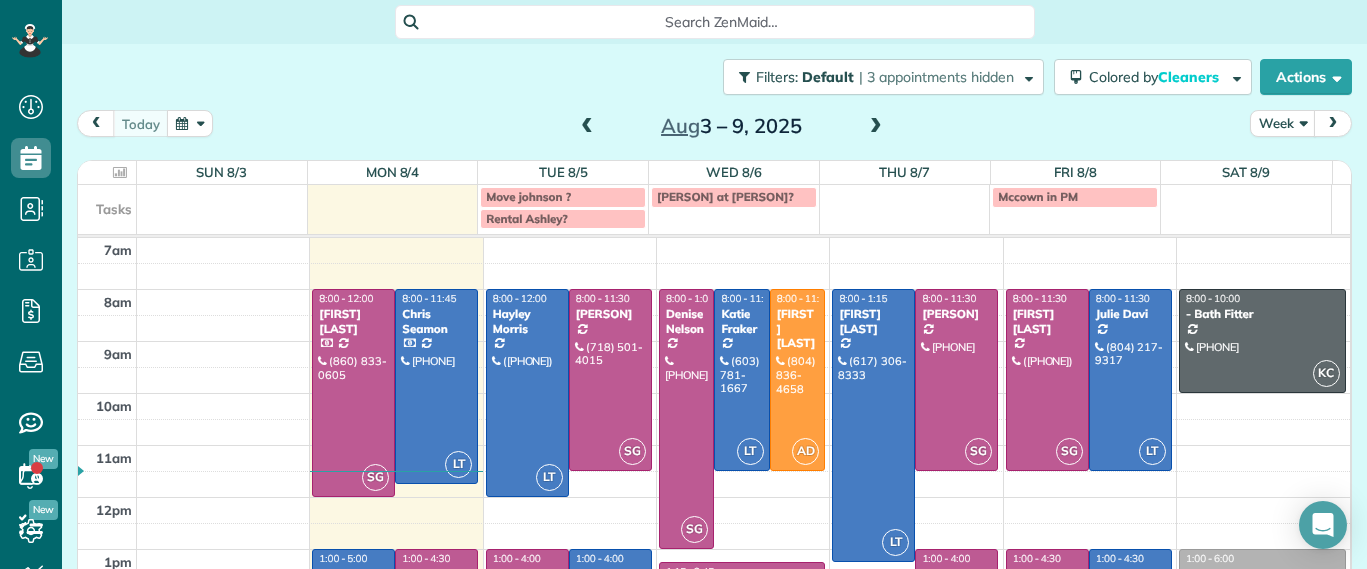 click at bounding box center [876, 127] 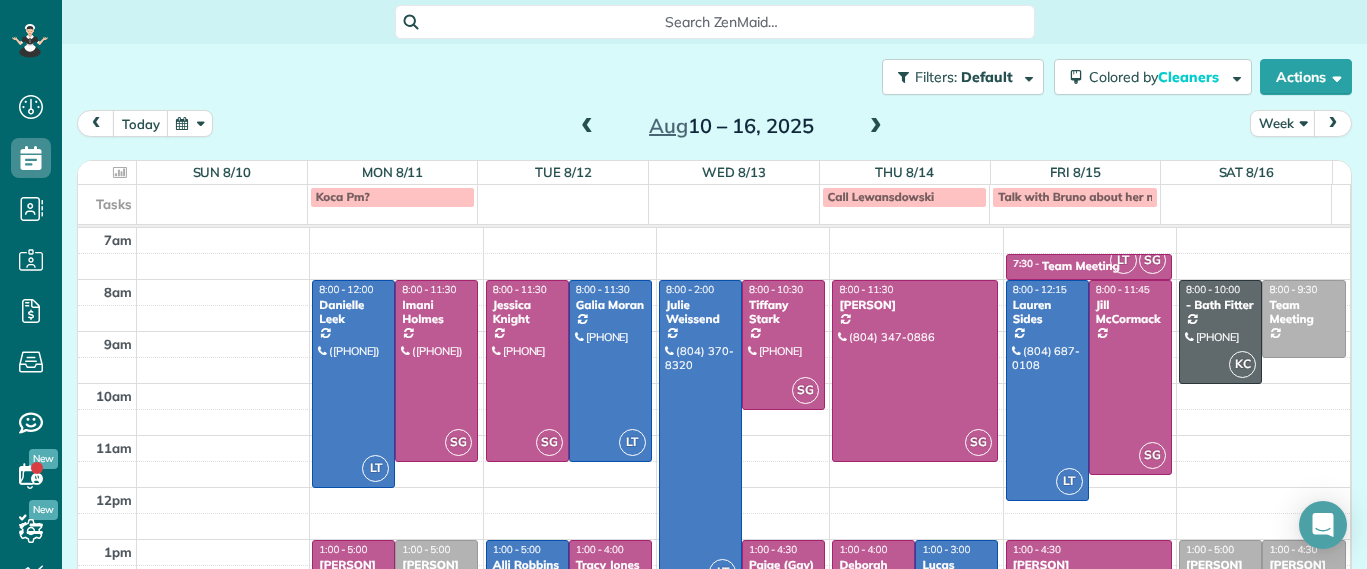 drag, startPoint x: 839, startPoint y: 202, endPoint x: 465, endPoint y: 114, distance: 384.21347 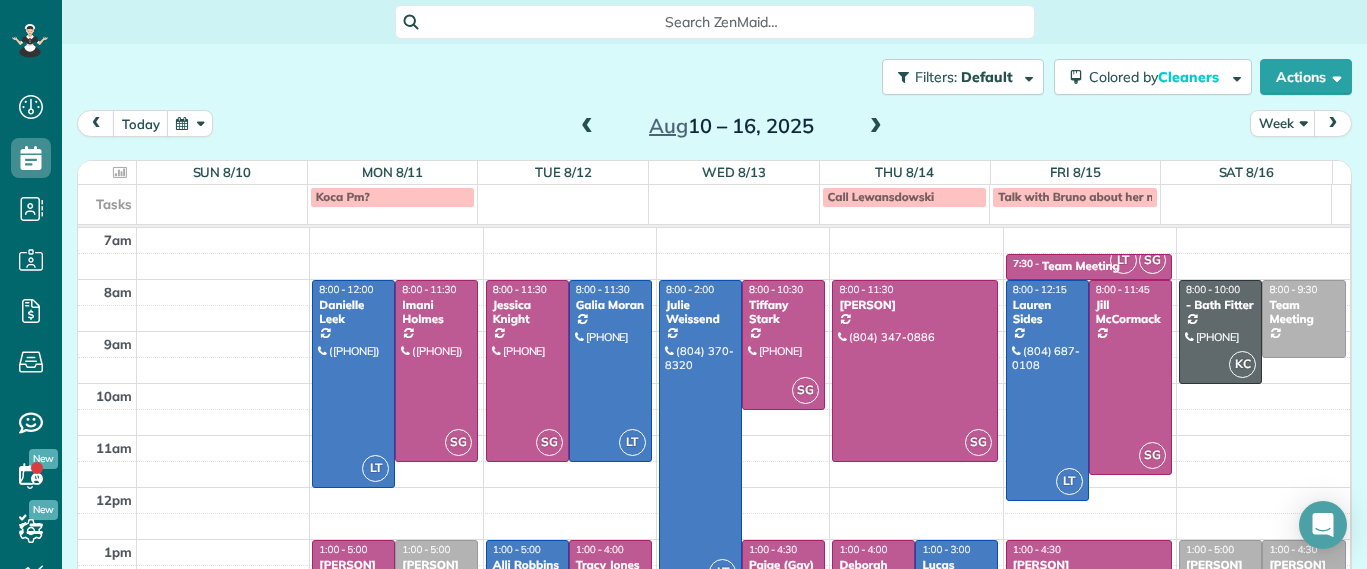 scroll, scrollTop: 26, scrollLeft: 0, axis: vertical 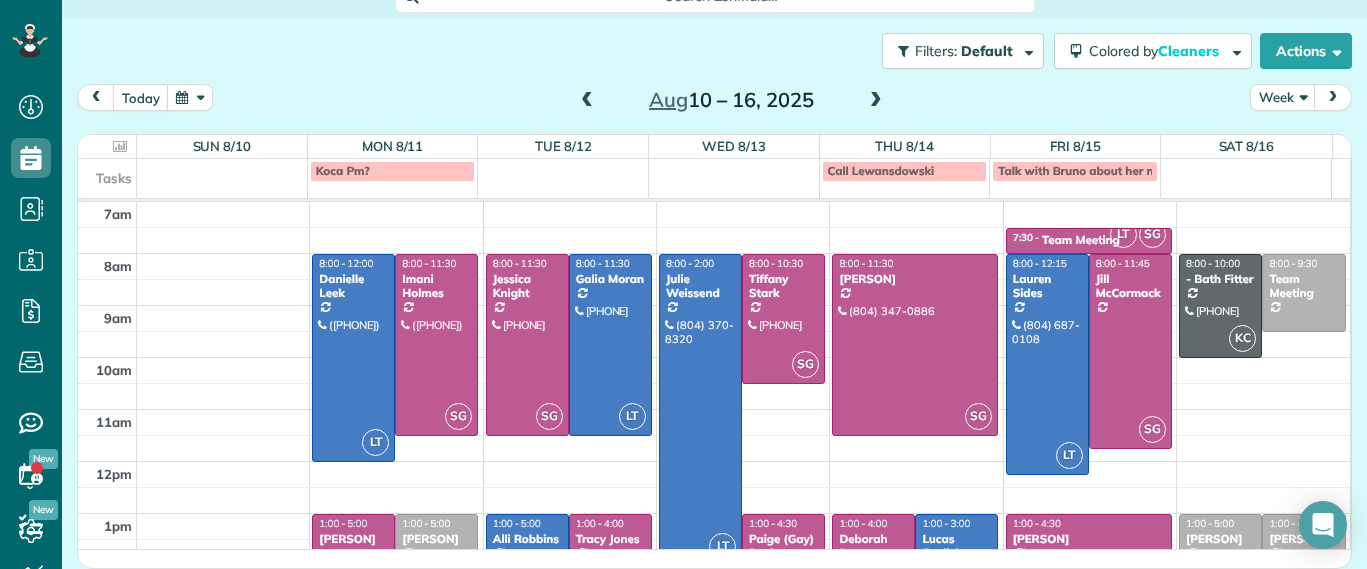 click at bounding box center [876, 101] 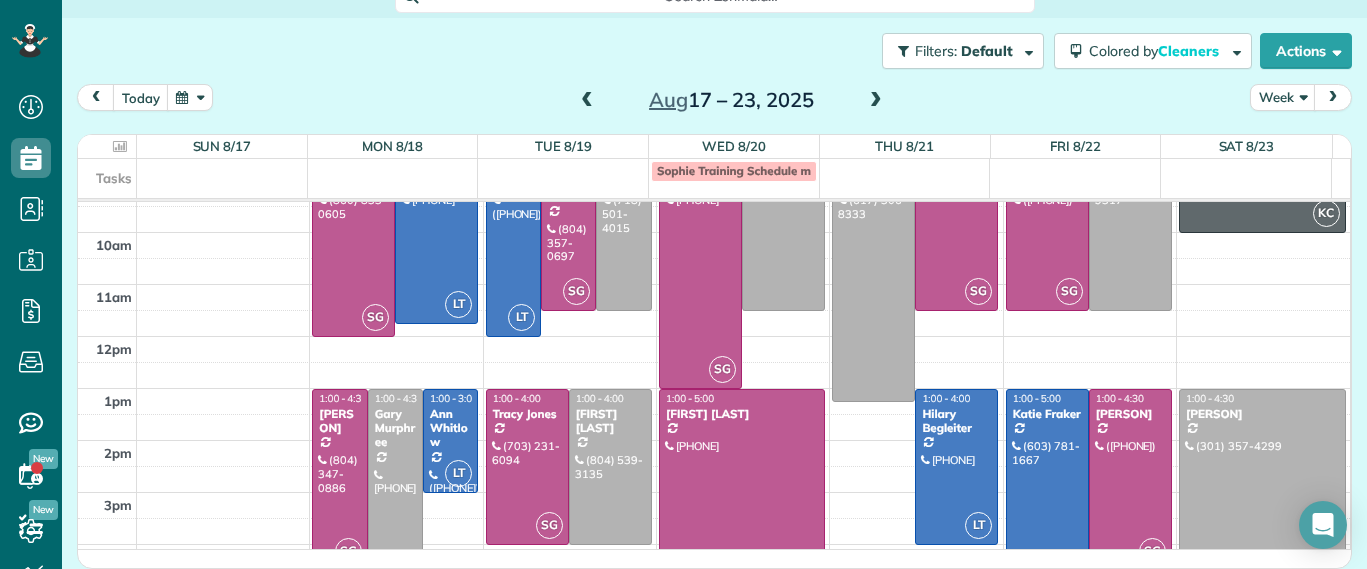 scroll, scrollTop: 0, scrollLeft: 0, axis: both 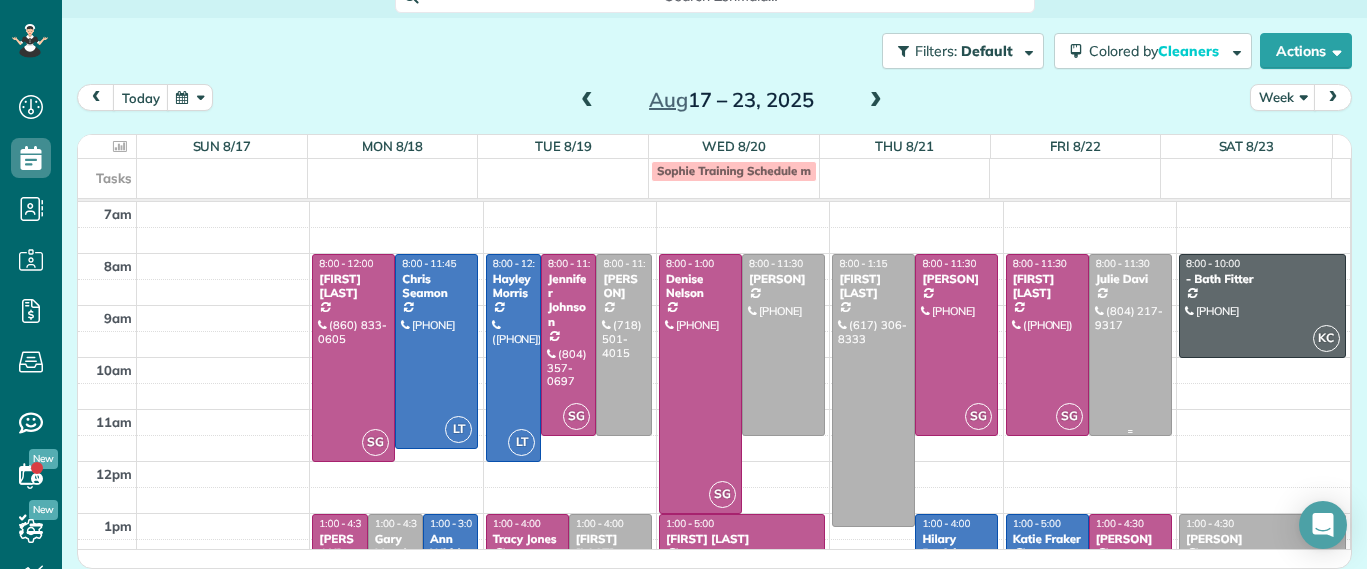 click at bounding box center [1130, 345] 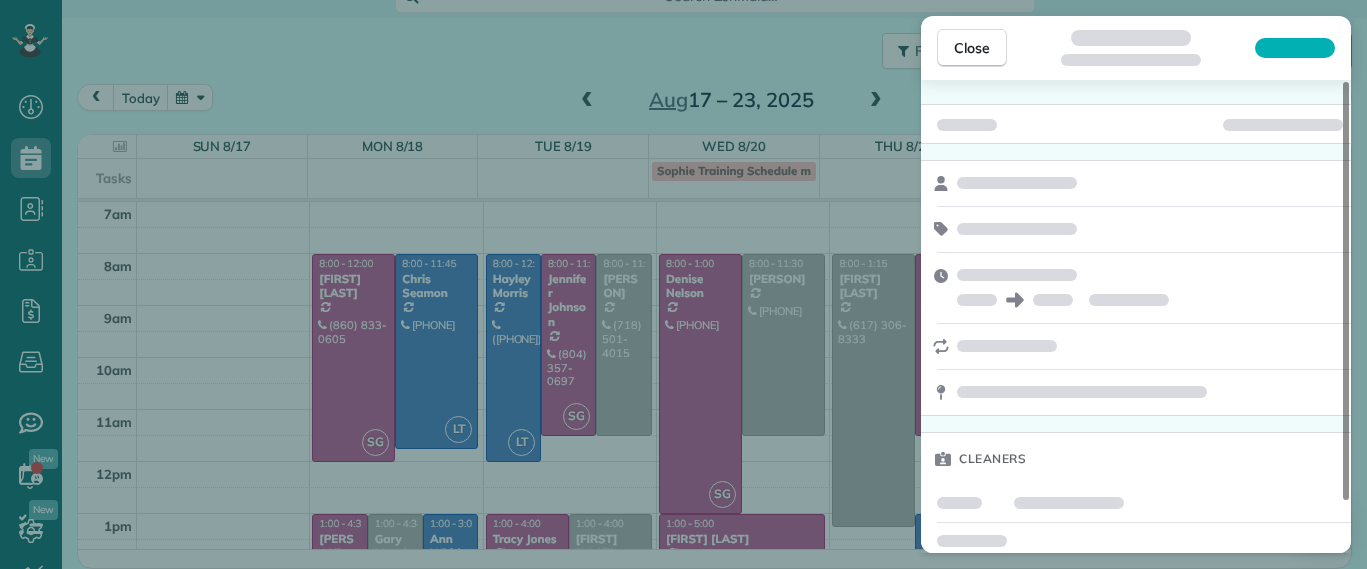 click on "Close   Cleaners" at bounding box center [683, 284] 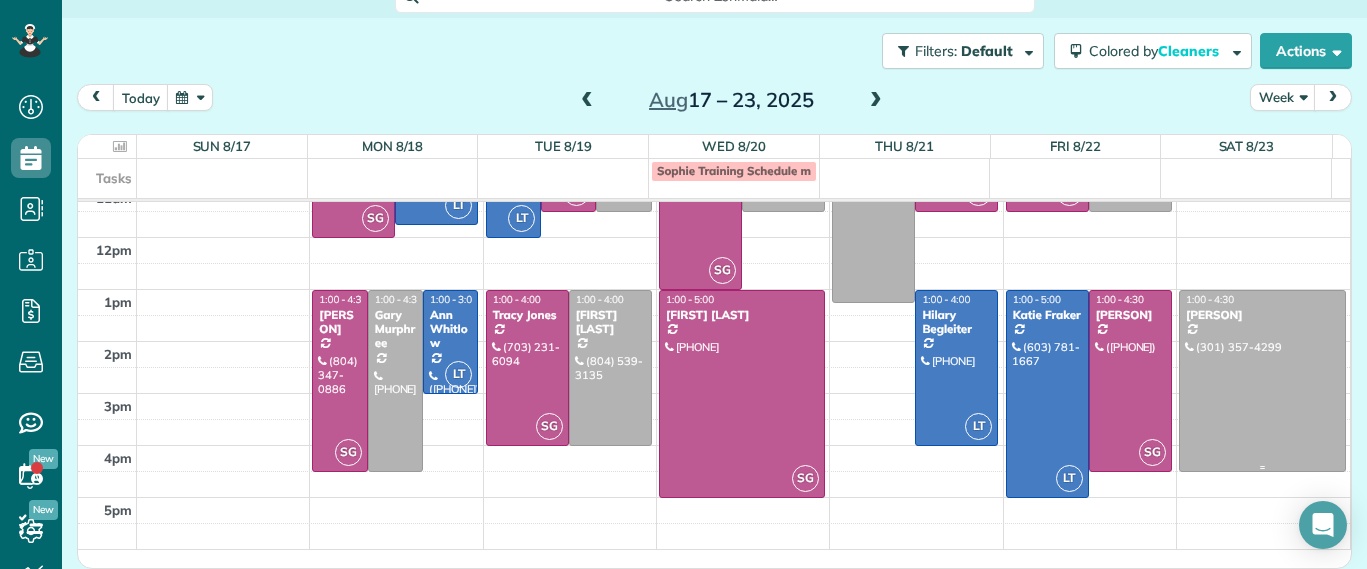 scroll, scrollTop: 99, scrollLeft: 0, axis: vertical 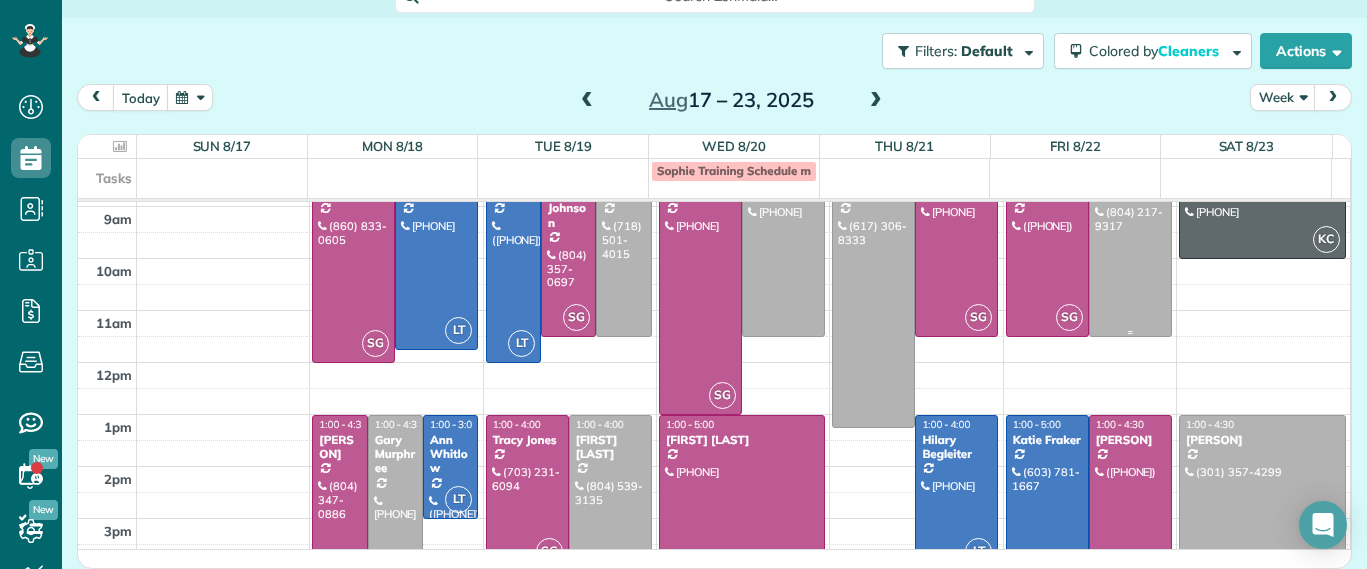 click at bounding box center [1130, 246] 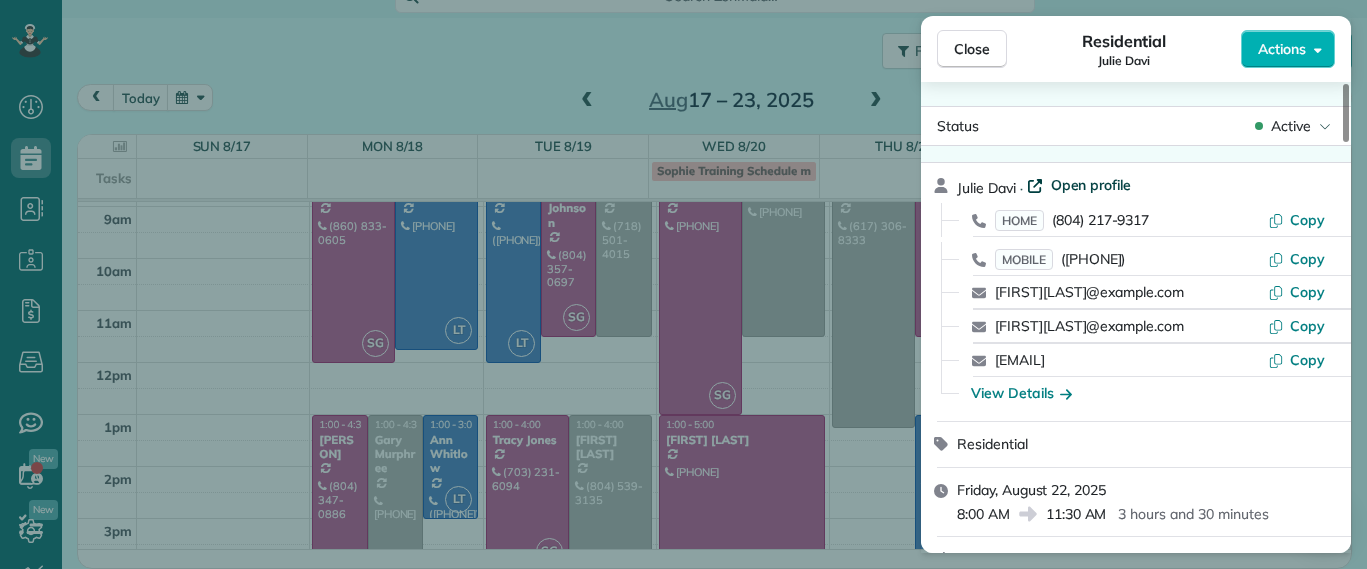 click on "Open profile" at bounding box center [1091, 185] 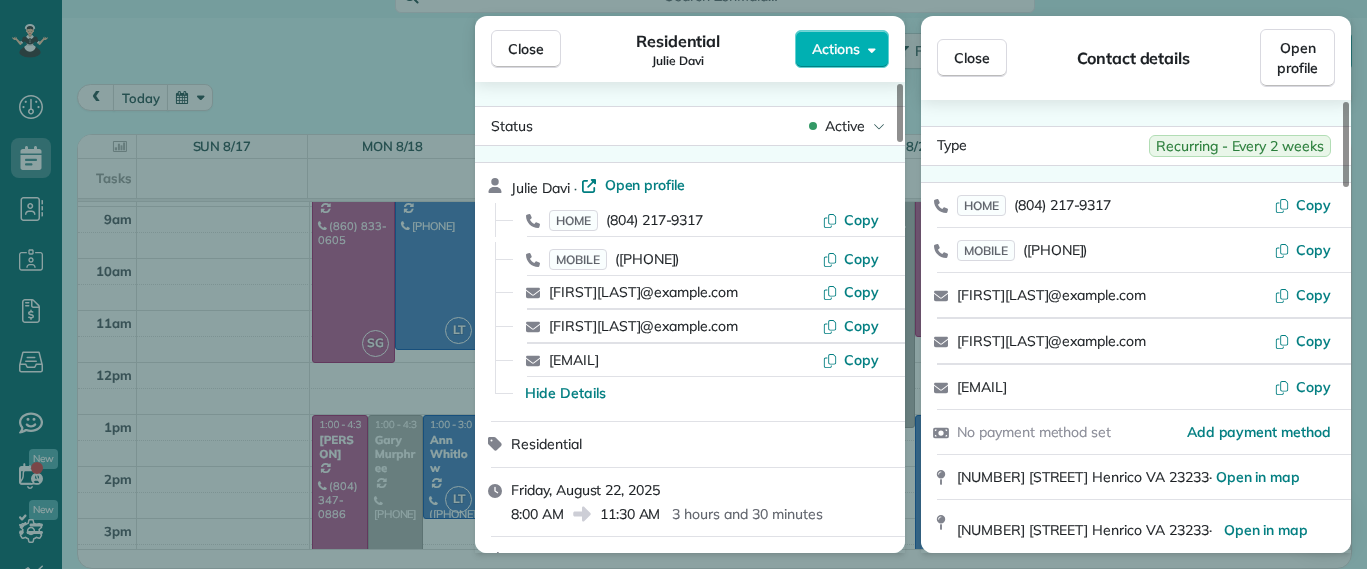 click on "Close" at bounding box center [526, 49] 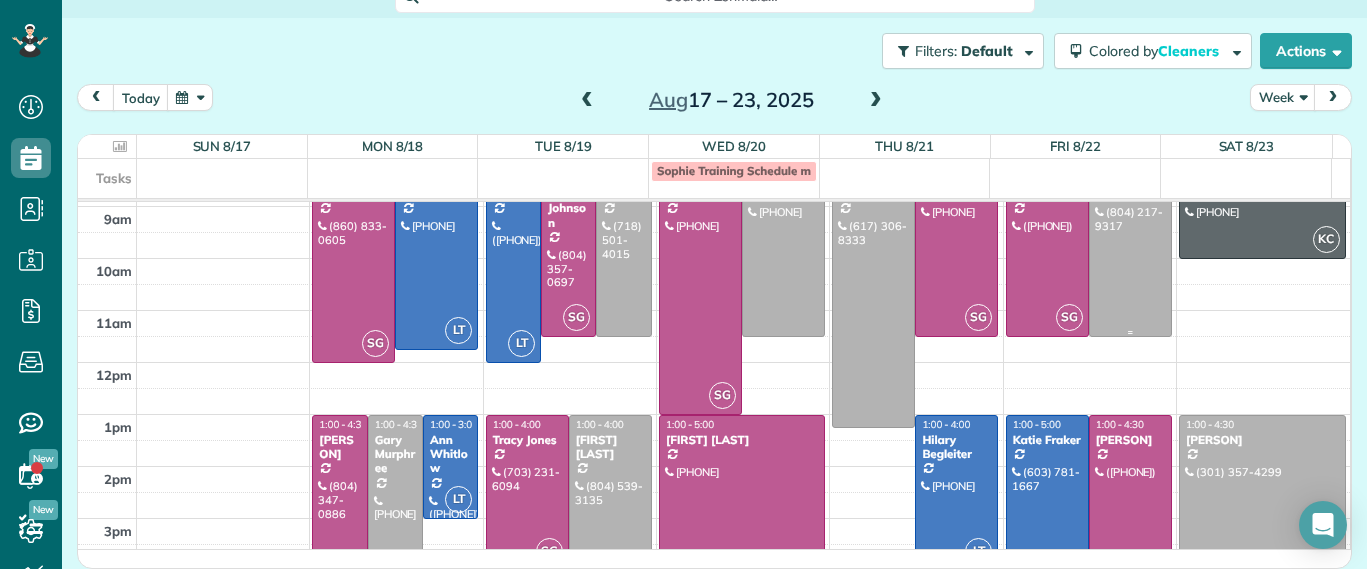 click at bounding box center [1130, 246] 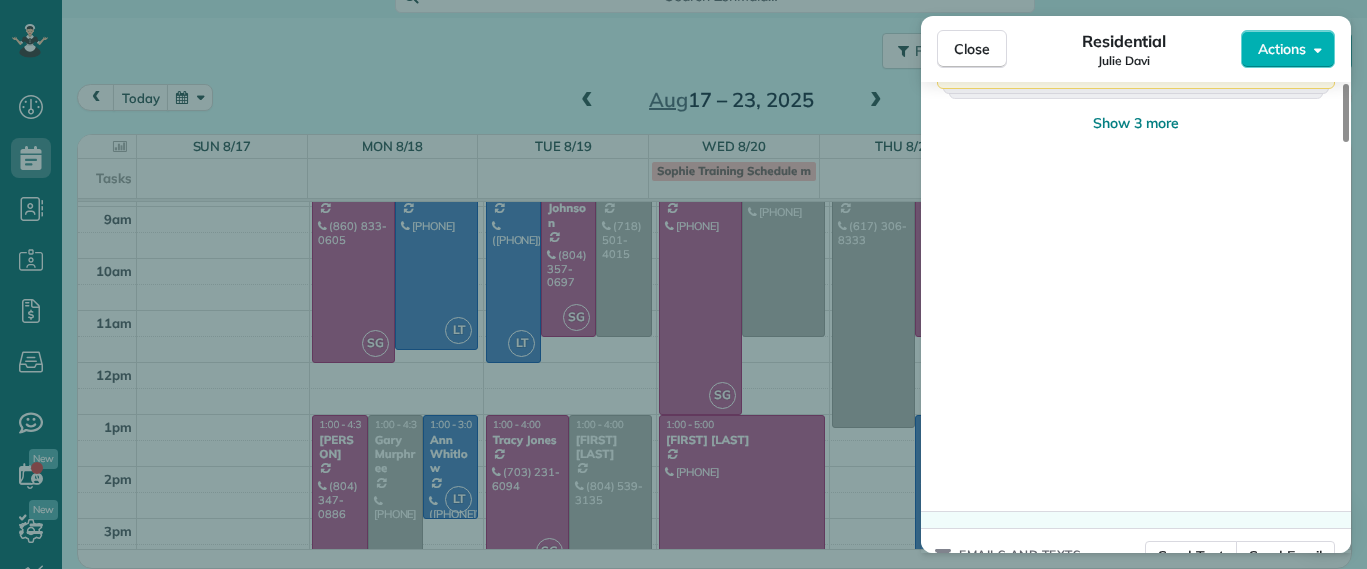 scroll, scrollTop: 3341, scrollLeft: 0, axis: vertical 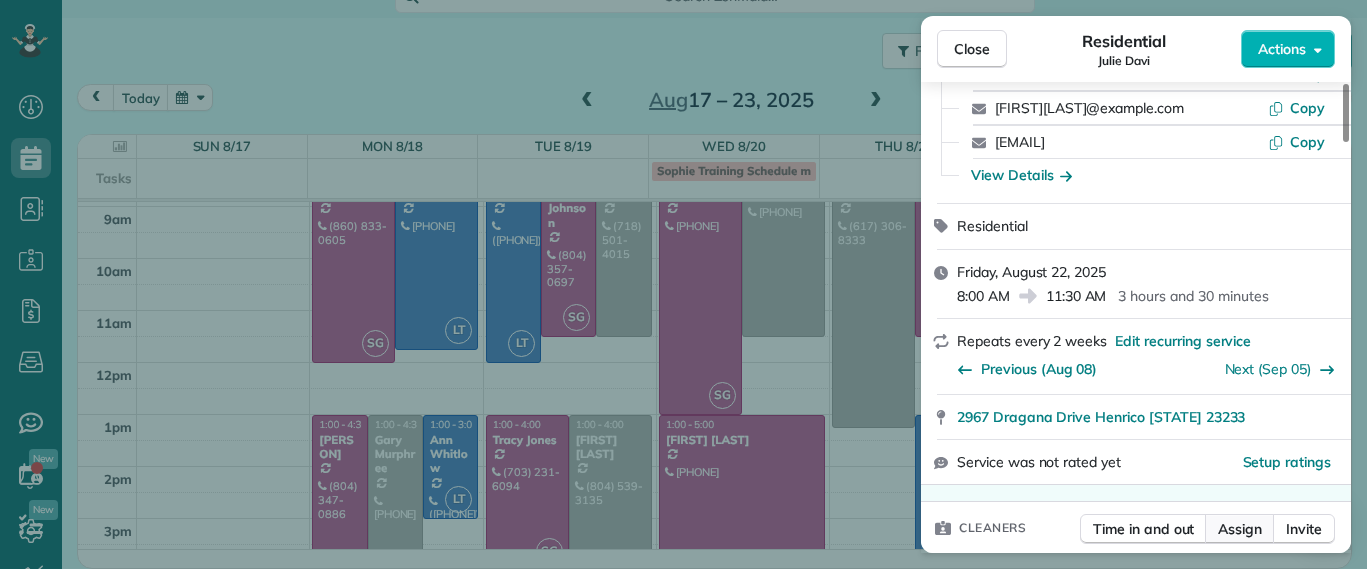 click on "Assign" at bounding box center [1240, 529] 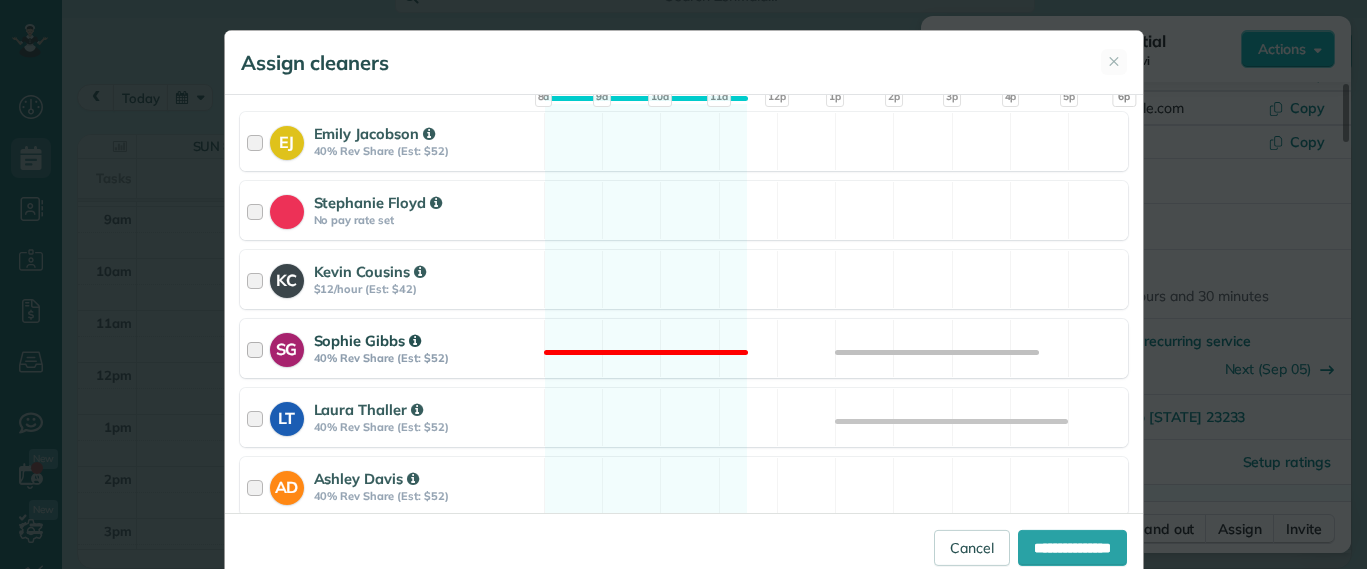 scroll, scrollTop: 250, scrollLeft: 0, axis: vertical 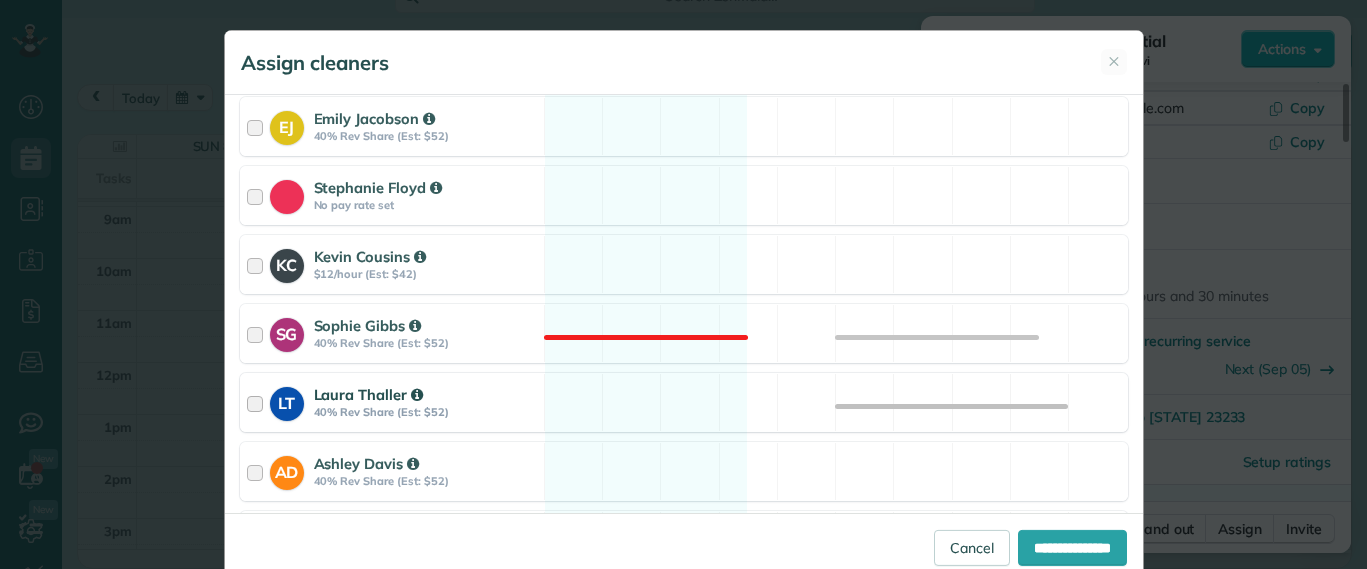 click on "LT
Laura Thaller
40% Rev Share (Est: $52)
Available" at bounding box center [684, 402] 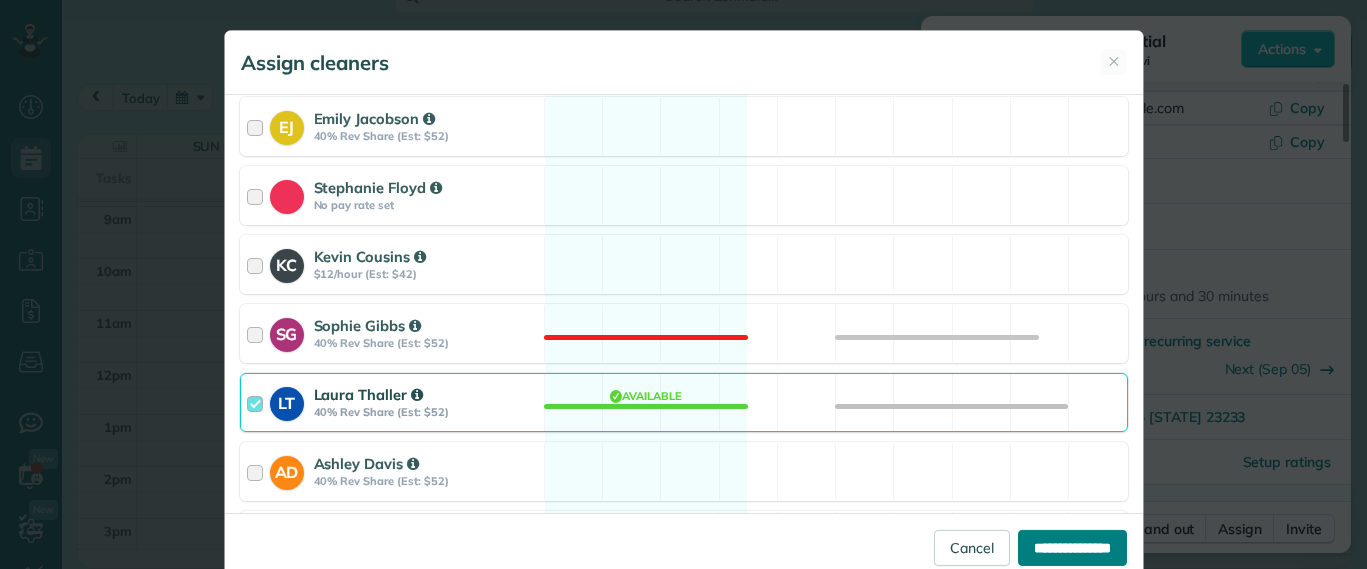 click on "**********" at bounding box center [1072, 548] 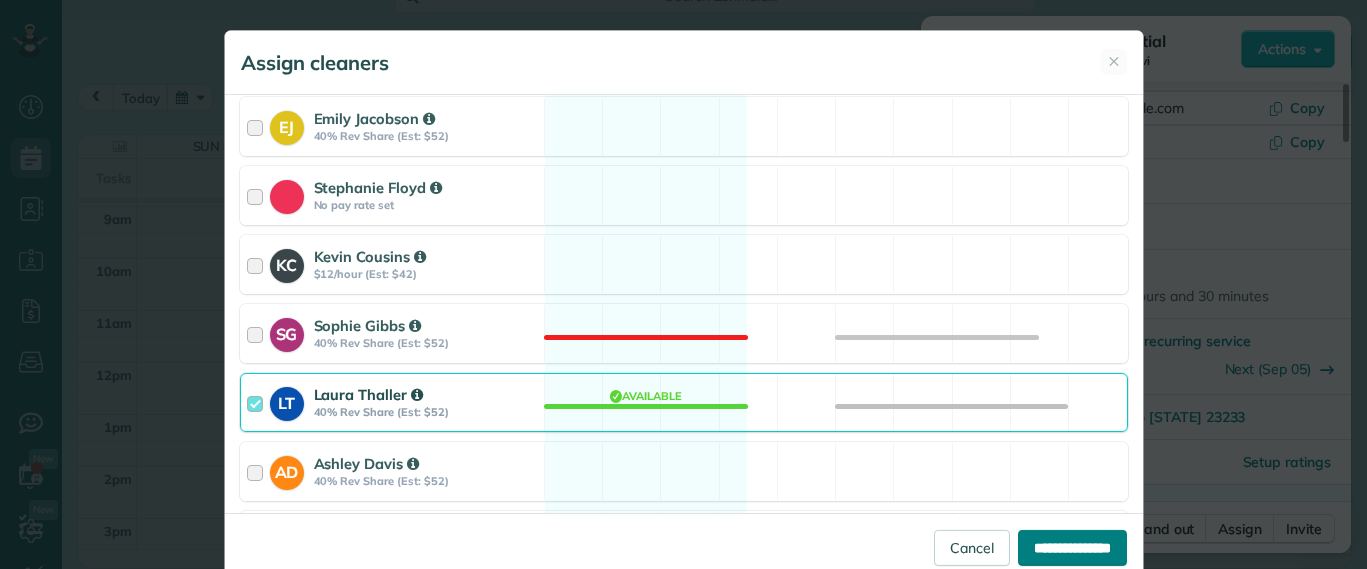type on "**********" 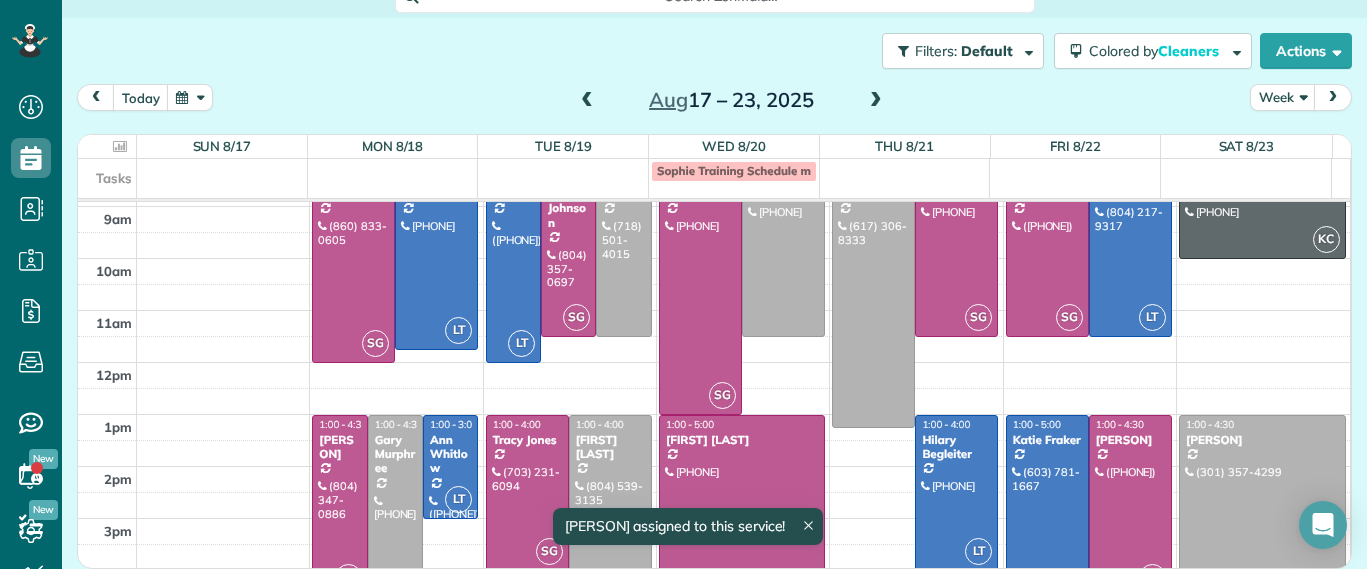 scroll, scrollTop: 24, scrollLeft: 0, axis: vertical 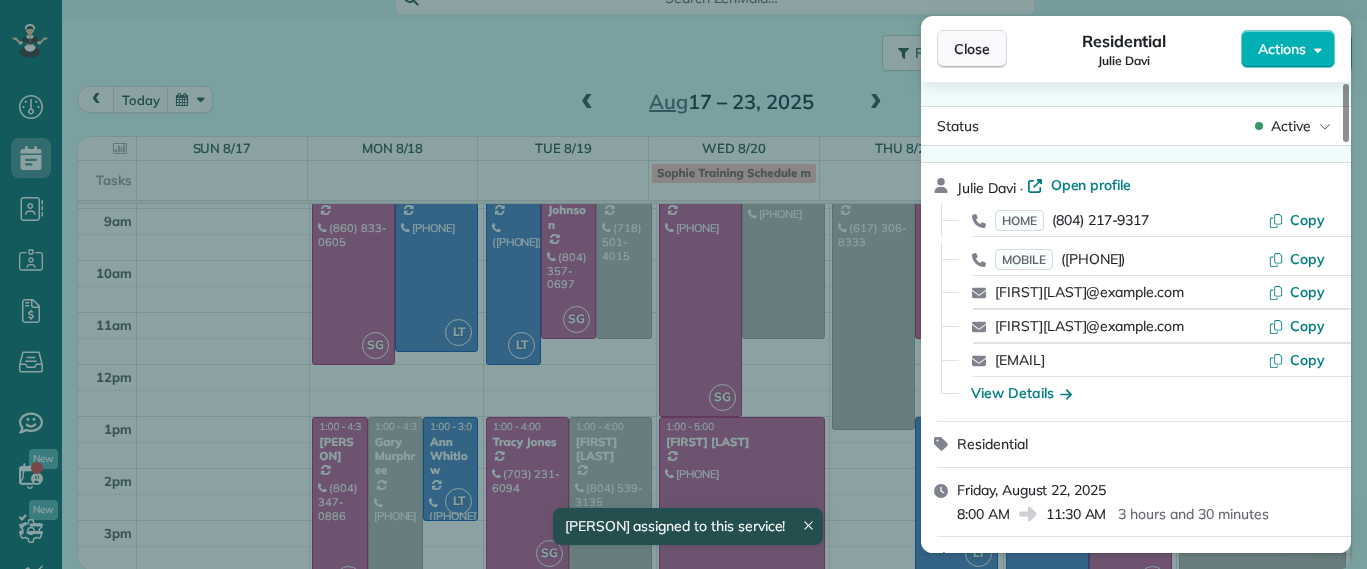 click on "Close" at bounding box center (972, 49) 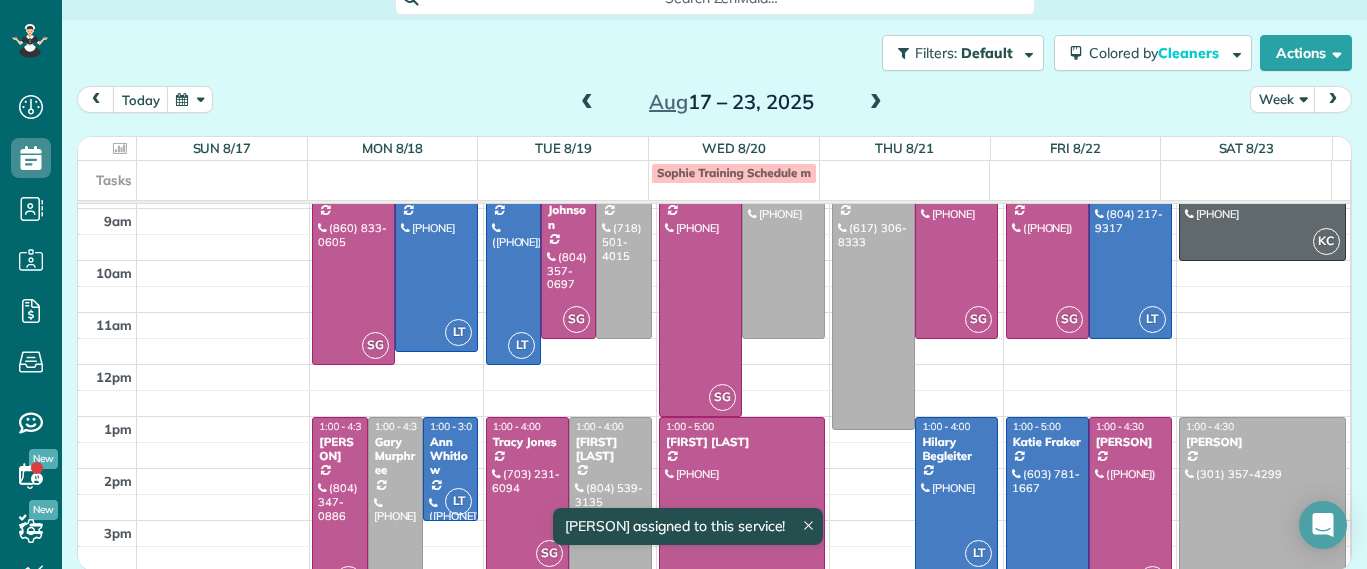 click at bounding box center [587, 103] 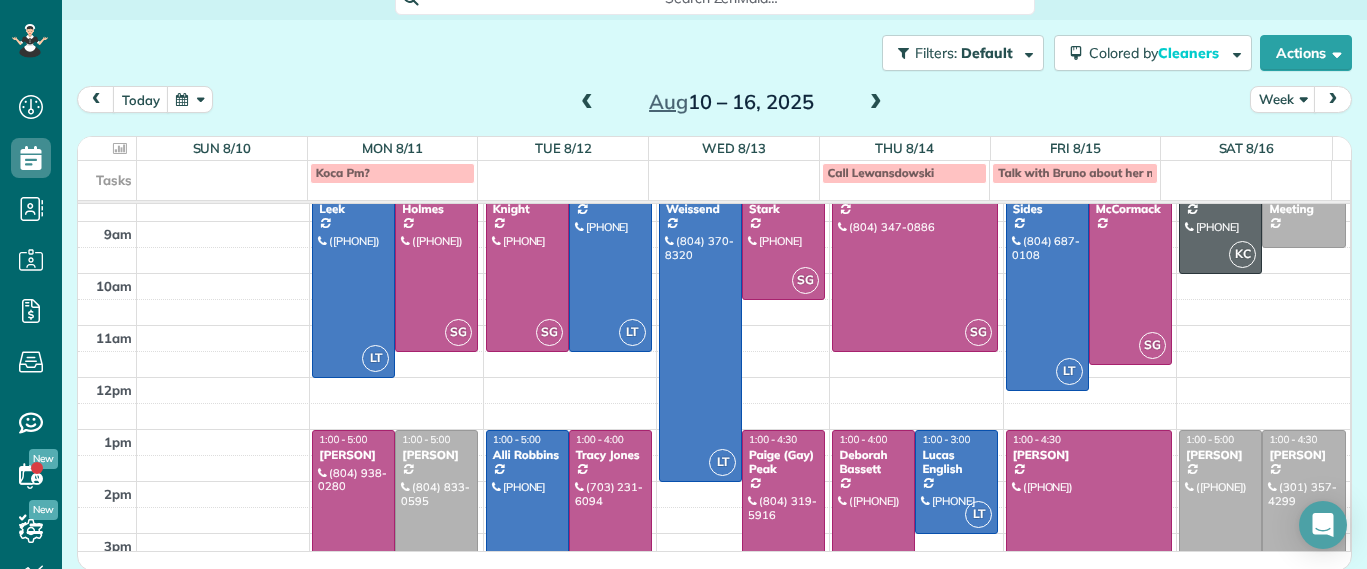 scroll, scrollTop: 125, scrollLeft: 0, axis: vertical 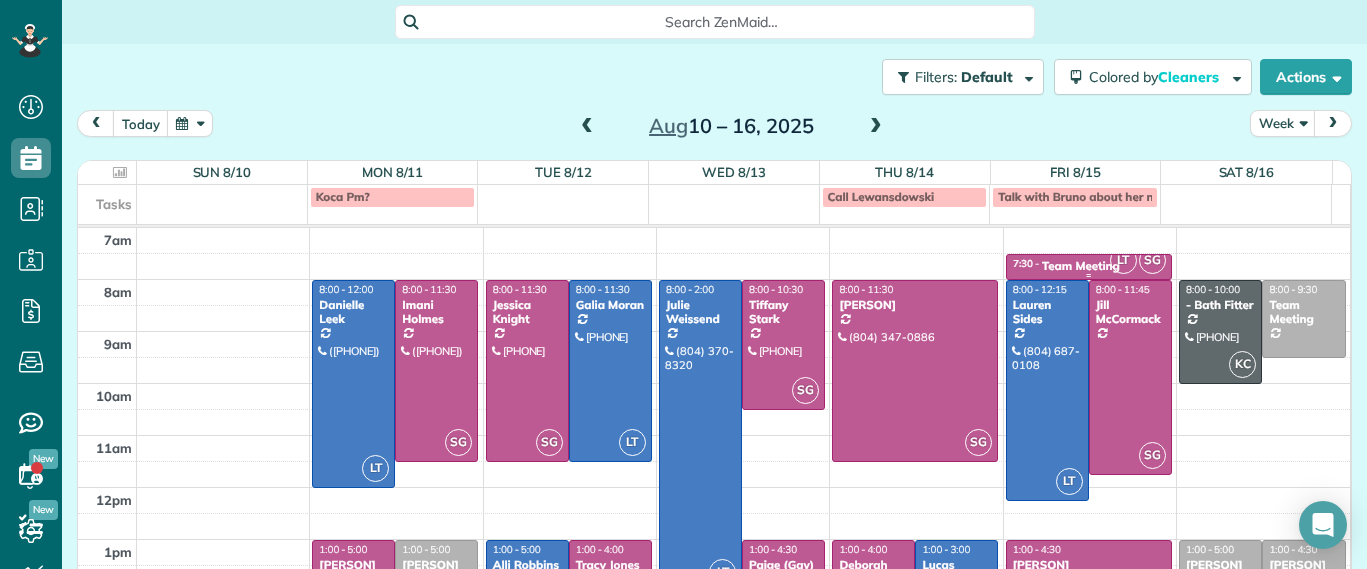 click at bounding box center [1089, 275] 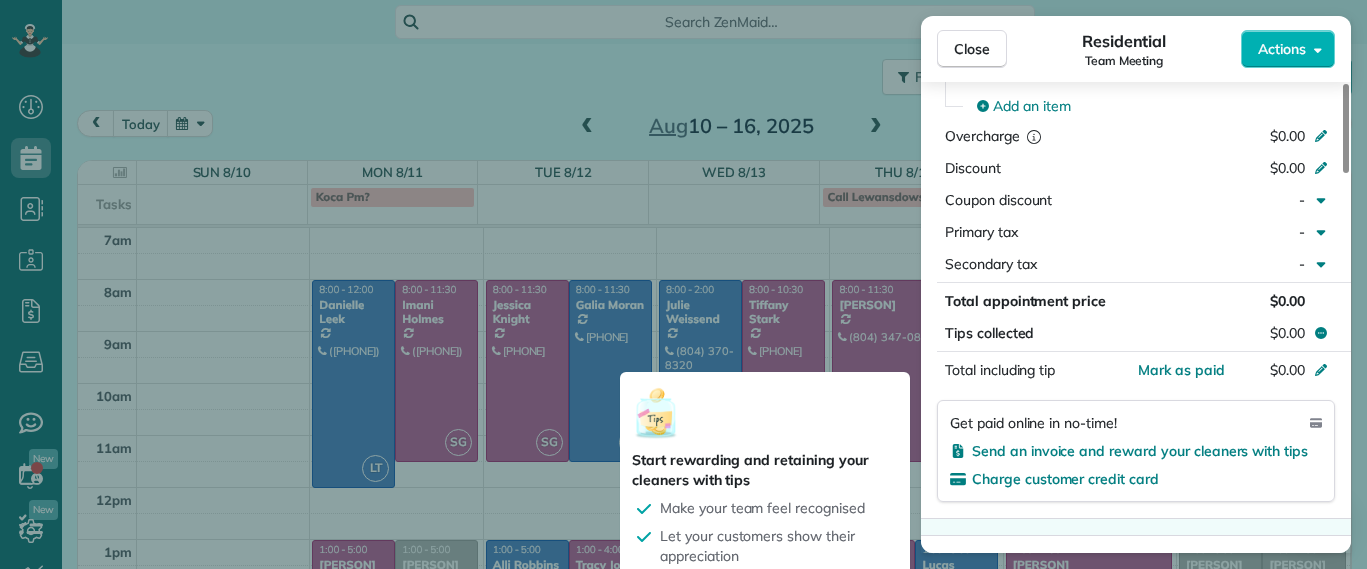 scroll, scrollTop: 370, scrollLeft: 0, axis: vertical 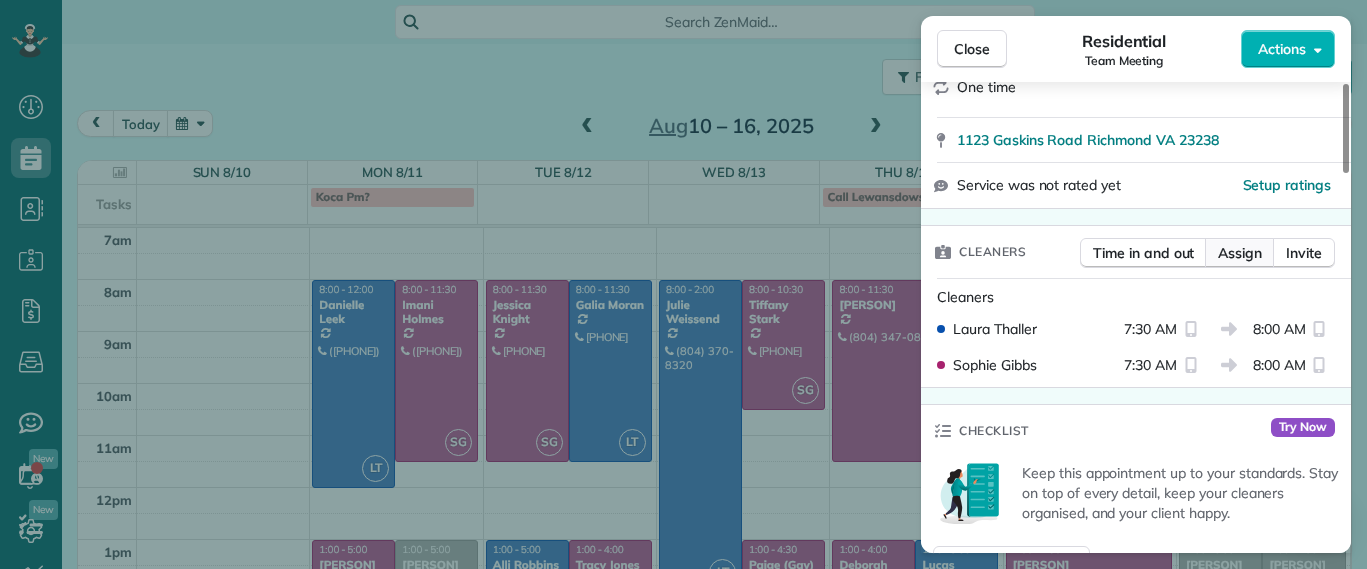 click on "Assign" at bounding box center [1240, 253] 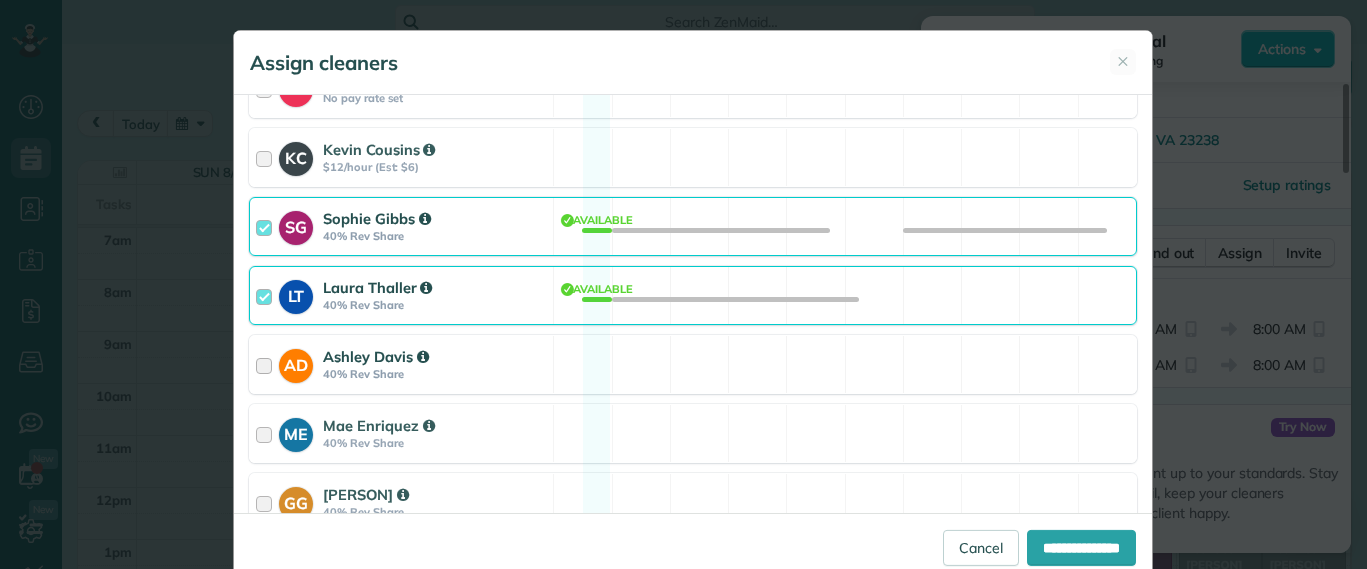 scroll, scrollTop: 333, scrollLeft: 0, axis: vertical 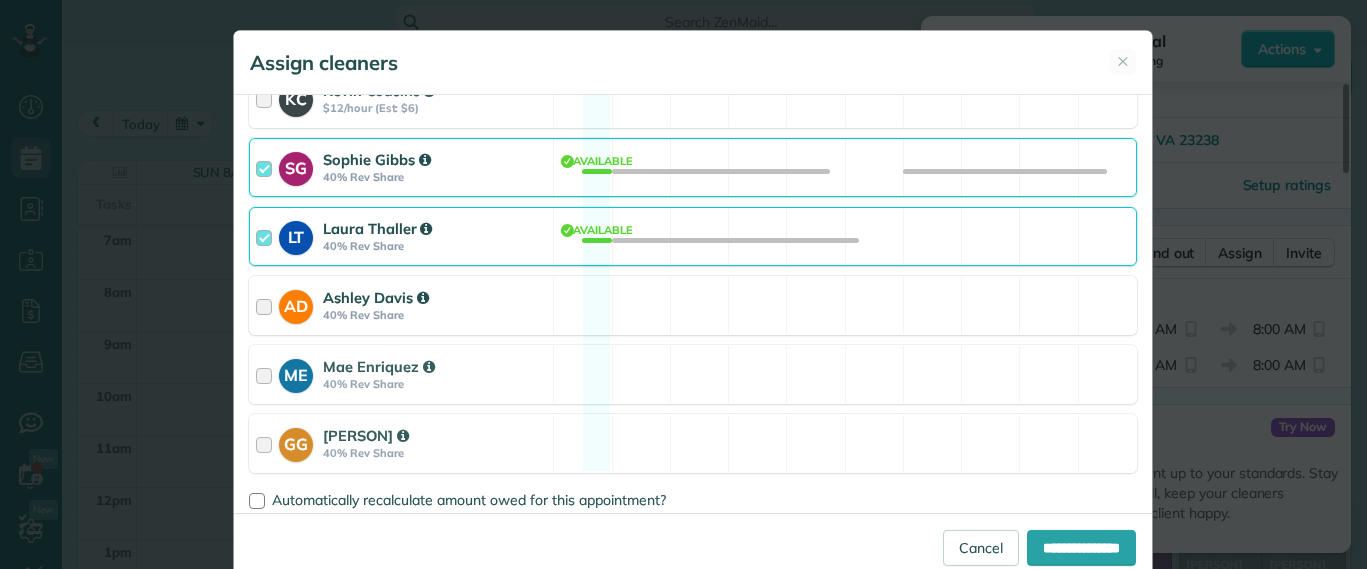 click on "AD
Ashley Davis
40% Rev Share
Available" at bounding box center [693, 305] 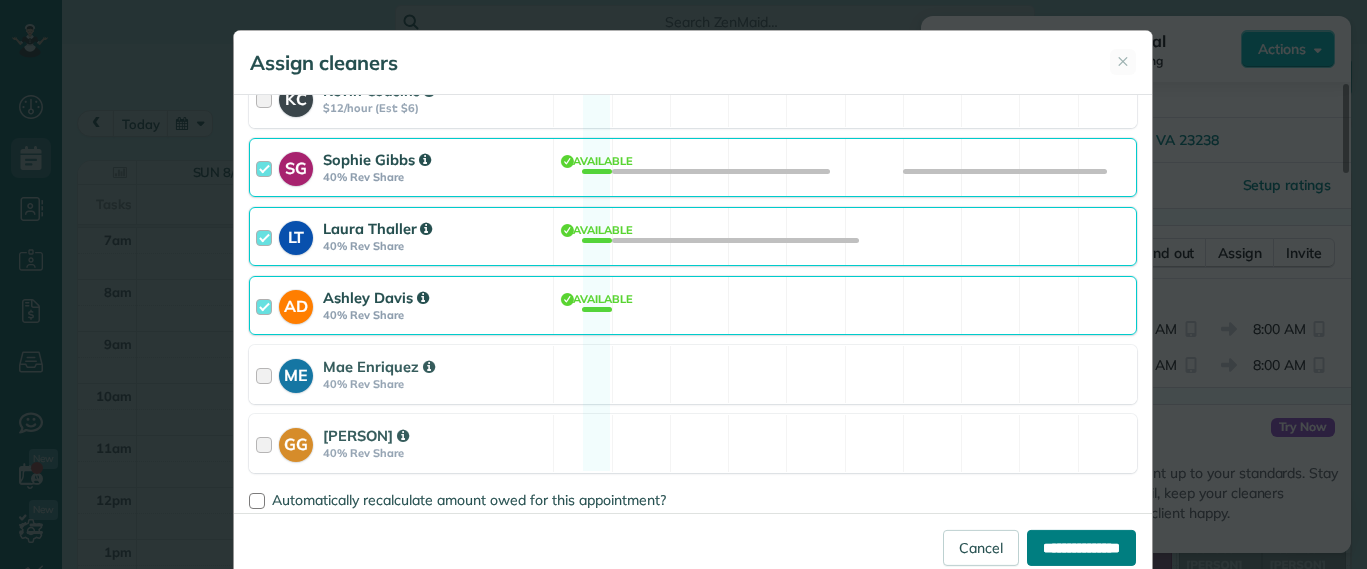 click on "**********" at bounding box center (1081, 548) 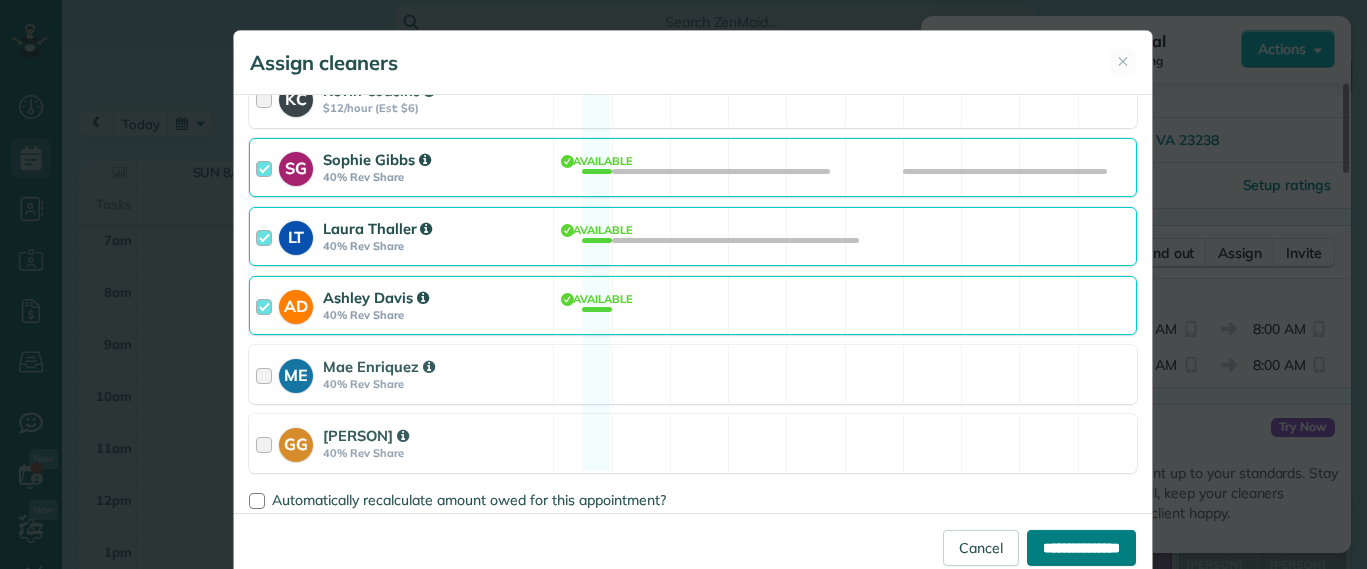 type on "**********" 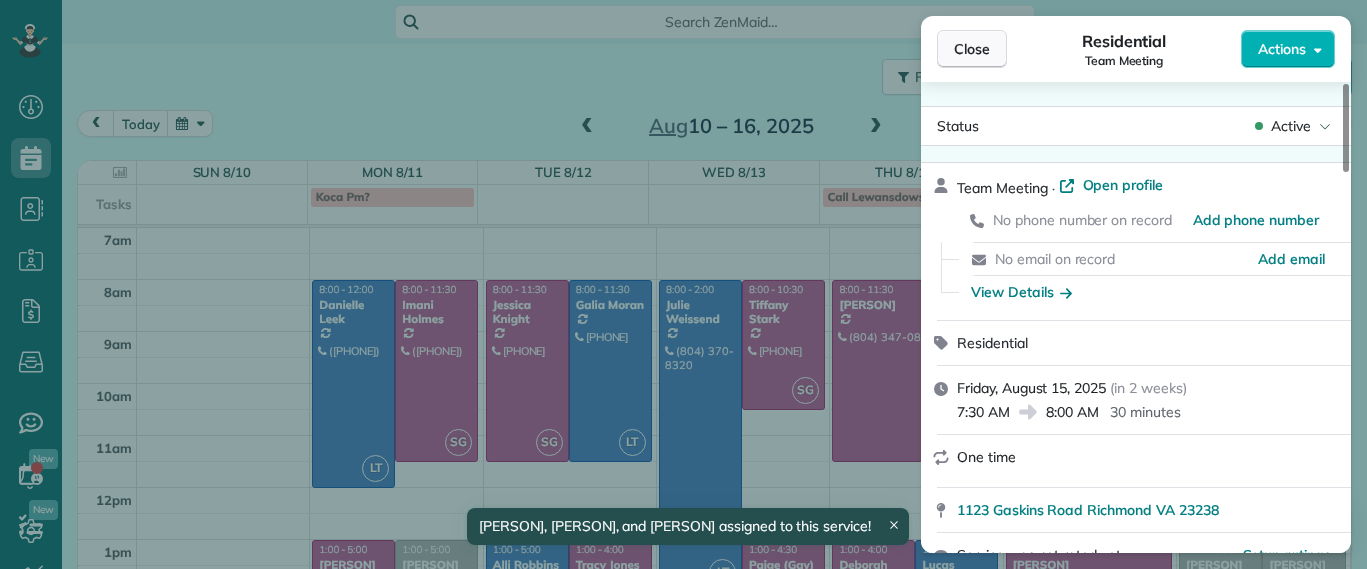 click on "Close" at bounding box center (972, 49) 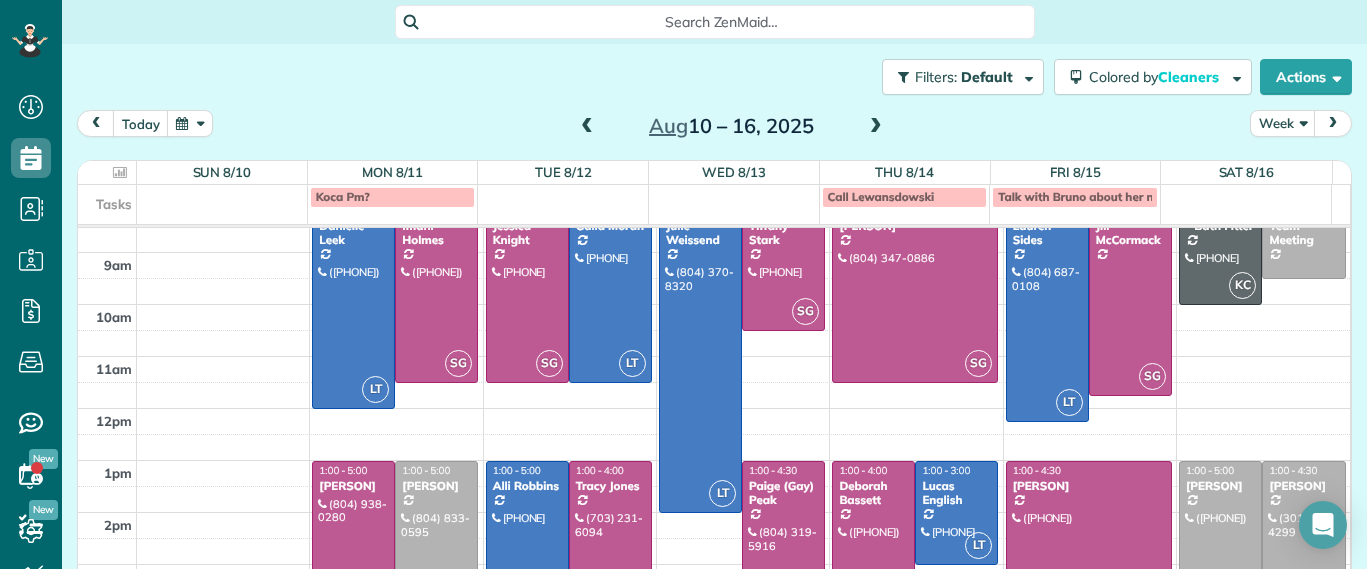scroll, scrollTop: 0, scrollLeft: 0, axis: both 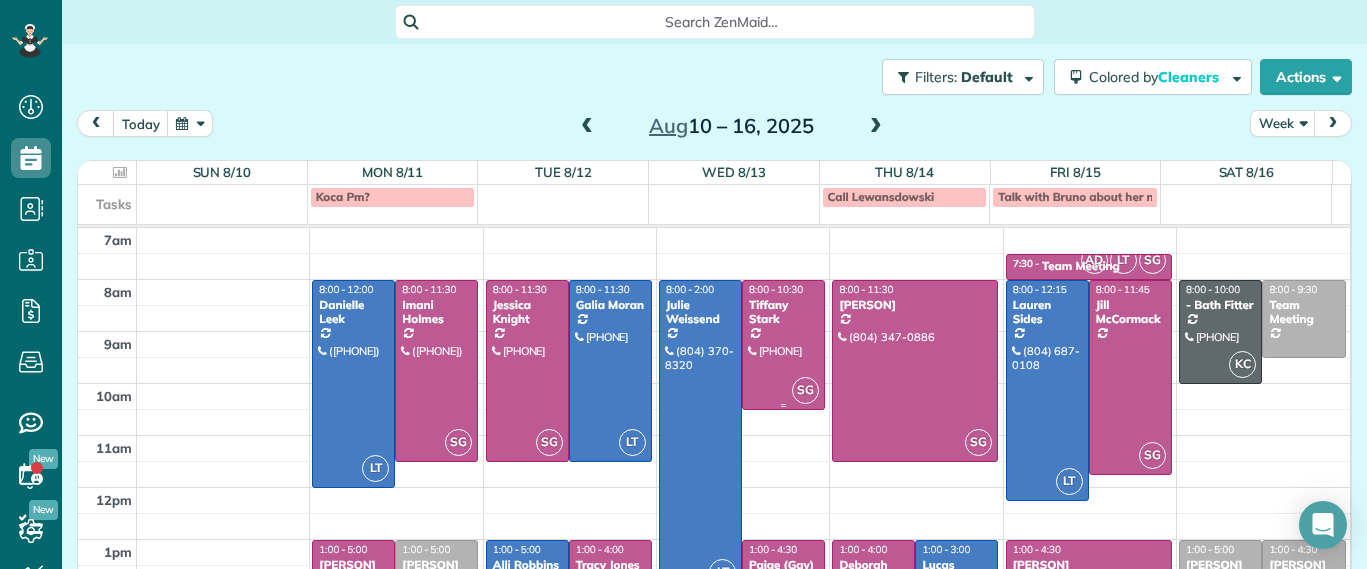 click at bounding box center [783, 345] 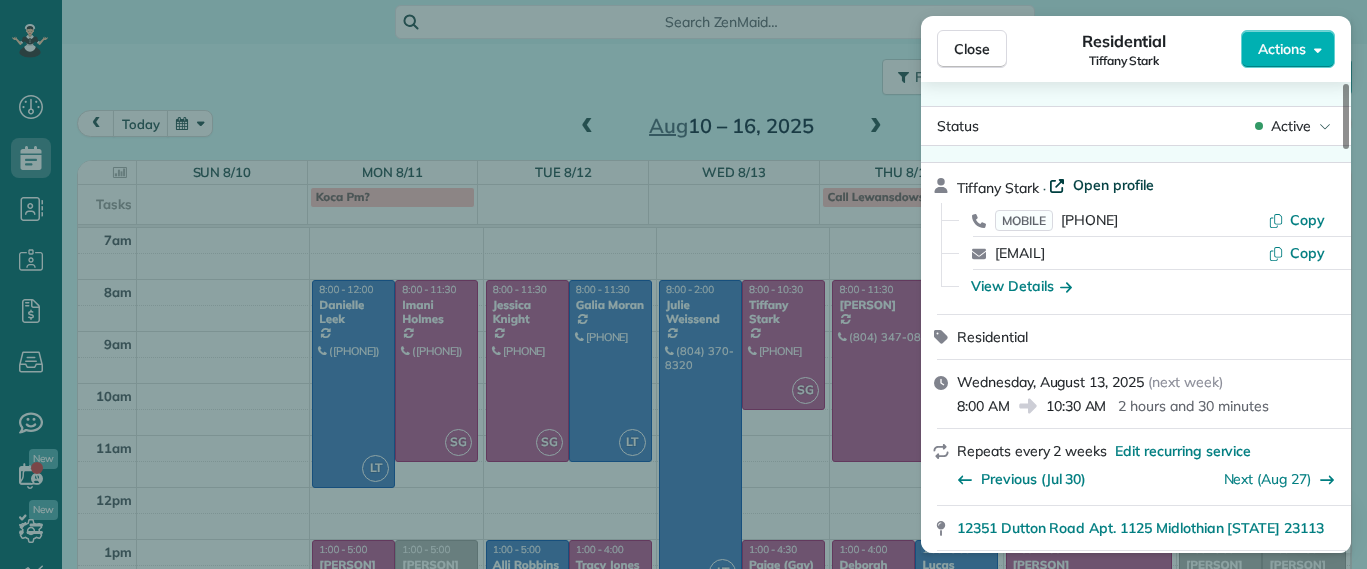 click on "Open profile" at bounding box center (1113, 185) 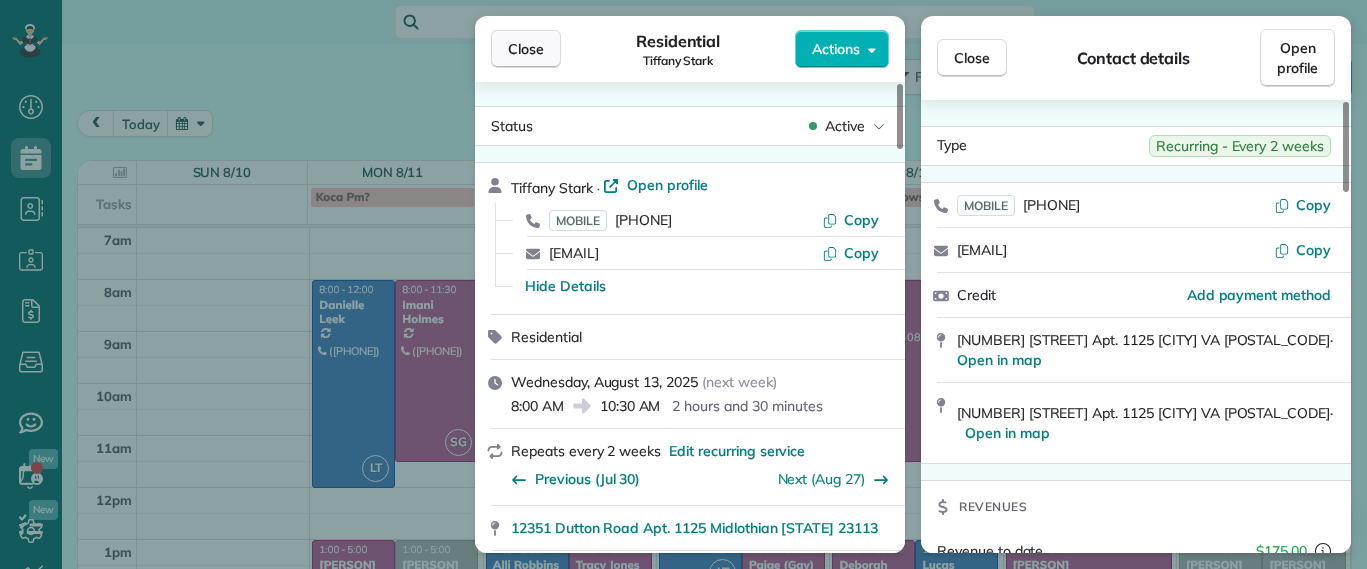 click on "Close" at bounding box center (526, 49) 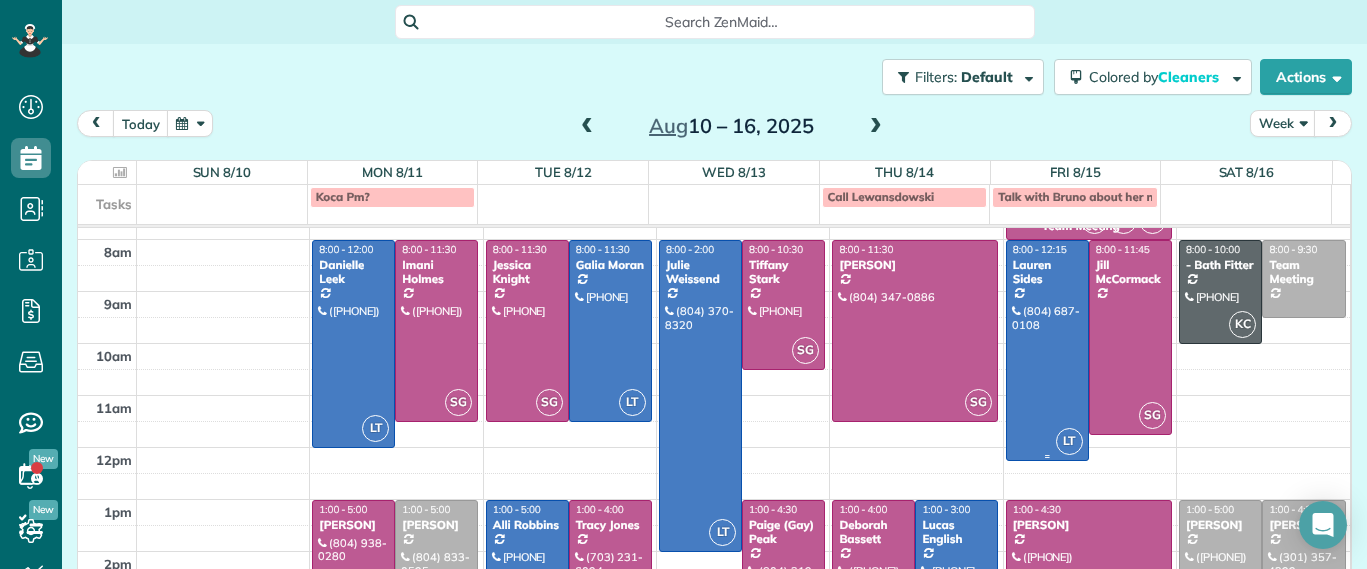 scroll, scrollTop: 0, scrollLeft: 0, axis: both 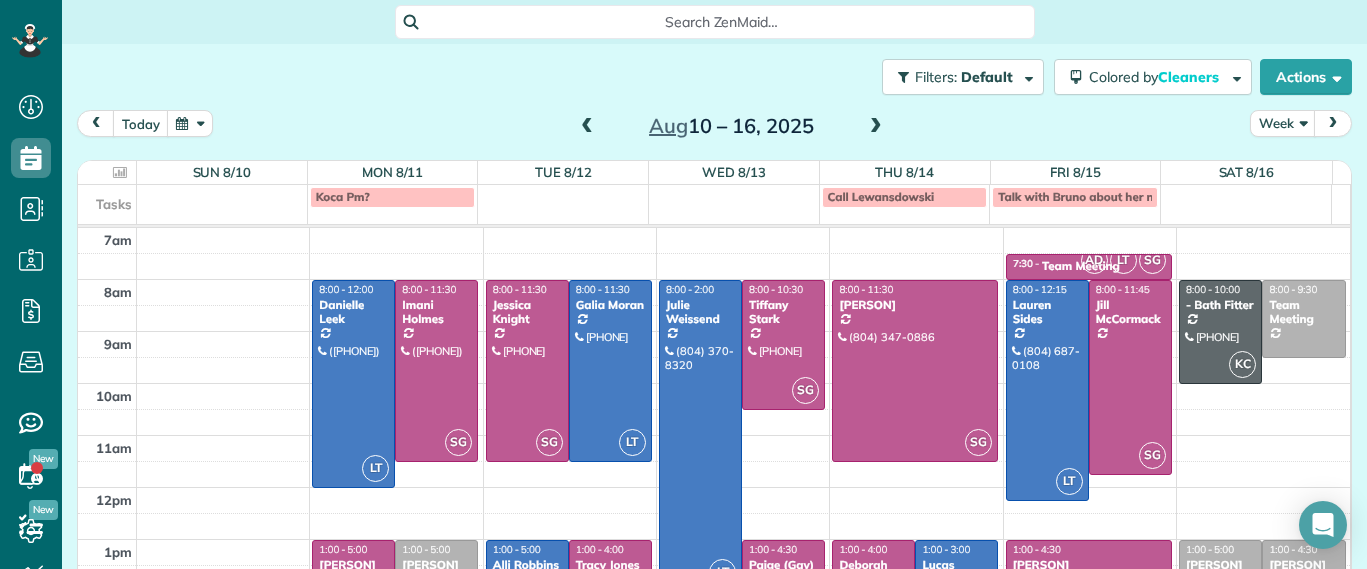 click at bounding box center [876, 127] 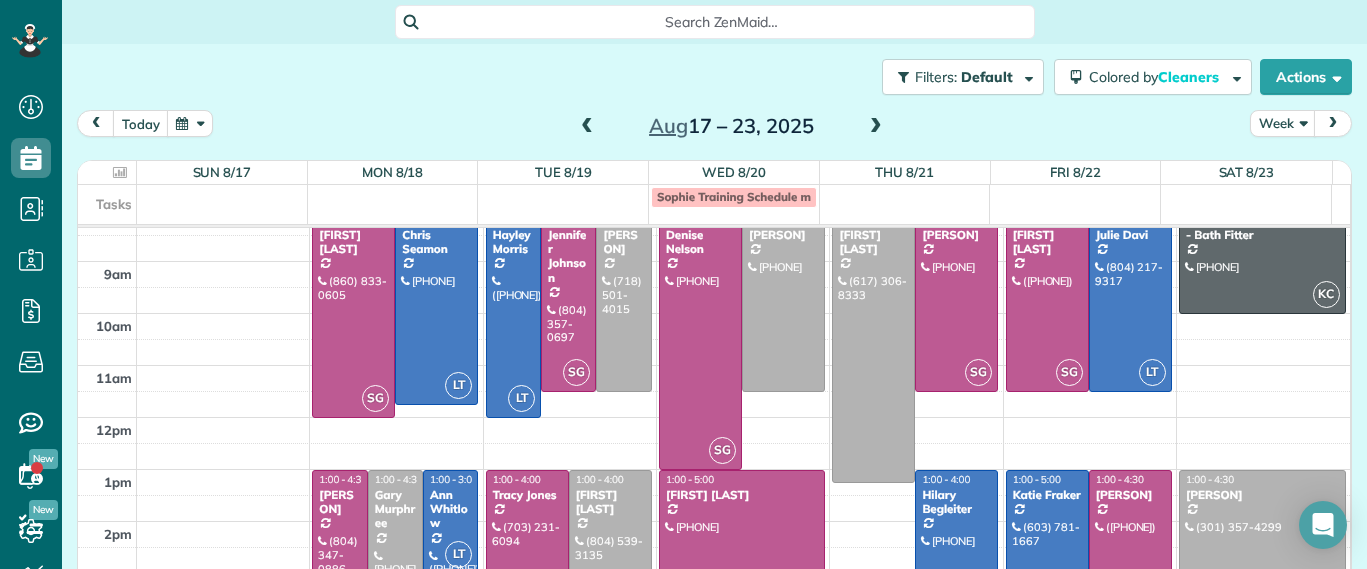 scroll, scrollTop: 125, scrollLeft: 0, axis: vertical 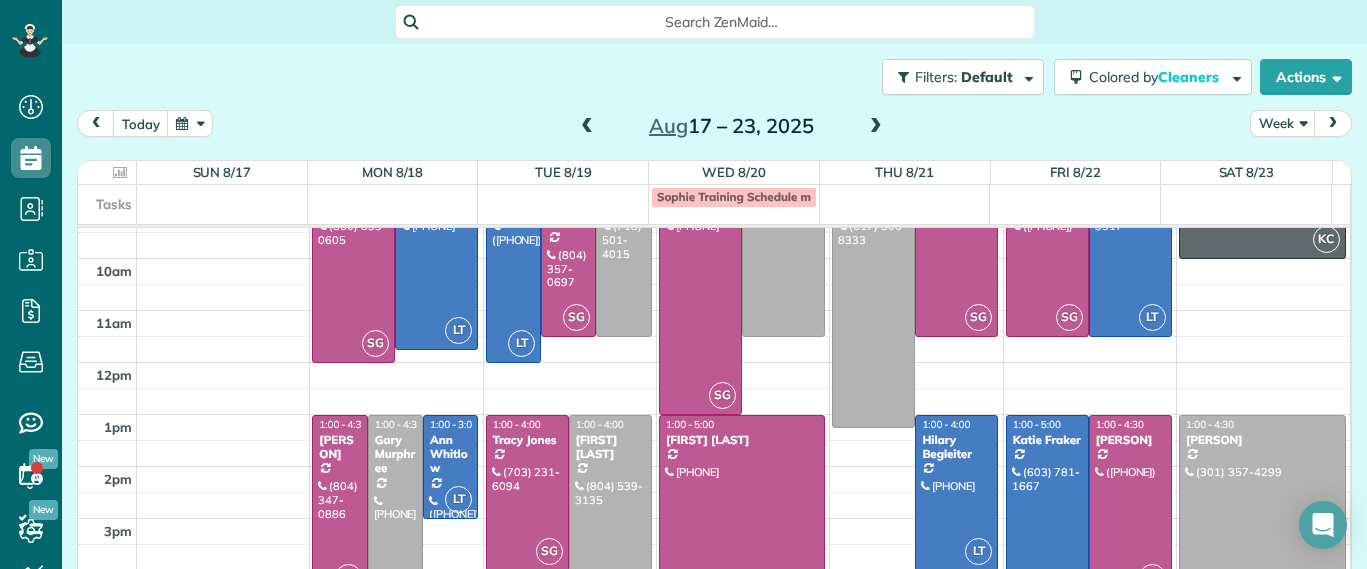 click at bounding box center (587, 127) 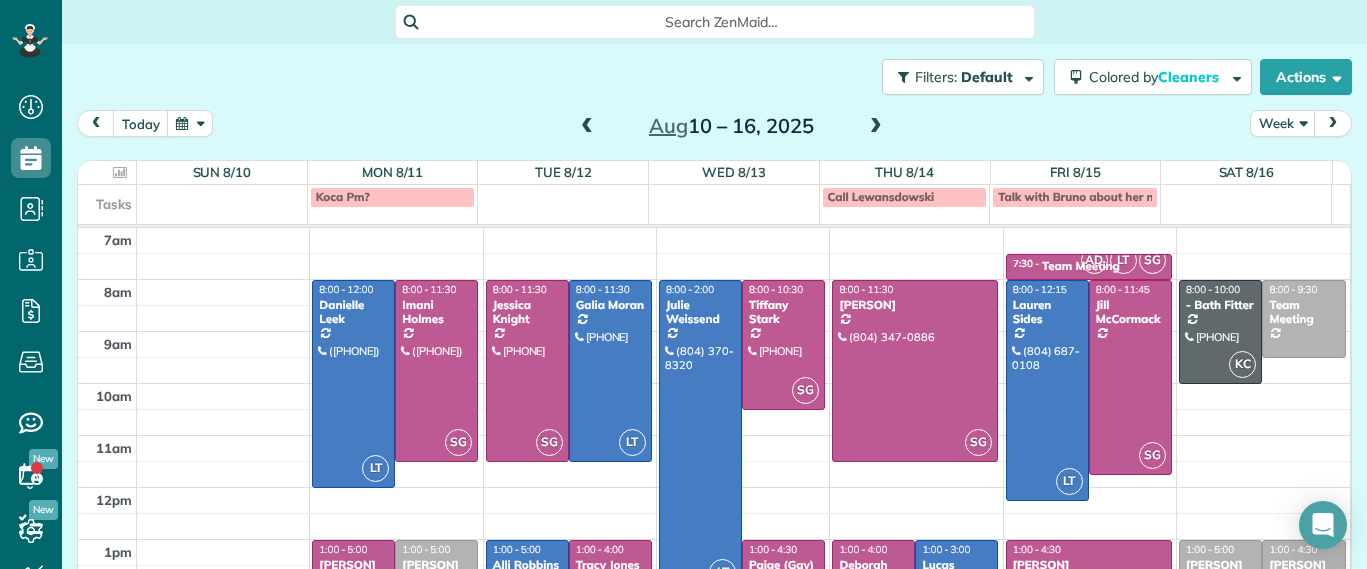 click on "Aug  10 – 16, 2025" at bounding box center (731, 126) 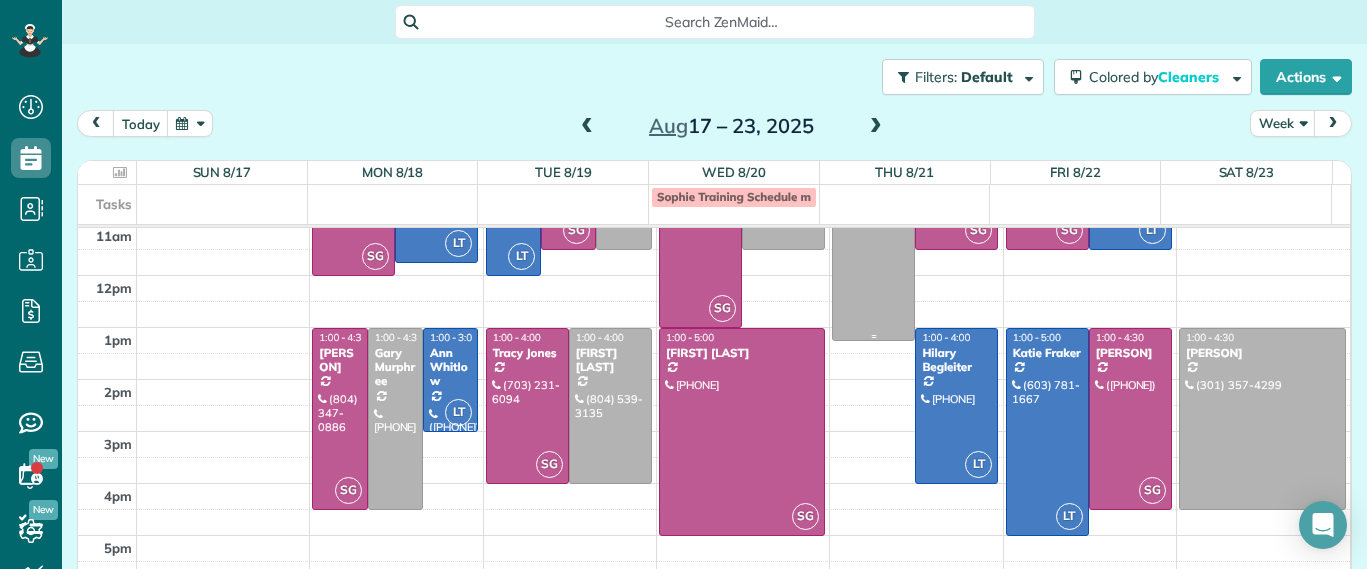 scroll, scrollTop: 224, scrollLeft: 0, axis: vertical 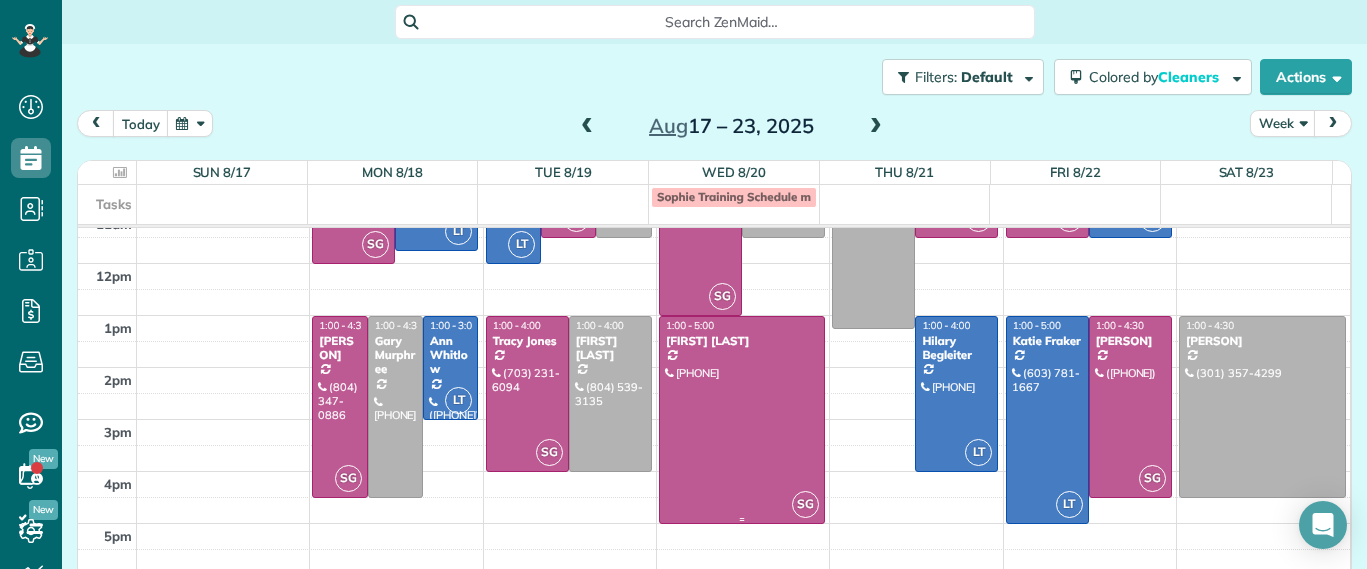 click at bounding box center (742, 420) 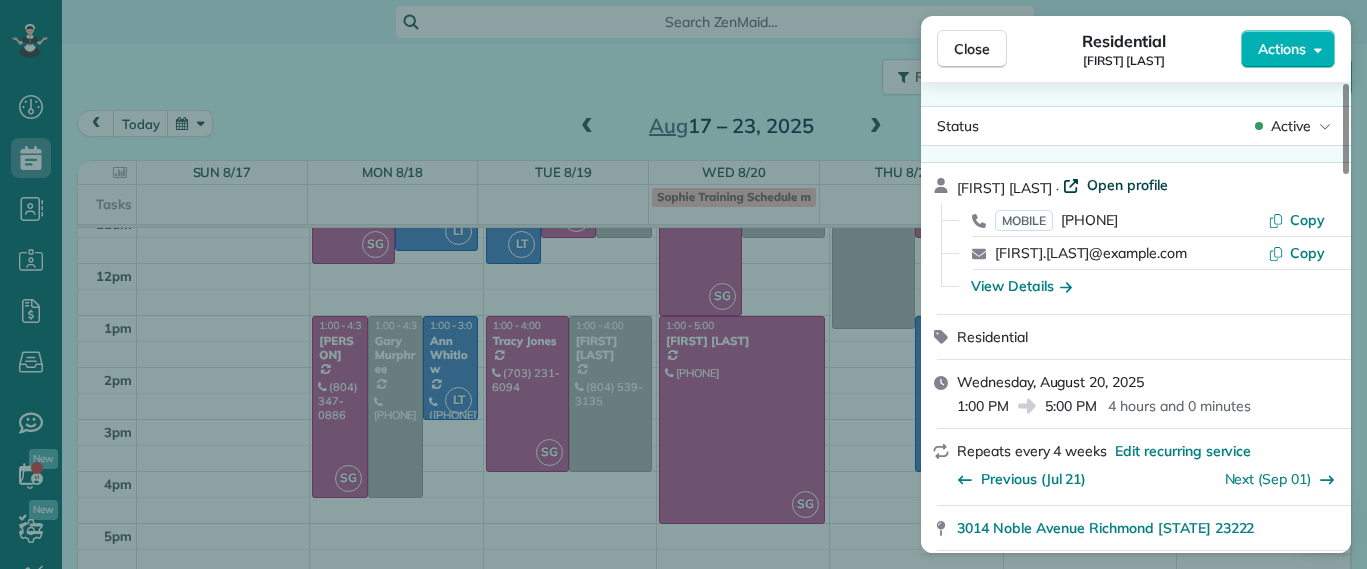 click on "Open profile" at bounding box center [1127, 185] 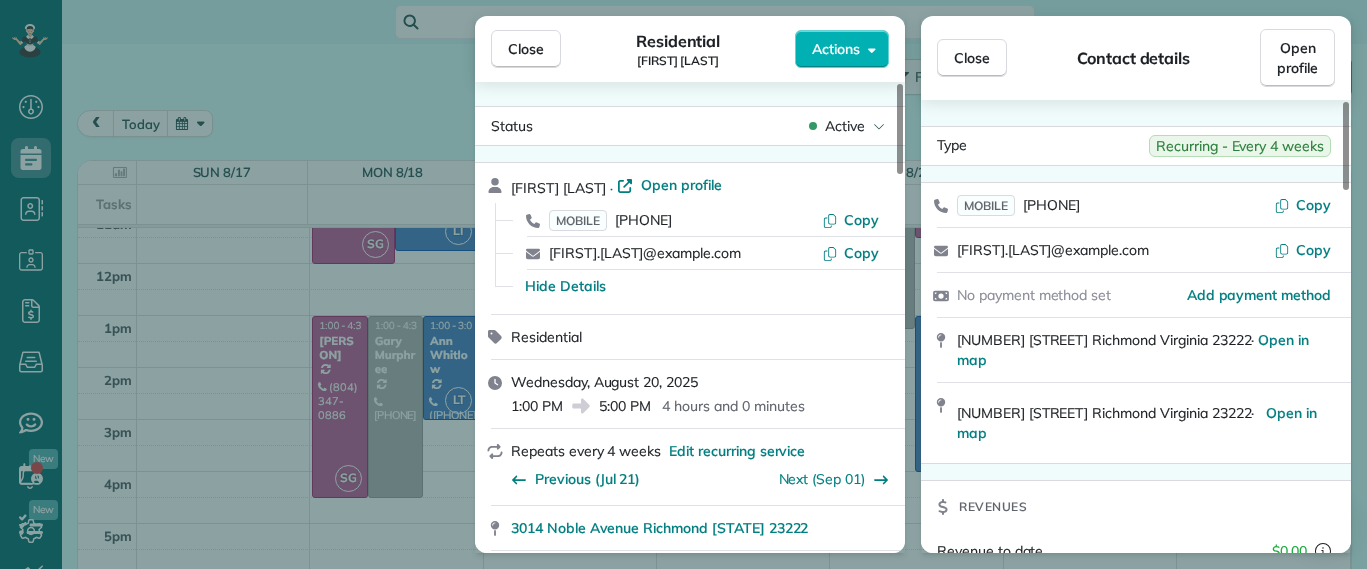 click on "Close Residential Emma Arata Actions Status Active Emma Arata · Open profile MOBILE (434) 249-0050 Copy emma.arata@gmail.com Copy Hide Details Residential Wednesday, August 20, 2025 1:00 PM 5:00 PM 4 hours and 0 minutes Repeats every 4 weeks Edit recurring service Previous (Jul 21) Next (Sep 01) 3014 Noble Avenue Richmond Virginia 23222 Service was not rated yet Setup ratings Cleaners Time in and out Assign Invite Cleaners Sophie   Gibbs 1:00 PM 5:00 PM Checklist Try Now Keep this appointment up to your standards. Stay on top of every detail, keep your cleaners organised, and your client happy. Assign a checklist Watch a 5 min demo Billing Billing actions Service Service Price (1x $210.00) $210.00 Add an item Overcharge $0.00 Discount $0.00 Coupon discount - Primary tax - Secondary tax - Total appointment price $210.00 Tips collected $0.00 Unpaid Mark as paid Total including tip $210.00 Get paid online in no-time! Send an invoice and reward your cleaners with tips Charge customer credit card Man Hours - 0 5" at bounding box center [683, 284] 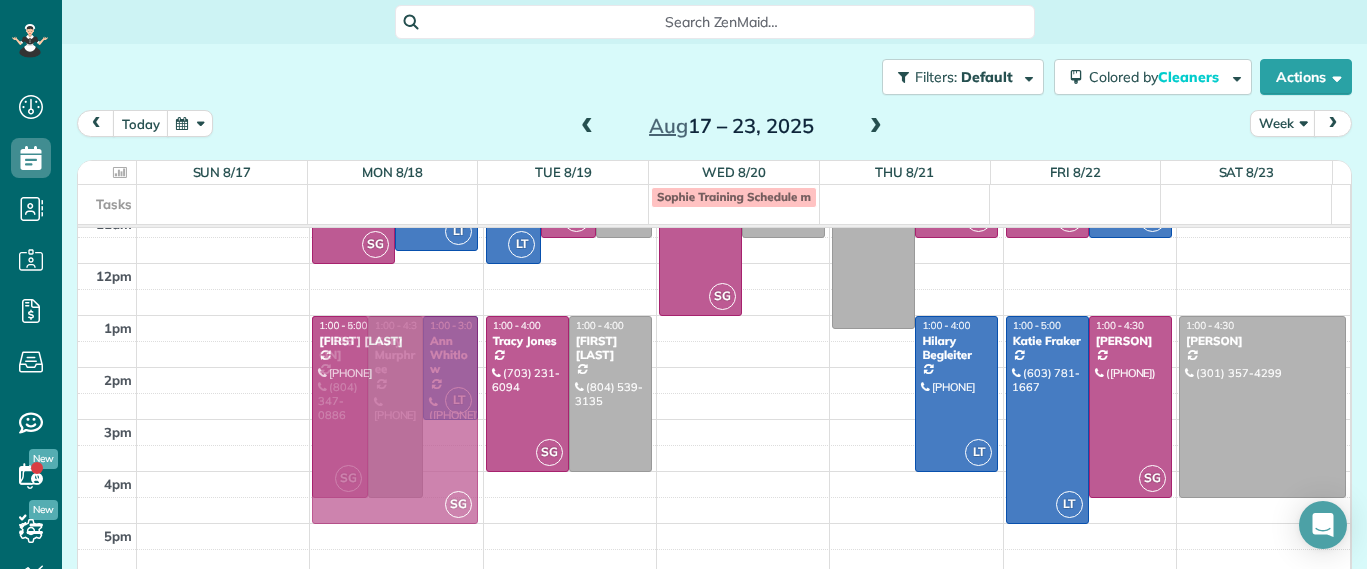 drag, startPoint x: 749, startPoint y: 441, endPoint x: 445, endPoint y: 436, distance: 304.0411 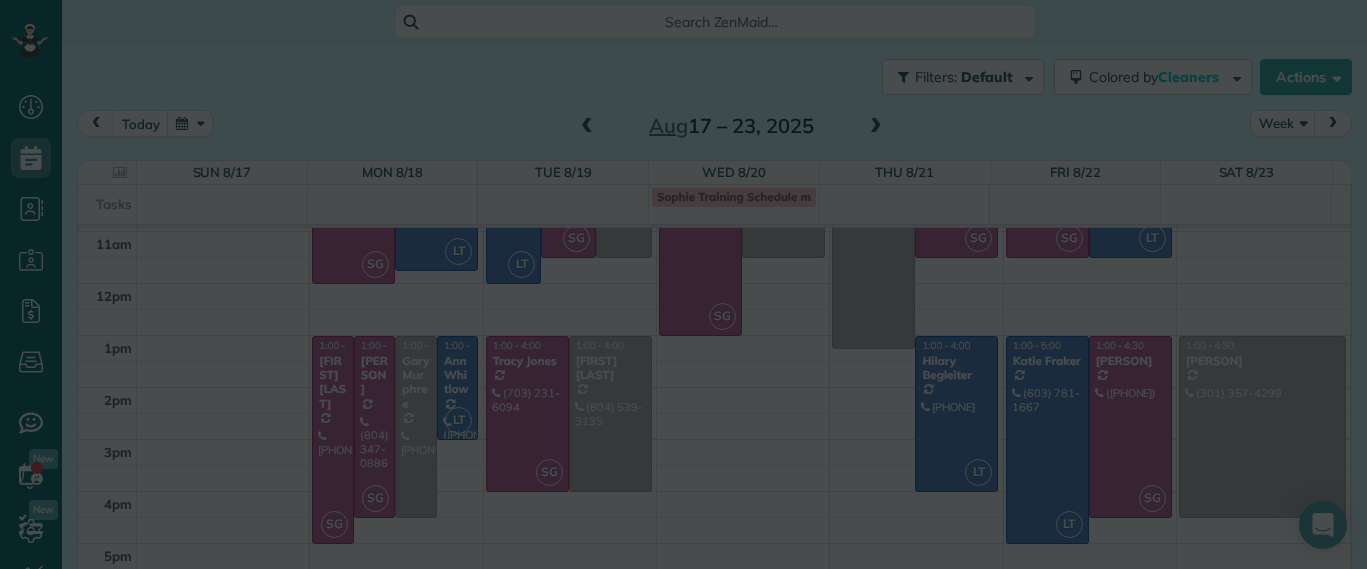 scroll, scrollTop: 204, scrollLeft: 0, axis: vertical 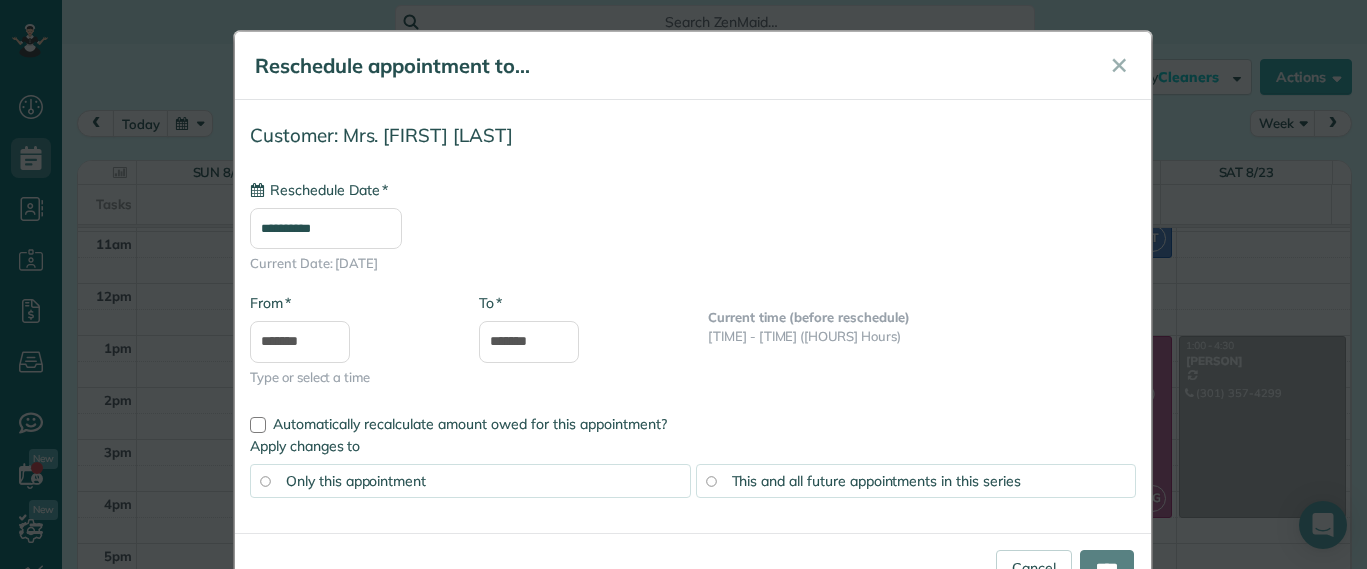 type on "**********" 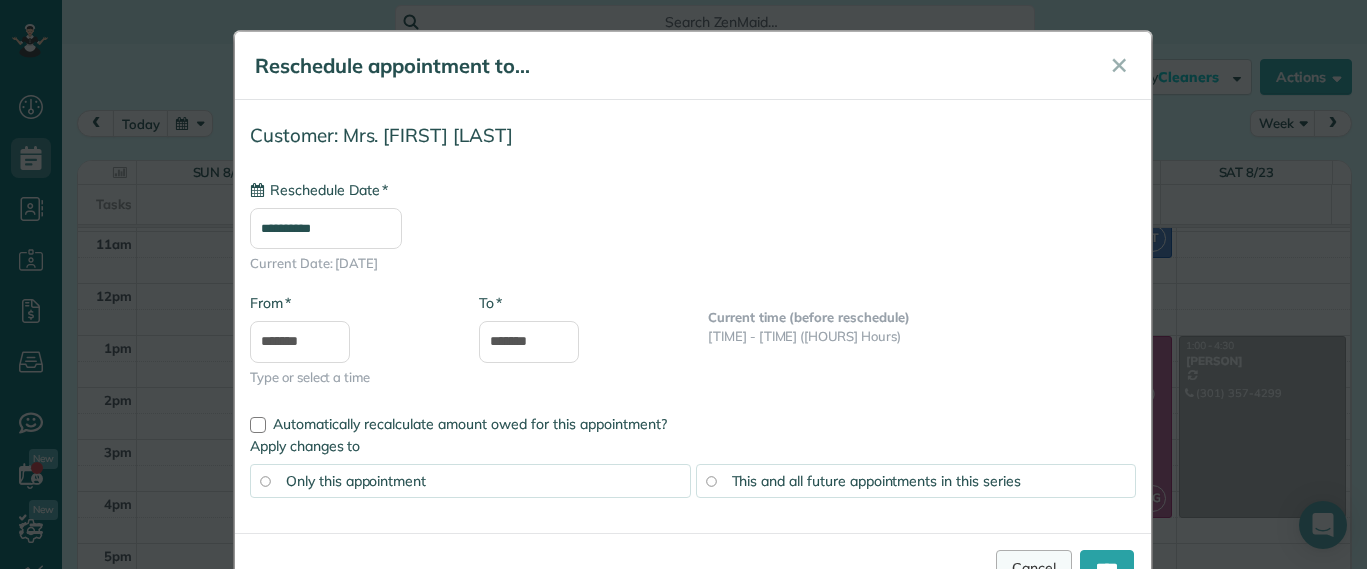 scroll, scrollTop: 66, scrollLeft: 0, axis: vertical 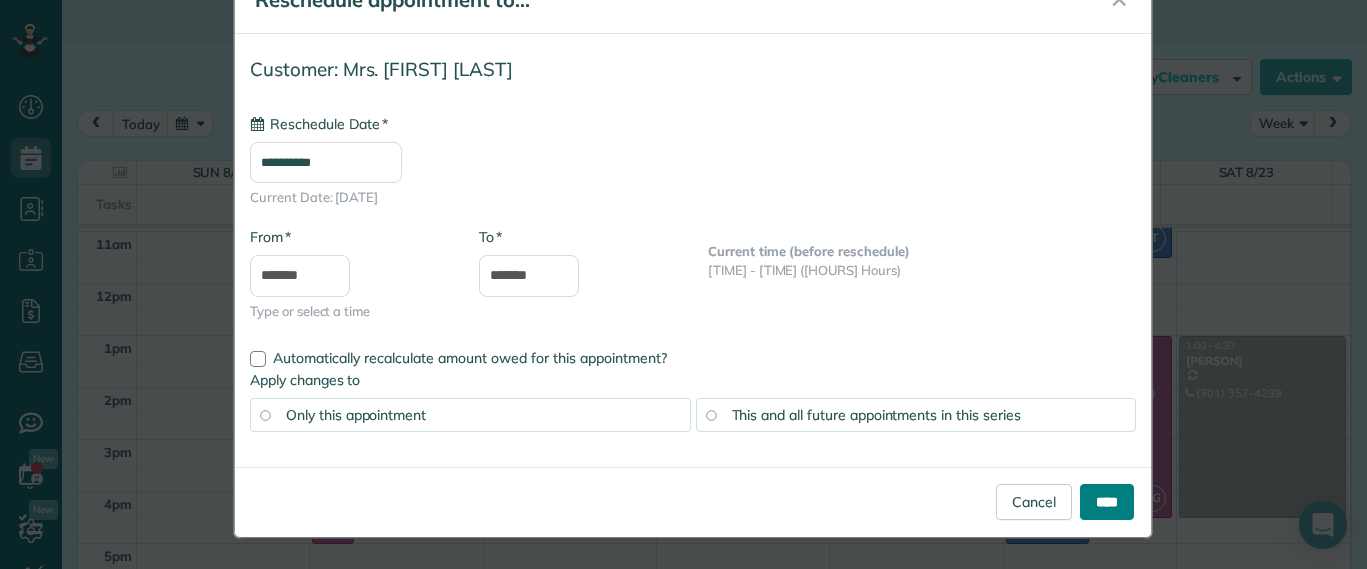 click on "****" at bounding box center [1107, 502] 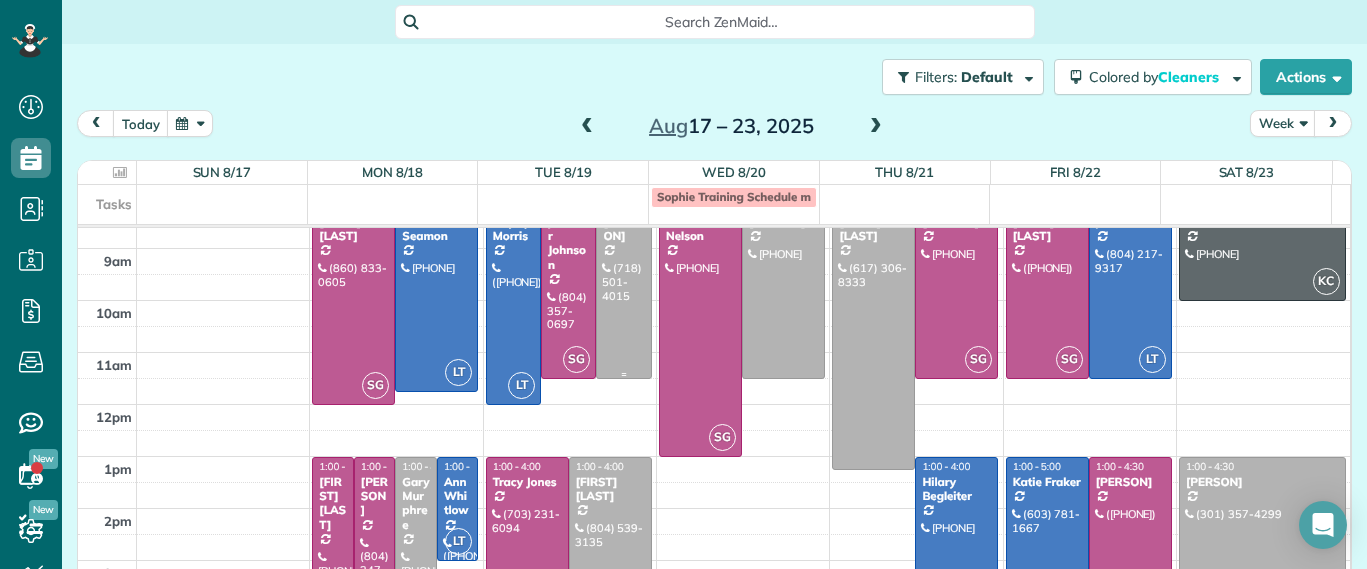 scroll, scrollTop: 125, scrollLeft: 0, axis: vertical 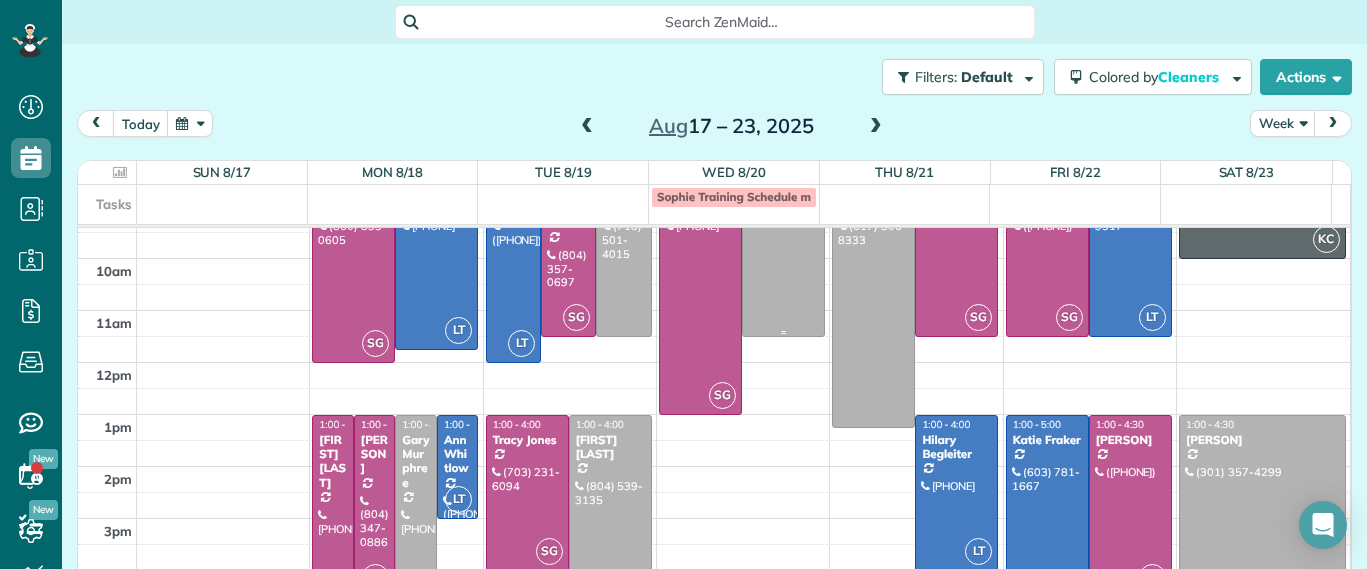 click at bounding box center [783, 246] 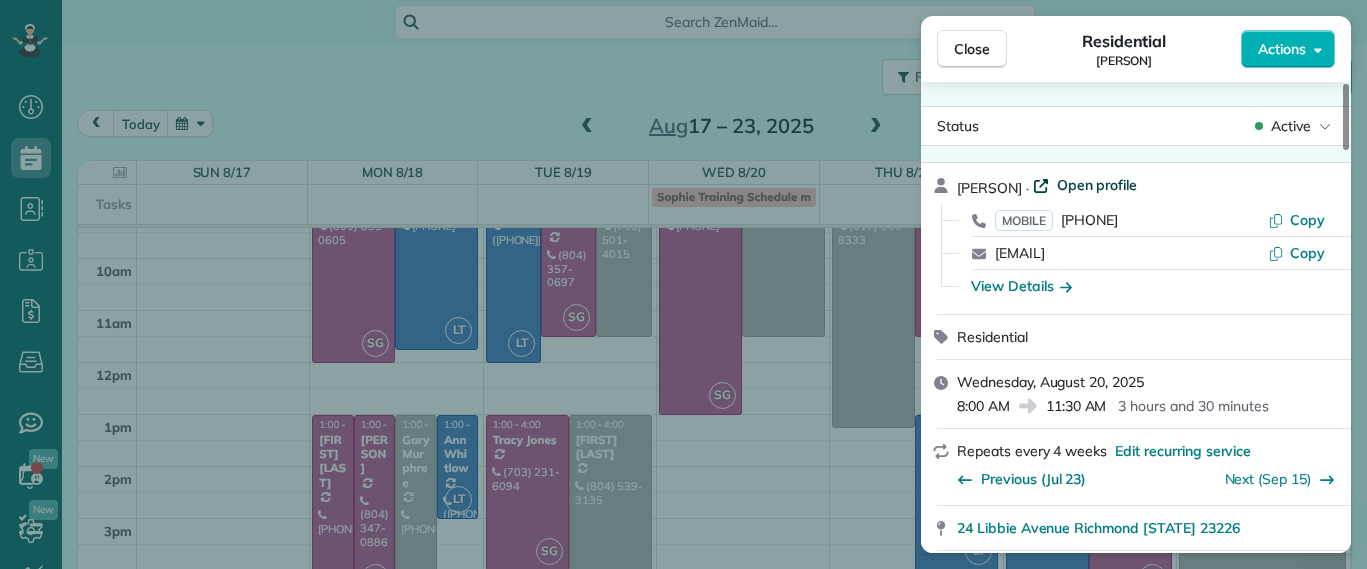 click on "Open profile" at bounding box center (1097, 185) 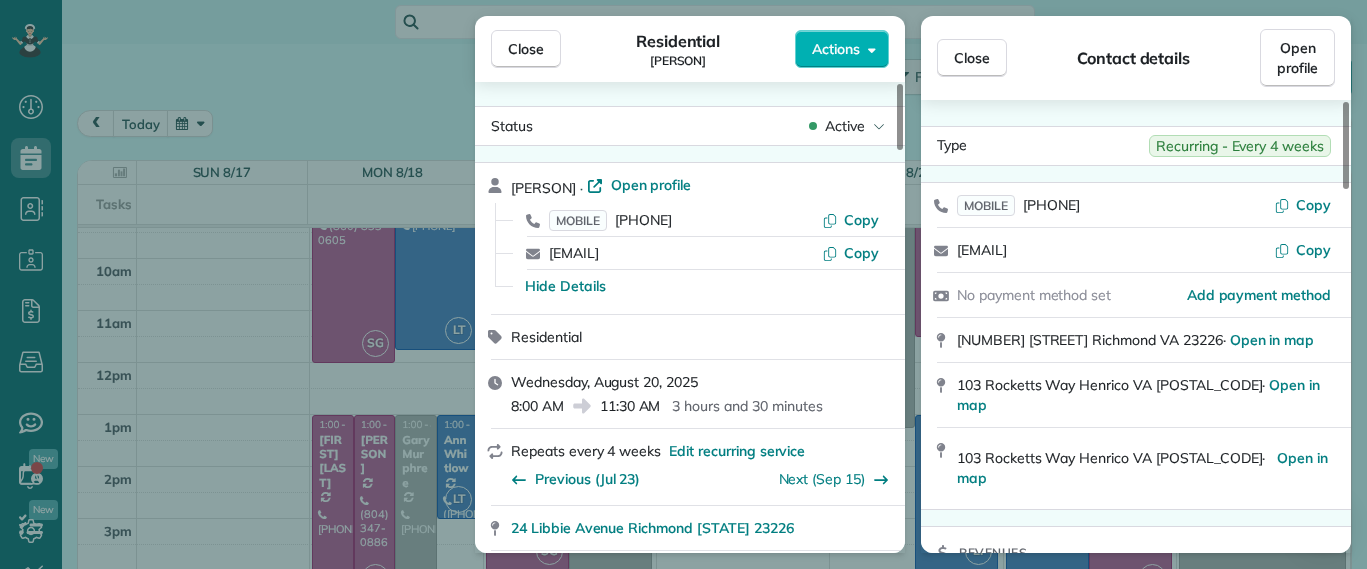 click on "Close Residential Tom Gay Actions Status Active Tom Gay · Open profile MOBILE (804) 216-1857 Copy tgay0123@gmail.com Copy Hide Details Residential Wednesday, August 20, 2025 8:00 AM 11:30 AM 3 hours and 30 minutes Repeats every 4 weeks Edit recurring service Previous (Jul 23) Next (Sep 15) 24 Libbie Avenue Richmond VA 23226 Service was not rated yet Setup ratings Cleaners Time in and out Assign Invite Cleaners No cleaners assigned yet Checklist Try Now Keep this appointment up to your standards. Stay on top of every detail, keep your cleaners organised, and your client happy. Assign a checklist Watch a 5 min demo Billing Billing actions Service Service Price (1x $215.00) $215.00 Add an item Overcharge $0.00 Discount $0.00 Coupon discount - Primary tax - Secondary tax - Total appointment price $215.00 Tips collected $0.00 Unpaid Mark as paid Total including tip $215.00 Get paid online in no-time! Send an invoice and reward your cleaners with tips Charge customer credit card Appointment custom fields Man Hours" at bounding box center [683, 284] 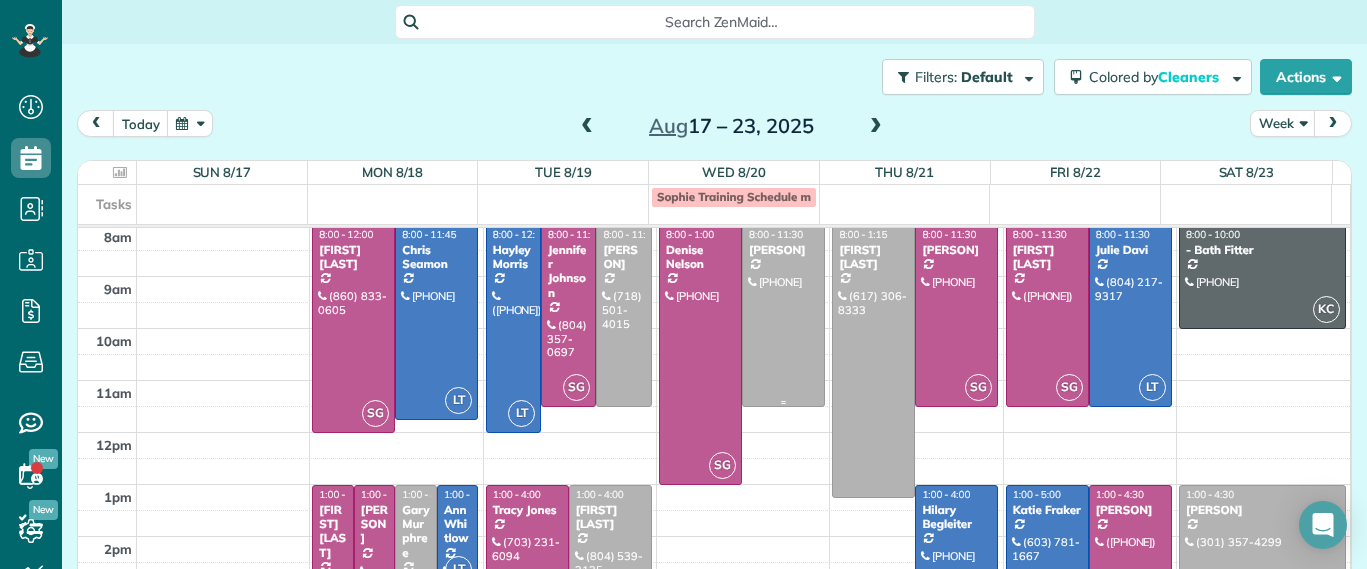 scroll, scrollTop: 0, scrollLeft: 0, axis: both 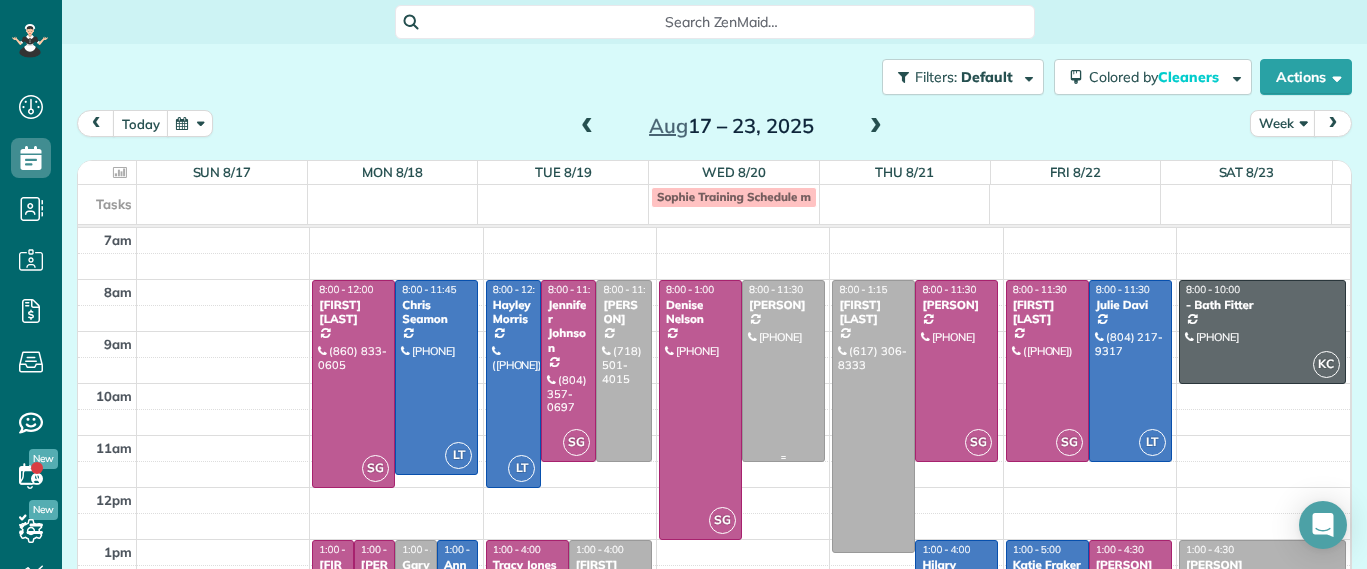 click at bounding box center [783, 371] 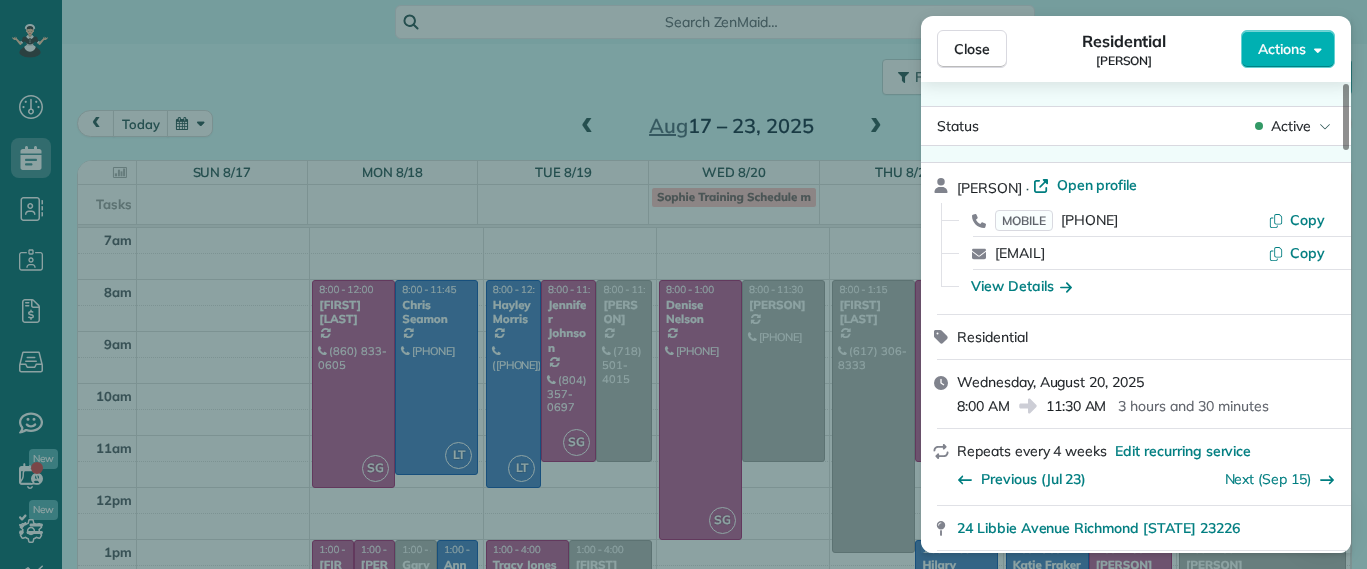 click on "Close Residential Tom Gay Actions Status Active Tom Gay · Open profile MOBILE (804) 216-1857 Copy tgay0123@gmail.com Copy View Details Residential Wednesday, August 20, 2025 8:00 AM 11:30 AM 3 hours and 30 minutes Repeats every 4 weeks Edit recurring service Previous (Jul 23) Next (Sep 15) 24 Libbie Avenue Richmond VA 23226 Service was not rated yet Setup ratings Cleaners Time in and out Assign Invite Cleaners No cleaners assigned yet Checklist Try Now Keep this appointment up to your standards. Stay on top of every detail, keep your cleaners organised, and your client happy. Assign a checklist Watch a 5 min demo Billing Billing actions Service Service Price (1x $215.00) $215.00 Add an item Overcharge $0.00 Discount $0.00 Coupon discount - Primary tax - Secondary tax - Total appointment price $215.00 Tips collected $0.00 Unpaid Mark as paid Total including tip $215.00 Get paid online in no-time! Send an invoice and reward your cleaners with tips Charge customer credit card Appointment custom fields Man Hours" at bounding box center (683, 284) 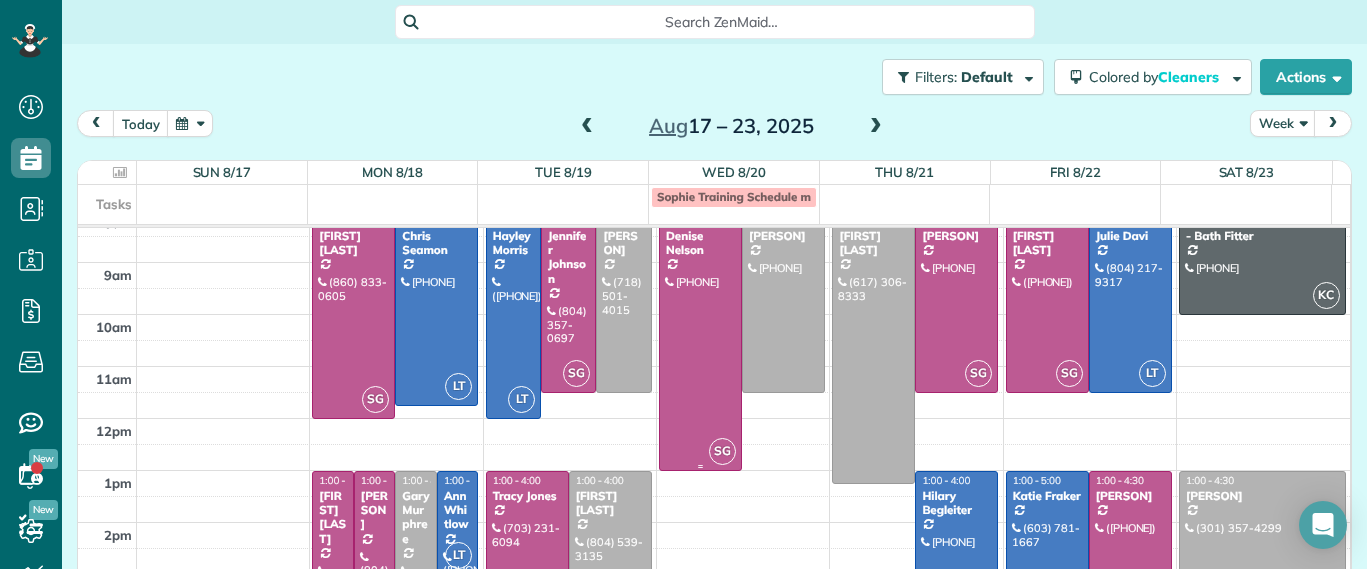 scroll, scrollTop: 125, scrollLeft: 0, axis: vertical 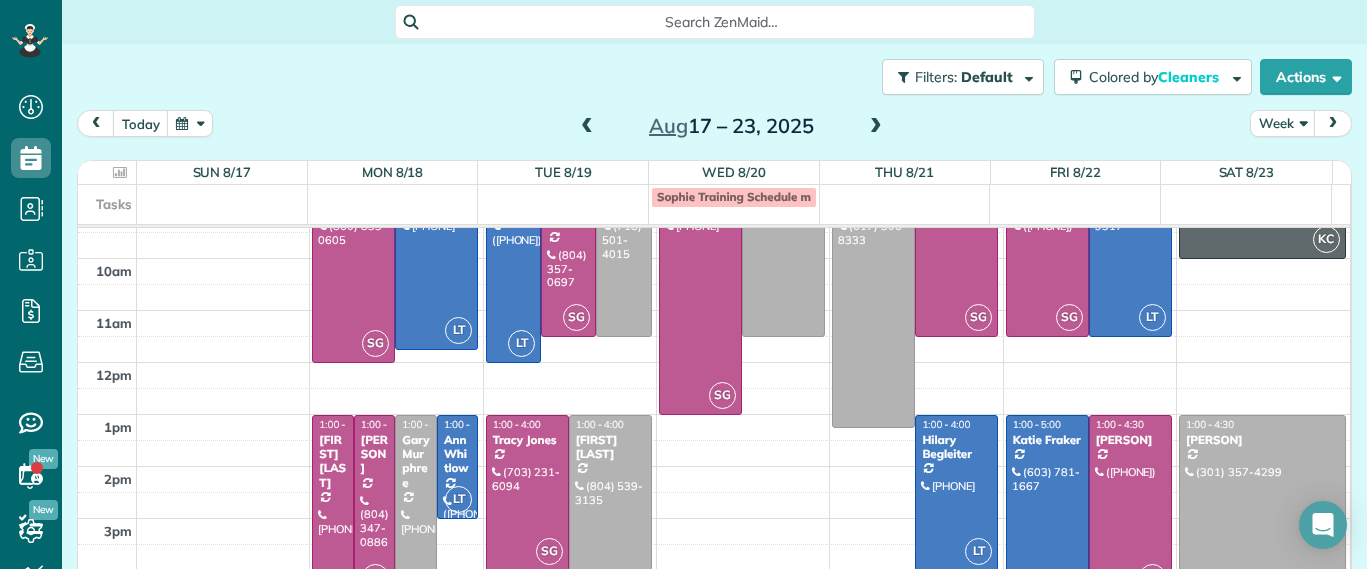 click on "Gary Murphree" at bounding box center [416, 462] 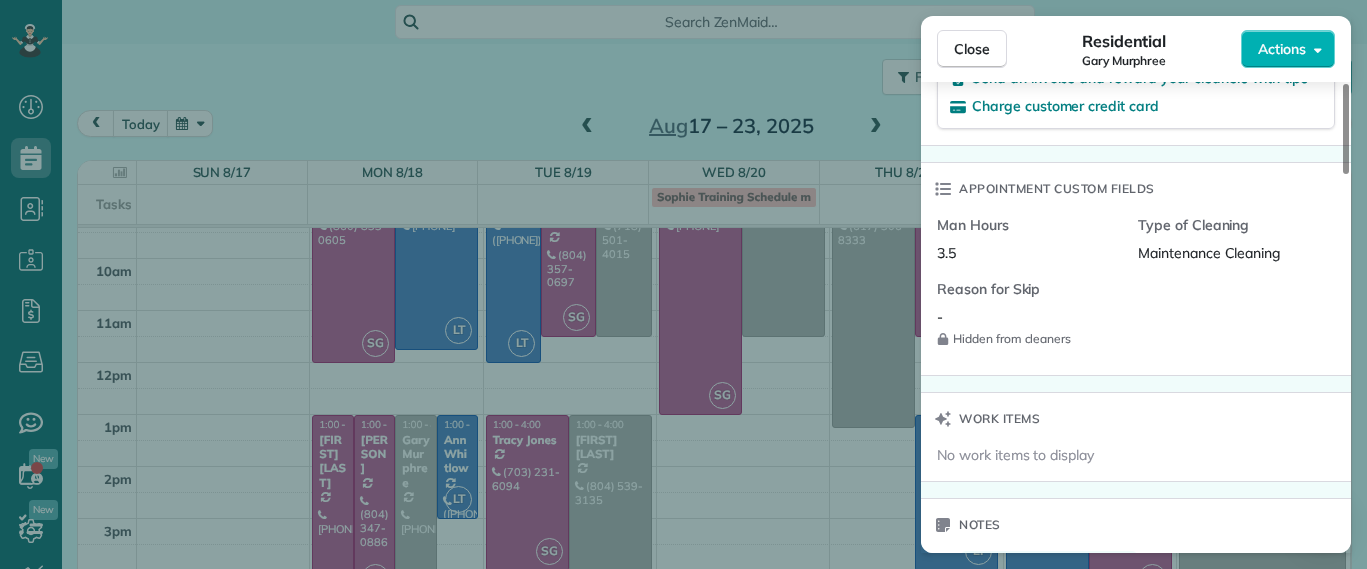 scroll, scrollTop: 1734, scrollLeft: 0, axis: vertical 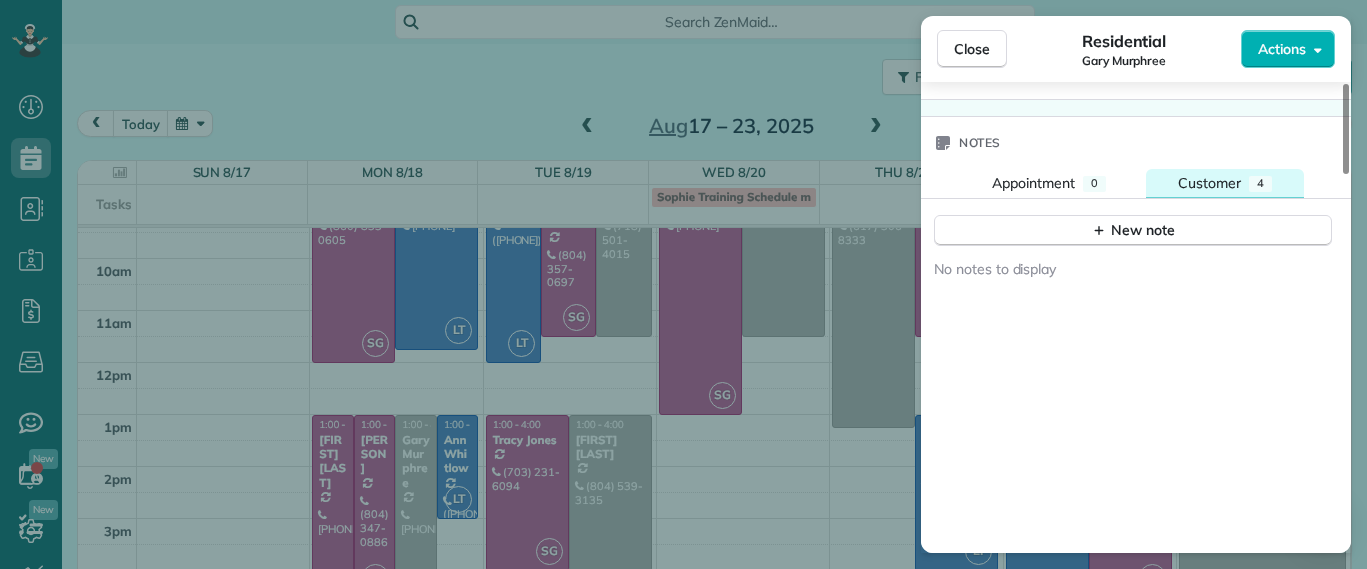 click on "Customer 4" at bounding box center [1225, 183] 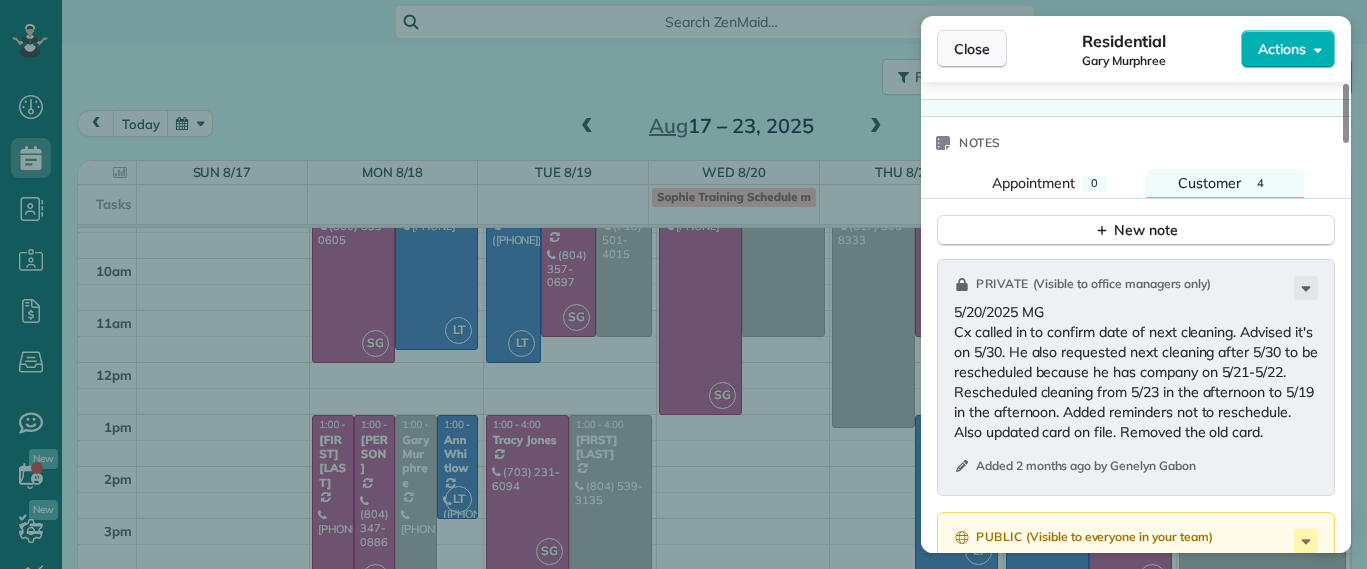 click on "Close" at bounding box center [972, 49] 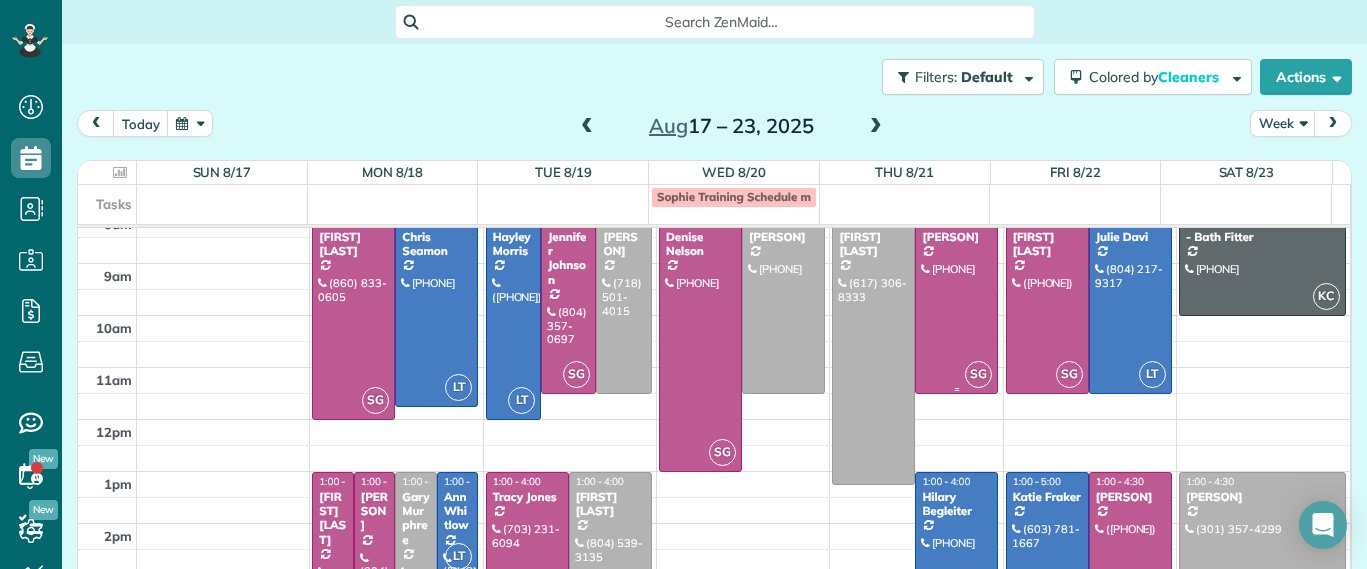 scroll, scrollTop: 125, scrollLeft: 0, axis: vertical 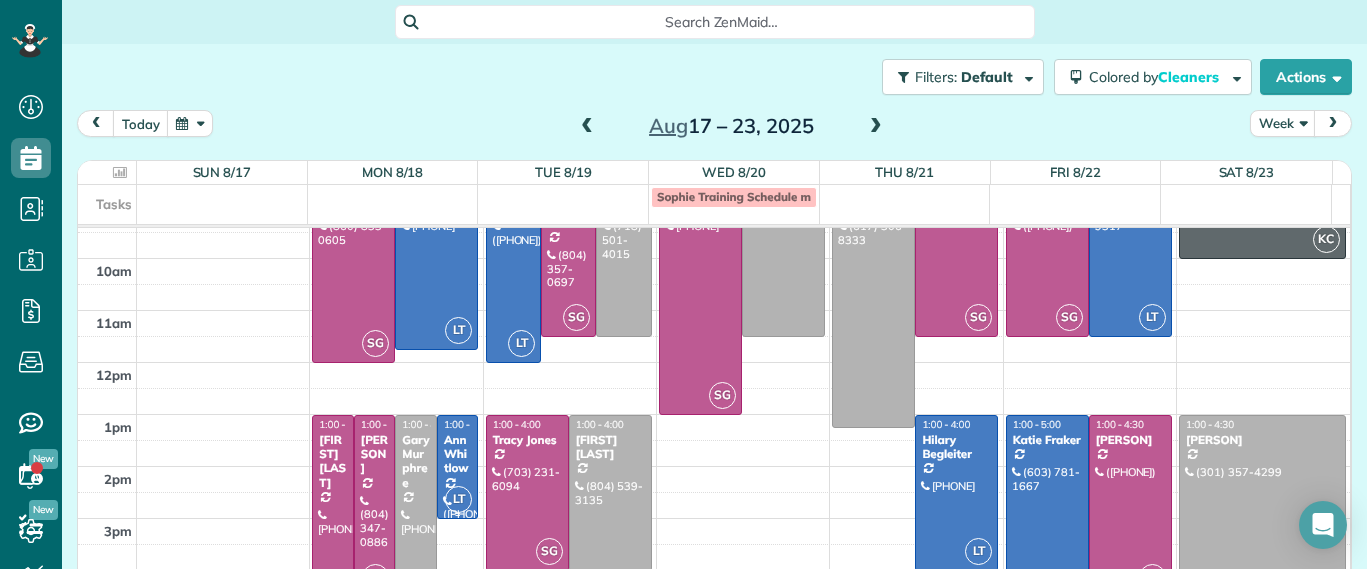 click on "Ann Whitlow" at bounding box center [458, 454] 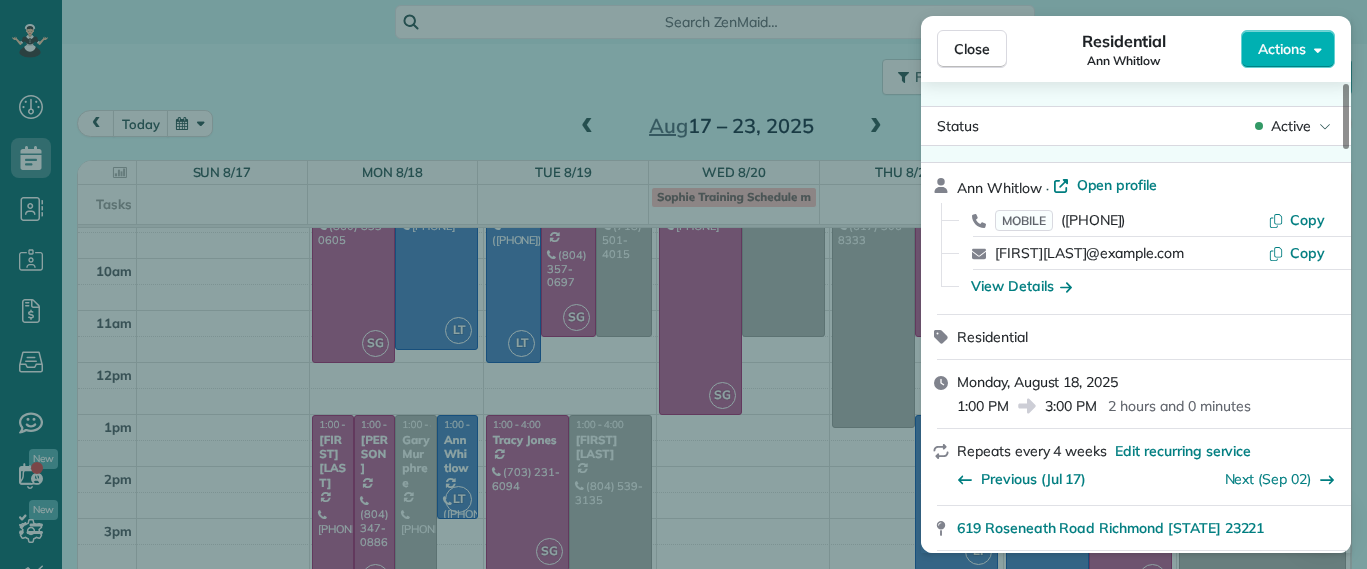 click on "Close Residential Ann Whitlow Actions Status Active Ann Whitlow · Open profile MOBILE (804) 337-2320 Copy arwhokie@gmail.com Copy View Details Residential Monday, August 18, 2025 1:00 PM 3:00 PM 2 hours and 0 minutes Repeats every 4 weeks Edit recurring service Previous (Jul 17) Next (Sep 02) 619 Roseneath Road Richmond VA 23221 Service was not rated yet Setup ratings Cleaners Time in and out Assign Invite Cleaners Laura   Thaller 1:00 PM 3:00 PM Checklist Try Now Keep this appointment up to your standards. Stay on top of every detail, keep your cleaners organised, and your client happy. Assign a checklist Watch a 5 min demo Billing Billing actions Service Service Price (1x $138.00) $138.00 Add an item Overcharge $0.00 Discount $0.00 Coupon discount - Primary tax - Secondary tax - Total appointment price $138.00 Tips collected $0.00 Unpaid Mark as paid Total including tip $138.00 Get paid online in no-time! Send an invoice and reward your cleaners with tips Charge customer credit card Man Hours 2.0 Hours - 4" at bounding box center [683, 284] 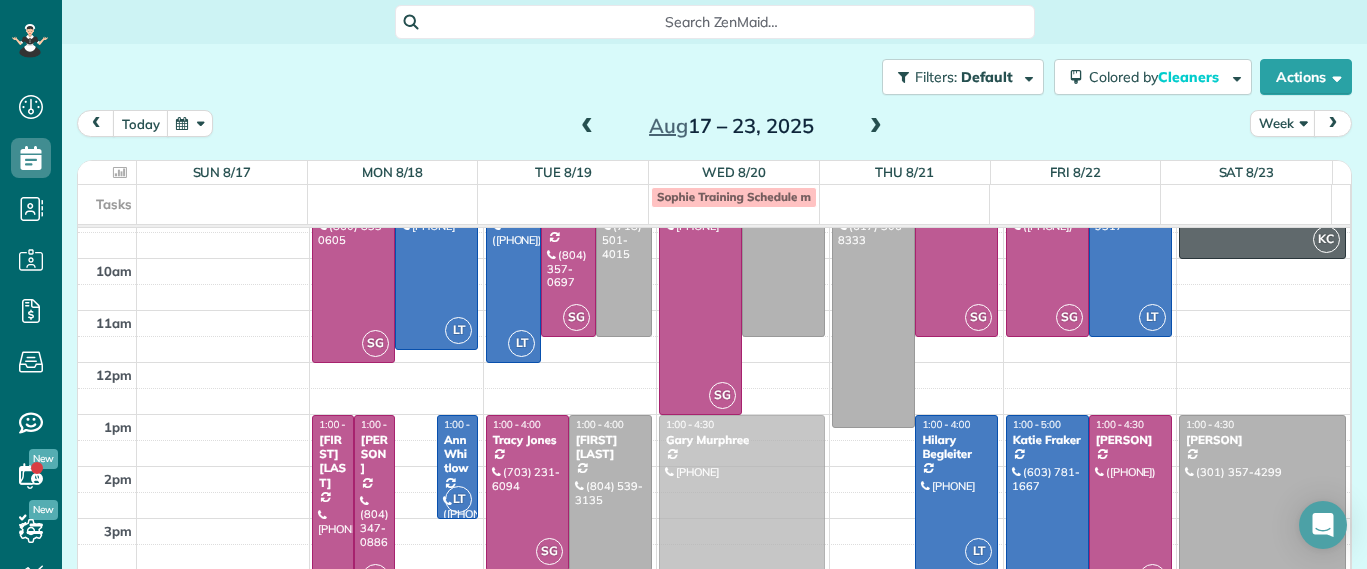 drag, startPoint x: 411, startPoint y: 482, endPoint x: 780, endPoint y: 479, distance: 369.0122 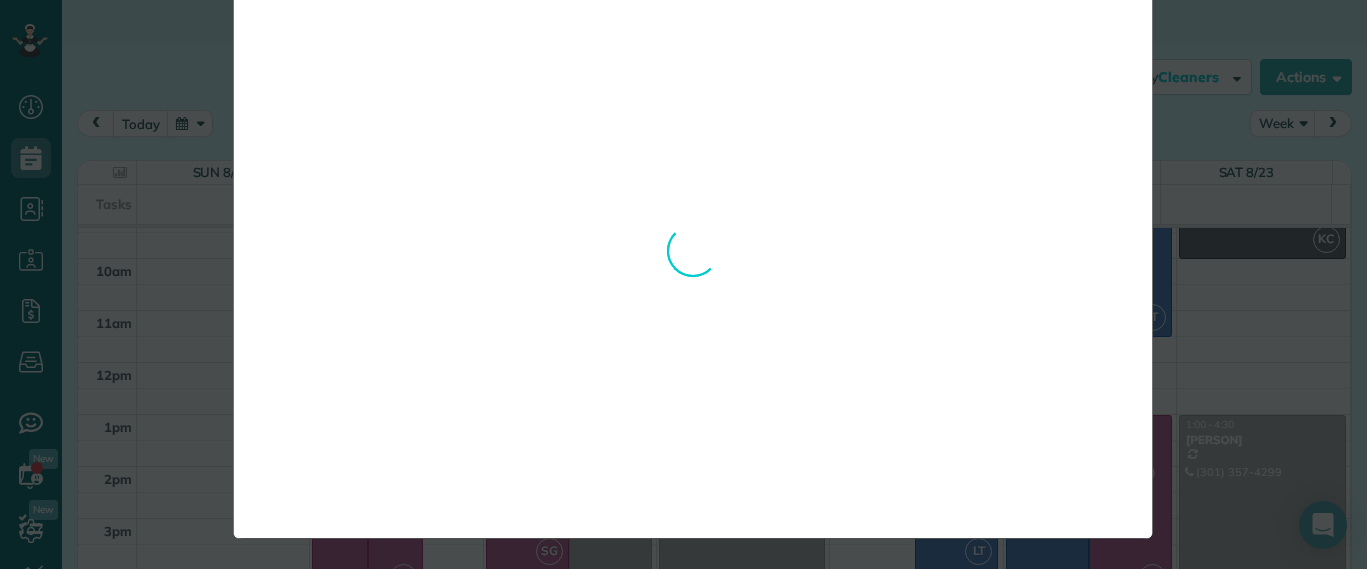 scroll, scrollTop: 0, scrollLeft: 0, axis: both 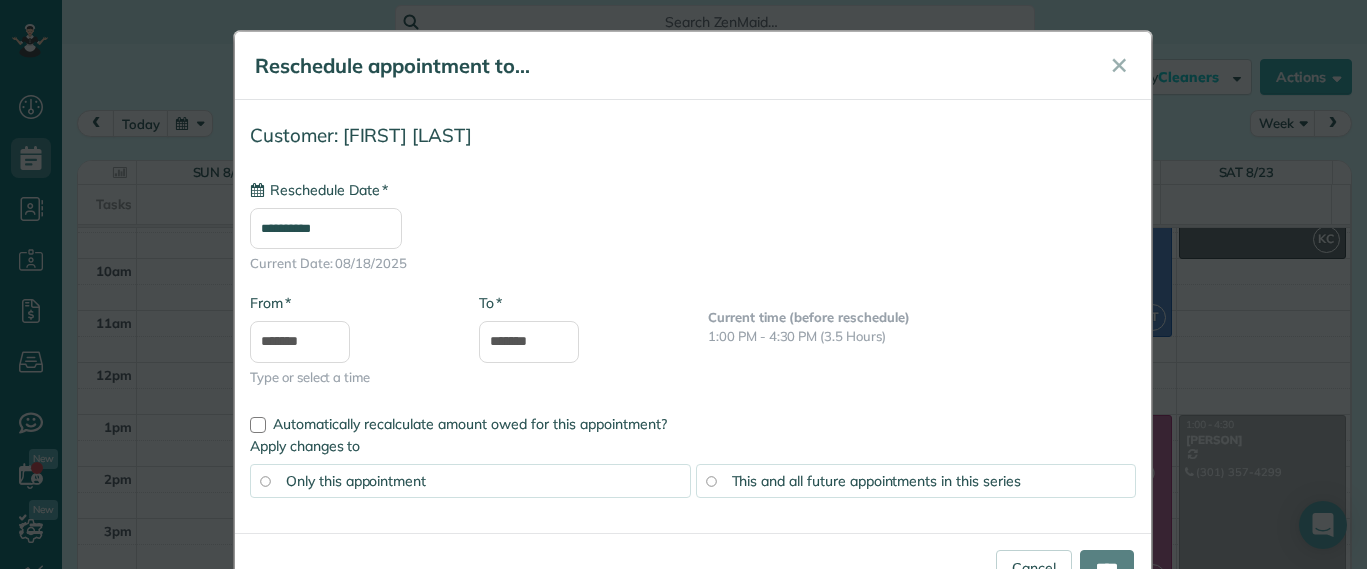 type on "**********" 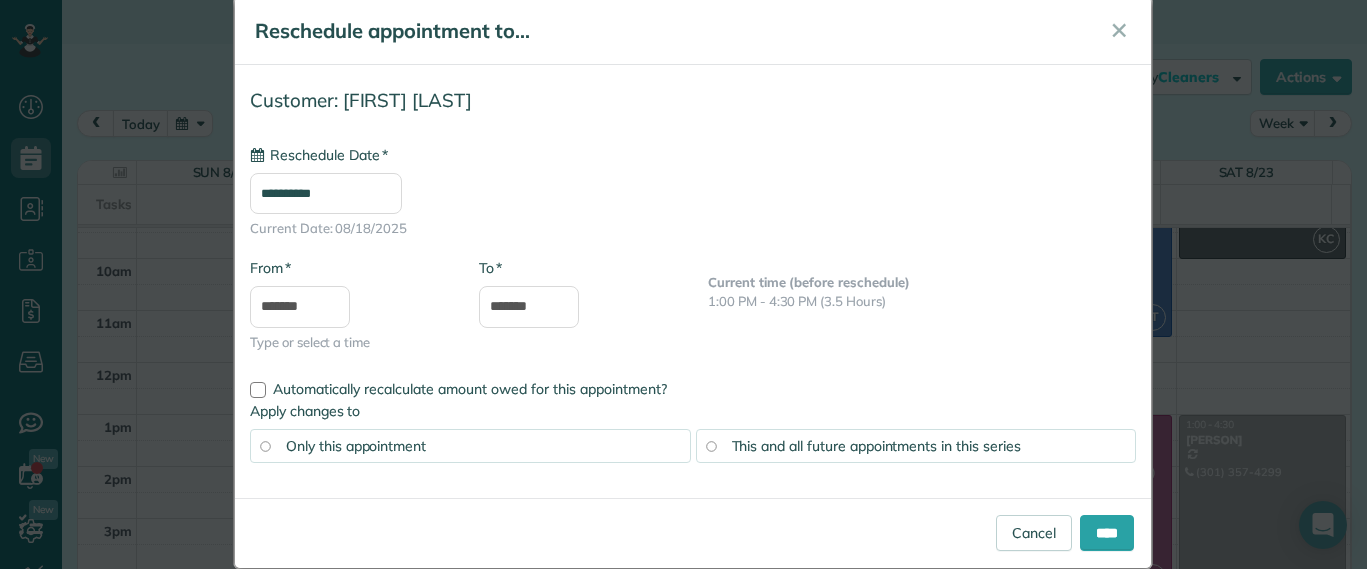 scroll, scrollTop: 66, scrollLeft: 0, axis: vertical 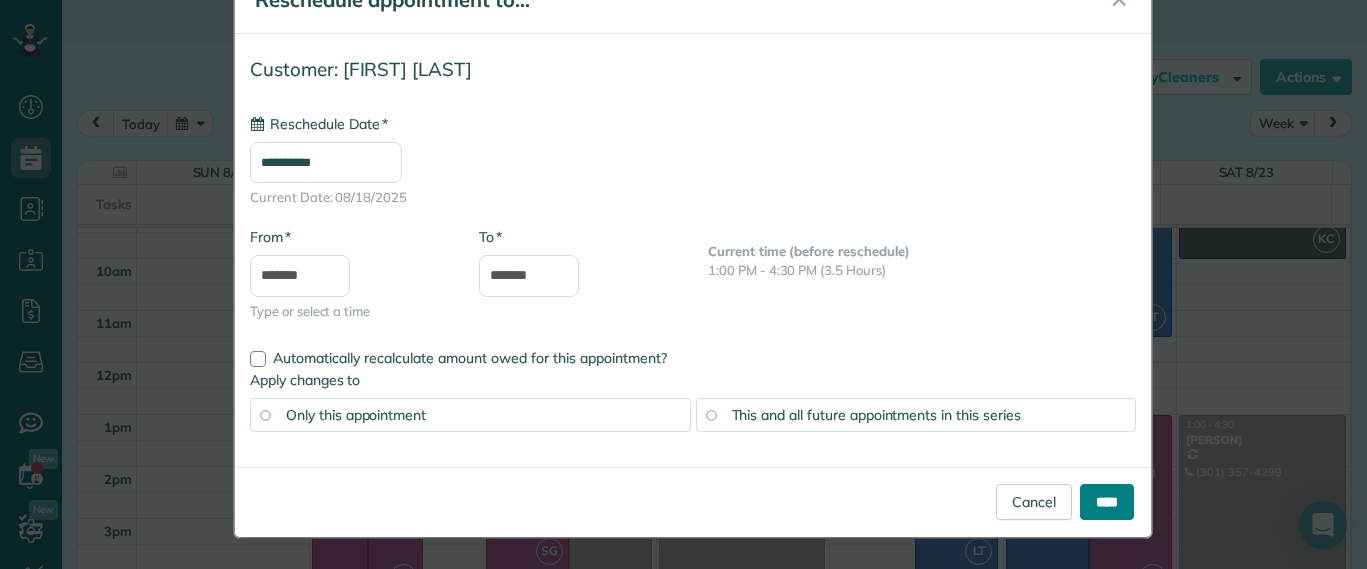 click on "****" at bounding box center (1107, 502) 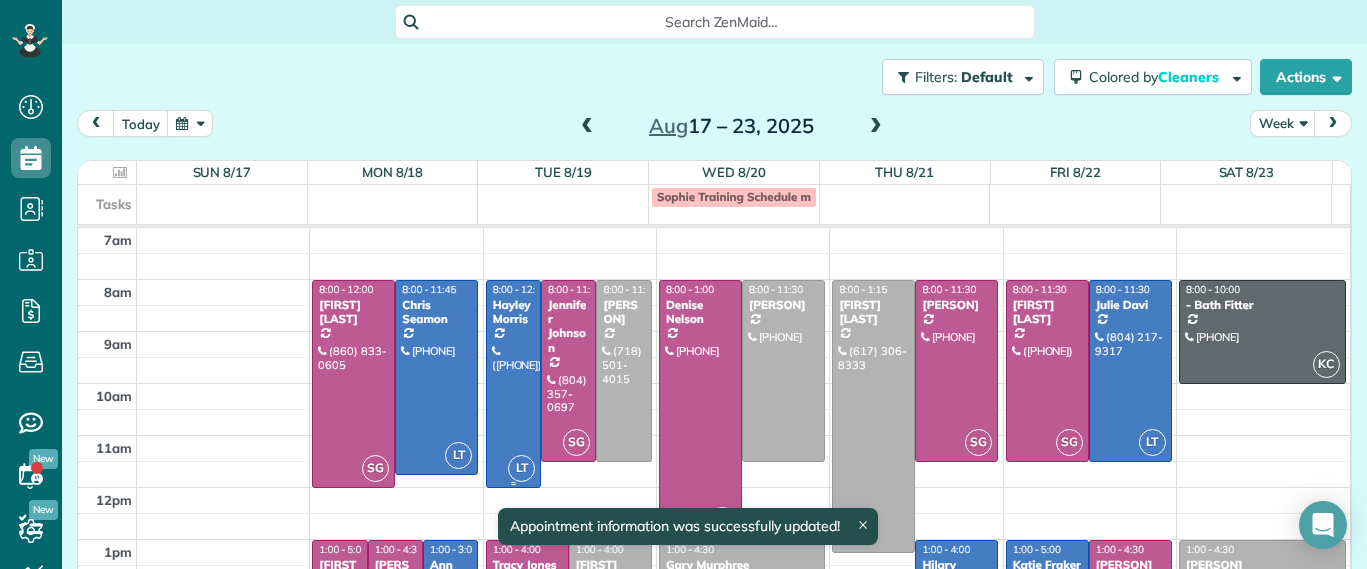 scroll, scrollTop: 204, scrollLeft: 0, axis: vertical 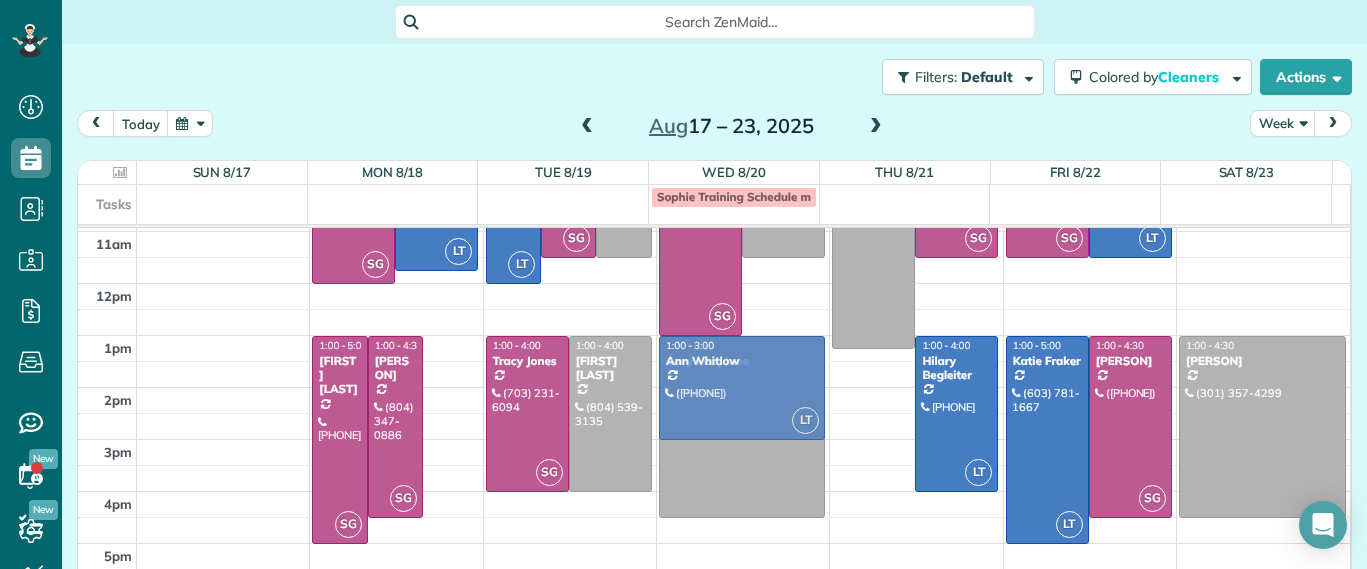 drag, startPoint x: 444, startPoint y: 368, endPoint x: 722, endPoint y: 363, distance: 278.04495 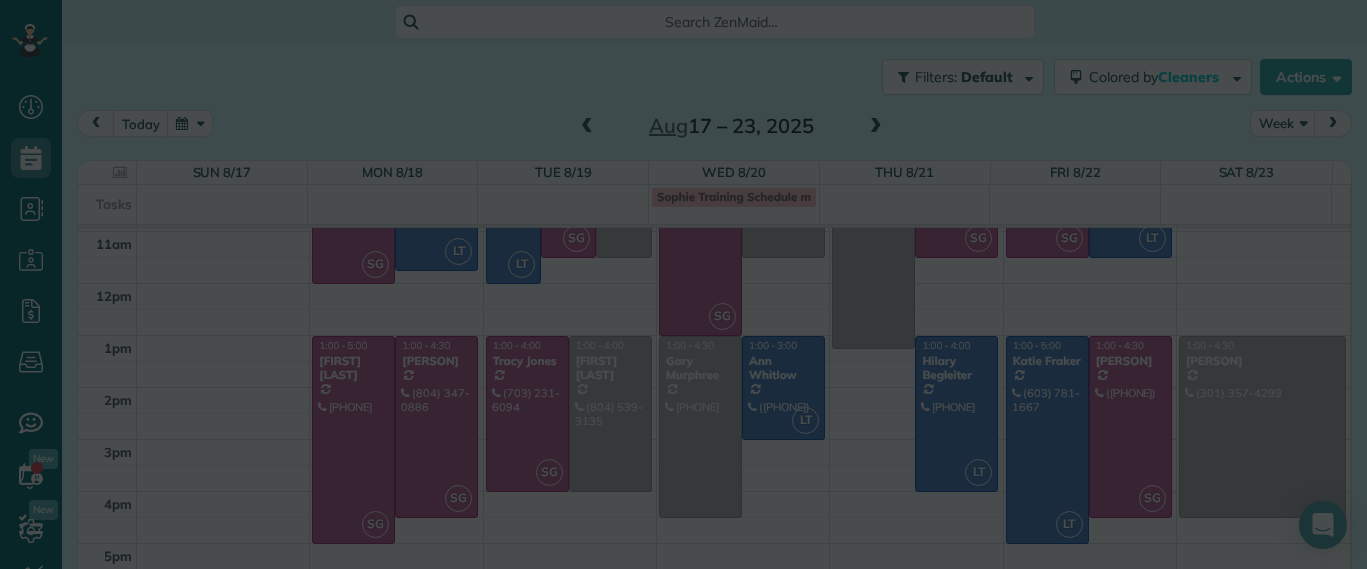 scroll, scrollTop: 0, scrollLeft: 0, axis: both 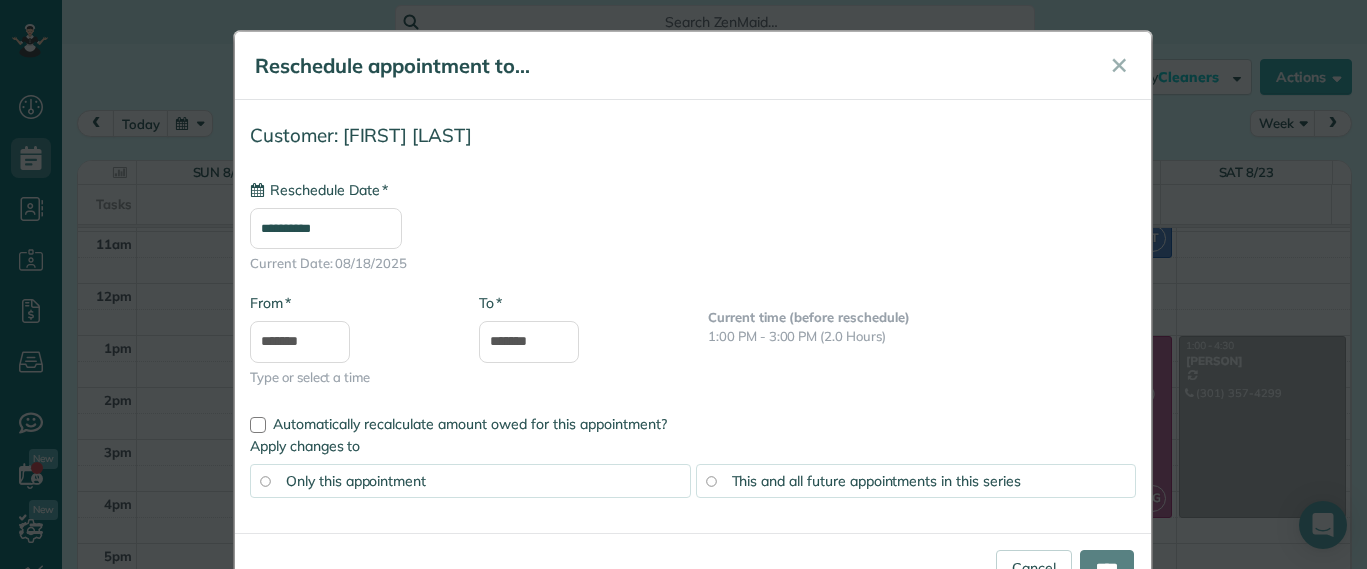 type on "**********" 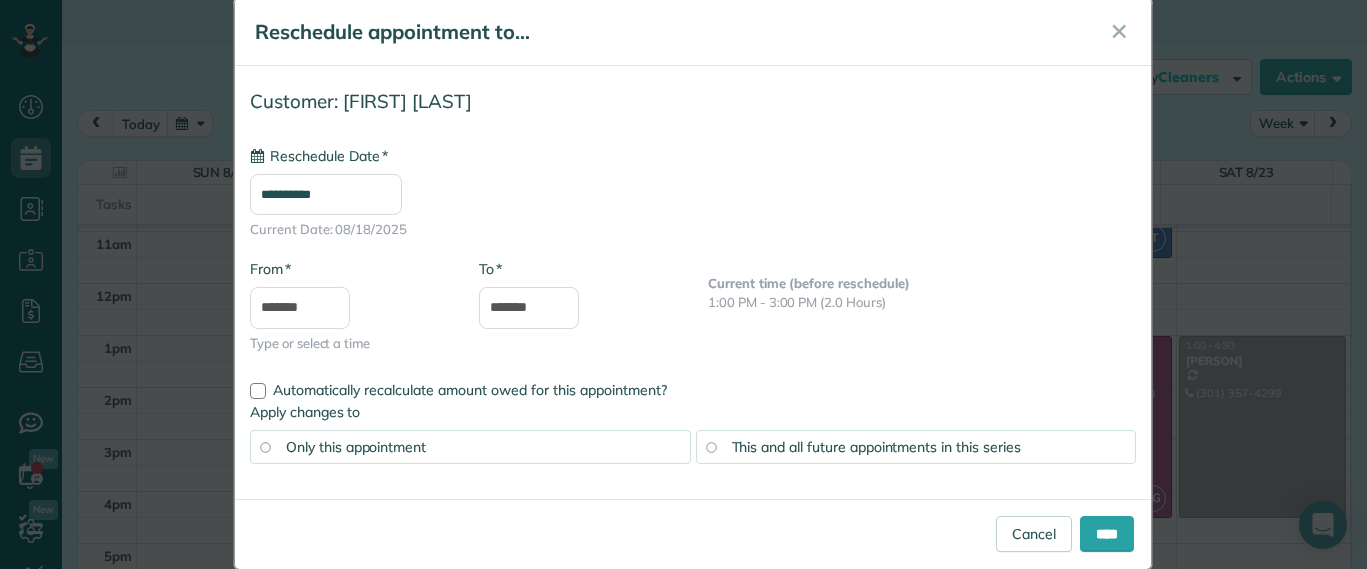 scroll, scrollTop: 66, scrollLeft: 0, axis: vertical 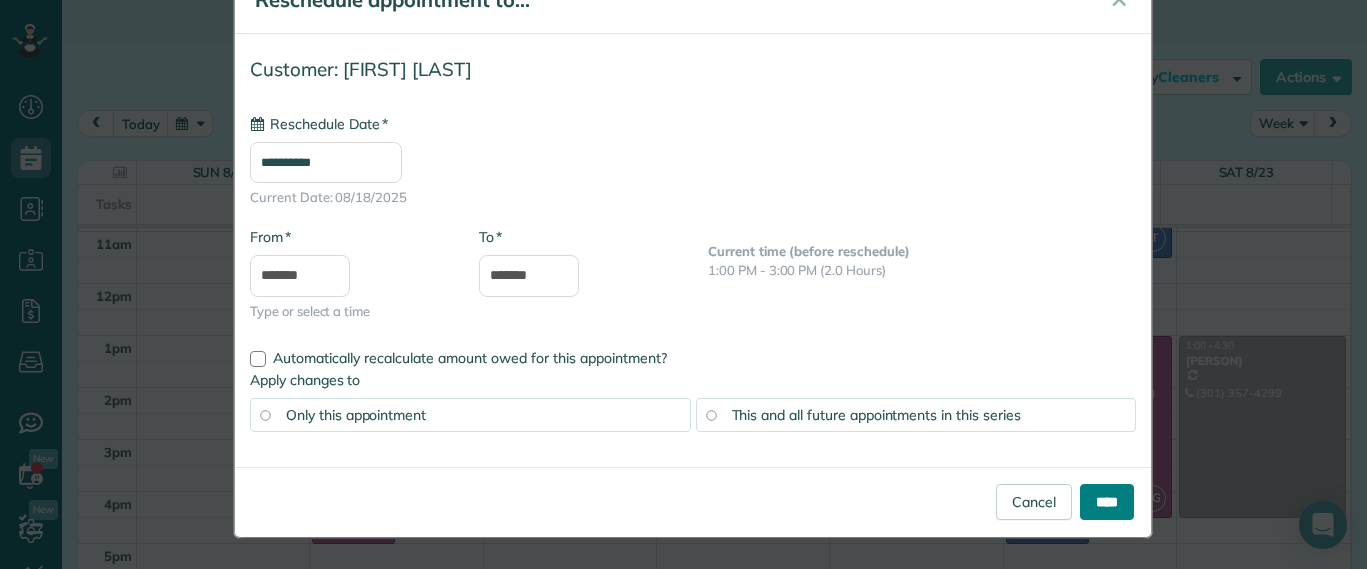 click on "****" at bounding box center [1107, 502] 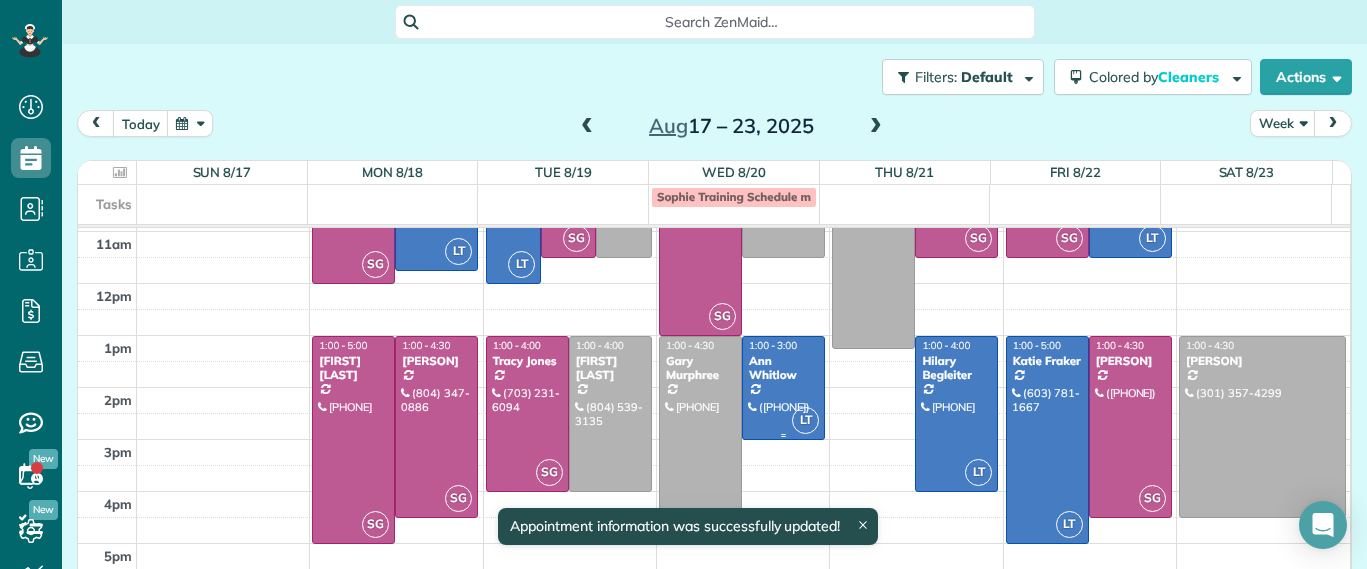 click on "Ann Whitlow" at bounding box center [783, 368] 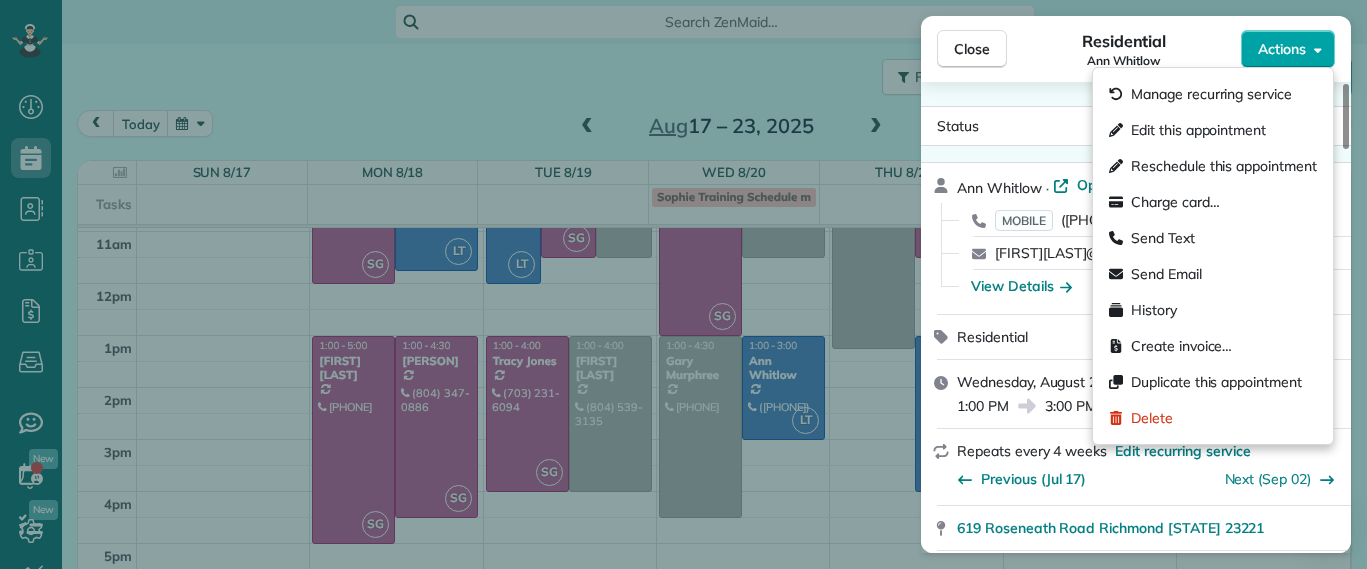 click on "Actions" at bounding box center (1288, 49) 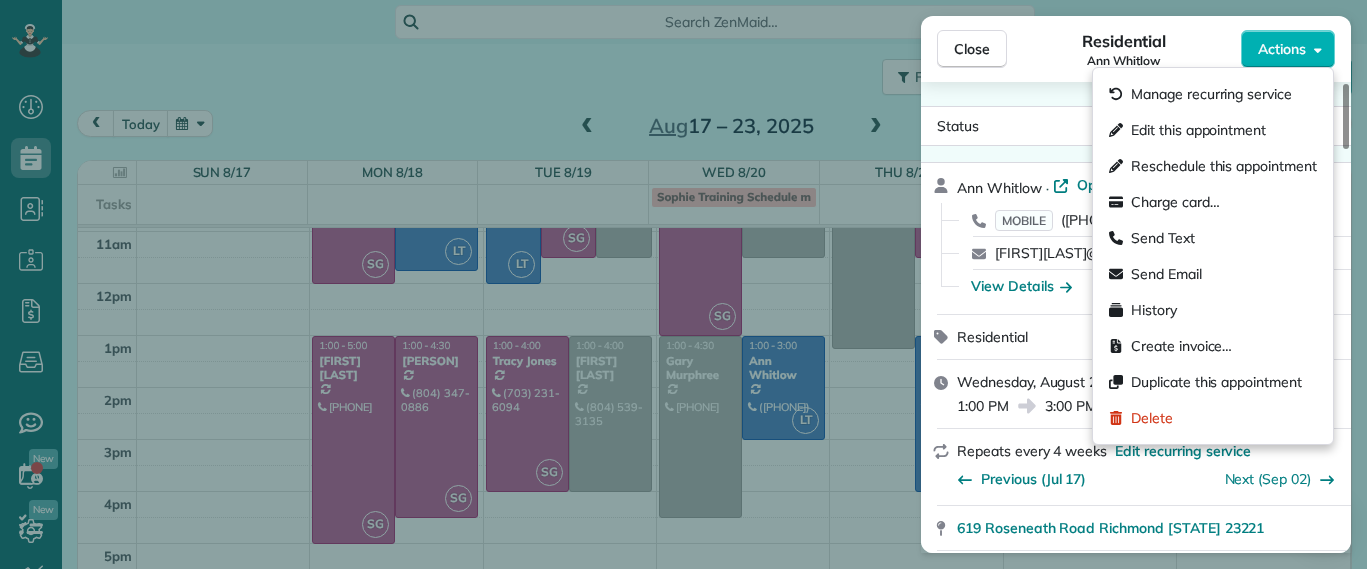 click on "Residential Ann Whitlow" at bounding box center [1124, 49] 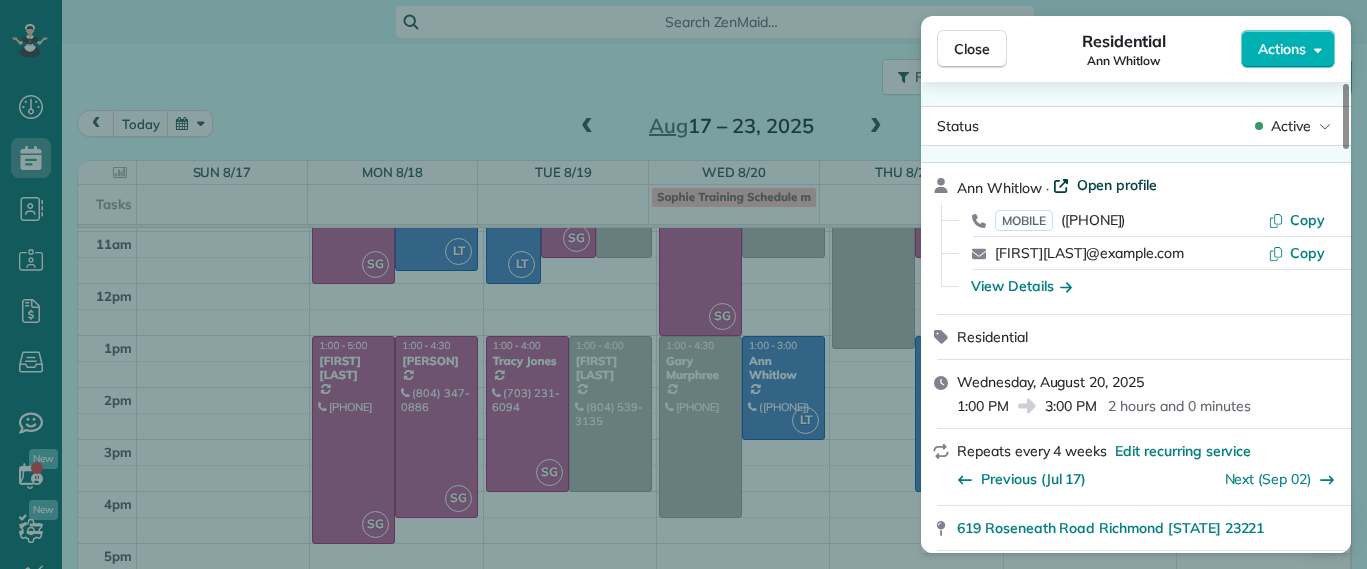 click on "Open profile" at bounding box center [1117, 185] 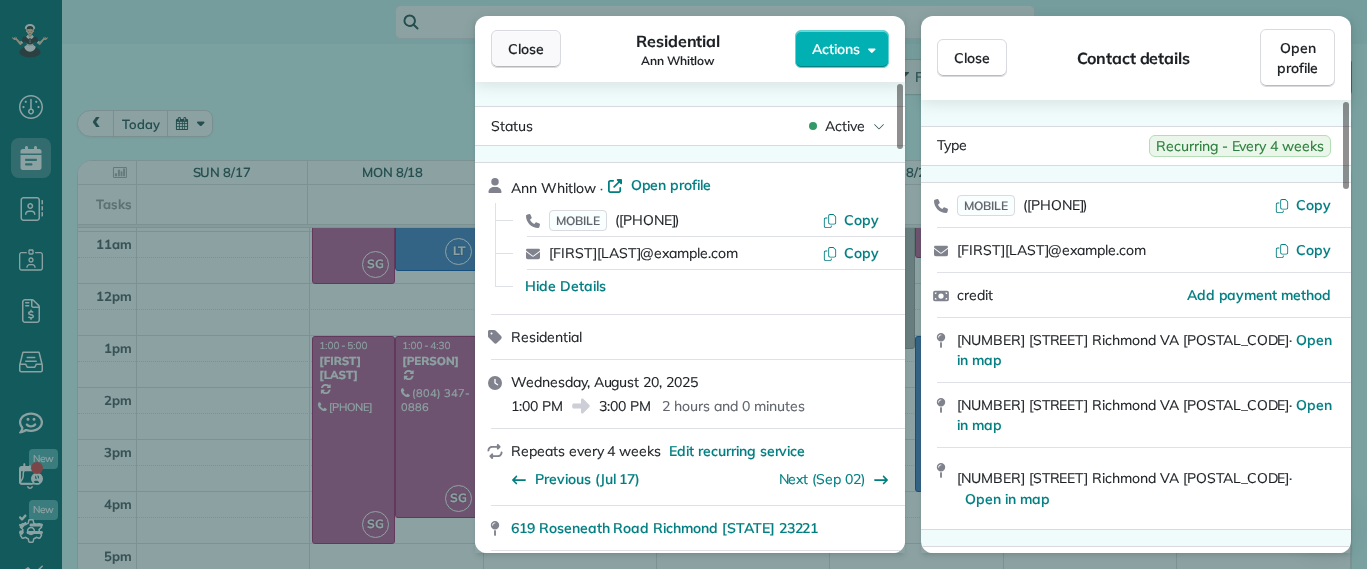 click on "Close" at bounding box center [526, 49] 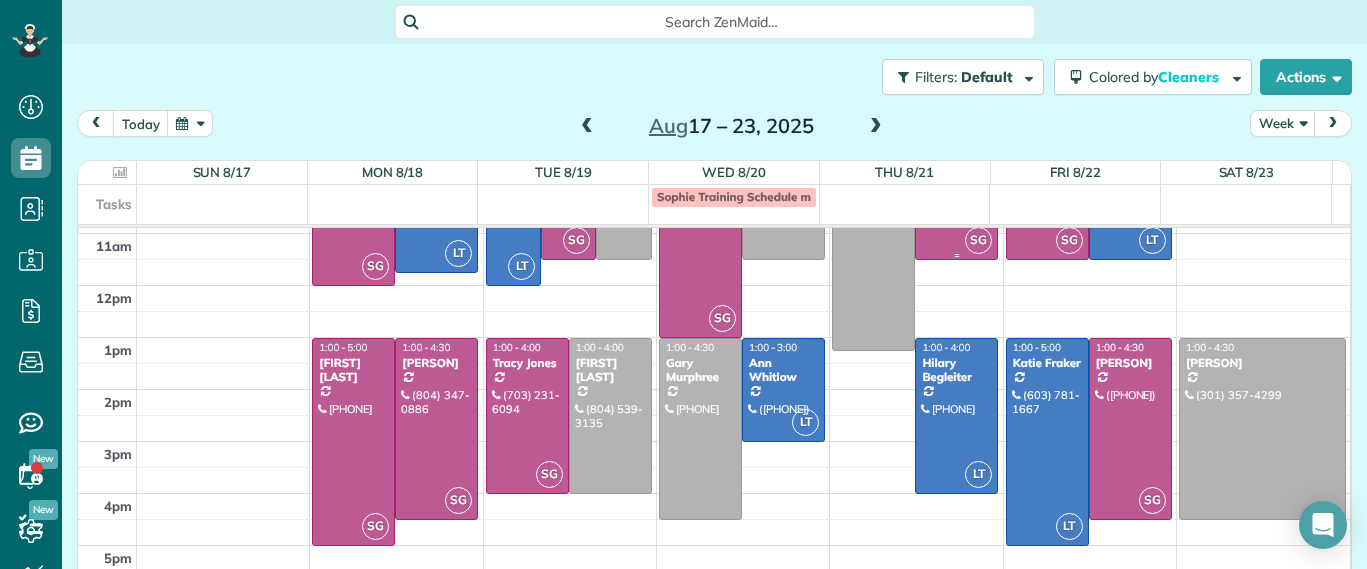 scroll, scrollTop: 204, scrollLeft: 0, axis: vertical 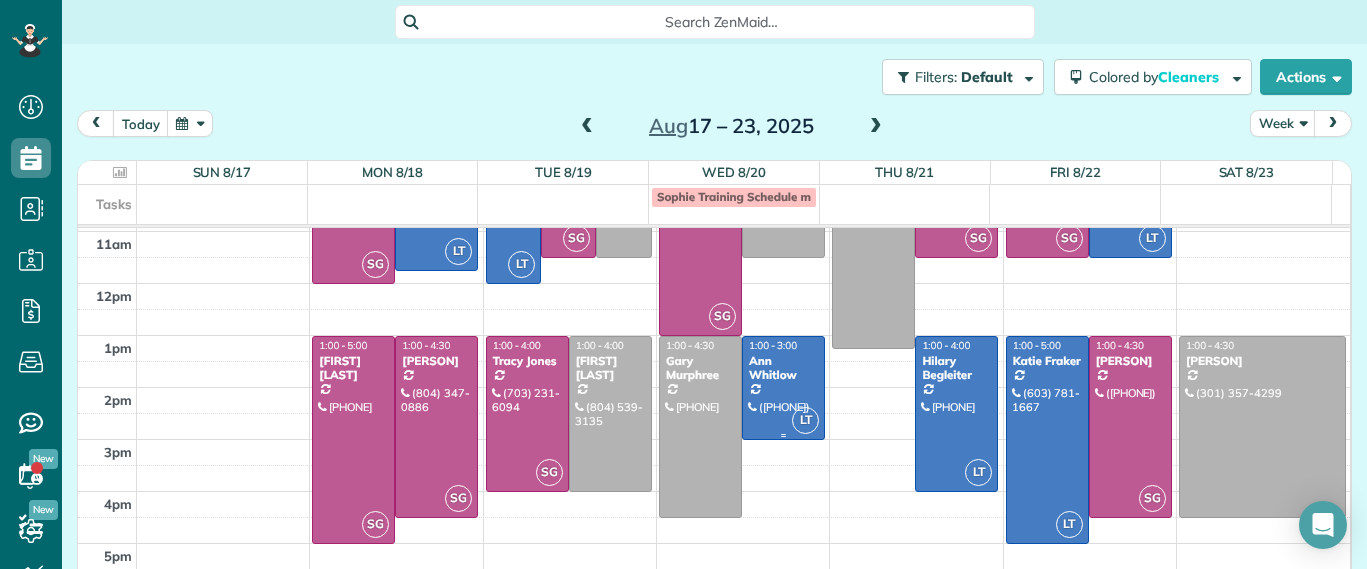 click on "Ann Whitlow" at bounding box center [783, 368] 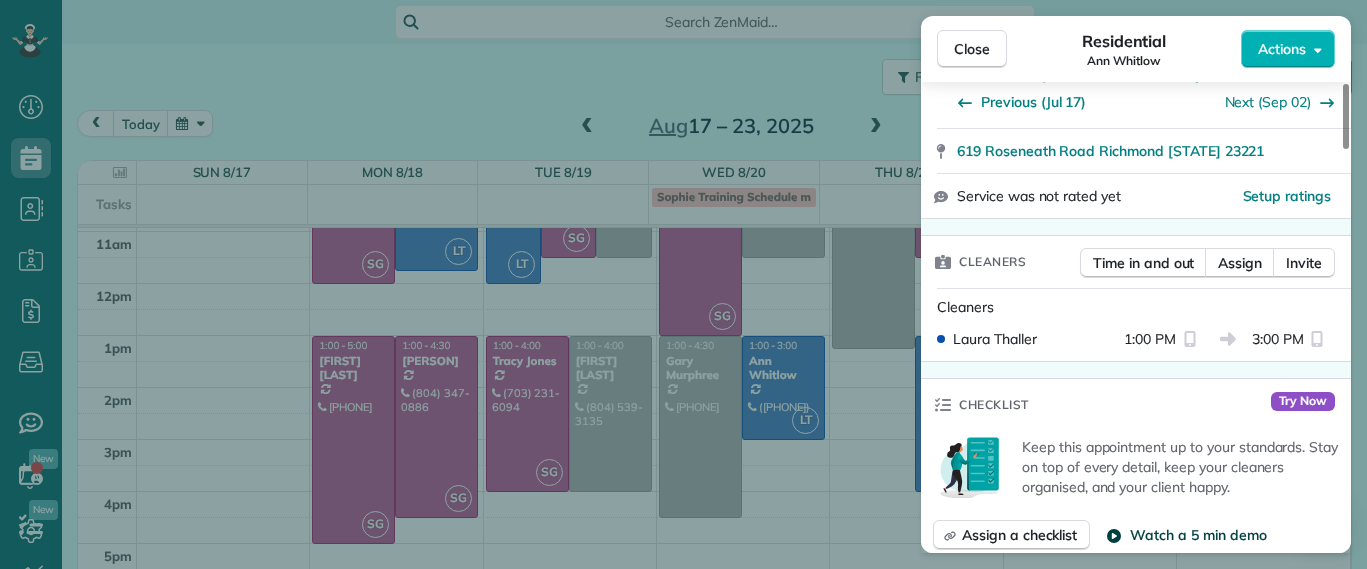 scroll, scrollTop: 252, scrollLeft: 0, axis: vertical 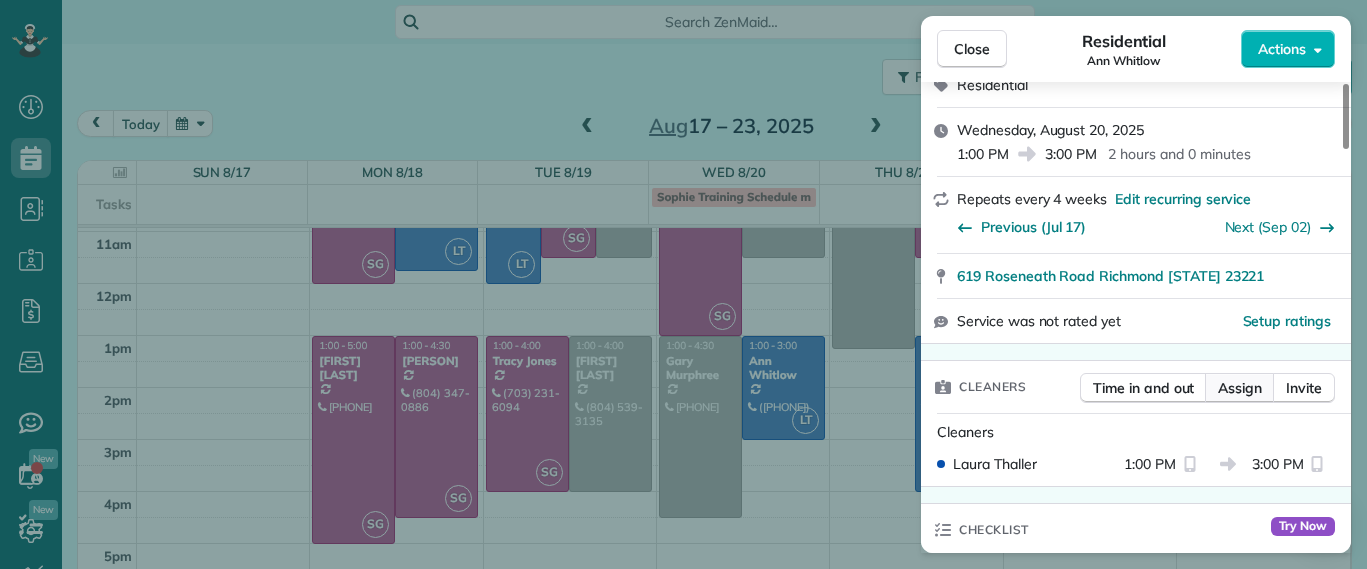 click on "Assign" at bounding box center [1240, 388] 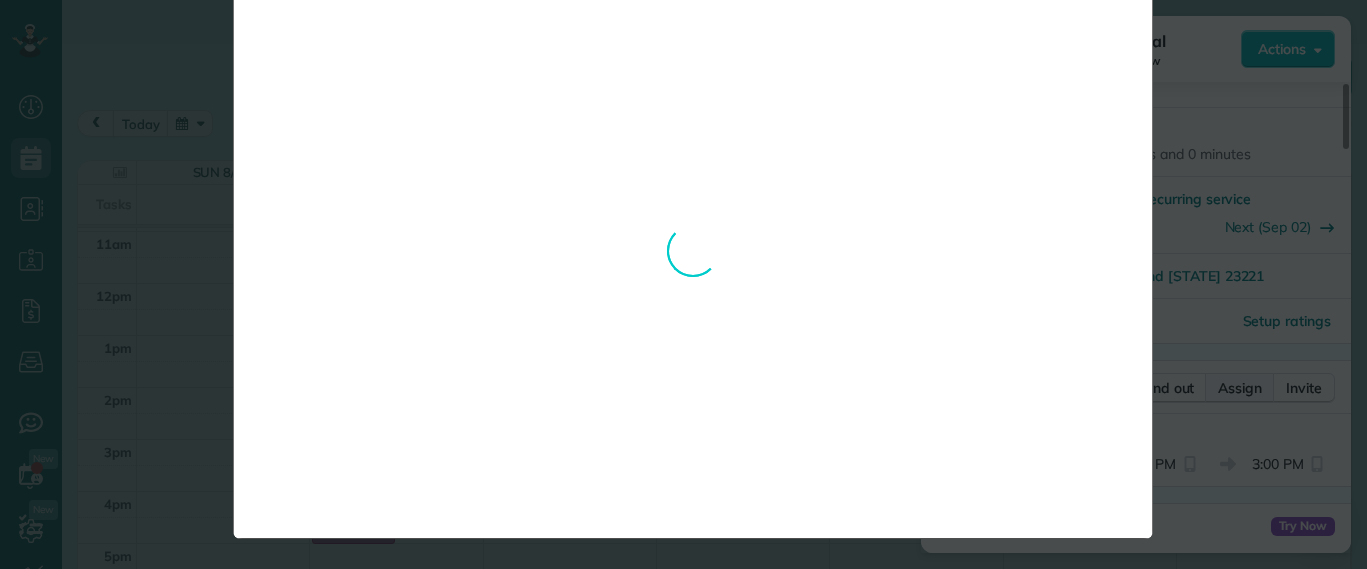 scroll, scrollTop: 0, scrollLeft: 0, axis: both 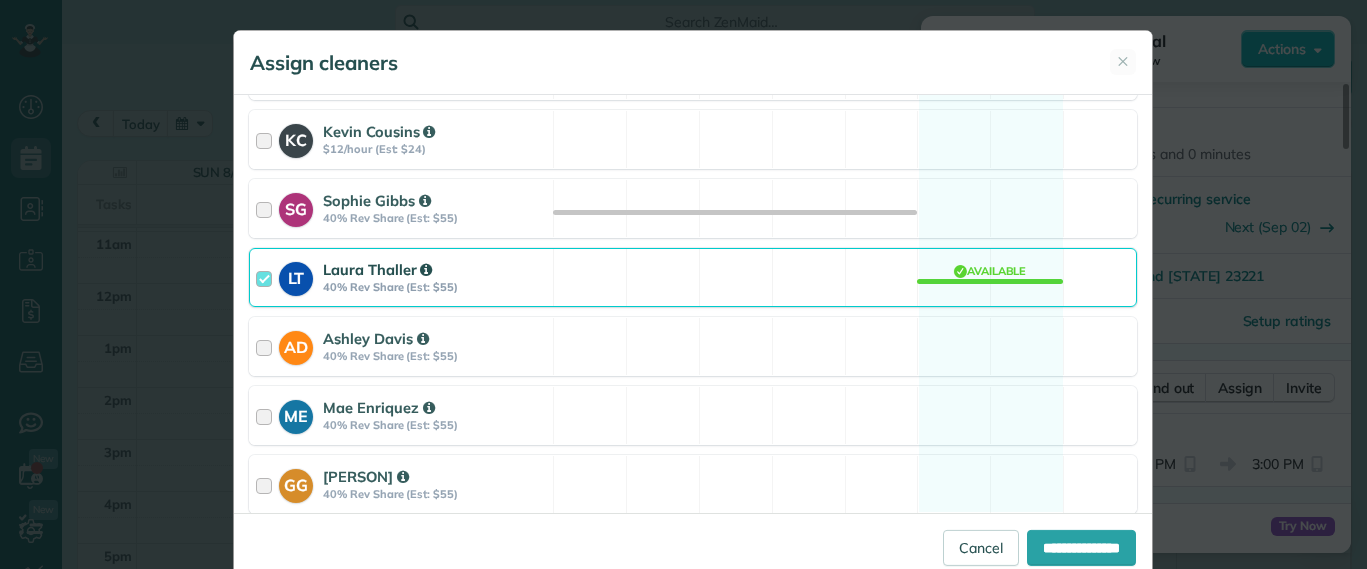 click on "LT
Laura Thaller
40% Rev Share (Est: $55)
Available" at bounding box center (693, 277) 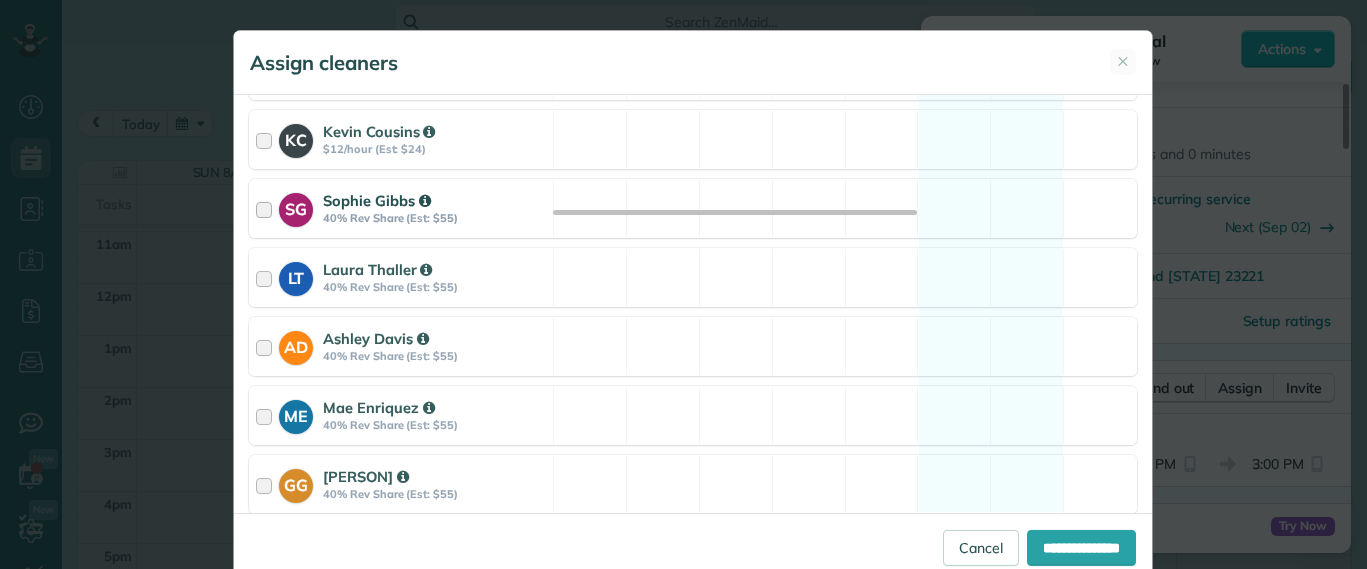 click on "SG
Sophie Gibbs
40% Rev Share (Est: $55)
Available" at bounding box center [693, 208] 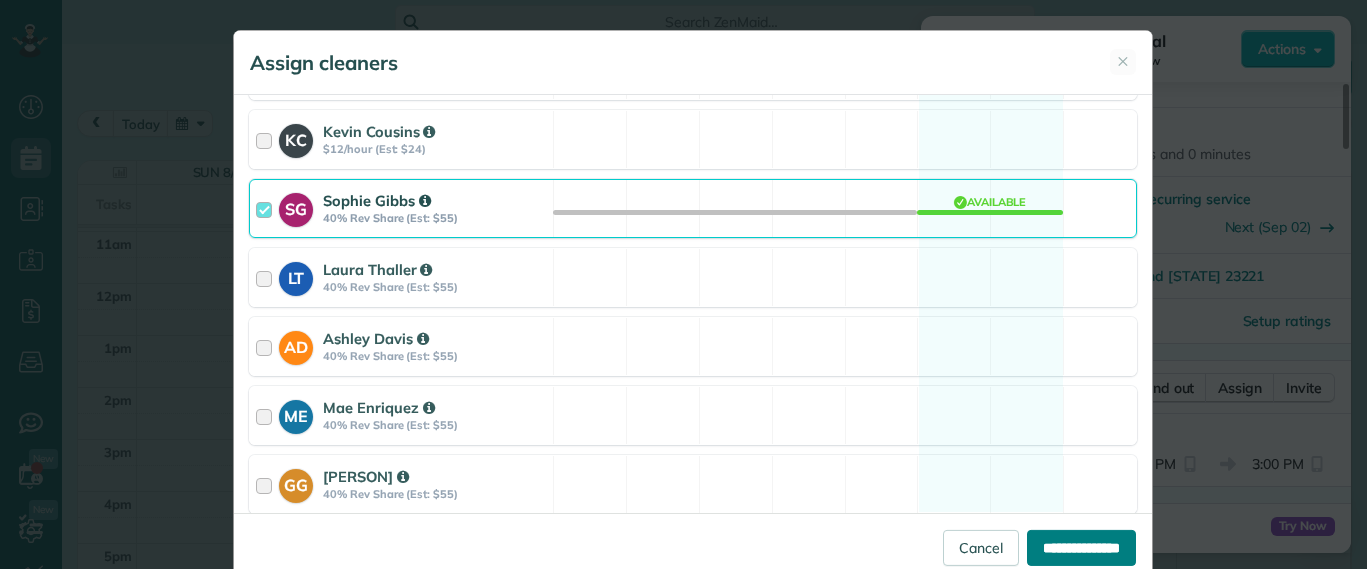 click on "**********" at bounding box center [1081, 548] 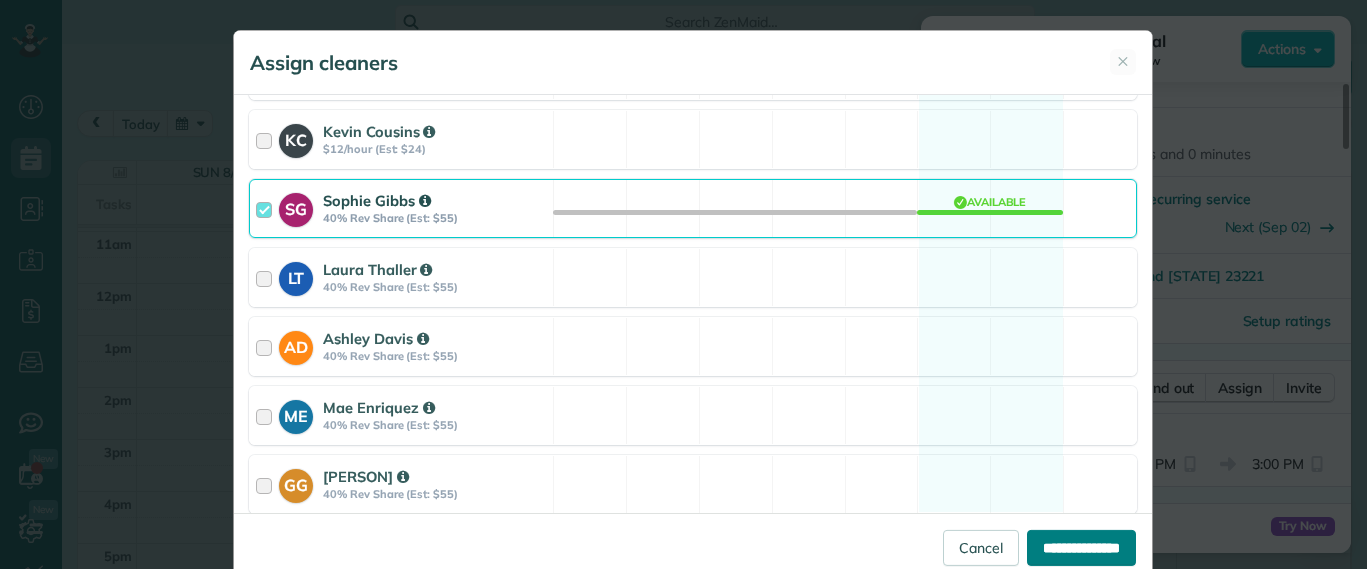 type on "**********" 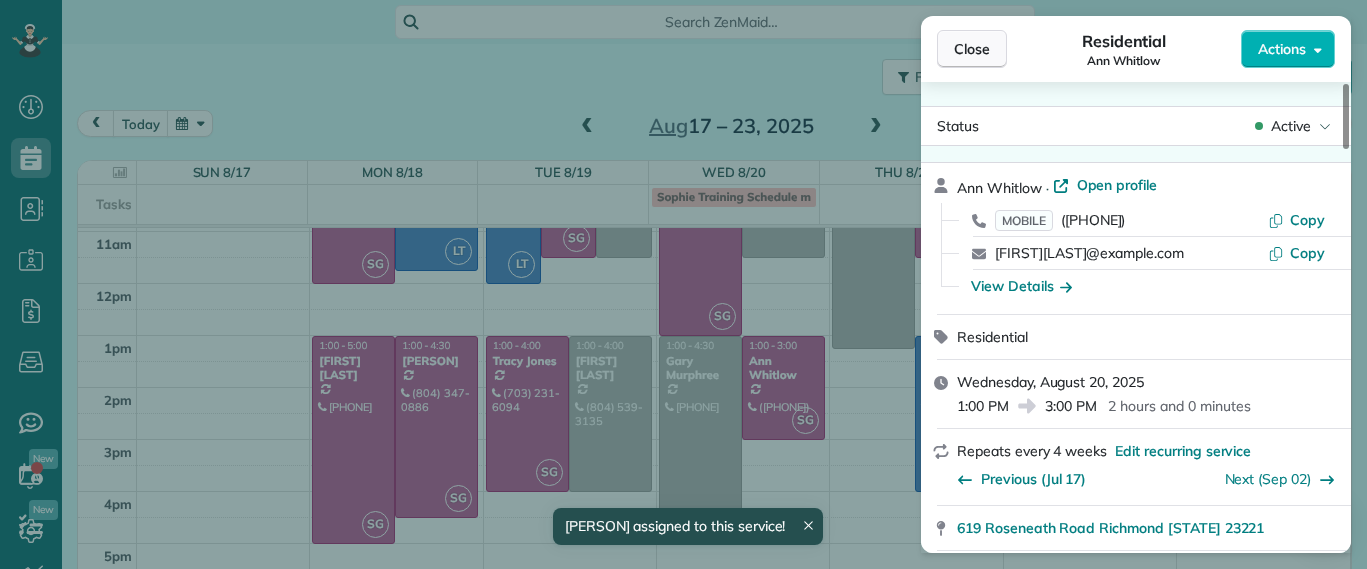 click on "Close" at bounding box center [972, 49] 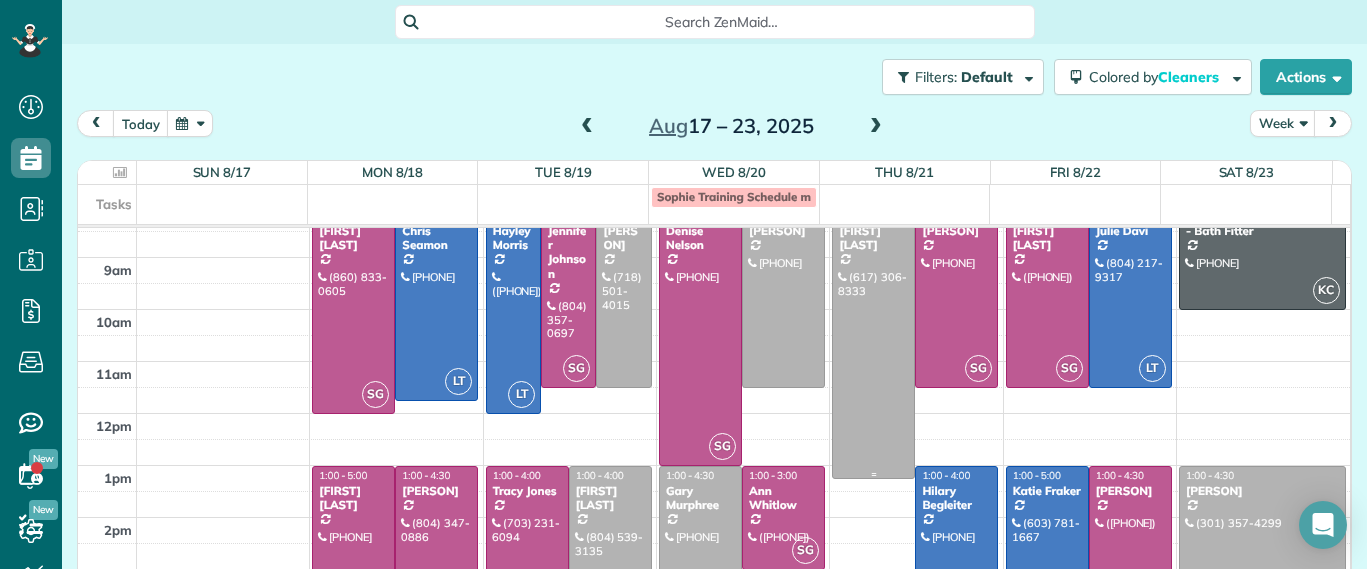 scroll, scrollTop: 204, scrollLeft: 0, axis: vertical 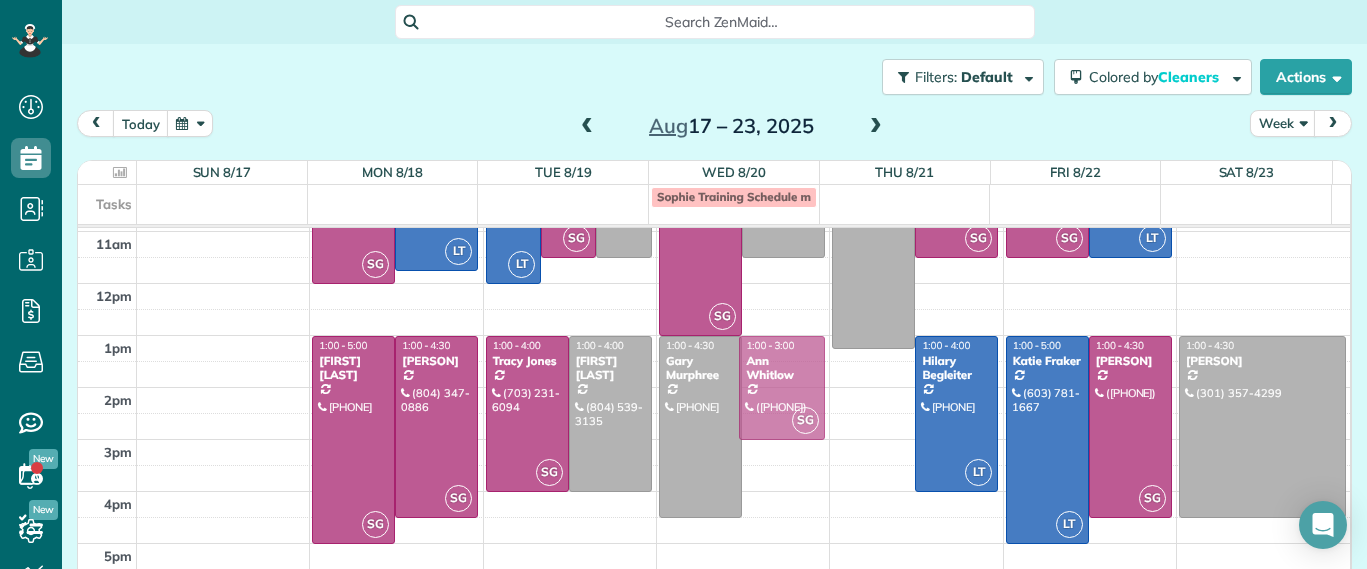 drag, startPoint x: 790, startPoint y: 405, endPoint x: 762, endPoint y: 399, distance: 28.635643 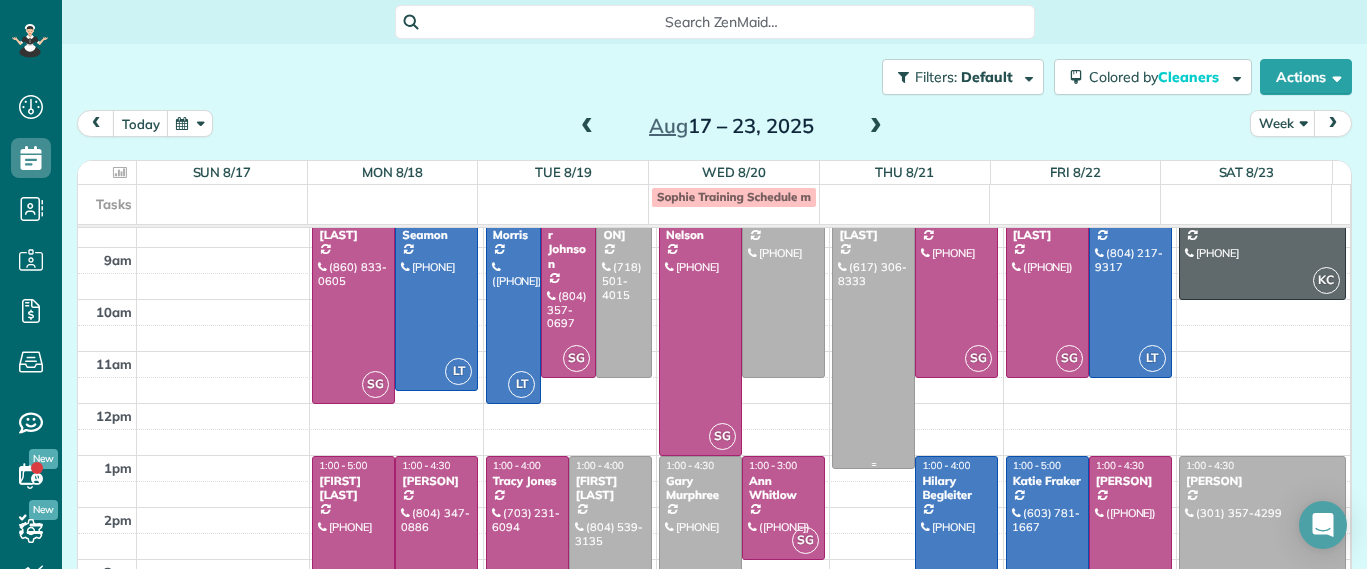 scroll, scrollTop: 125, scrollLeft: 0, axis: vertical 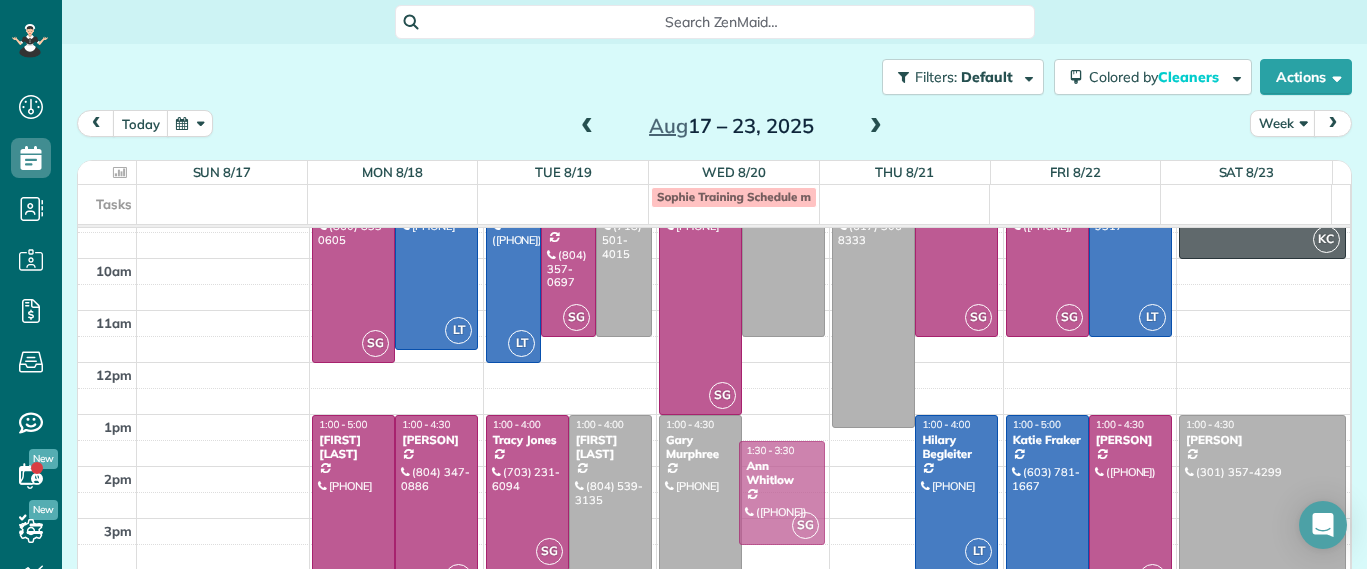 drag, startPoint x: 781, startPoint y: 451, endPoint x: 778, endPoint y: 477, distance: 26.172504 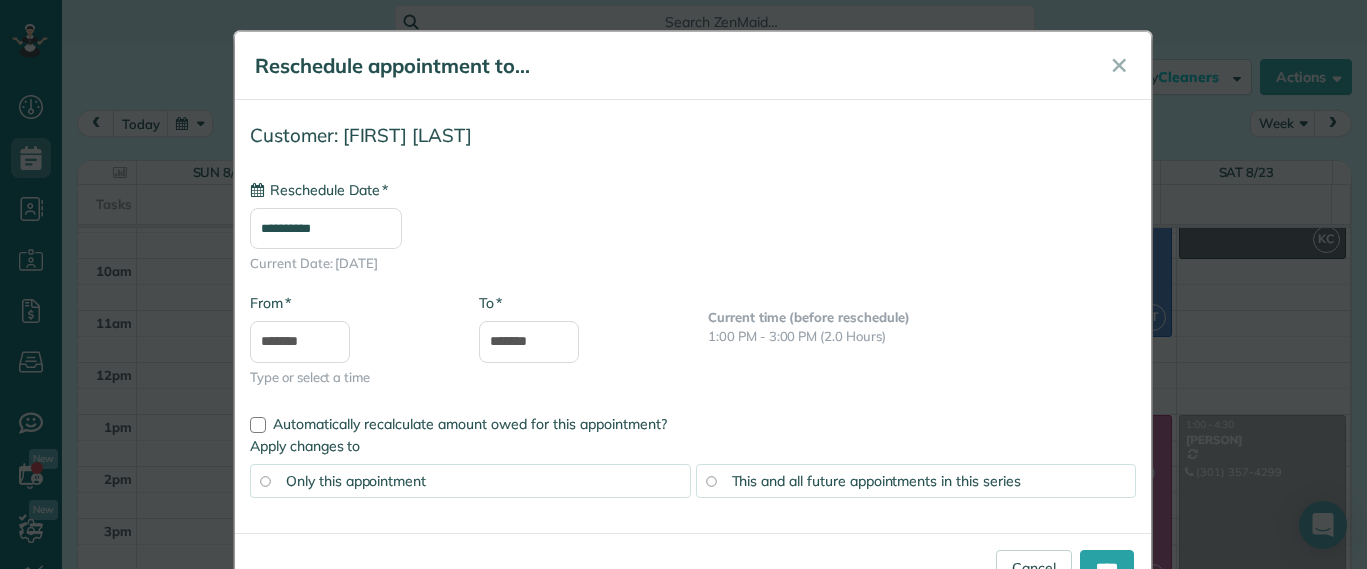type on "**********" 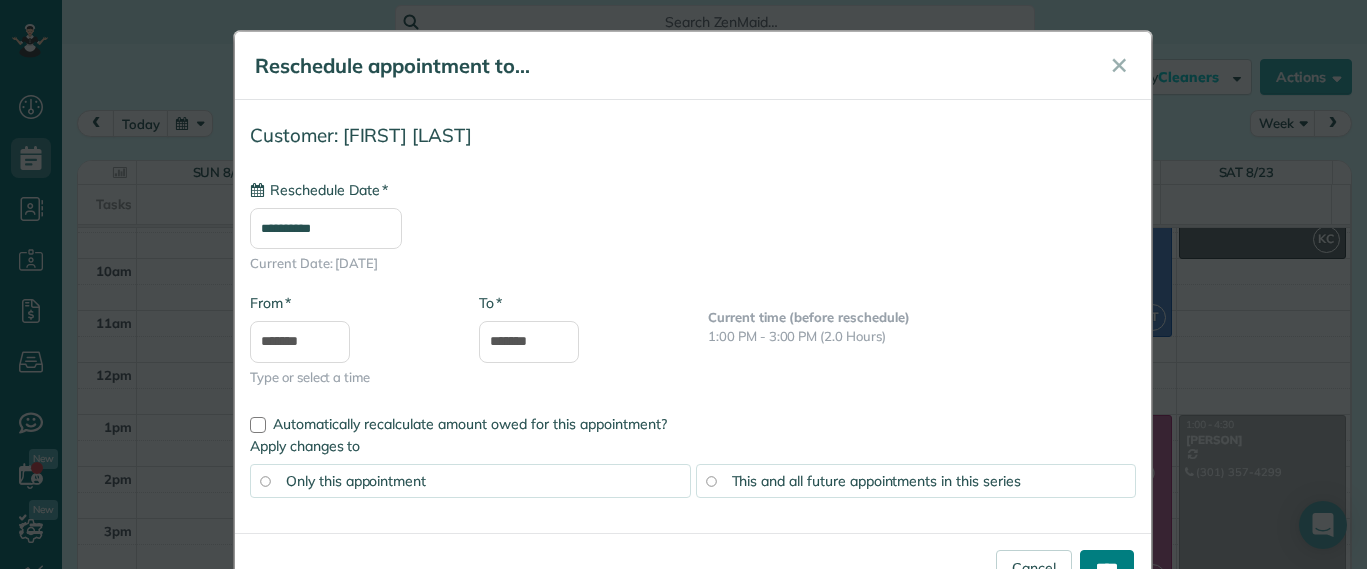 click on "****" at bounding box center [1107, 568] 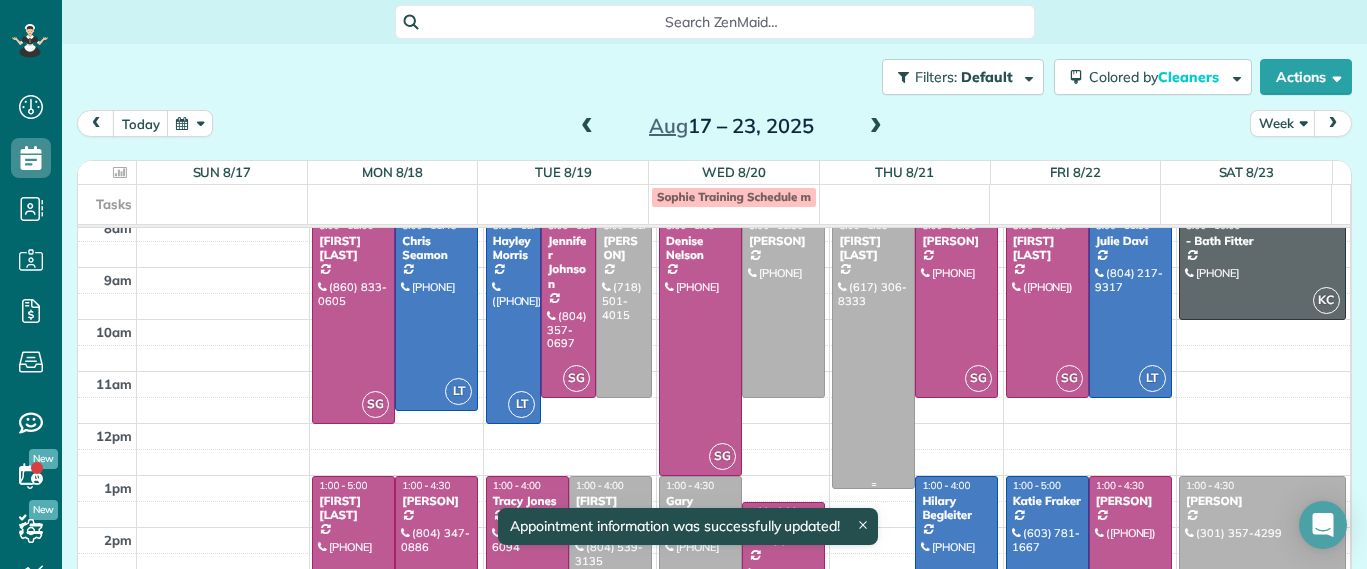 scroll, scrollTop: 125, scrollLeft: 0, axis: vertical 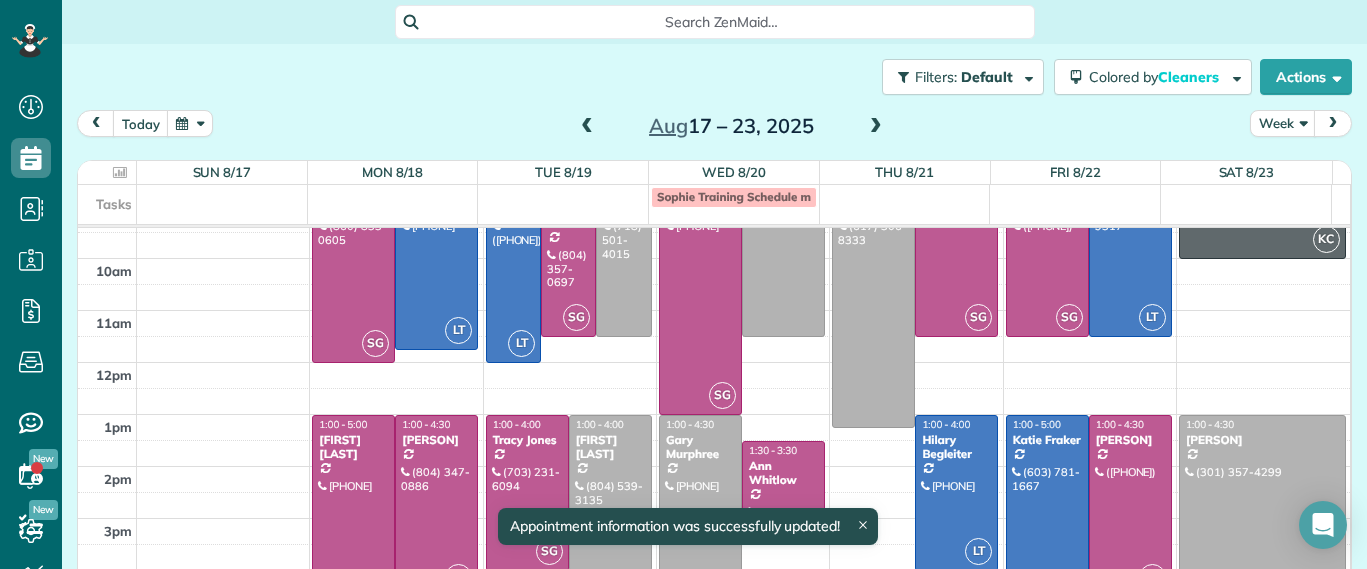 click at bounding box center (700, 506) 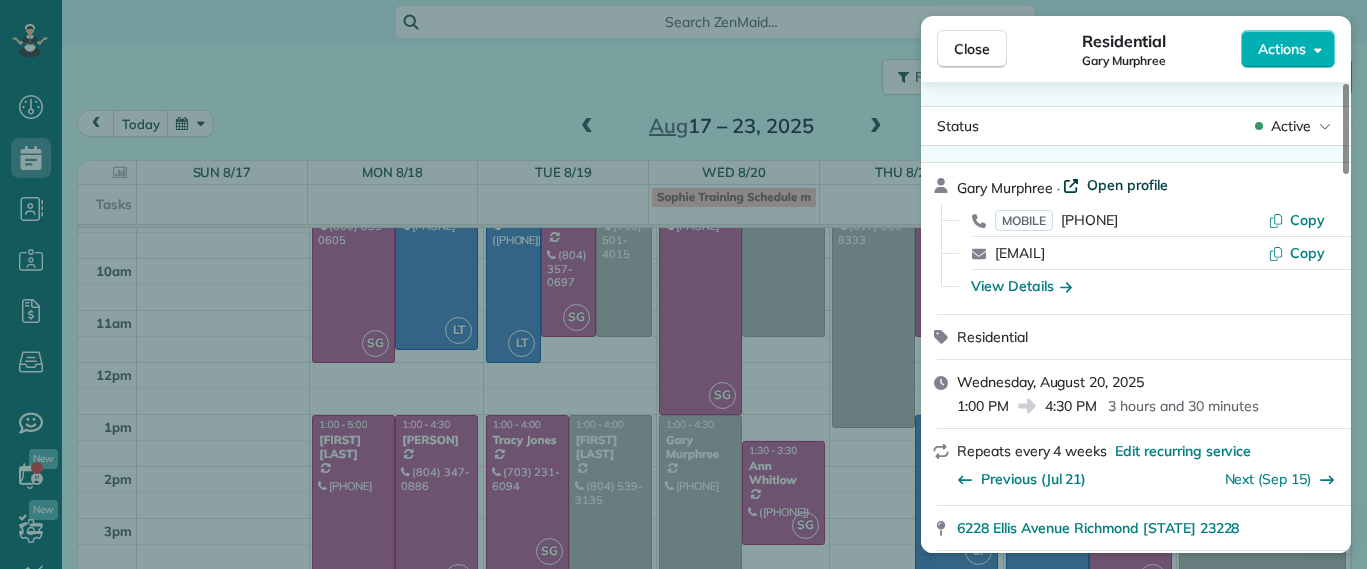 click on "Open profile" at bounding box center [1127, 185] 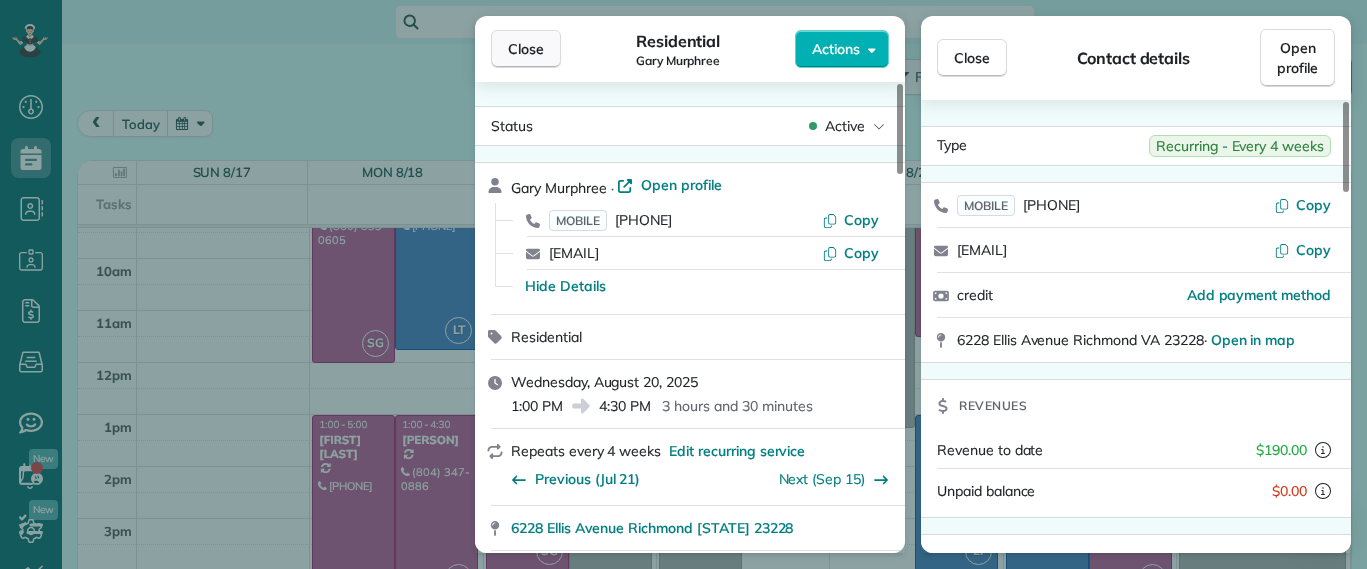click on "Close" at bounding box center (526, 49) 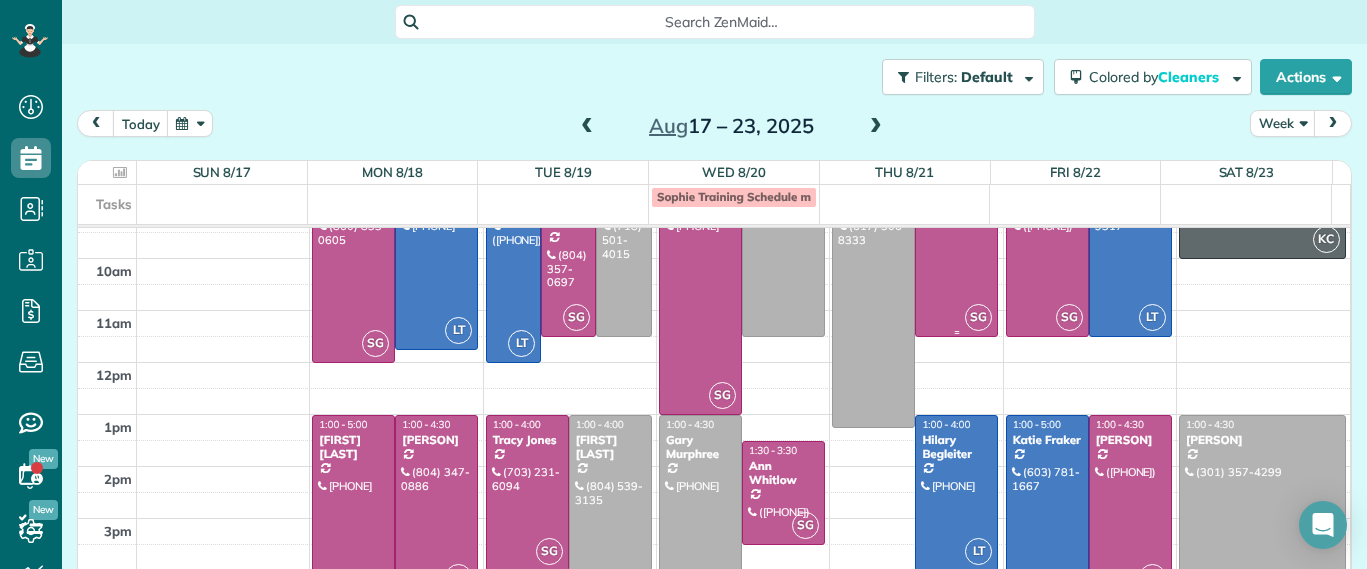 scroll, scrollTop: 204, scrollLeft: 0, axis: vertical 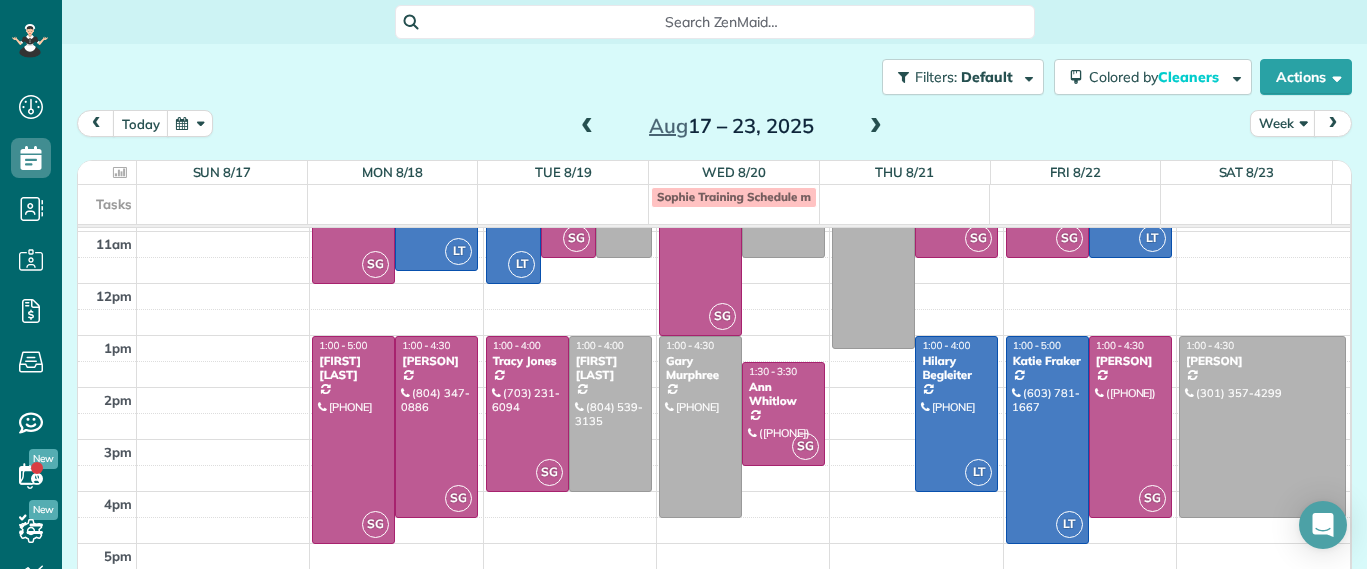 click at bounding box center [587, 127] 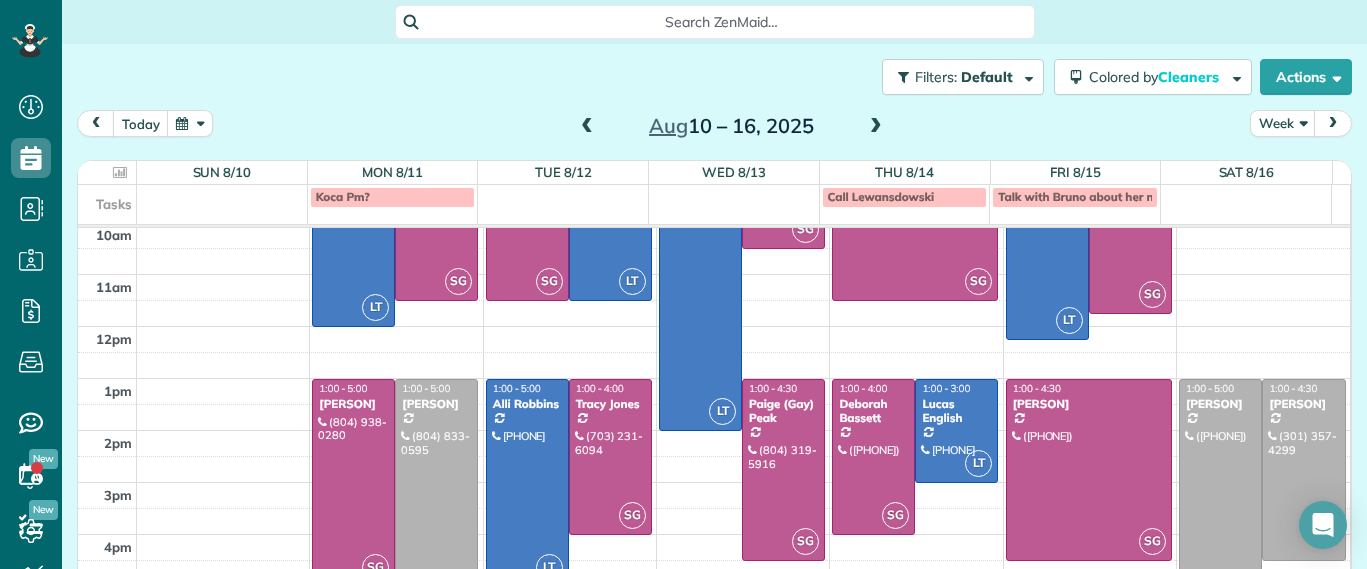 scroll, scrollTop: 224, scrollLeft: 0, axis: vertical 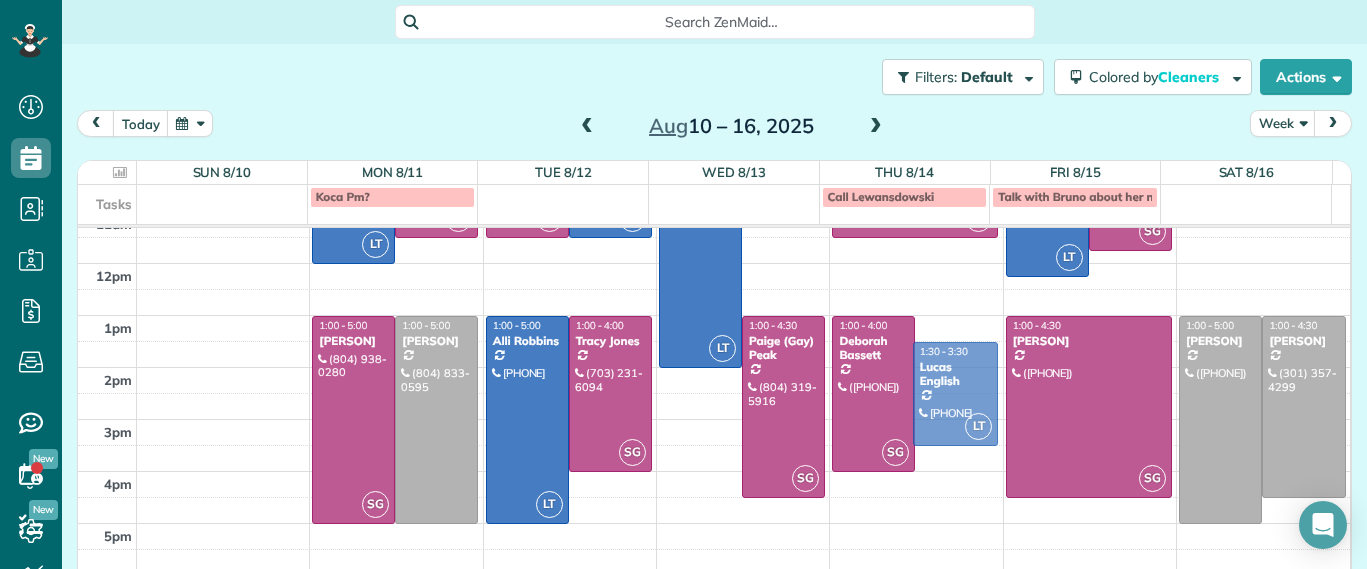 drag, startPoint x: 939, startPoint y: 348, endPoint x: 942, endPoint y: 371, distance: 23.194826 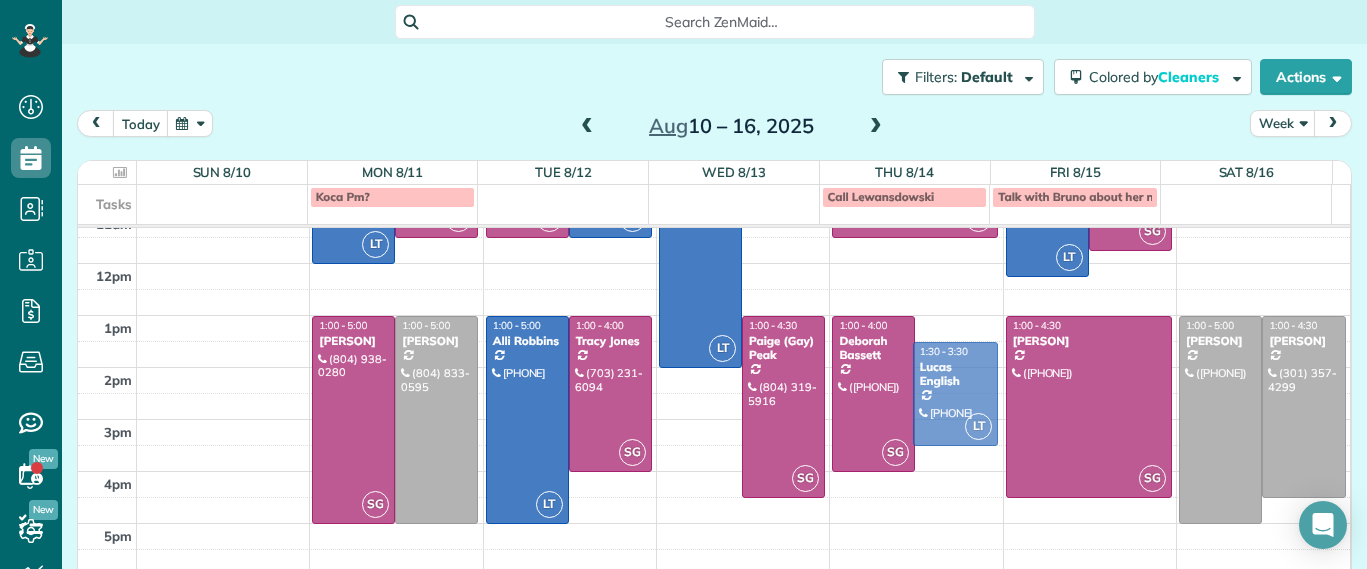 scroll, scrollTop: 204, scrollLeft: 0, axis: vertical 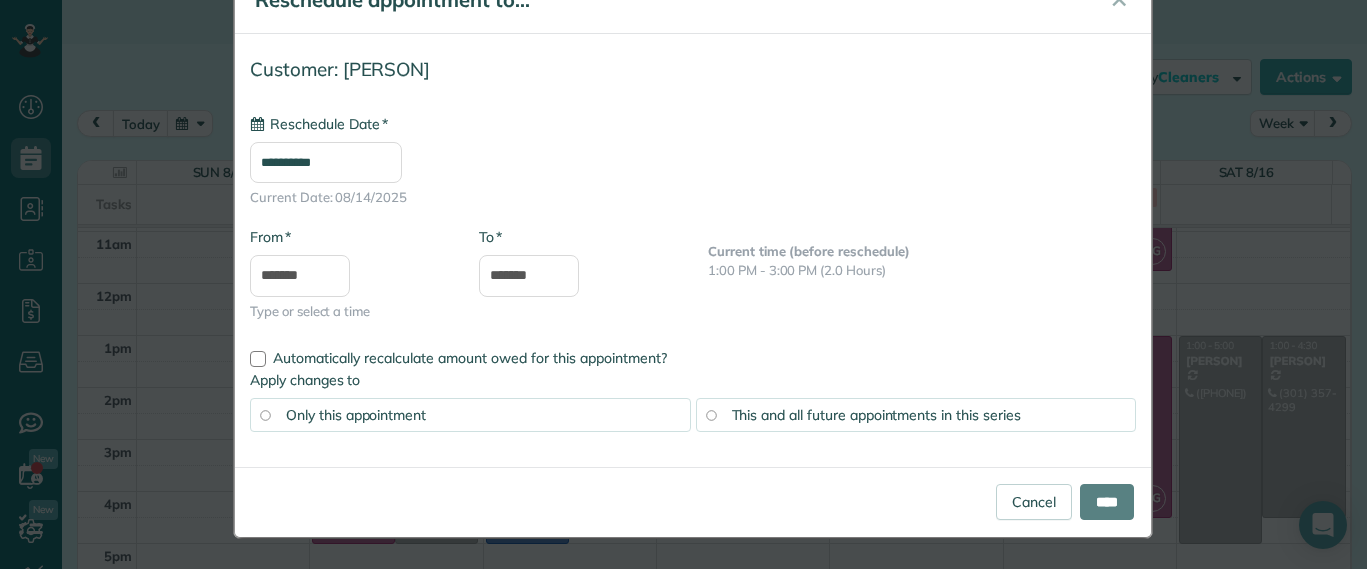 type on "**********" 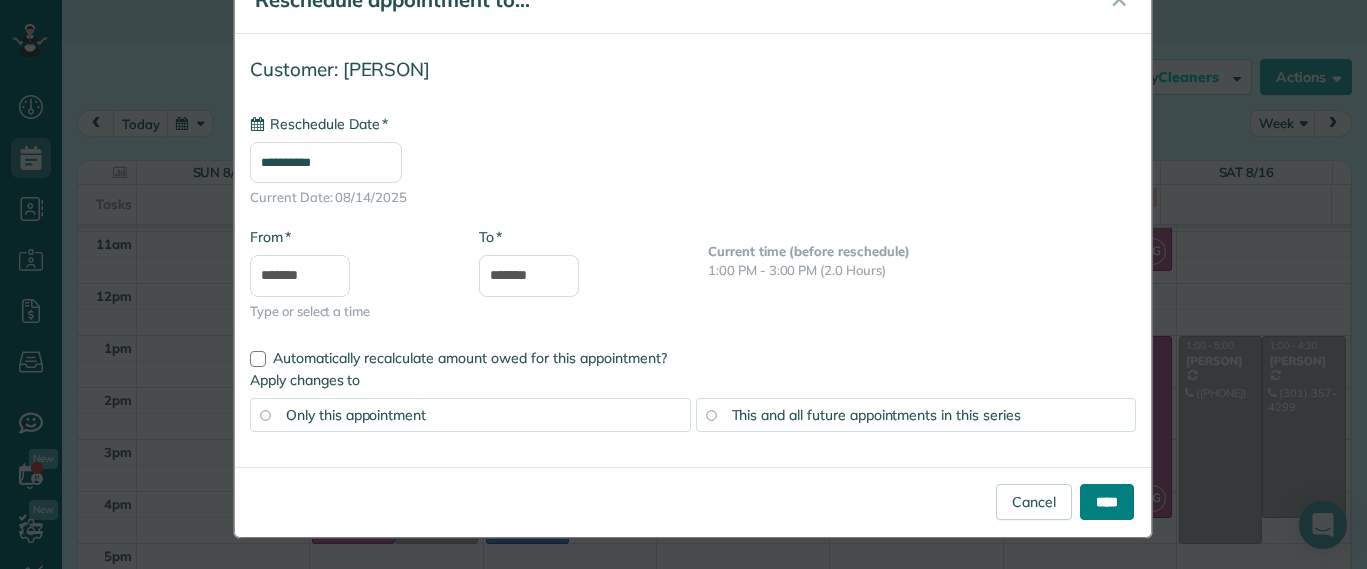 click on "****" at bounding box center [1107, 502] 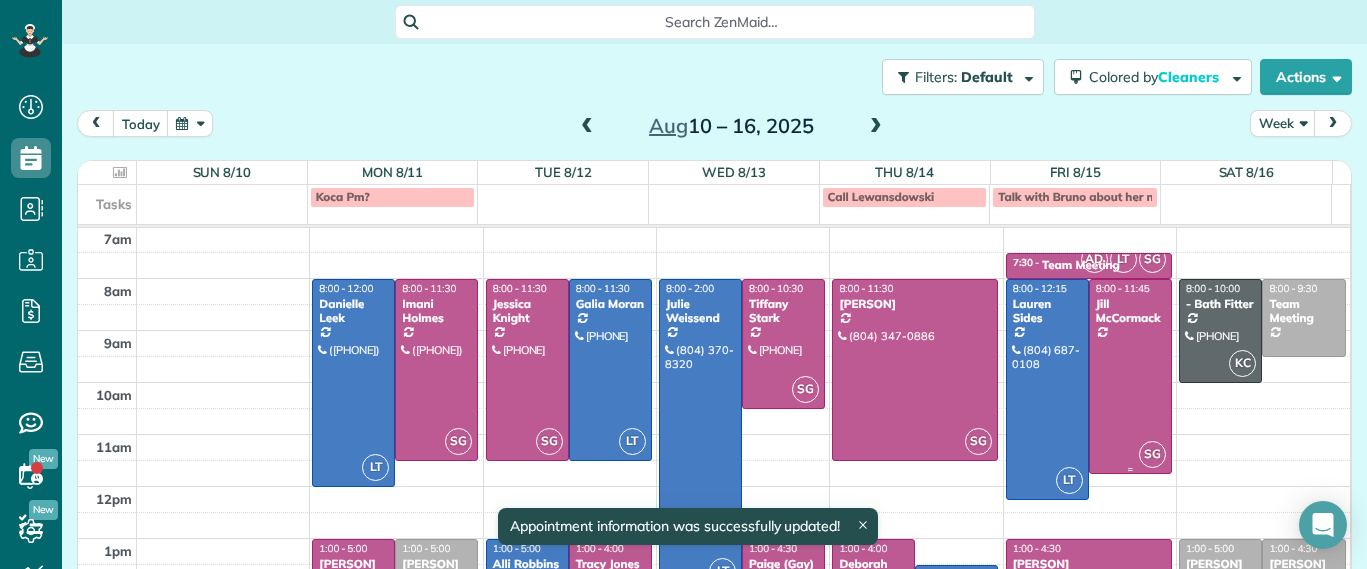 scroll, scrollTop: 0, scrollLeft: 0, axis: both 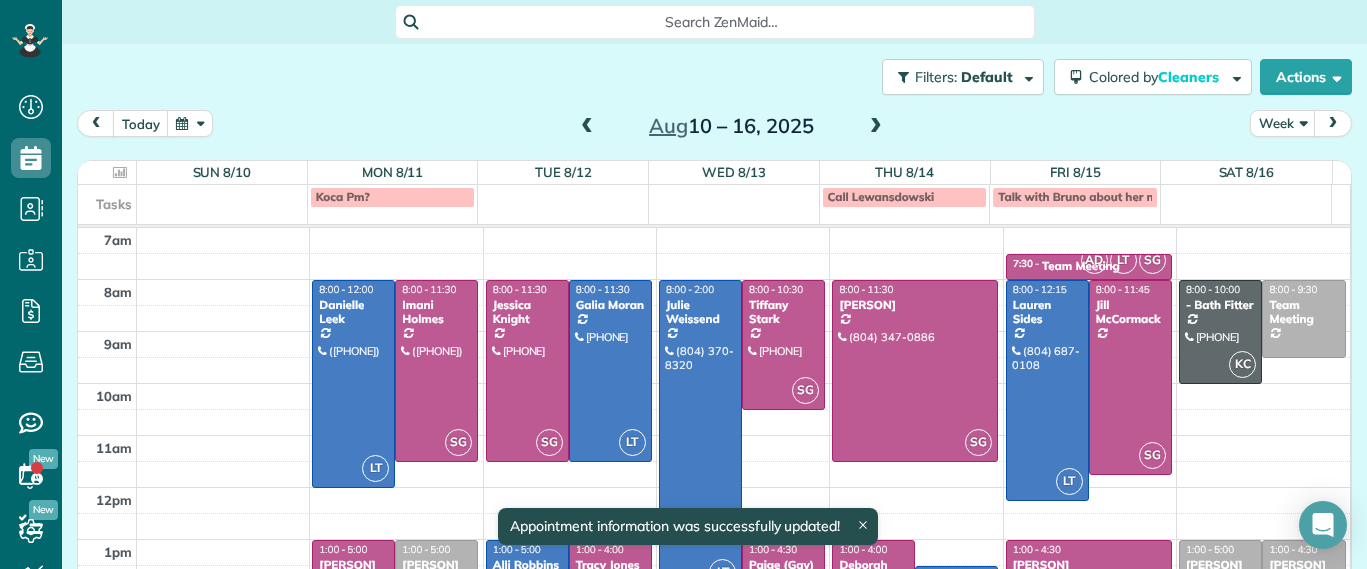 click on "Tasks   Koca Pm?   Call Lewansdowski   Talk with Bruno about her new address" at bounding box center [705, 204] 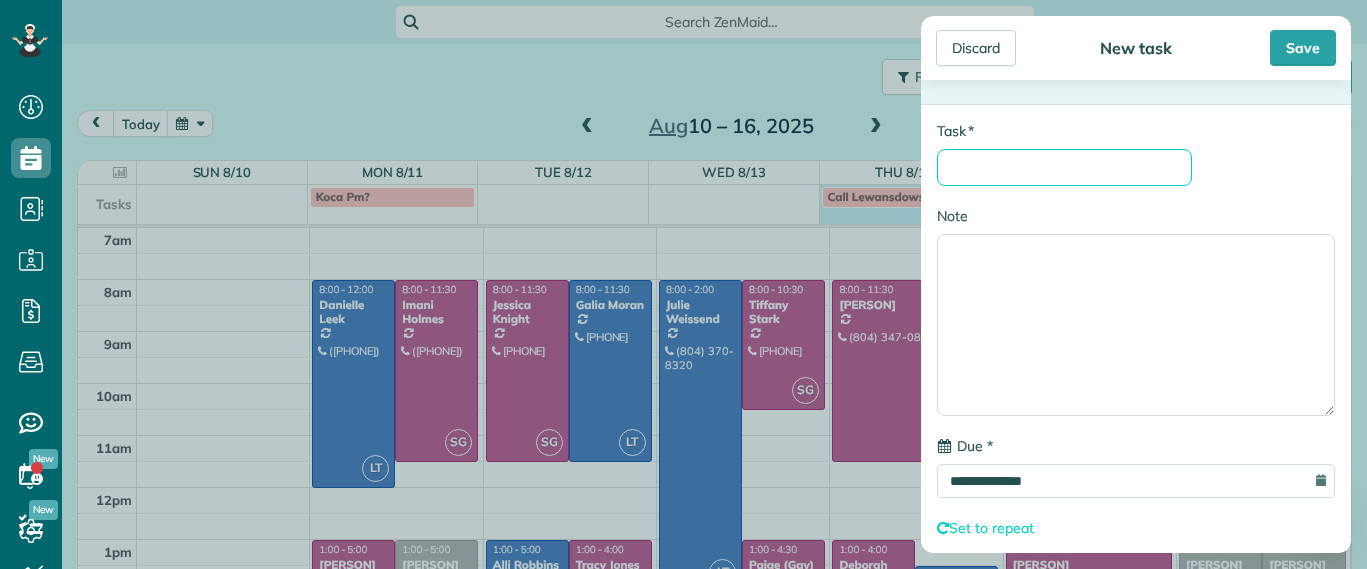 click on "*  Task" at bounding box center (1064, 167) 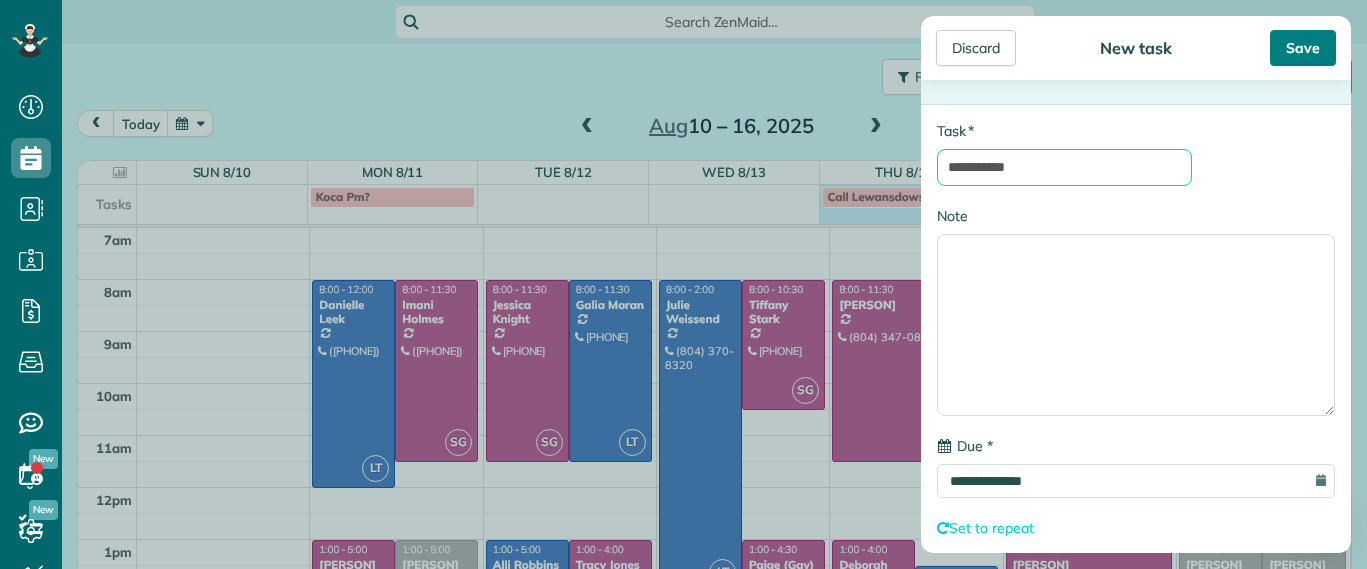 type on "**********" 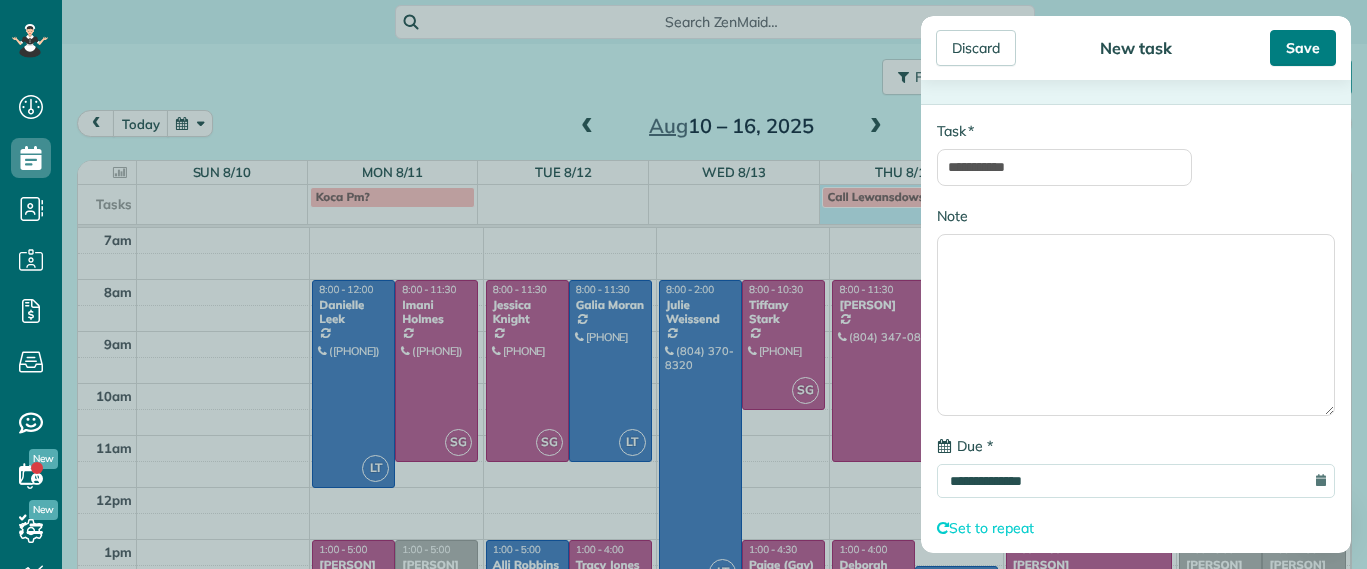 click on "Save" at bounding box center (1303, 48) 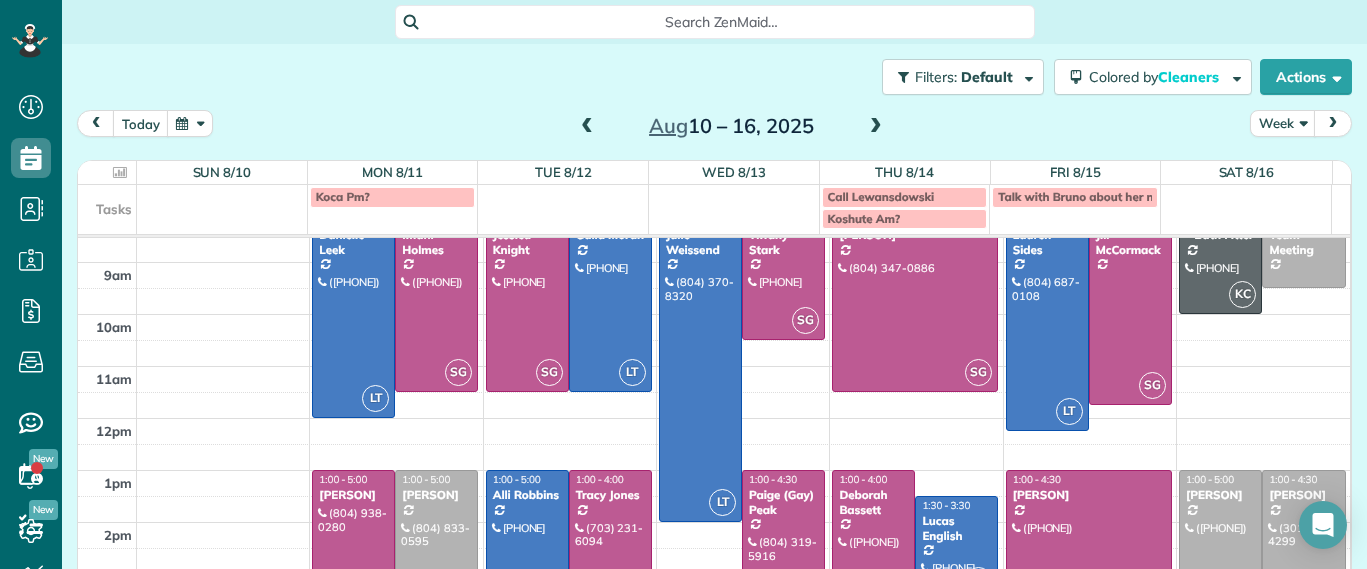 scroll, scrollTop: 0, scrollLeft: 0, axis: both 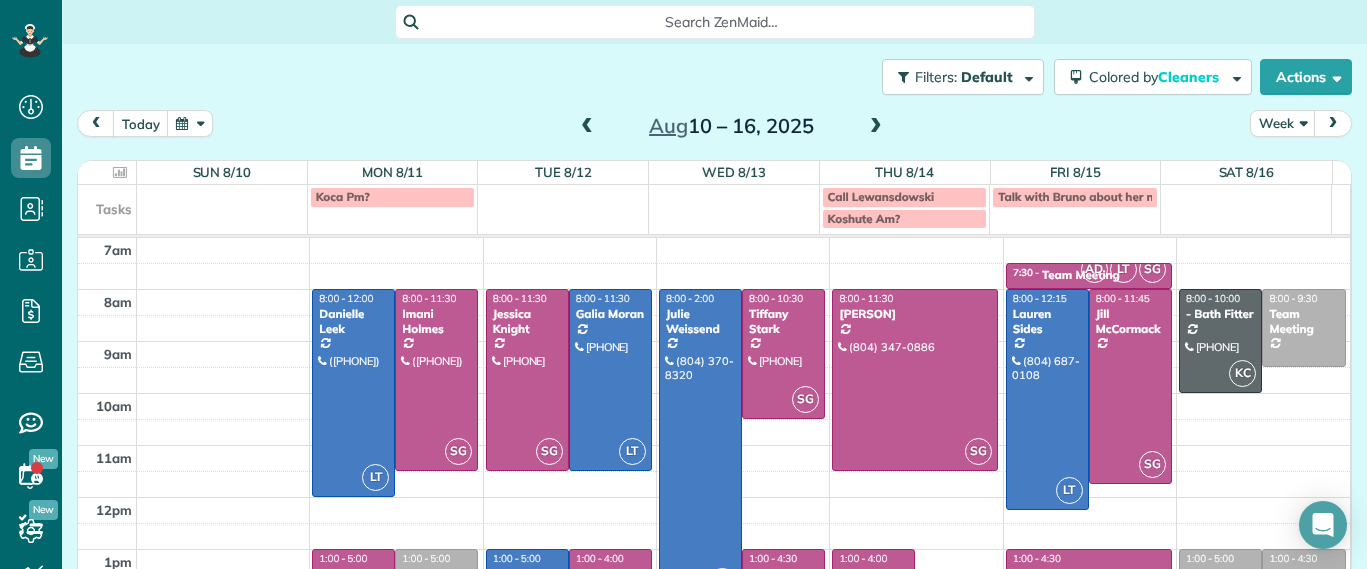 click at bounding box center [744, 302] 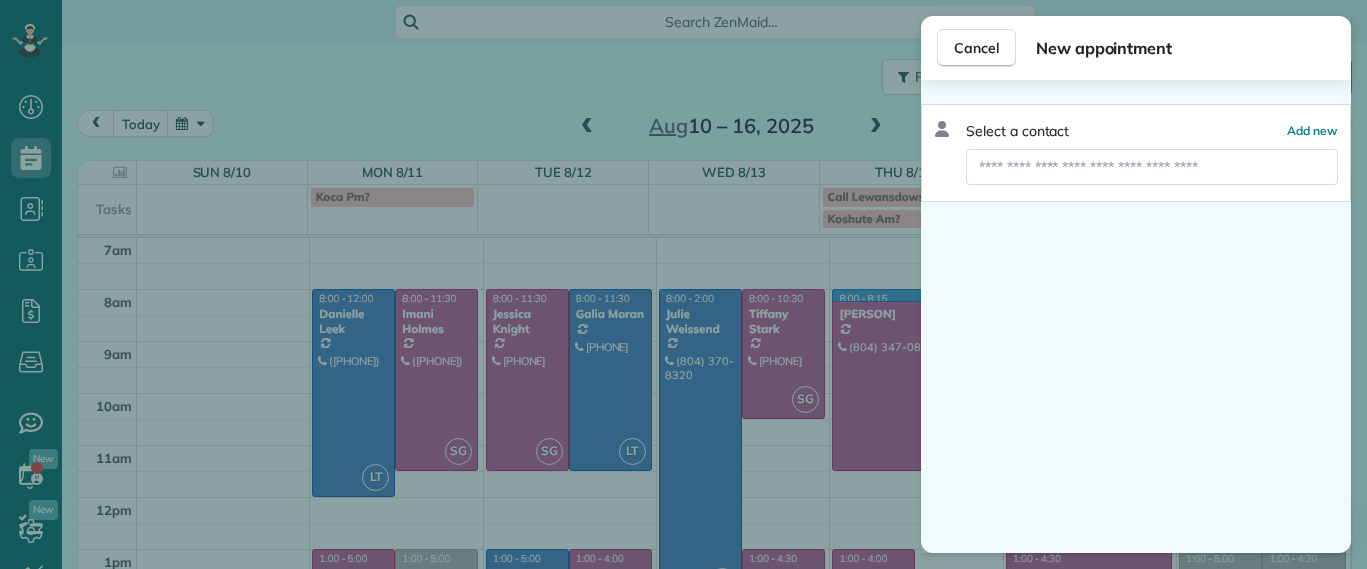 click on "Cancel New appointment Select a contact Add new" at bounding box center [683, 284] 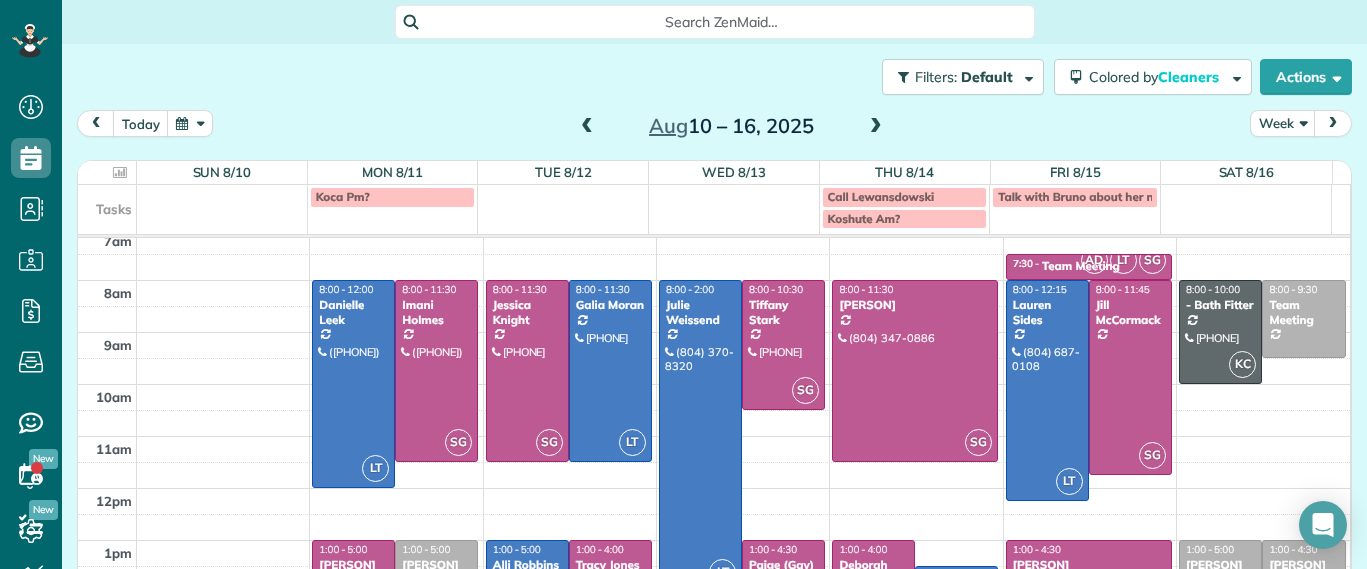 scroll, scrollTop: 0, scrollLeft: 0, axis: both 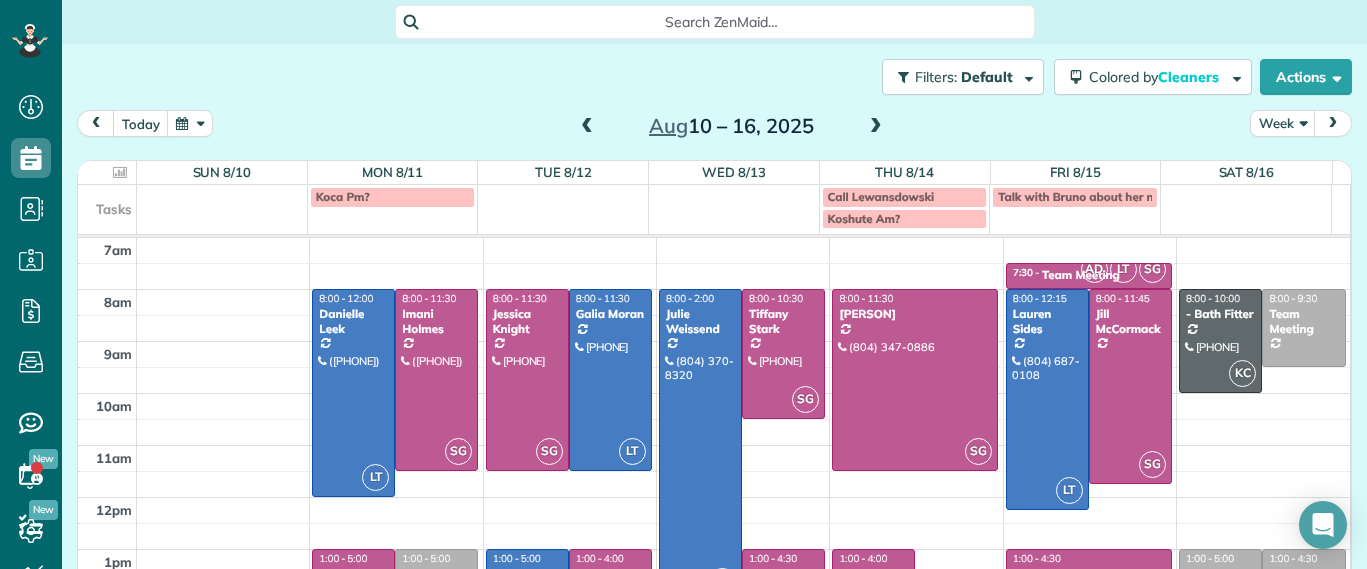 click at bounding box center [587, 127] 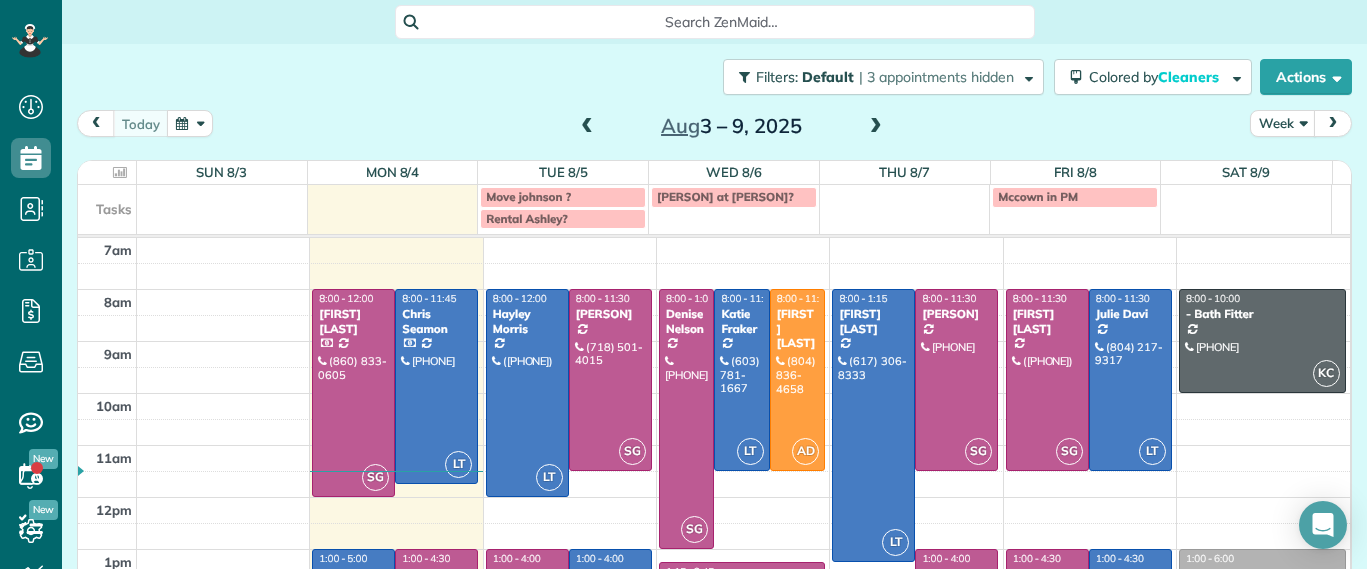 scroll, scrollTop: 234, scrollLeft: 0, axis: vertical 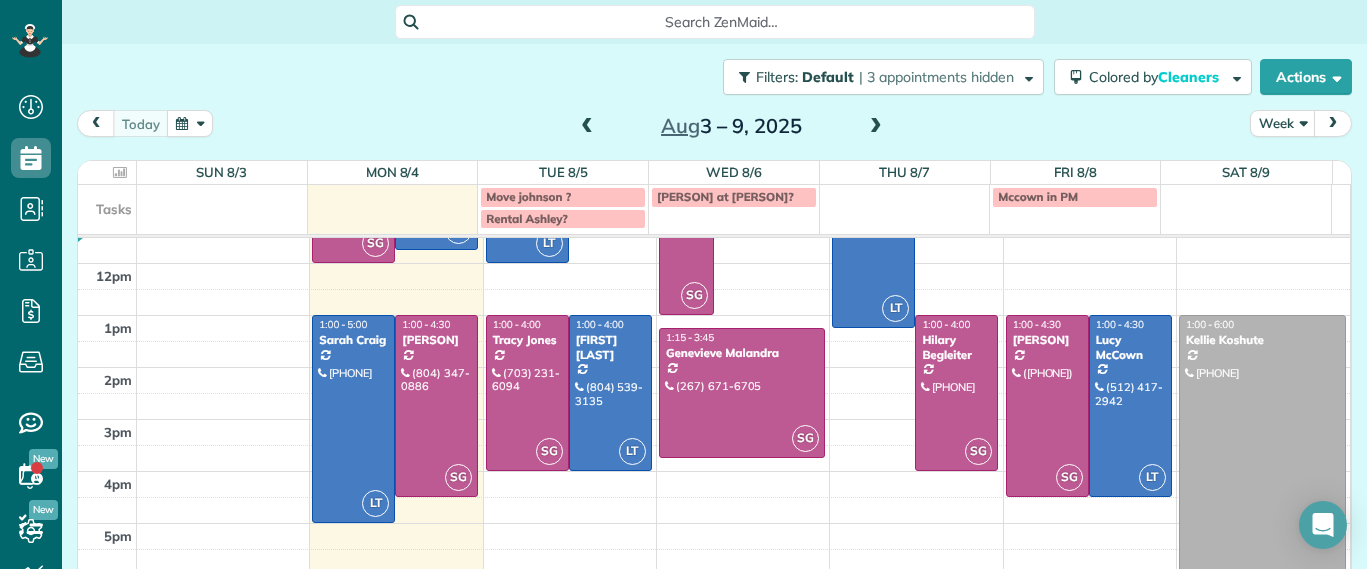 click at bounding box center [1262, 445] 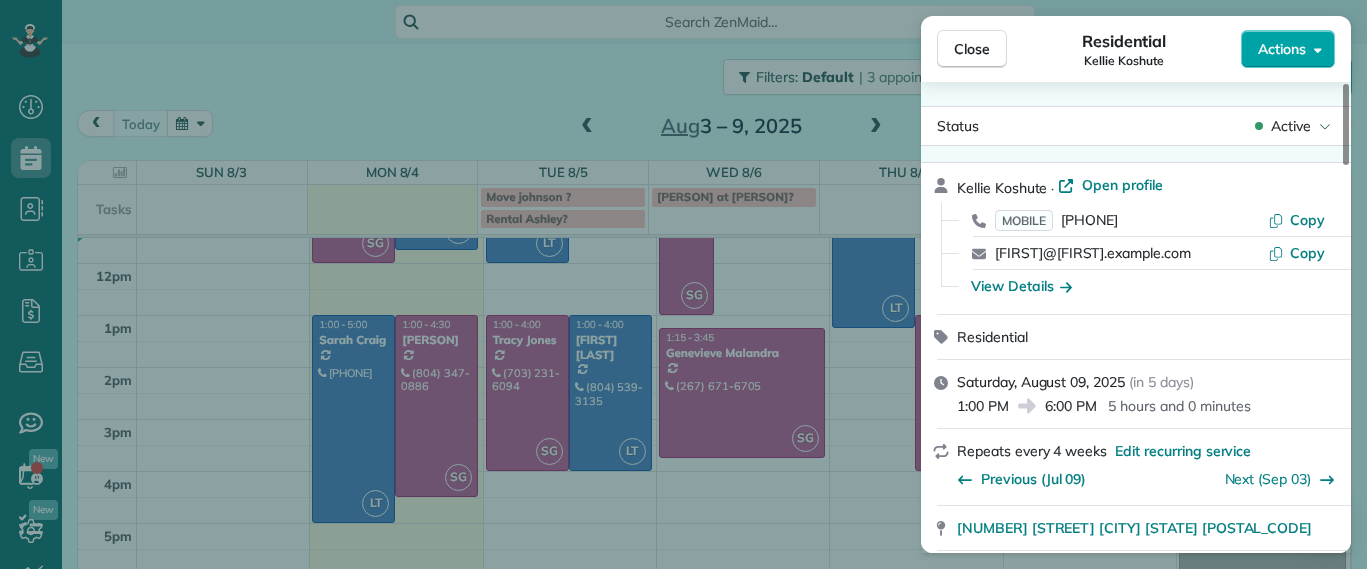 click on "Actions" at bounding box center [1282, 49] 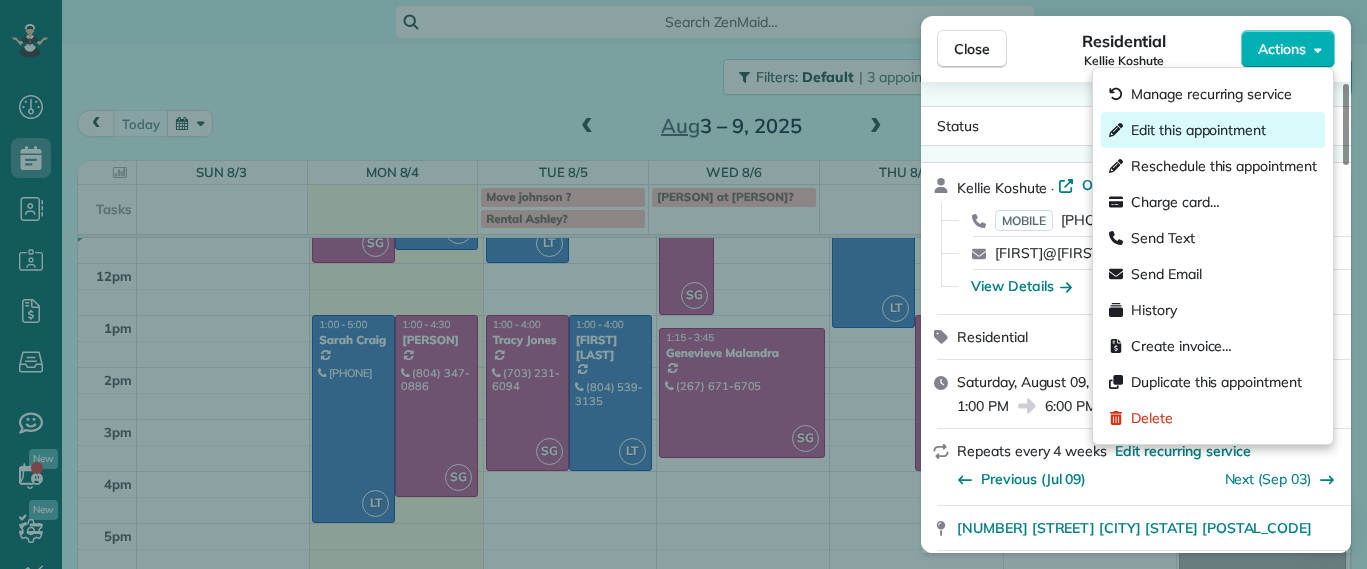 click on "Edit this appointment" at bounding box center [1198, 130] 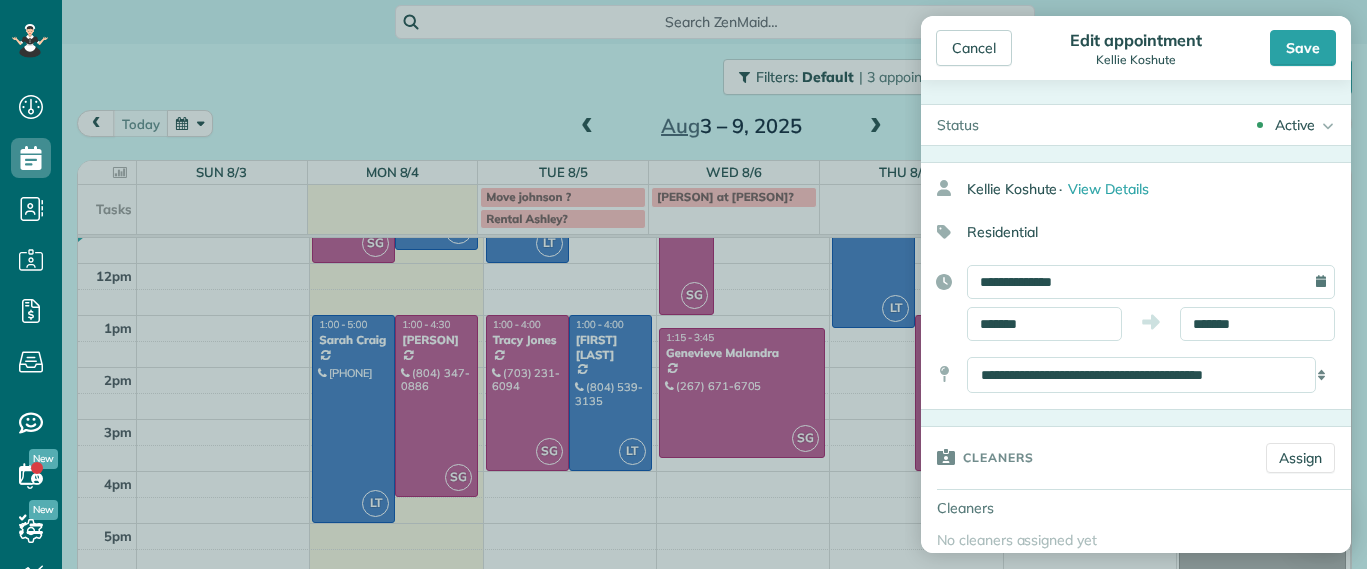 click on "**********" at bounding box center (1151, 282) 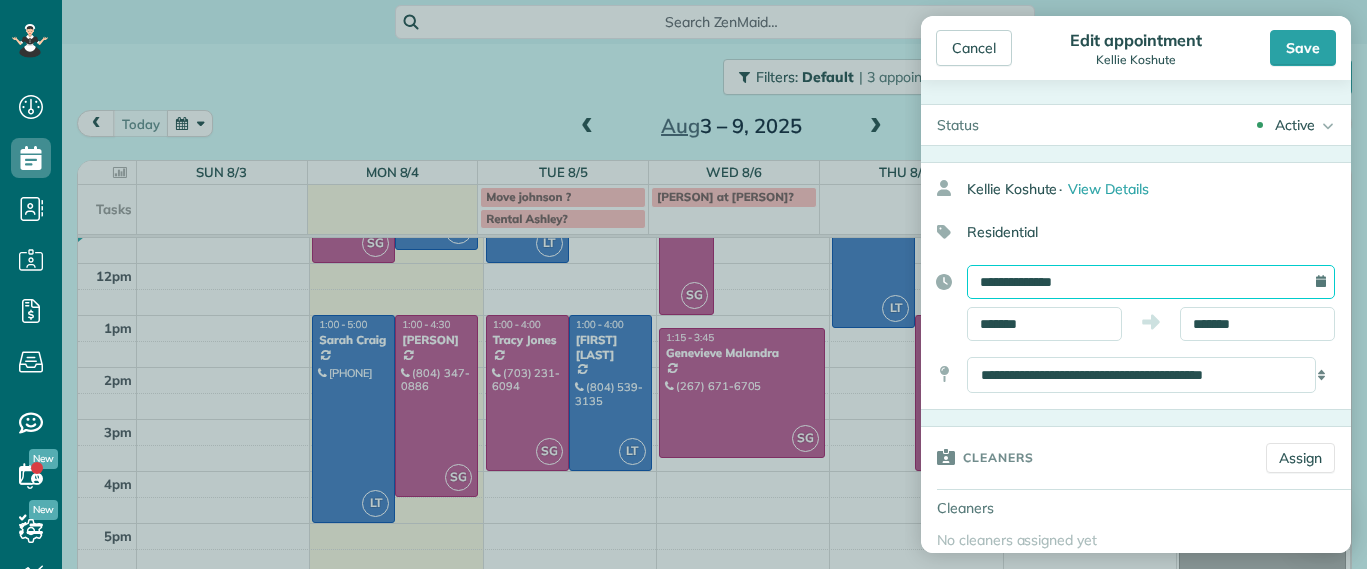 click on "**********" at bounding box center [1151, 282] 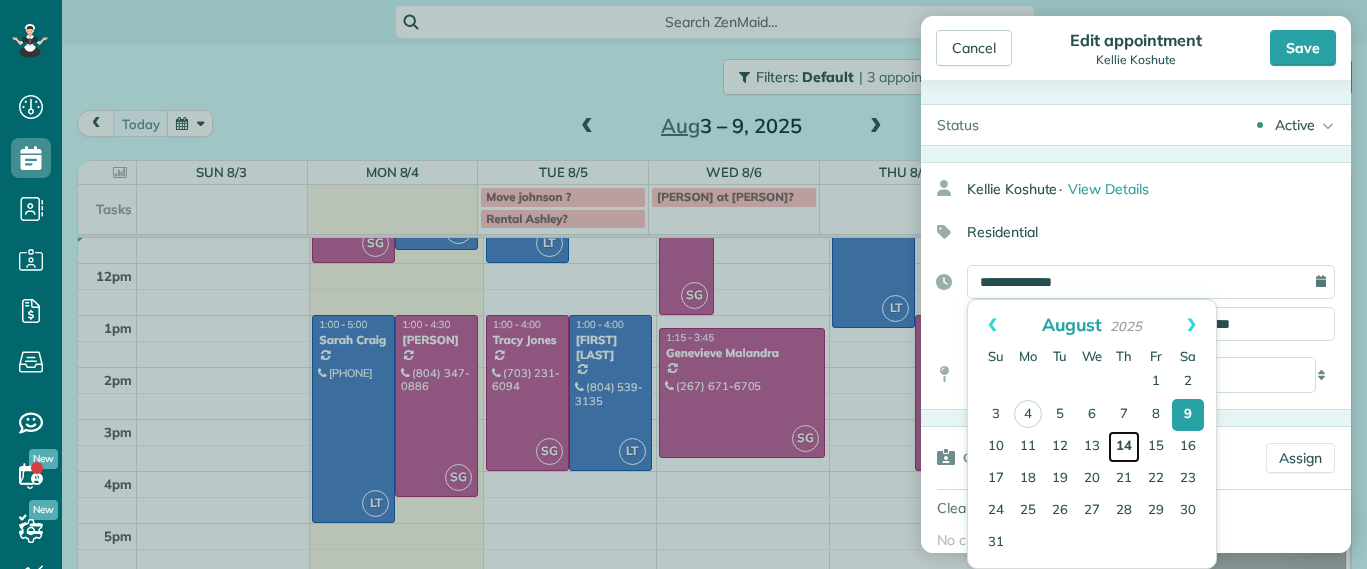 click on "14" at bounding box center (1124, 447) 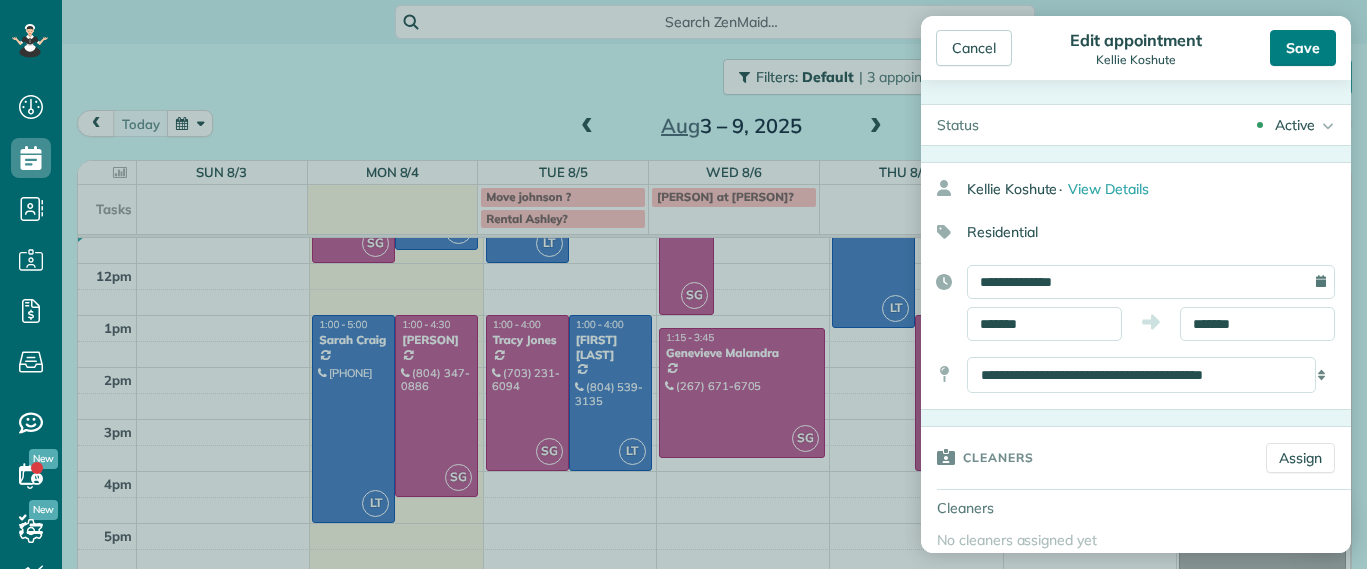click on "Save" at bounding box center (1303, 48) 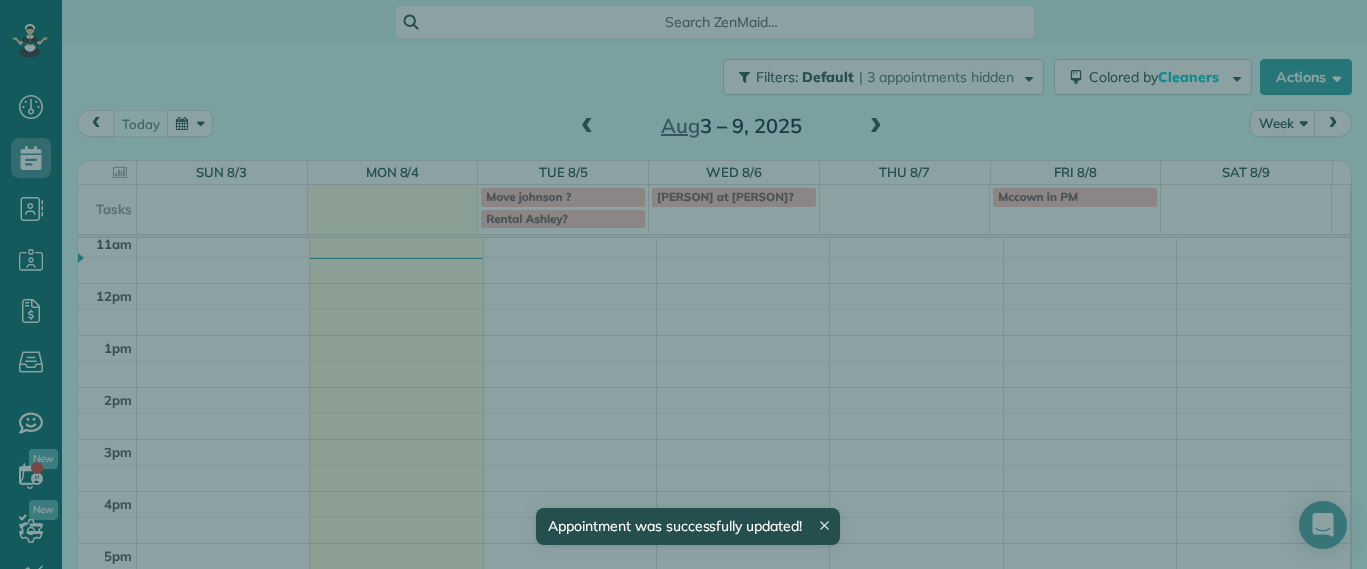 scroll, scrollTop: 214, scrollLeft: 0, axis: vertical 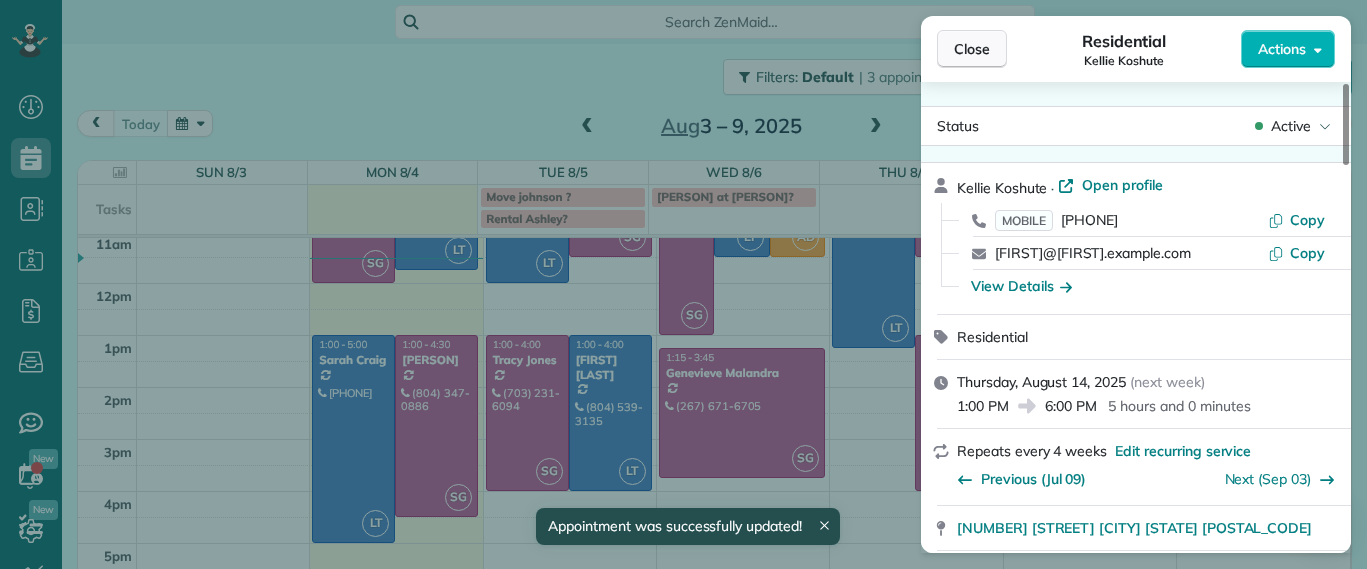 click on "Close" at bounding box center (972, 49) 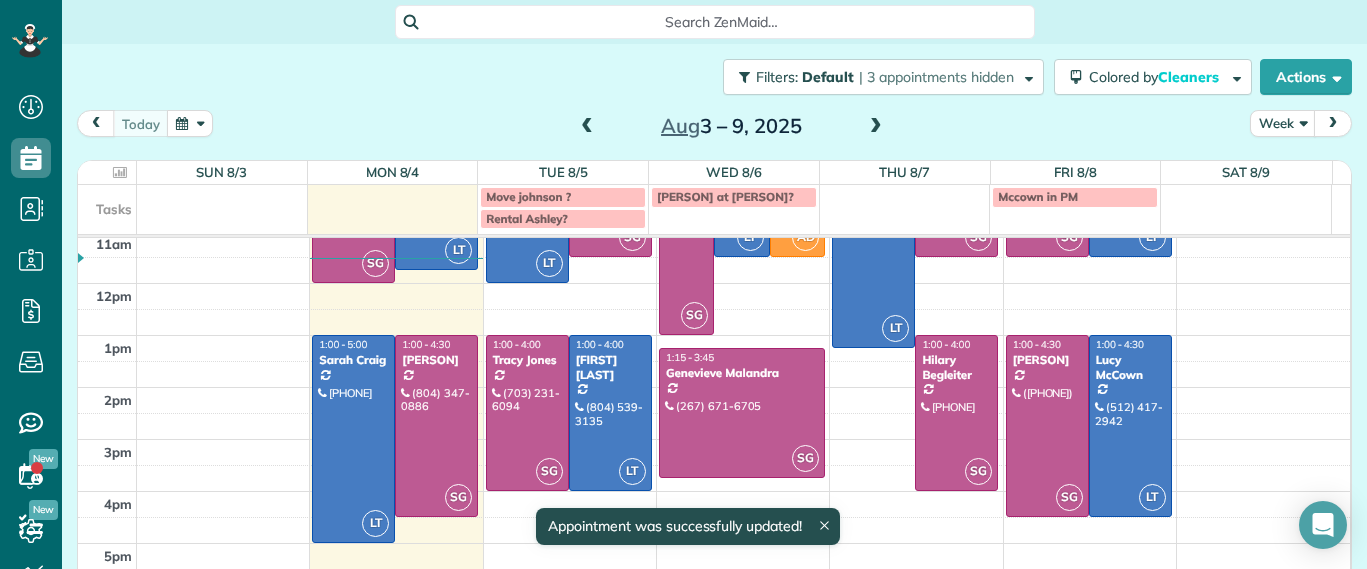 click at bounding box center [876, 127] 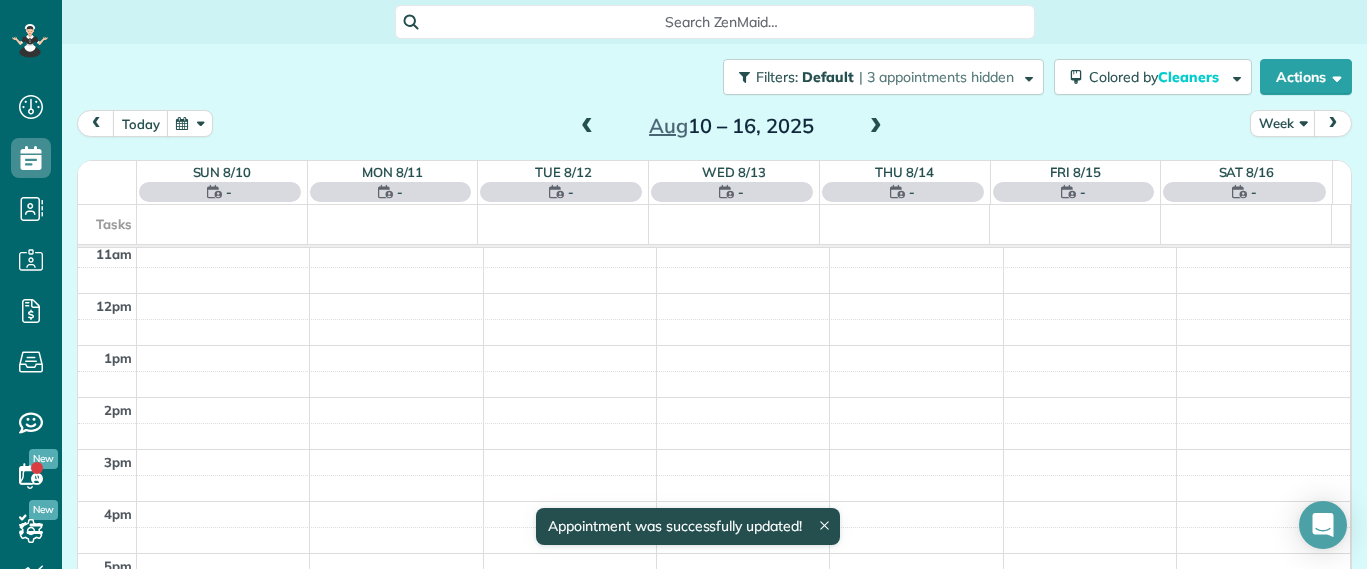 scroll, scrollTop: 0, scrollLeft: 0, axis: both 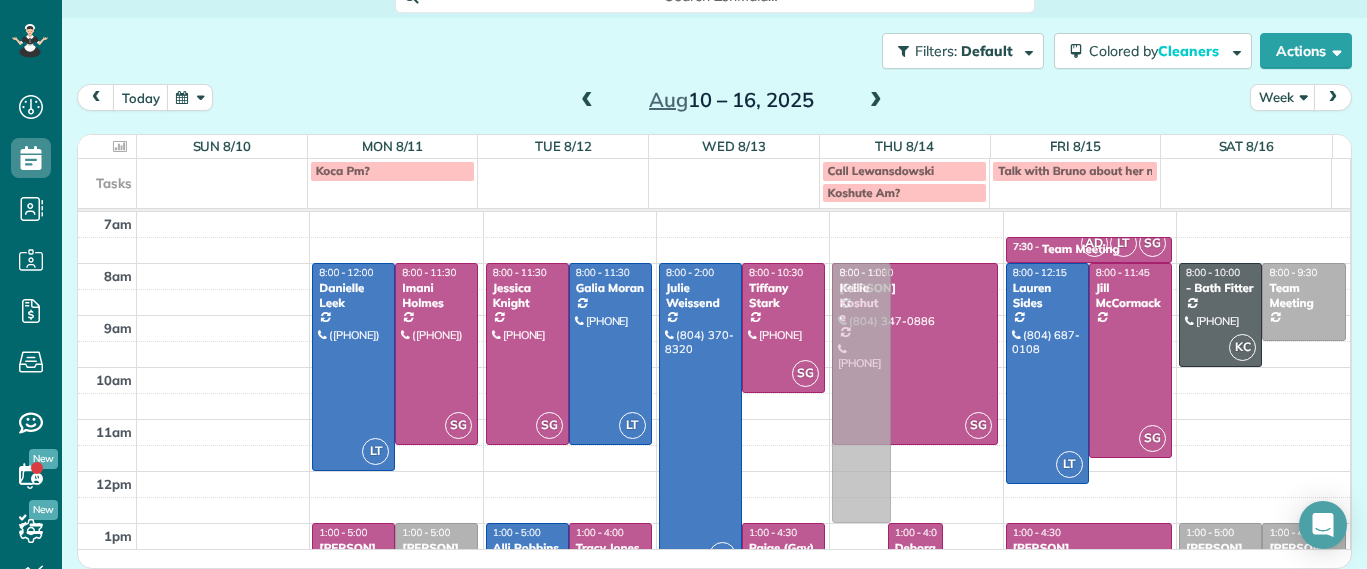 drag, startPoint x: 839, startPoint y: 477, endPoint x: 822, endPoint y: 219, distance: 258.55948 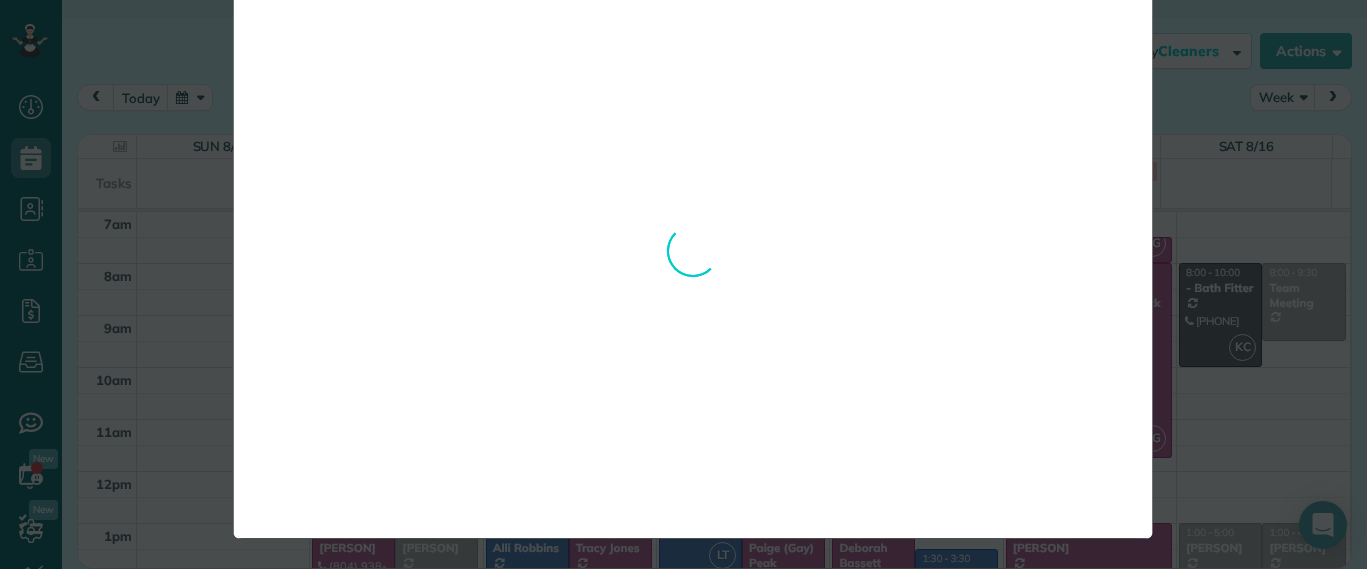 scroll, scrollTop: 0, scrollLeft: 0, axis: both 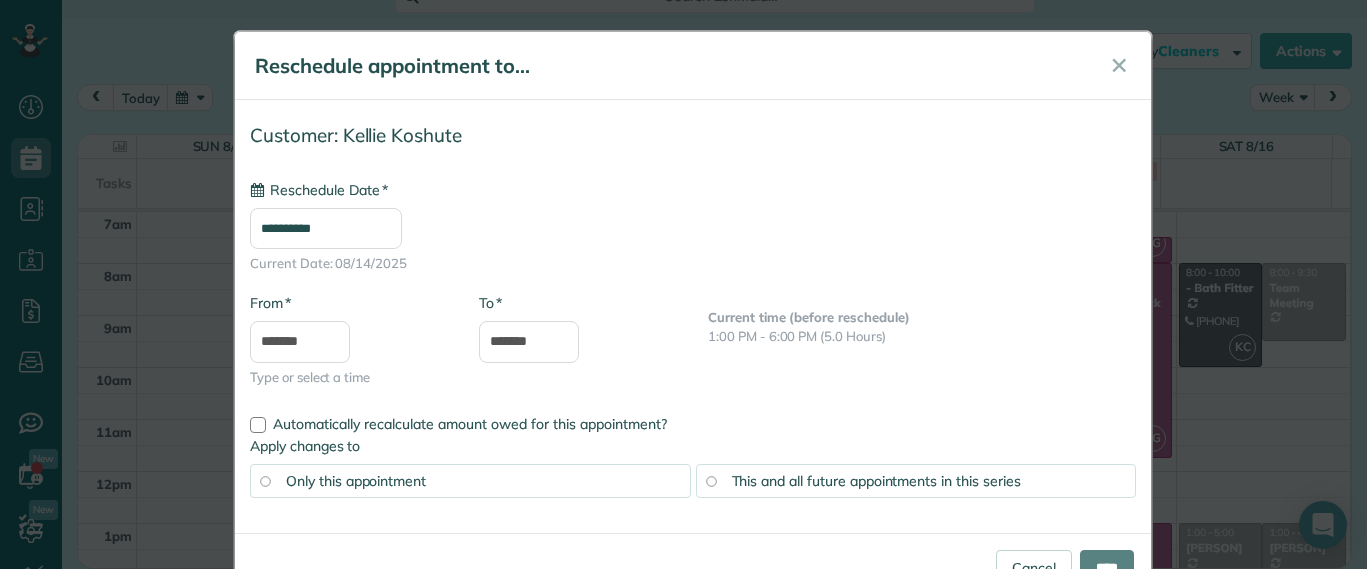 type on "**********" 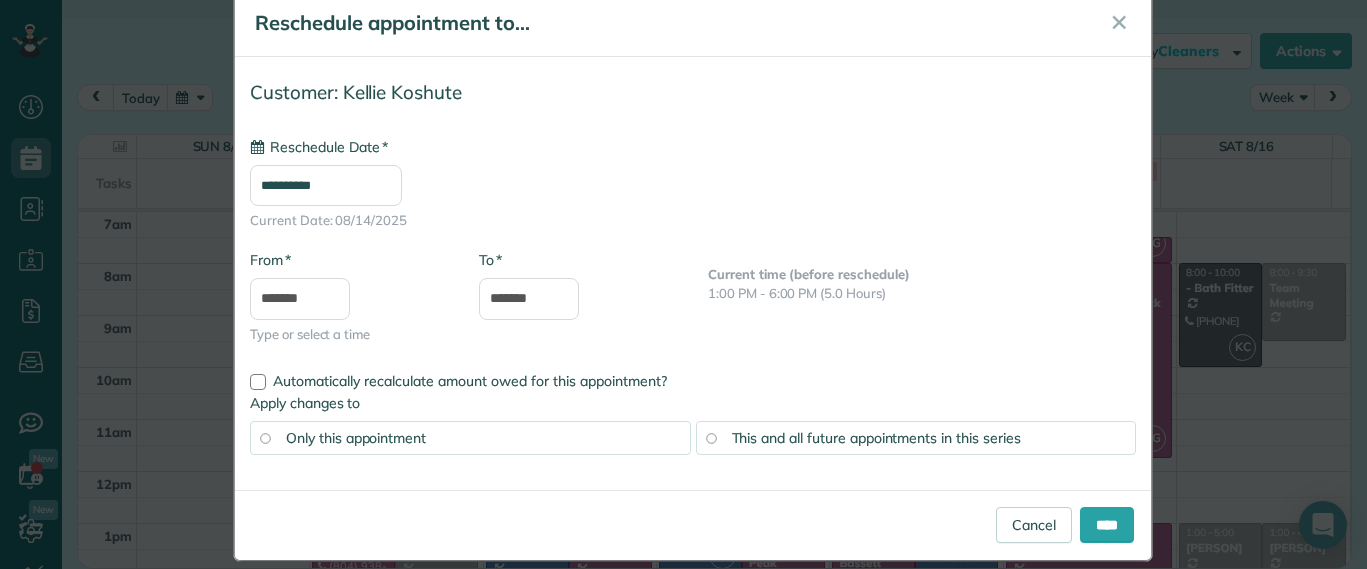 scroll, scrollTop: 66, scrollLeft: 0, axis: vertical 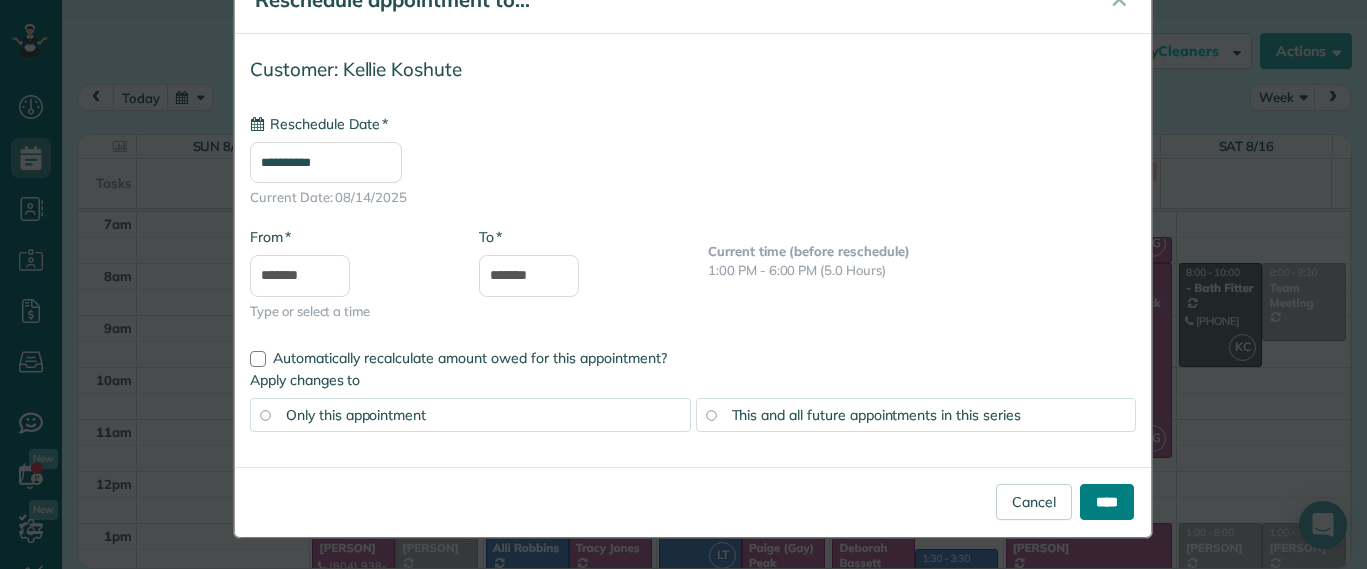click on "****" at bounding box center [1107, 502] 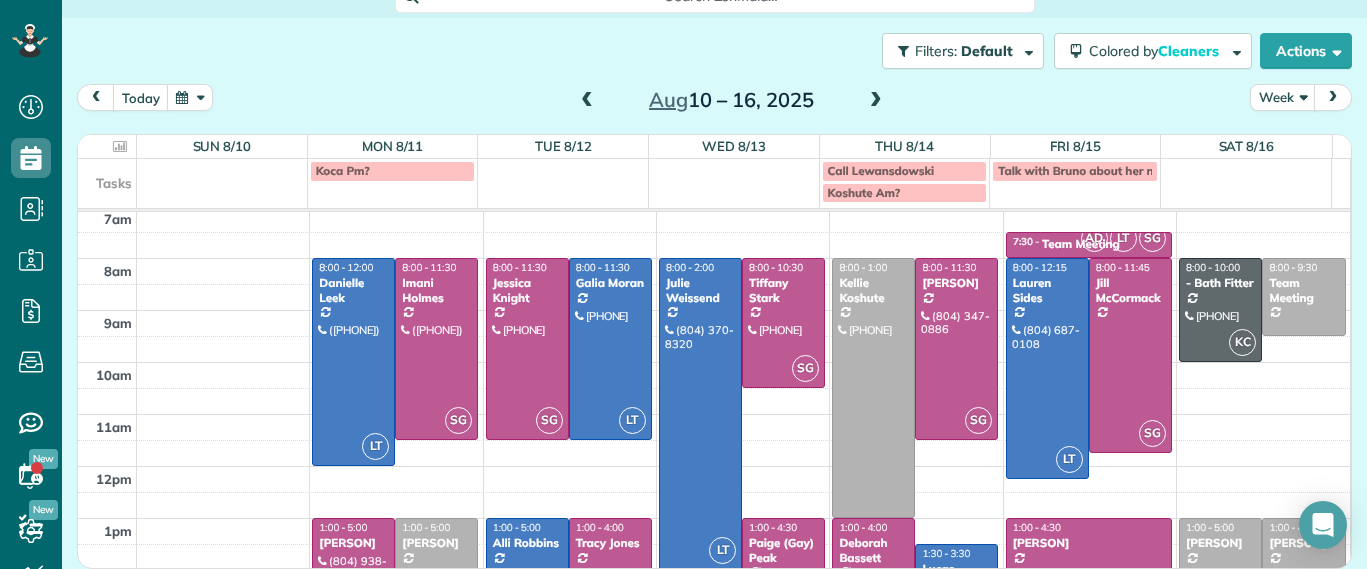 scroll, scrollTop: 0, scrollLeft: 0, axis: both 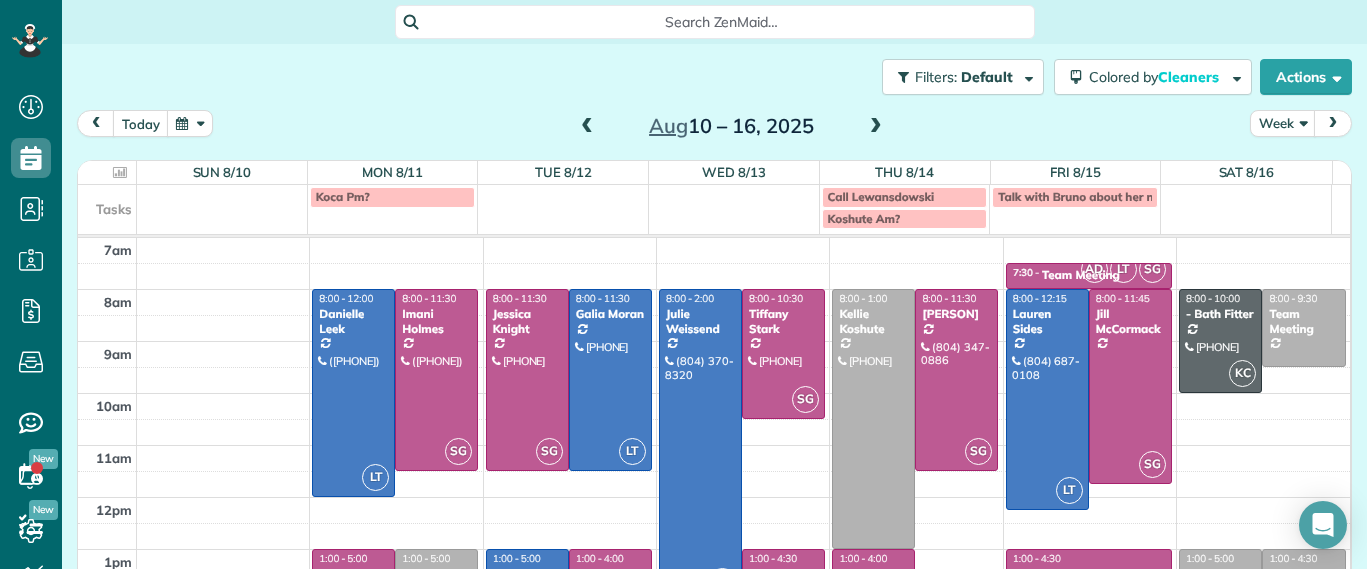 click at bounding box center [587, 127] 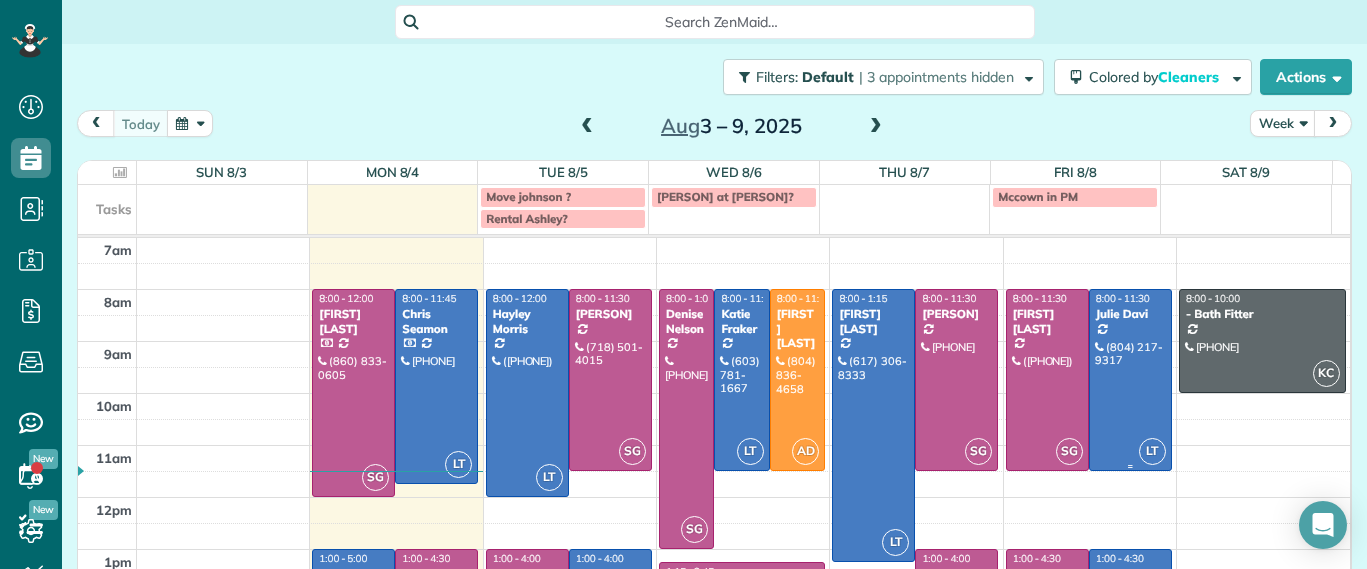 scroll, scrollTop: 125, scrollLeft: 0, axis: vertical 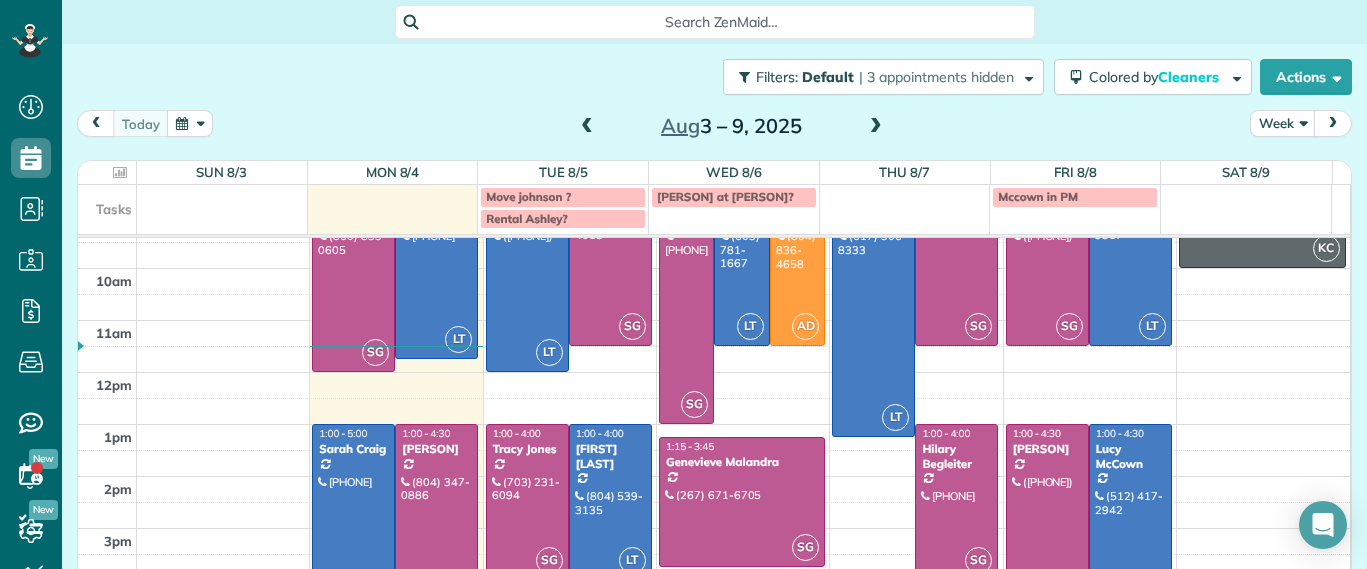 click at bounding box center [876, 127] 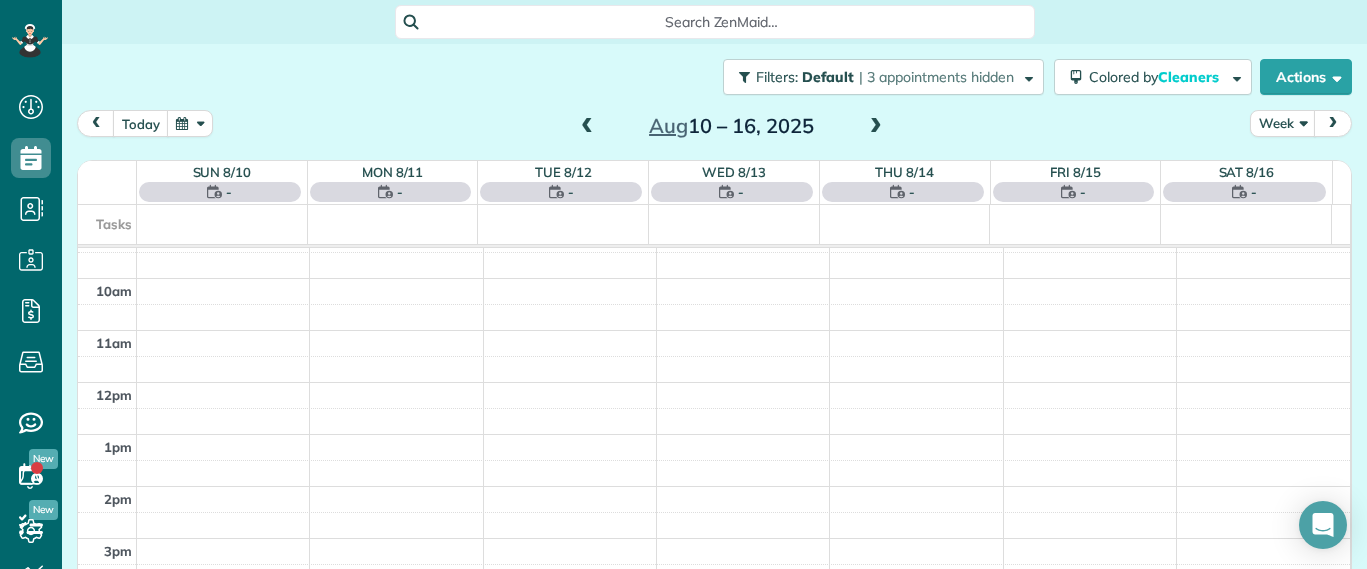 scroll, scrollTop: 0, scrollLeft: 0, axis: both 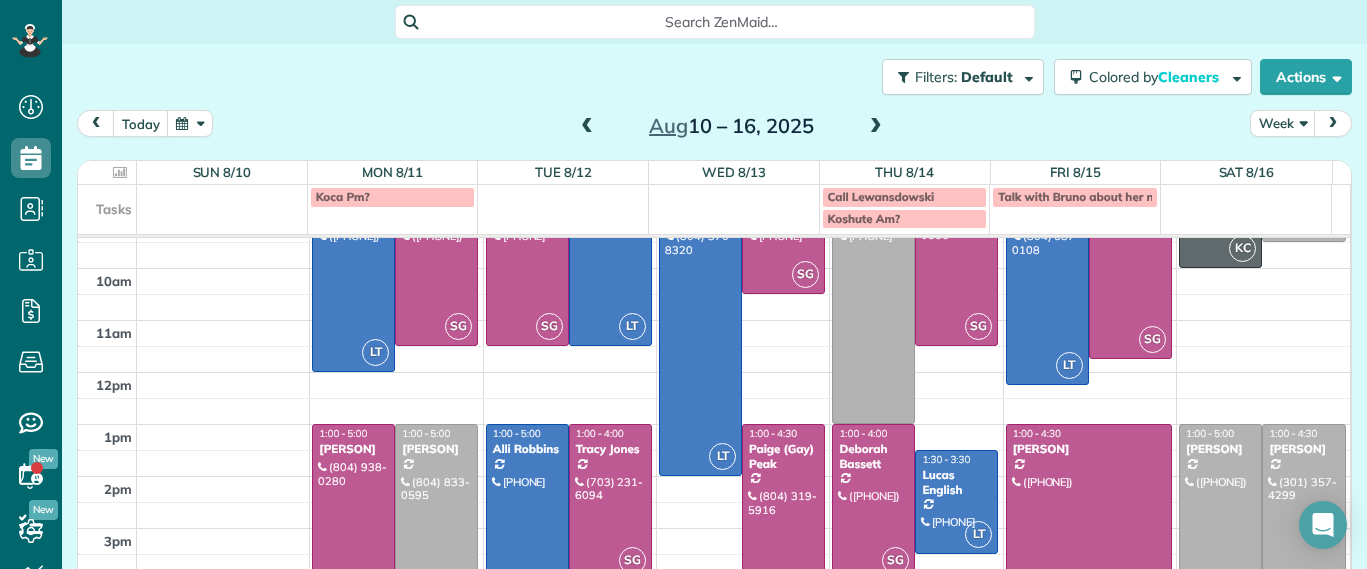 click at bounding box center [436, 528] 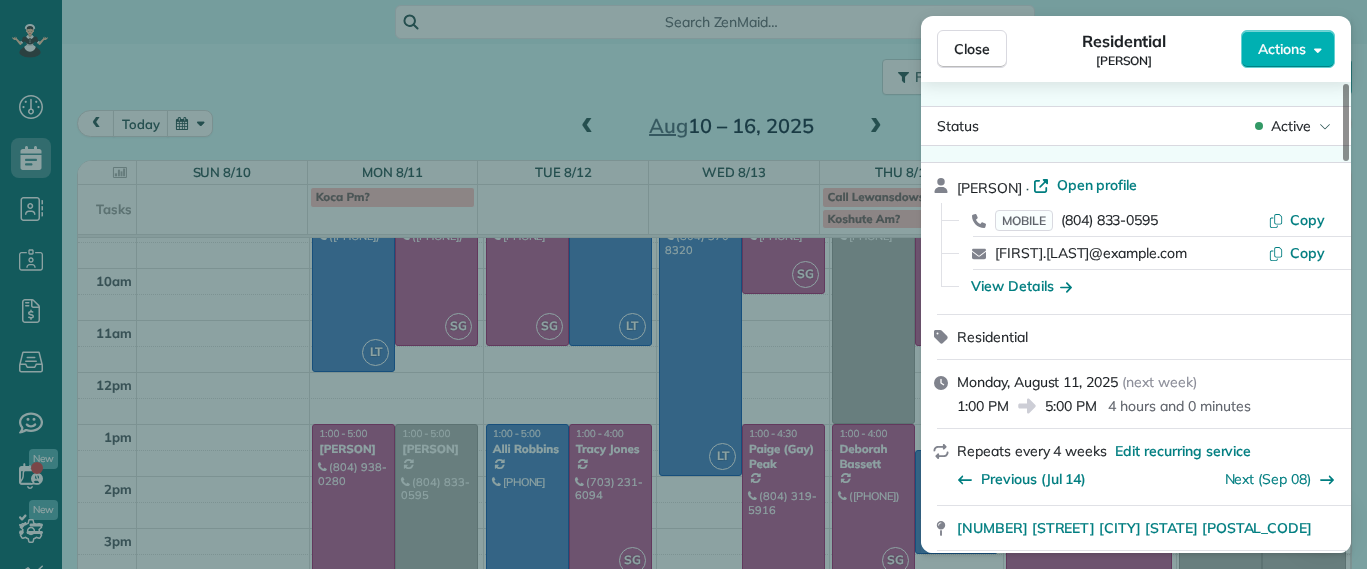 click on "Close Residential Hannah Koca Actions Status Active Hannah Koca · Open profile MOBILE (804) 833-0595 Copy hannah.koca@gmail.com Copy View Details Residential Monday, August 11, 2025 ( next week ) 1:00 PM 5:00 PM 4 hours and 0 minutes Repeats every 4 weeks Edit recurring service Previous (Jul 14) Next (Sep 08) 1620 Nottoway Avenue Richmond Virginia 23227 Service was not rated yet Setup ratings Cleaners Time in and out Assign Invite Cleaners No cleaners assigned yet Checklist Try Now Keep this appointment up to your standards. Stay on top of every detail, keep your cleaners organised, and your client happy. Assign a checklist Watch a 5 min demo Billing Billing actions Service Service Price (1x $208.00) $208.00 Add an item Overcharge $0.00 Discount $0.00 Coupon discount - Primary tax - Secondary tax - Total appointment price $208.00 Tips collected $0.00 Unpaid Mark as paid Total including tip $208.00 Get paid online in no-time! Send an invoice and reward your cleaners with tips Charge customer credit card - 2 5" at bounding box center [683, 284] 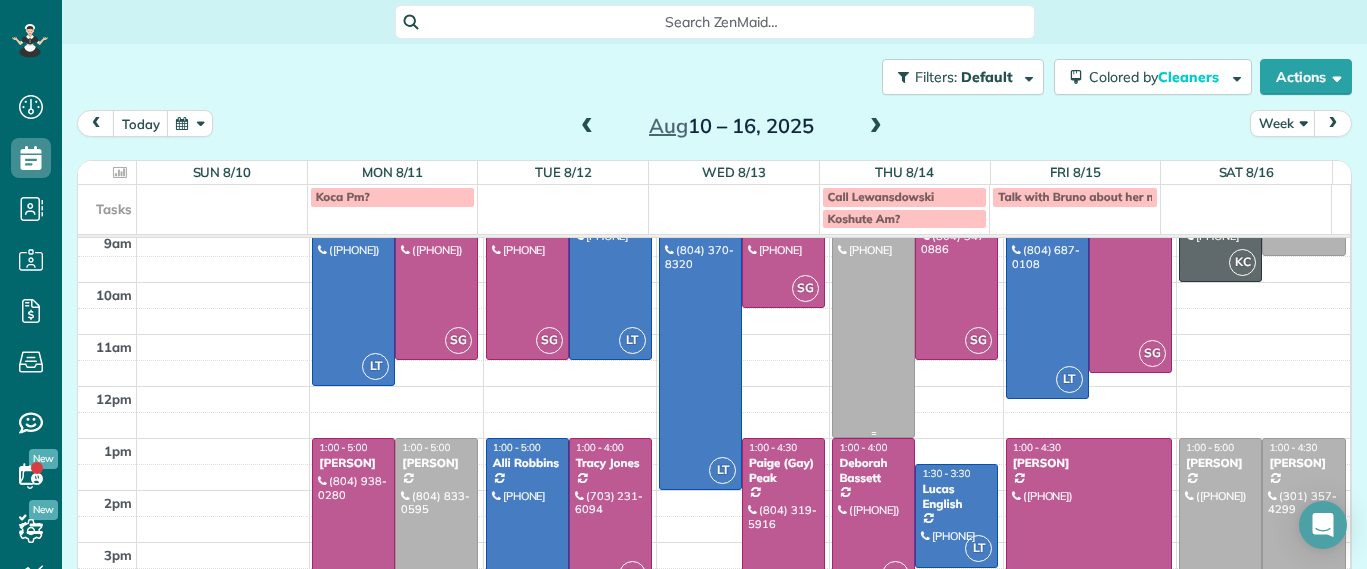 scroll, scrollTop: 234, scrollLeft: 0, axis: vertical 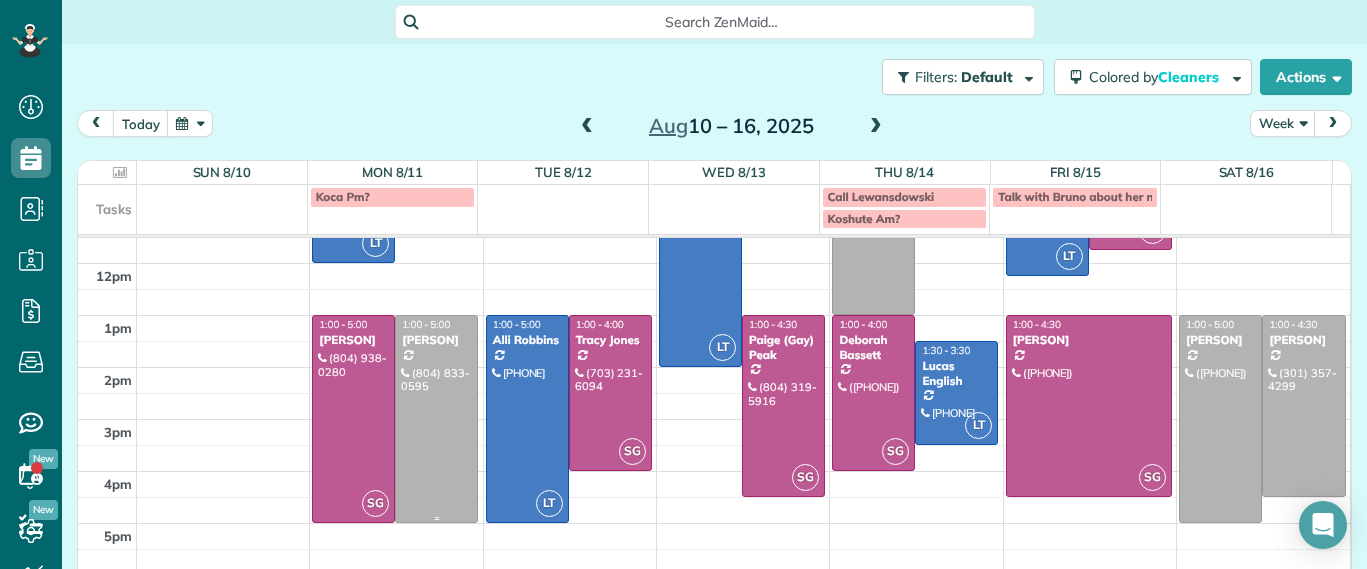 click at bounding box center (436, 419) 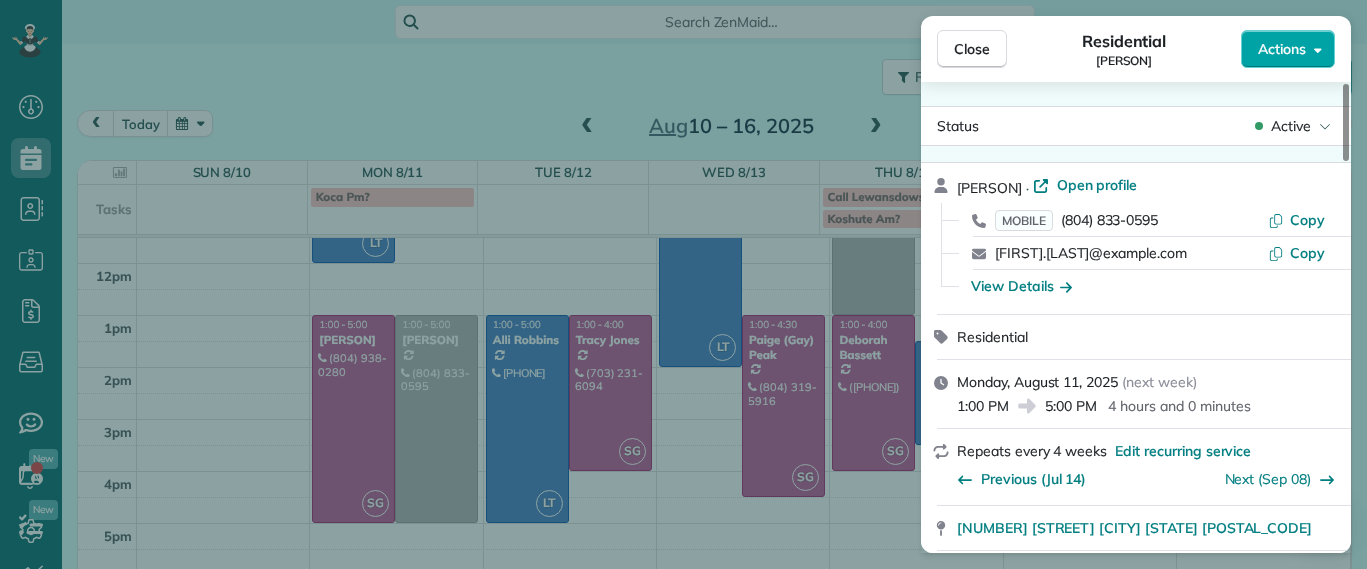 click on "Actions" at bounding box center (1282, 49) 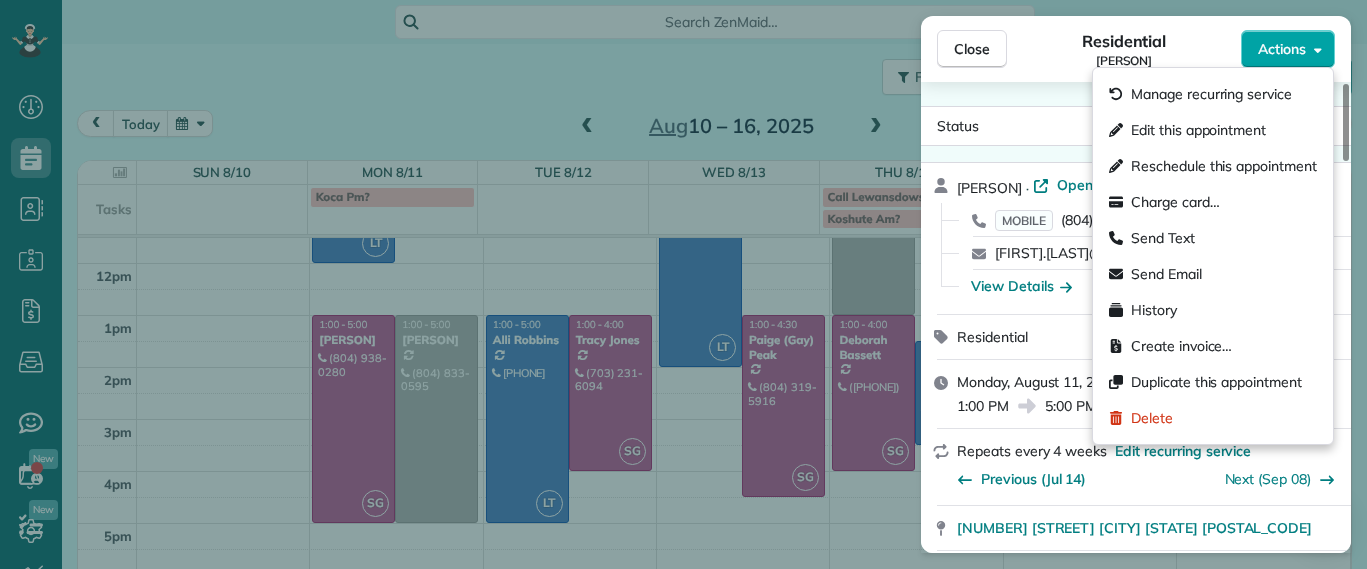 click on "Actions" at bounding box center [1282, 49] 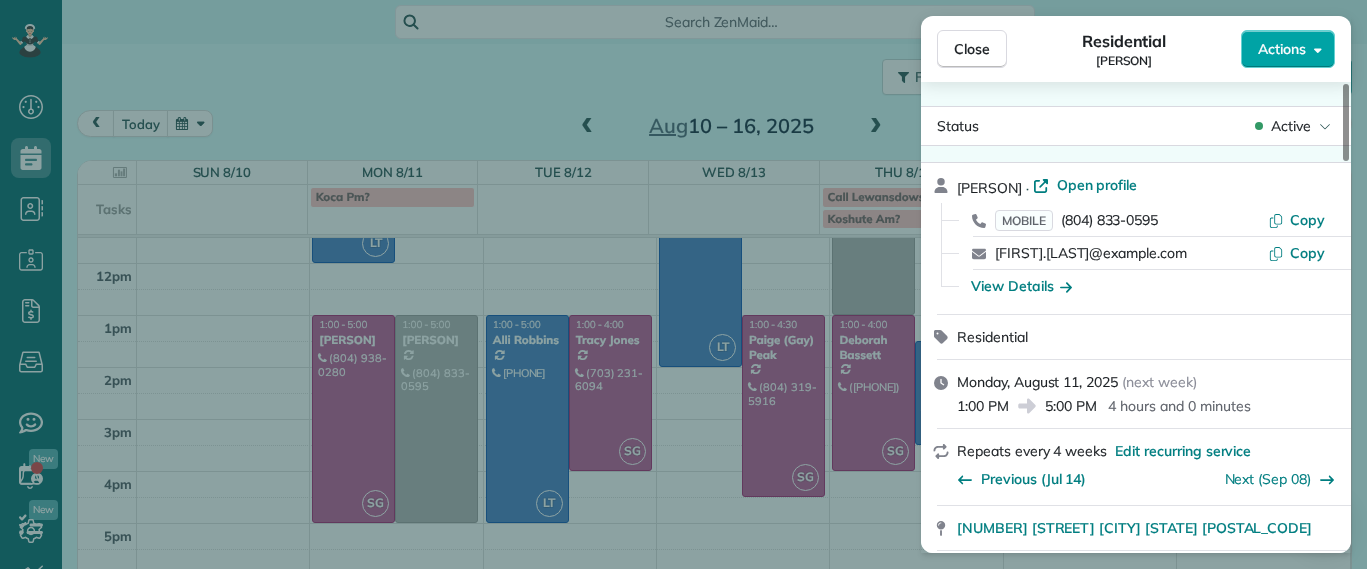click on "Actions" at bounding box center [1282, 49] 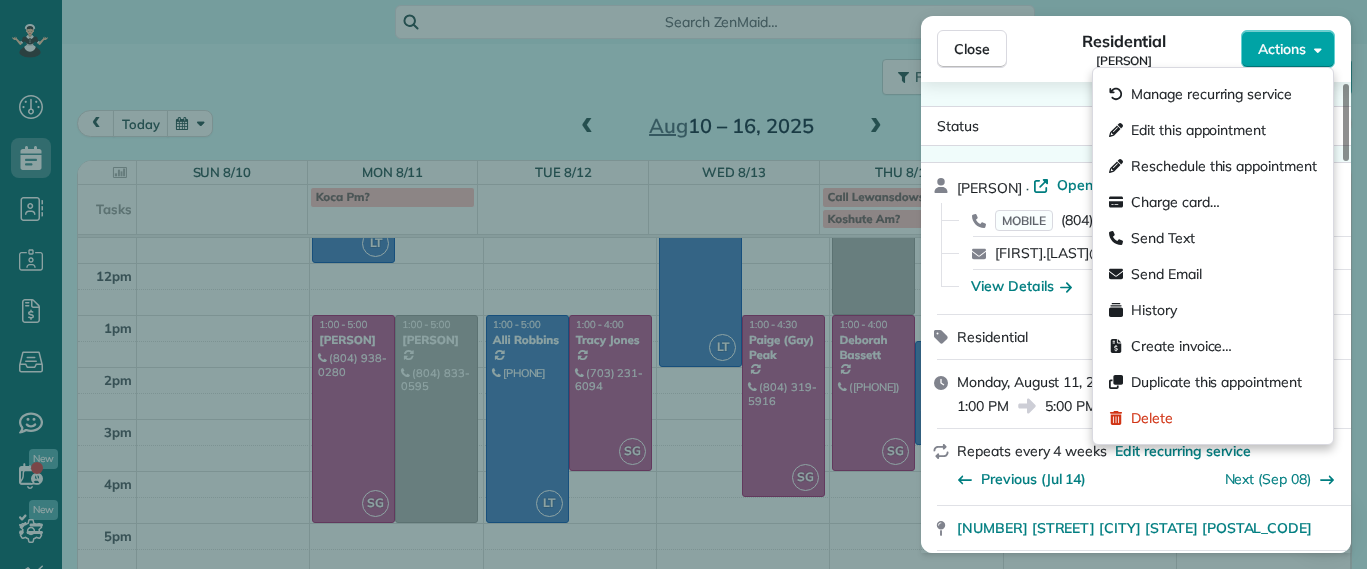 click on "Actions" at bounding box center (1282, 49) 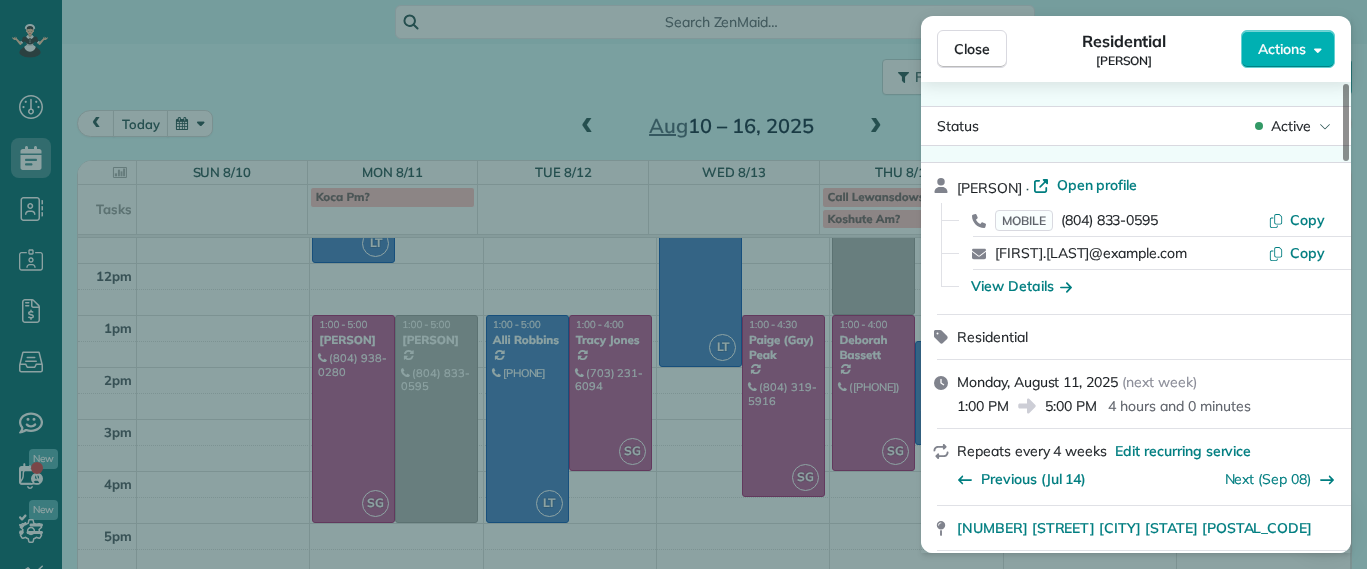 click on "Close Residential Hannah Koca Actions Status Active Hannah Koca · Open profile MOBILE (804) 833-0595 Copy hannah.koca@gmail.com Copy View Details Residential Monday, August 11, 2025 ( next week ) 1:00 PM 5:00 PM 4 hours and 0 minutes Repeats every 4 weeks Edit recurring service Previous (Jul 14) Next (Sep 08) 1620 Nottoway Avenue Richmond Virginia 23227 Service was not rated yet Setup ratings Cleaners Time in and out Assign Invite Cleaners No cleaners assigned yet Checklist Try Now Keep this appointment up to your standards. Stay on top of every detail, keep your cleaners organised, and your client happy. Assign a checklist Watch a 5 min demo Billing Billing actions Service Service Price (1x $208.00) $208.00 Add an item Overcharge $0.00 Discount $0.00 Coupon discount - Primary tax - Secondary tax - Total appointment price $208.00 Tips collected $0.00 Unpaid Mark as paid Total including tip $208.00 Get paid online in no-time! Send an invoice and reward your cleaners with tips Charge customer credit card - 2 5" at bounding box center [683, 284] 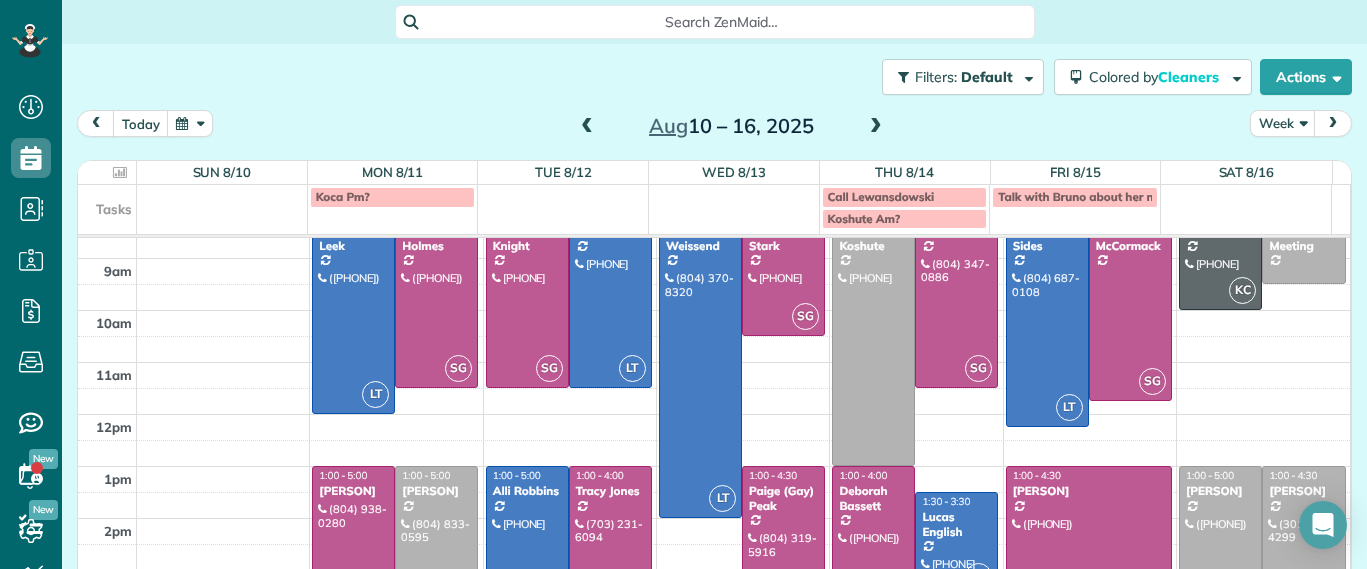 scroll, scrollTop: 125, scrollLeft: 0, axis: vertical 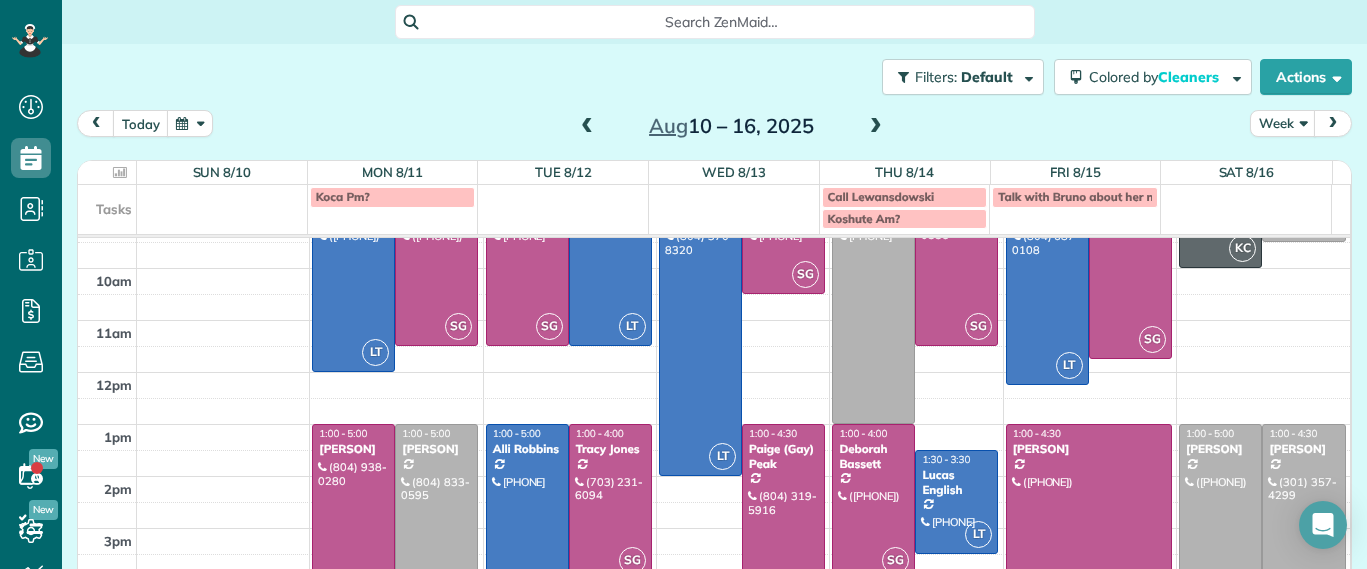 click at bounding box center [783, 515] 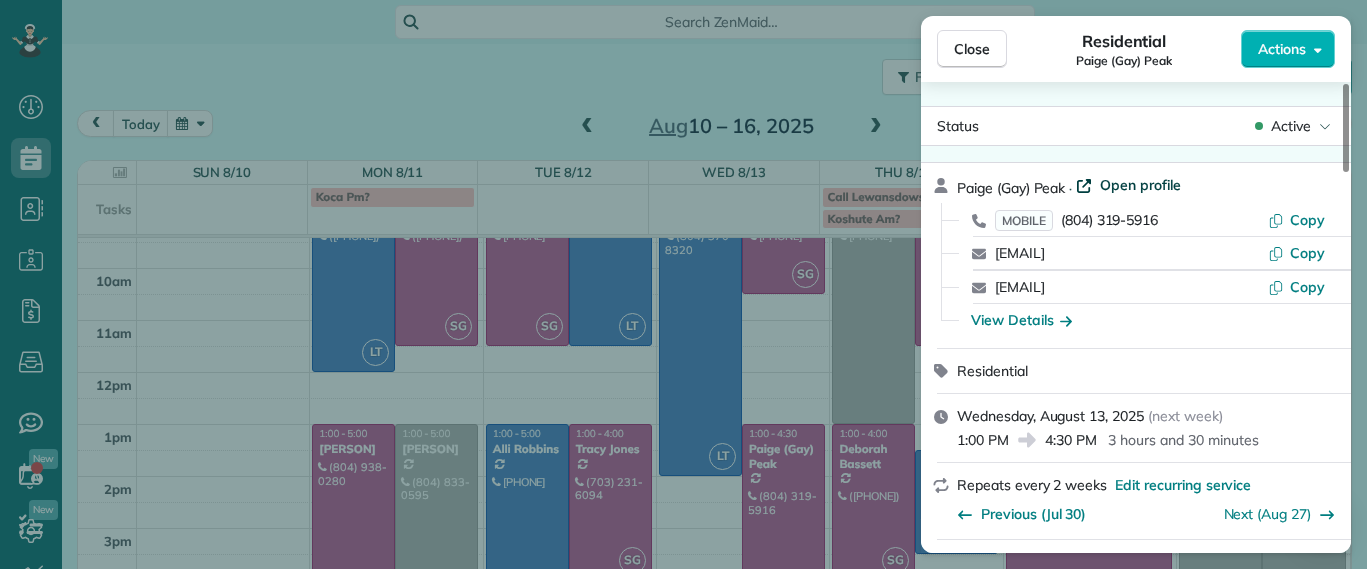 click on "Open profile" at bounding box center [1140, 185] 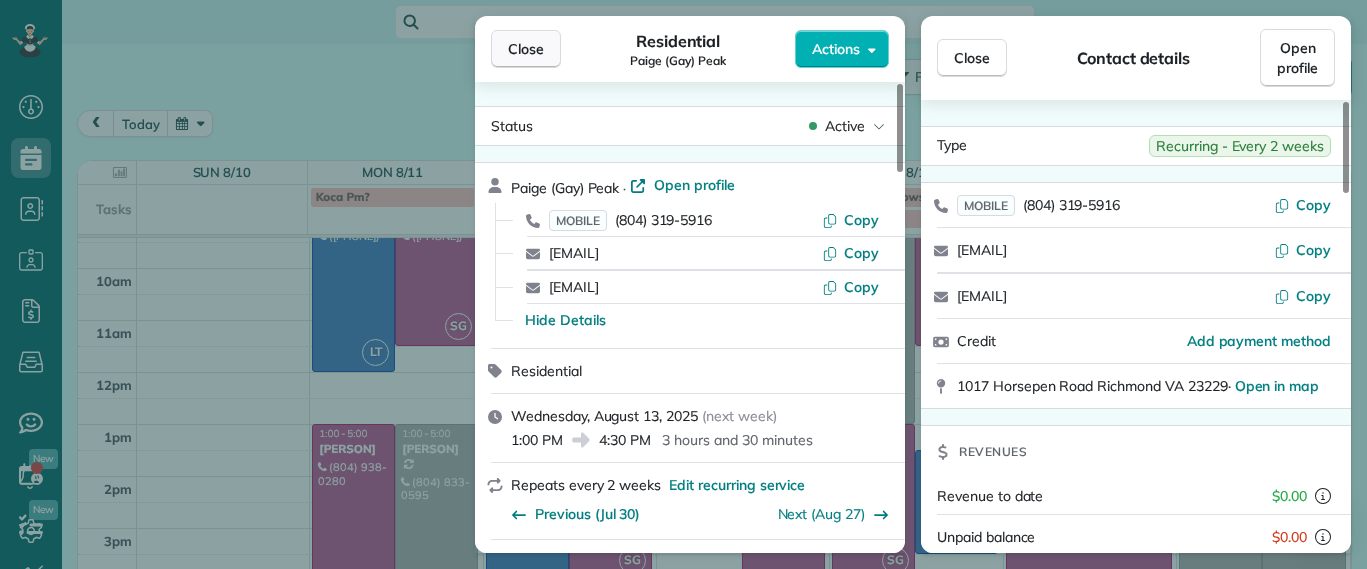 click on "Close" at bounding box center [526, 49] 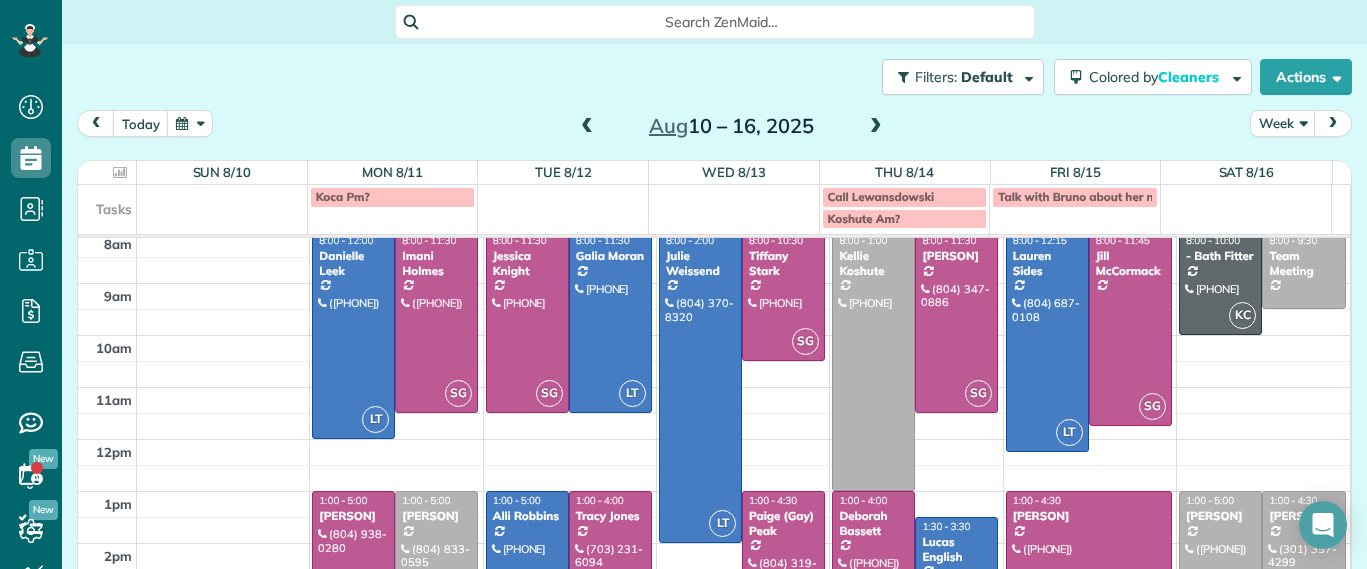 scroll, scrollTop: 0, scrollLeft: 0, axis: both 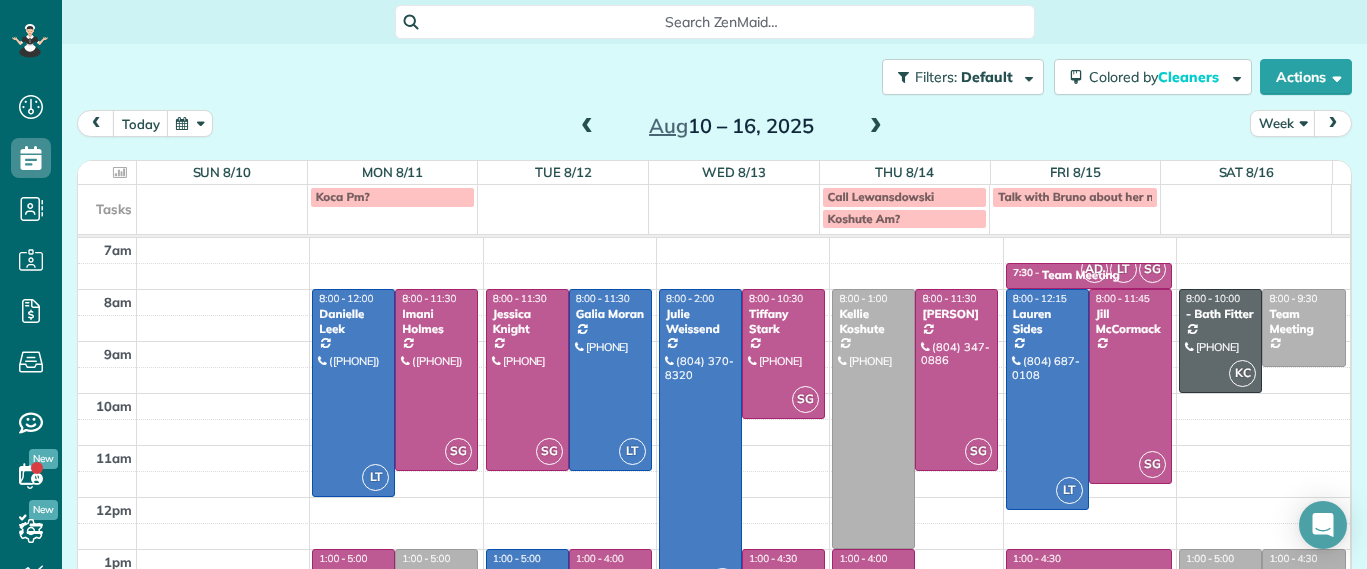 click at bounding box center (876, 127) 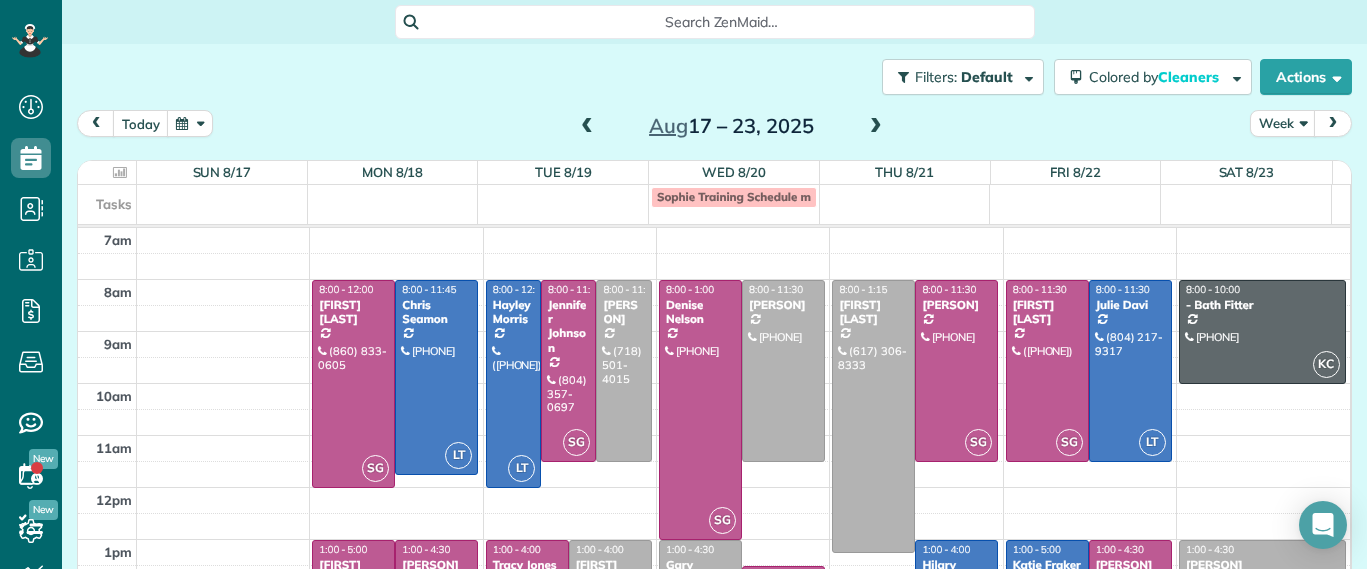 click at bounding box center [587, 127] 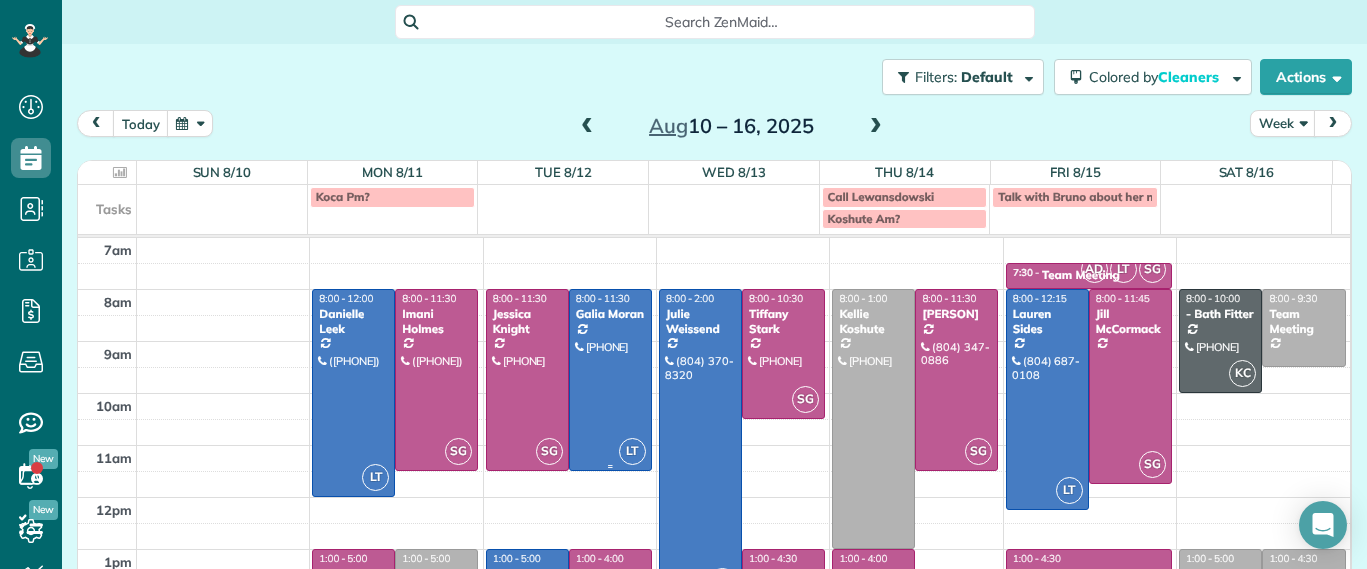 click at bounding box center [610, 380] 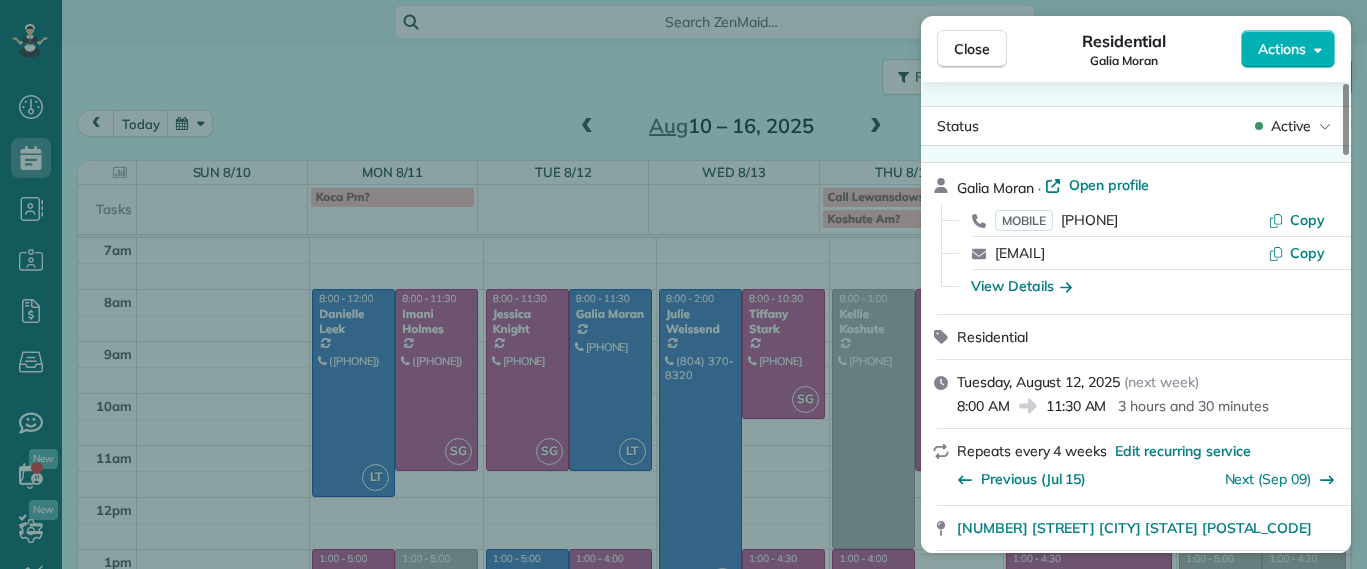 drag, startPoint x: 435, startPoint y: 102, endPoint x: 493, endPoint y: 166, distance: 86.37129 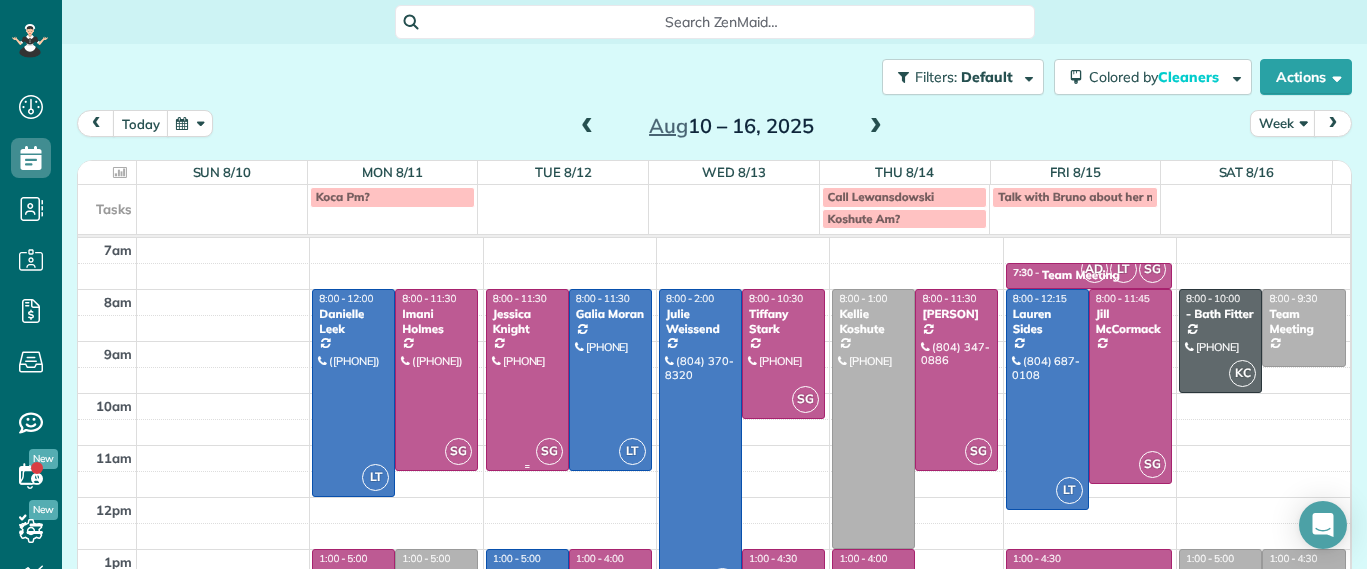 click on "Jessica Knight" at bounding box center (527, 321) 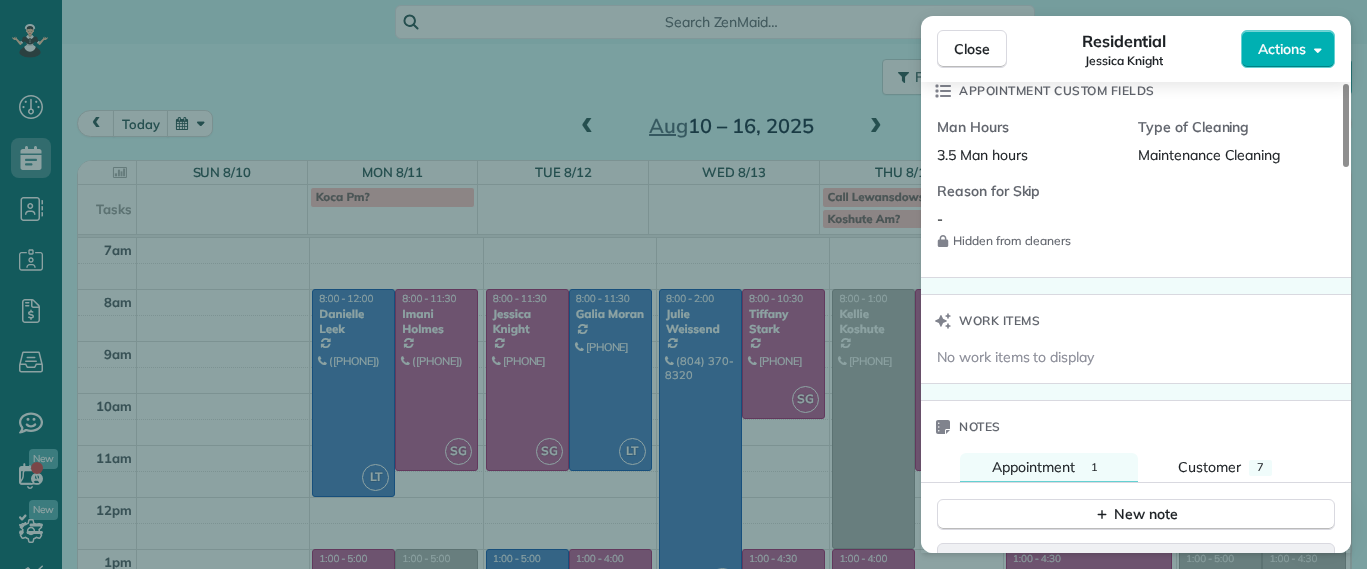 scroll, scrollTop: 1424, scrollLeft: 0, axis: vertical 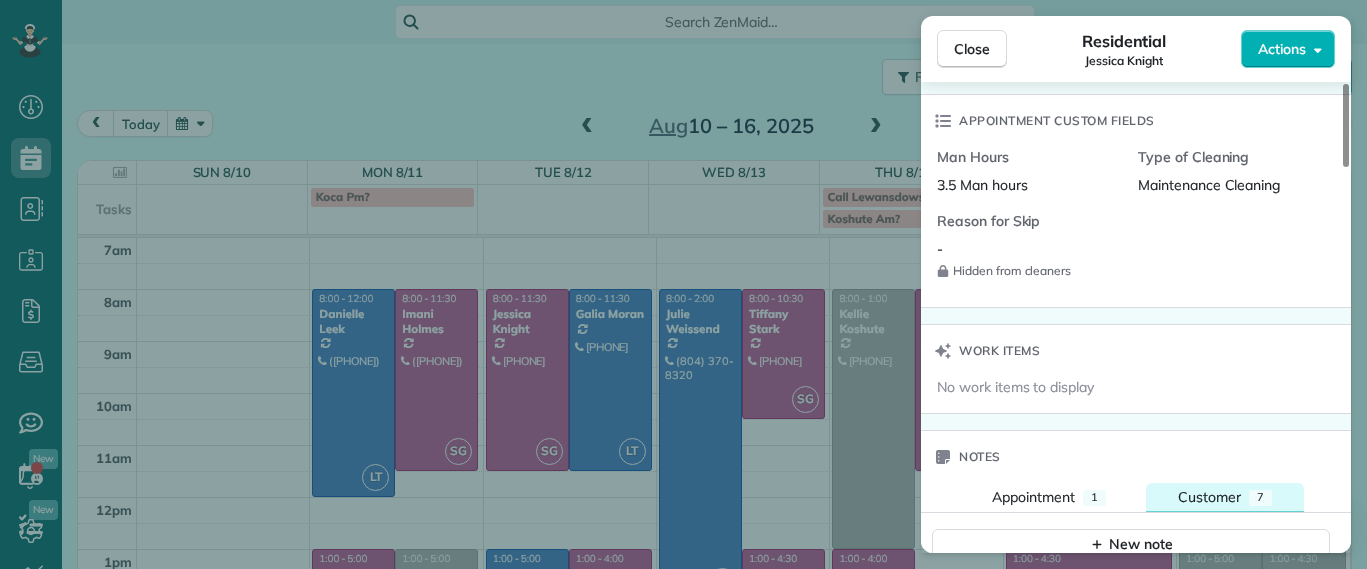 click on "Customer" at bounding box center [1209, 497] 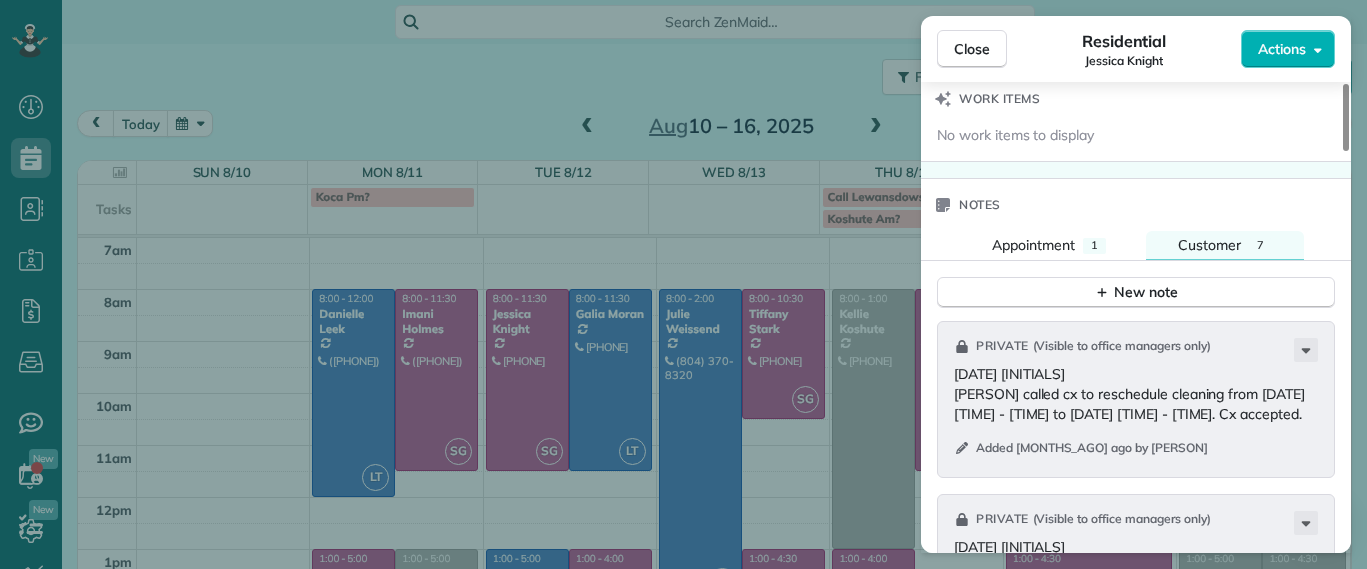 scroll, scrollTop: 1803, scrollLeft: 0, axis: vertical 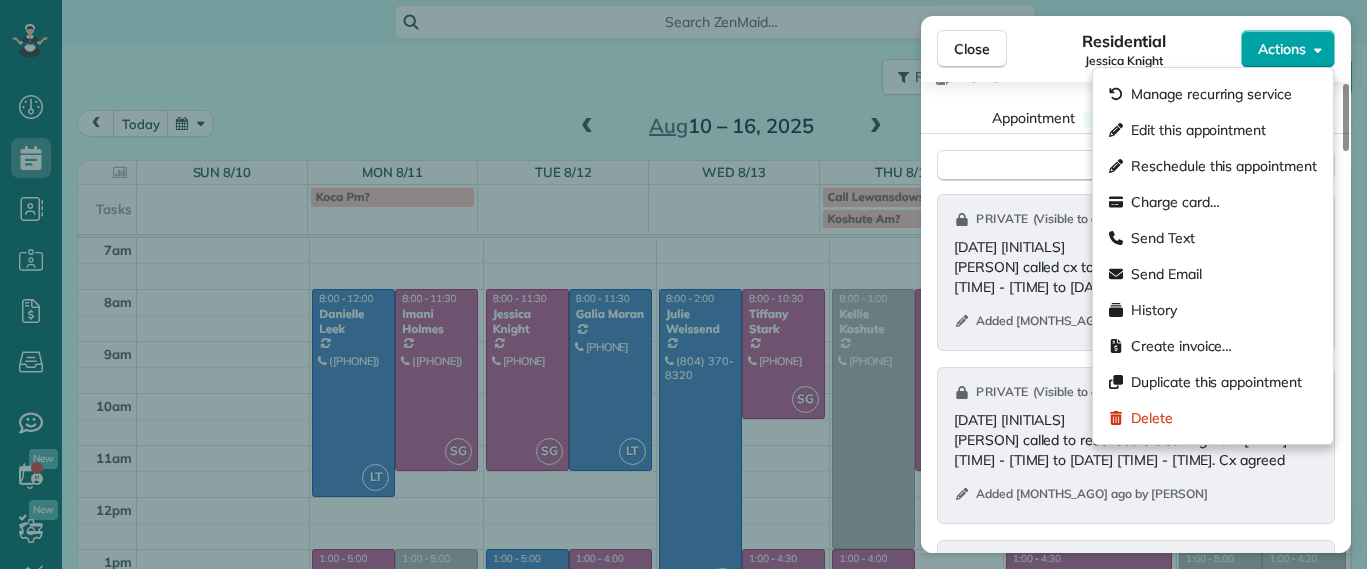 click on "Actions" at bounding box center (1282, 49) 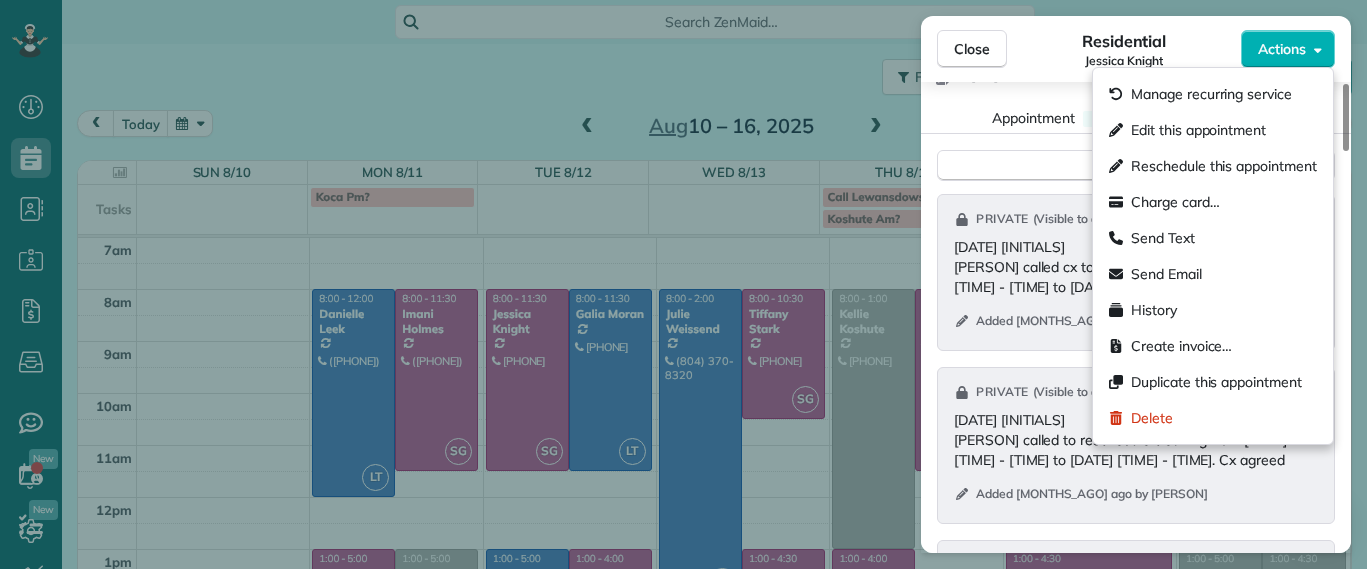 click on "Appointment 1 Customer 7" at bounding box center (1136, 119) 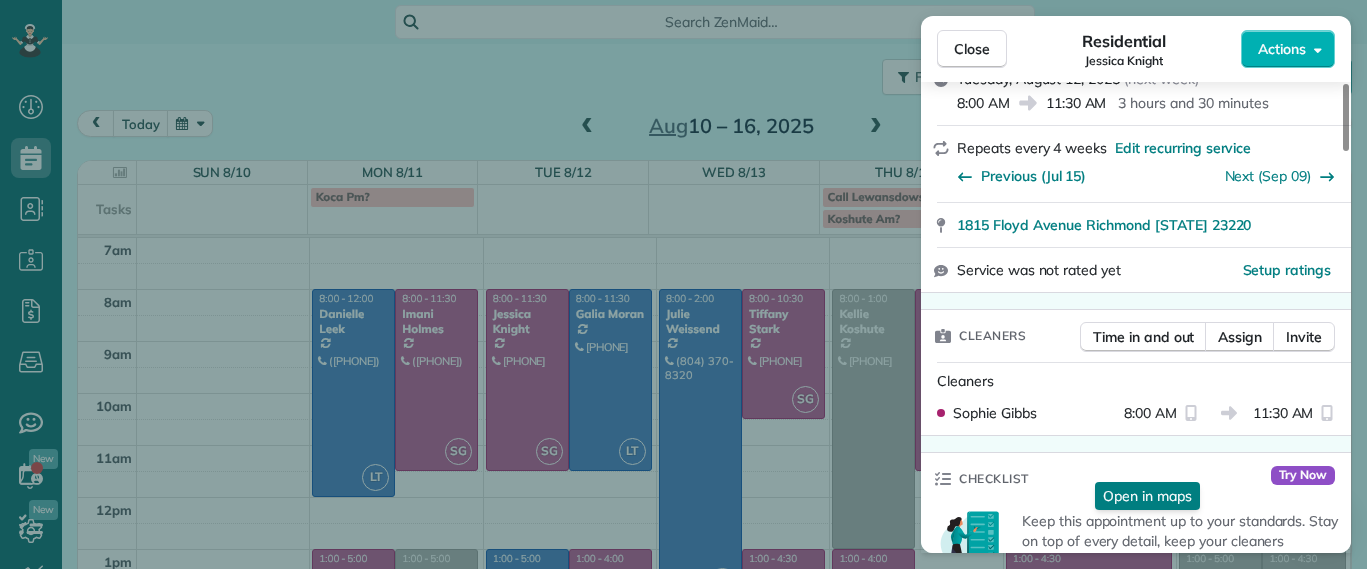 scroll, scrollTop: 0, scrollLeft: 0, axis: both 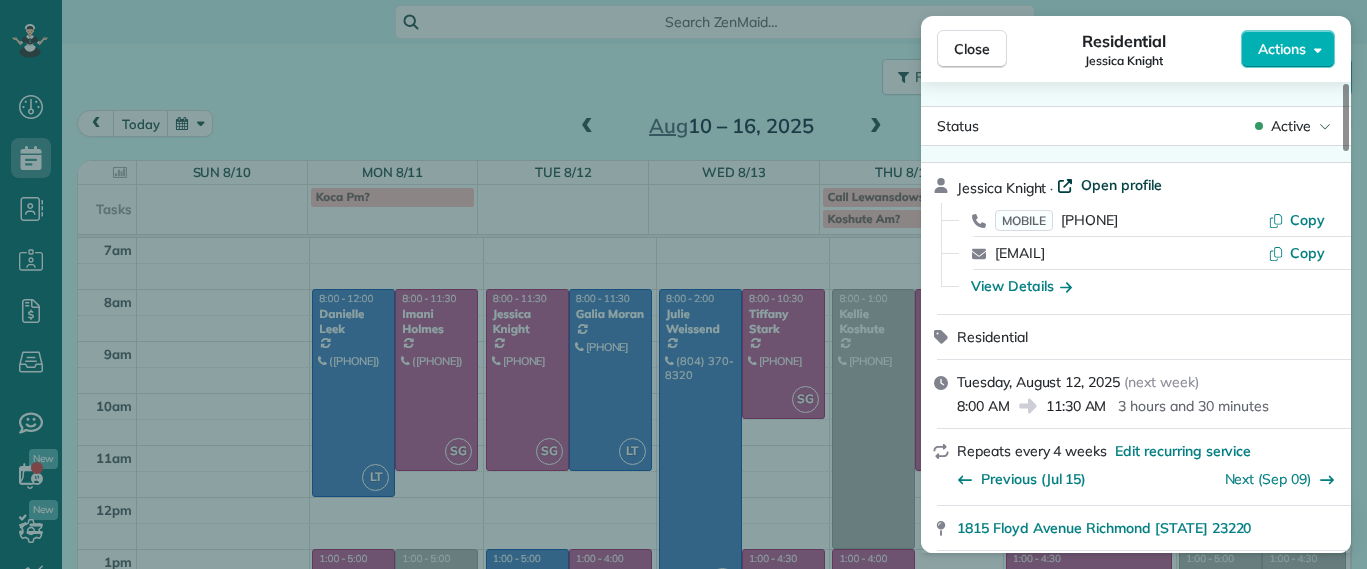 click on "Open profile" at bounding box center (1121, 185) 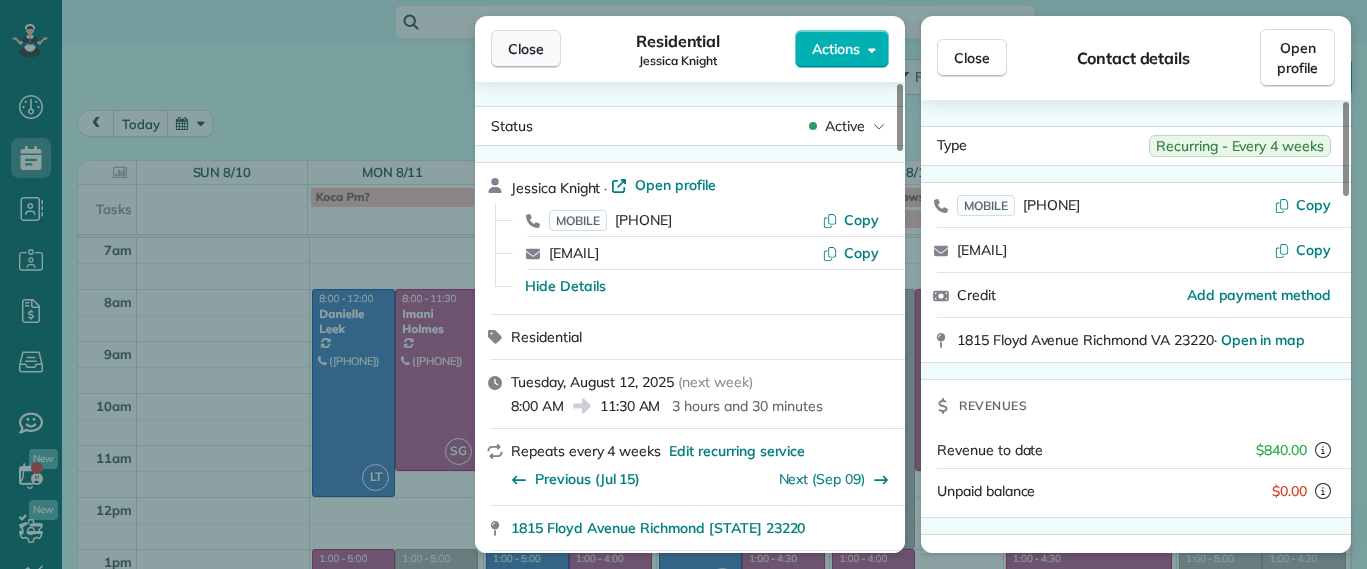 click on "Close" at bounding box center (526, 49) 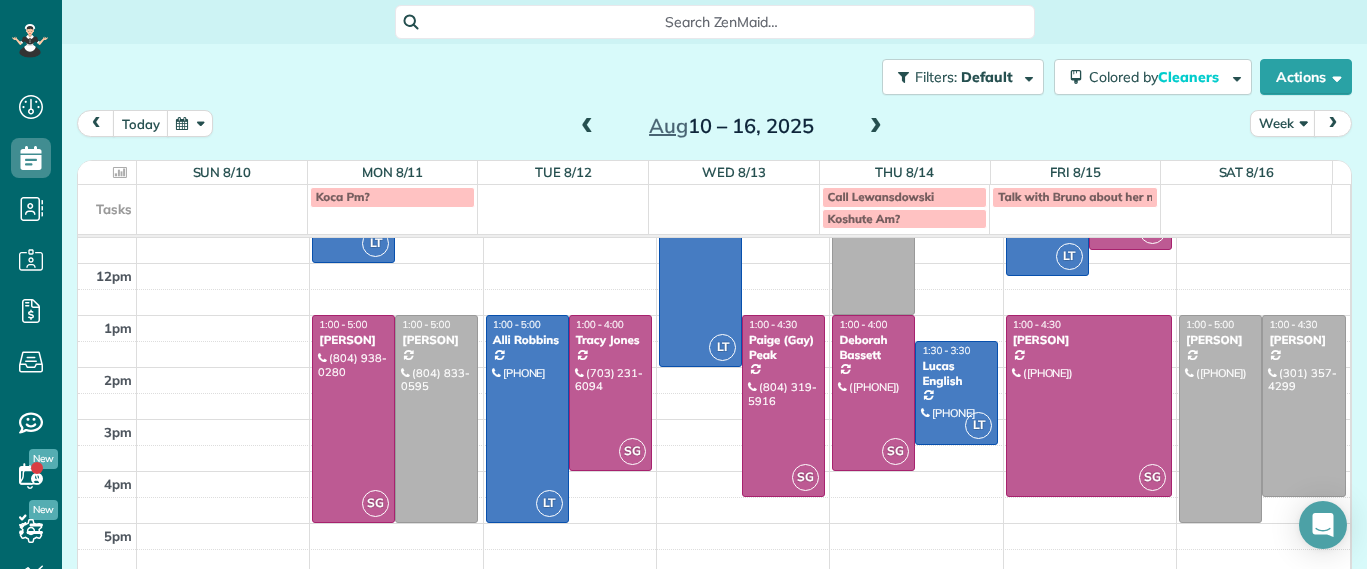 scroll, scrollTop: 109, scrollLeft: 0, axis: vertical 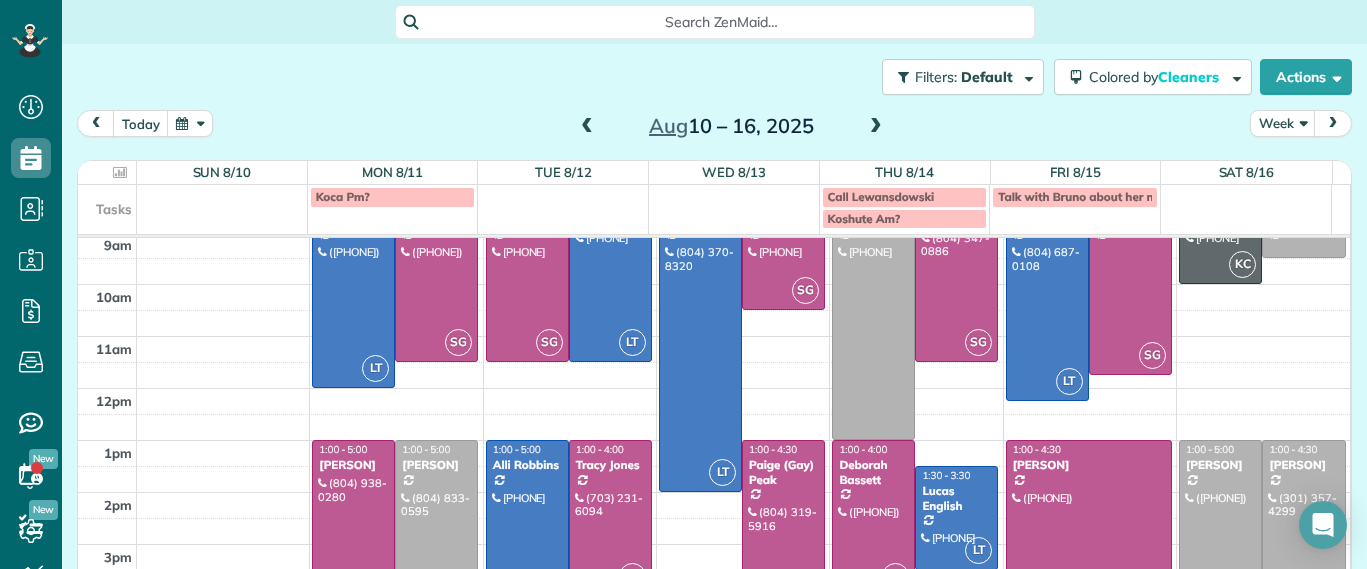 click on "Aug  10 – 16, 2025" at bounding box center (731, 126) 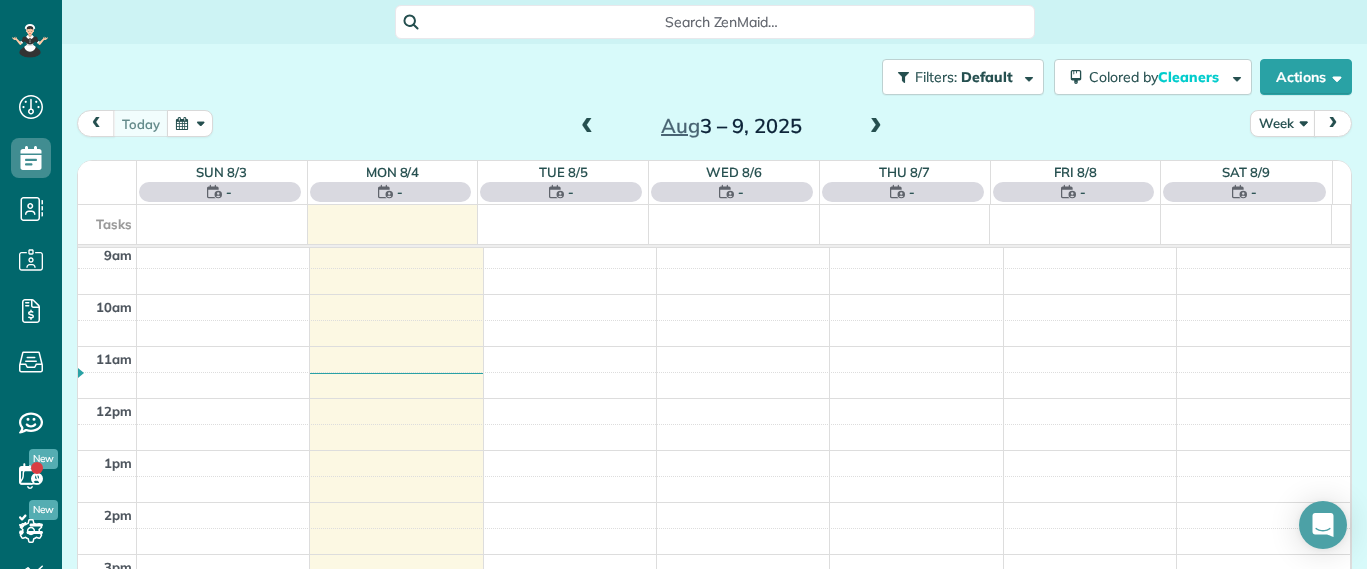 scroll, scrollTop: 0, scrollLeft: 0, axis: both 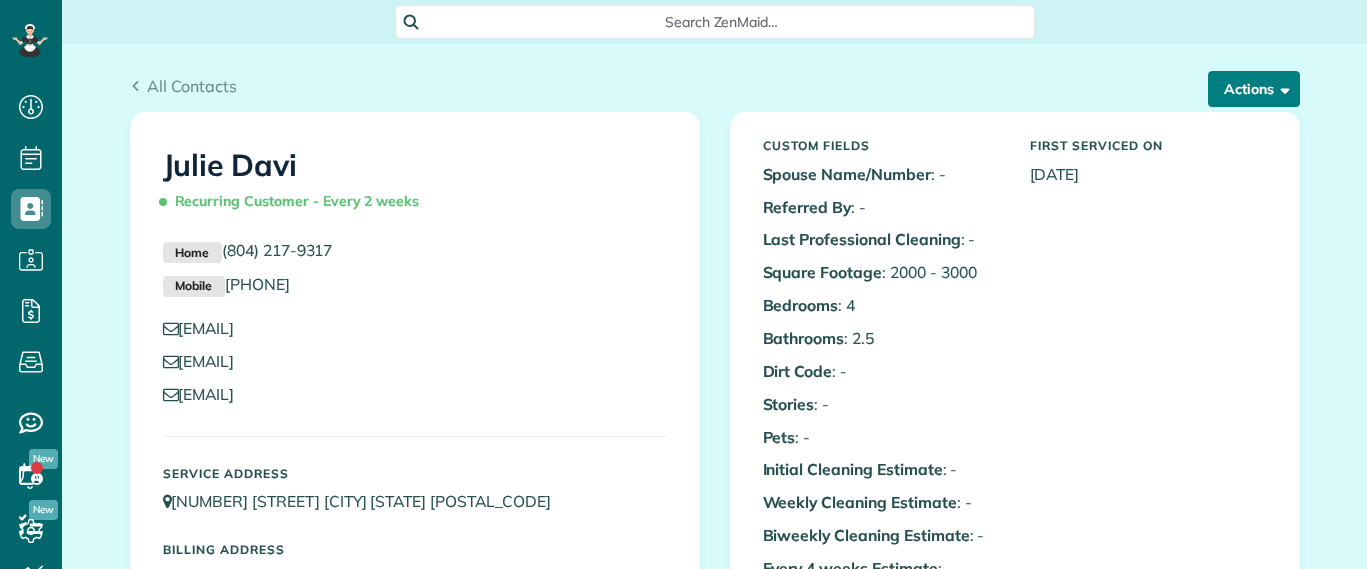 click on "Actions" at bounding box center [1254, 89] 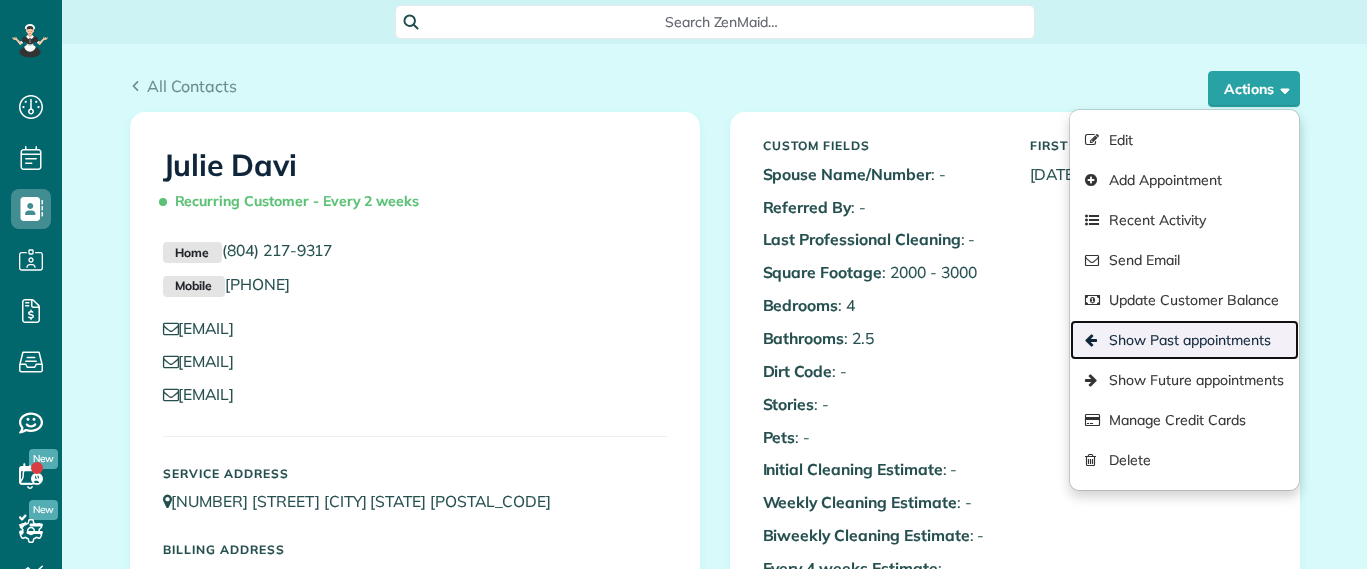 click on "Show Past appointments" at bounding box center [1184, 340] 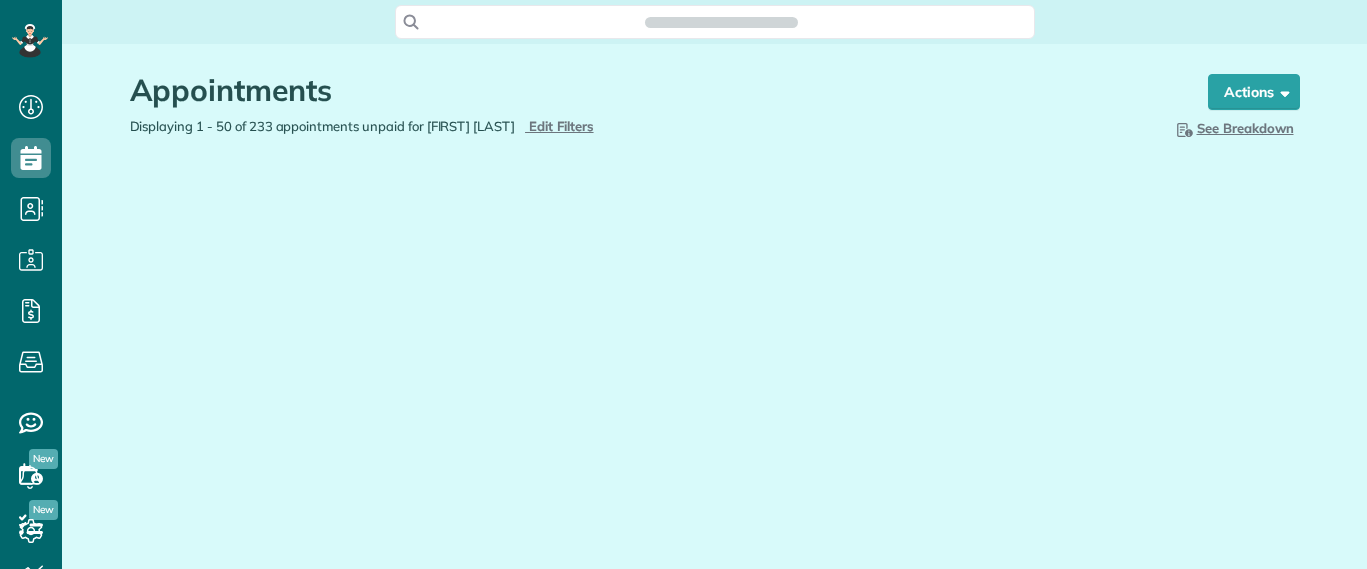 scroll, scrollTop: 0, scrollLeft: 0, axis: both 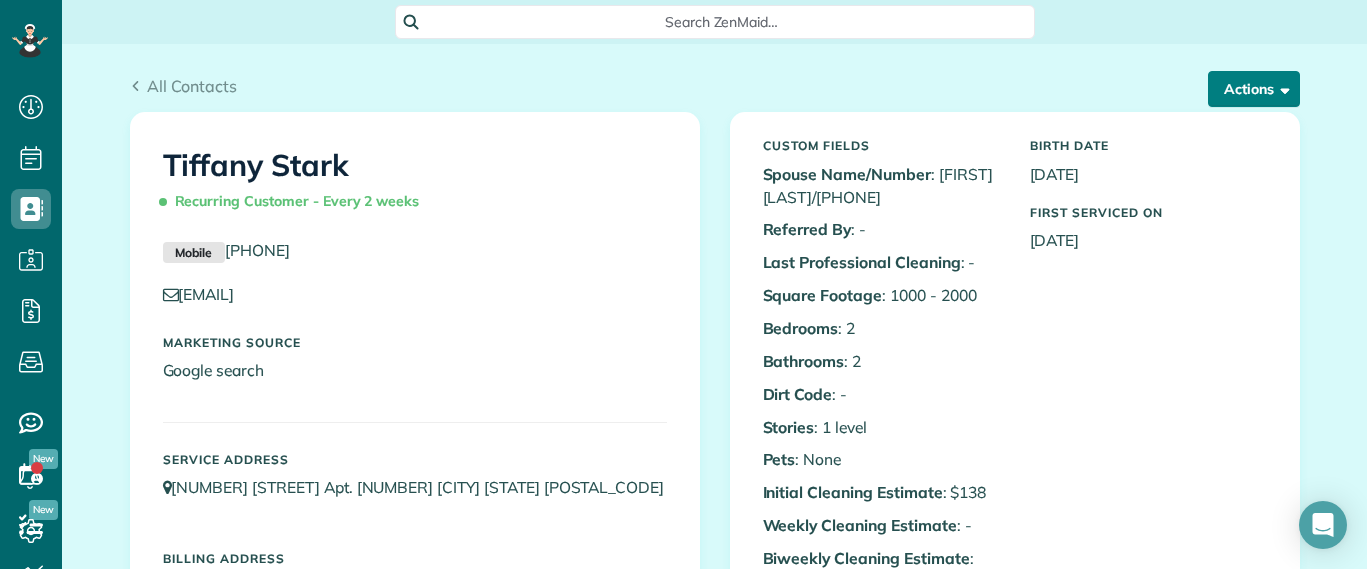 click at bounding box center (1281, 88) 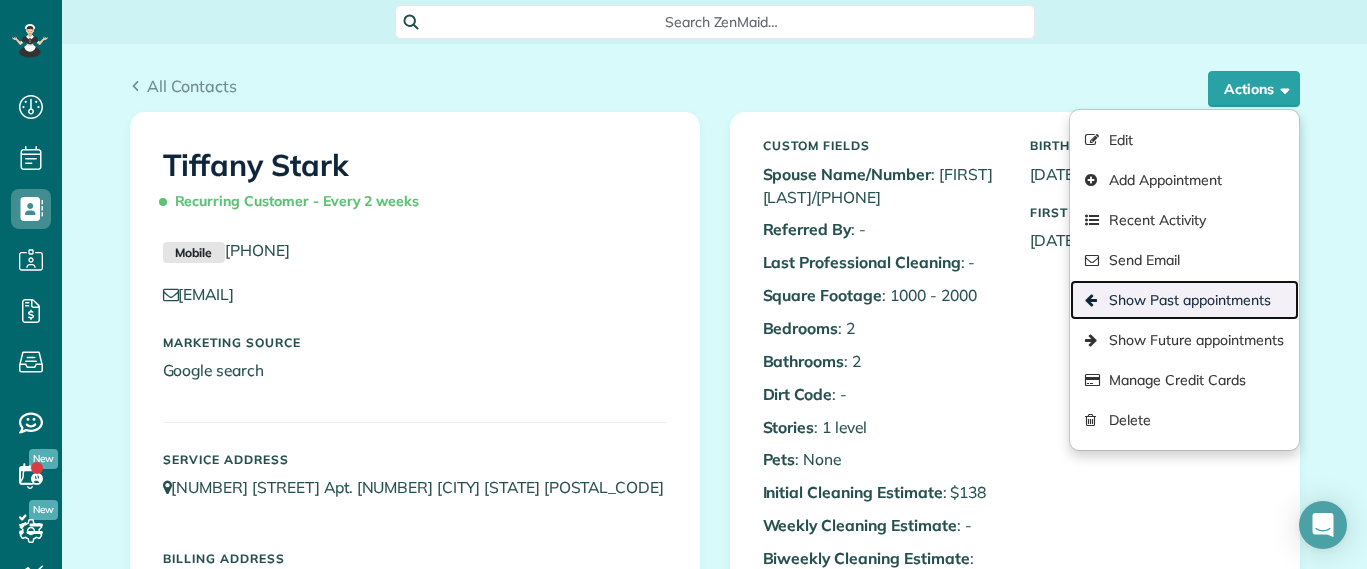 click on "Show Past appointments" at bounding box center [1184, 300] 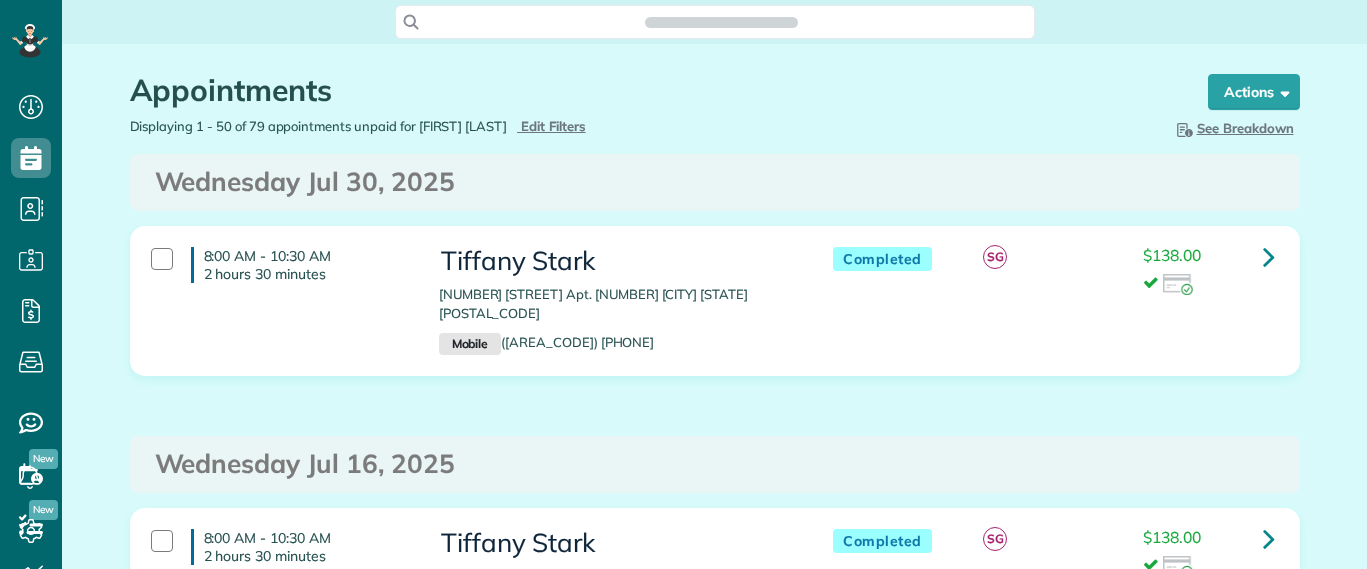 scroll, scrollTop: 0, scrollLeft: 0, axis: both 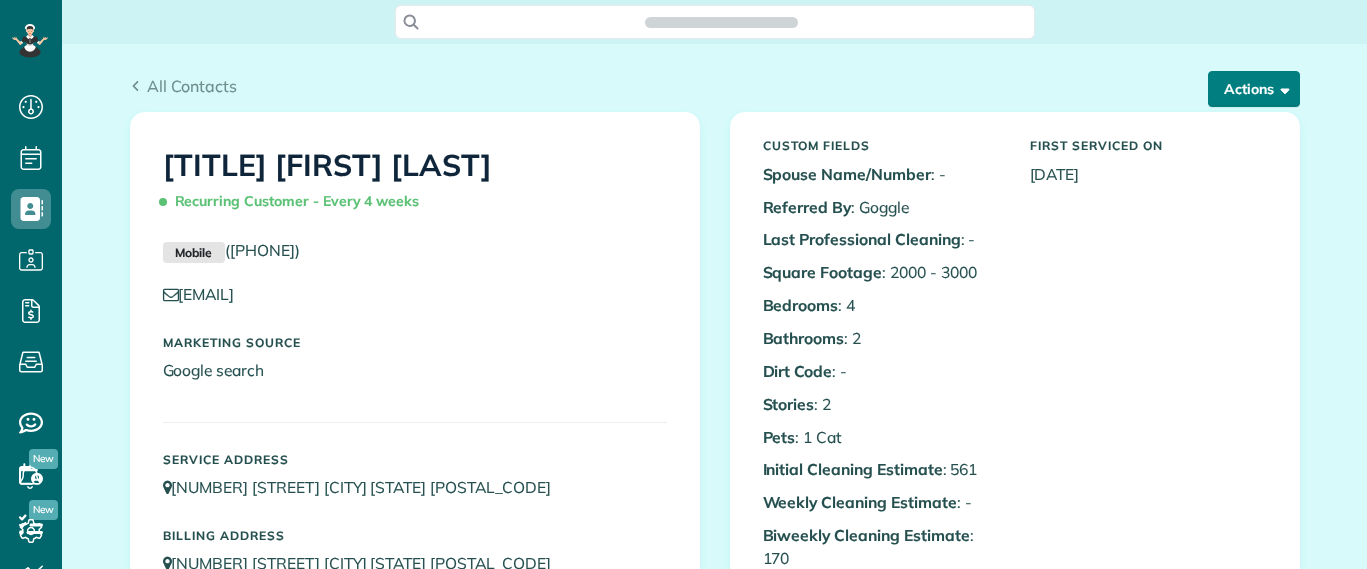 click on "Actions" at bounding box center (1254, 89) 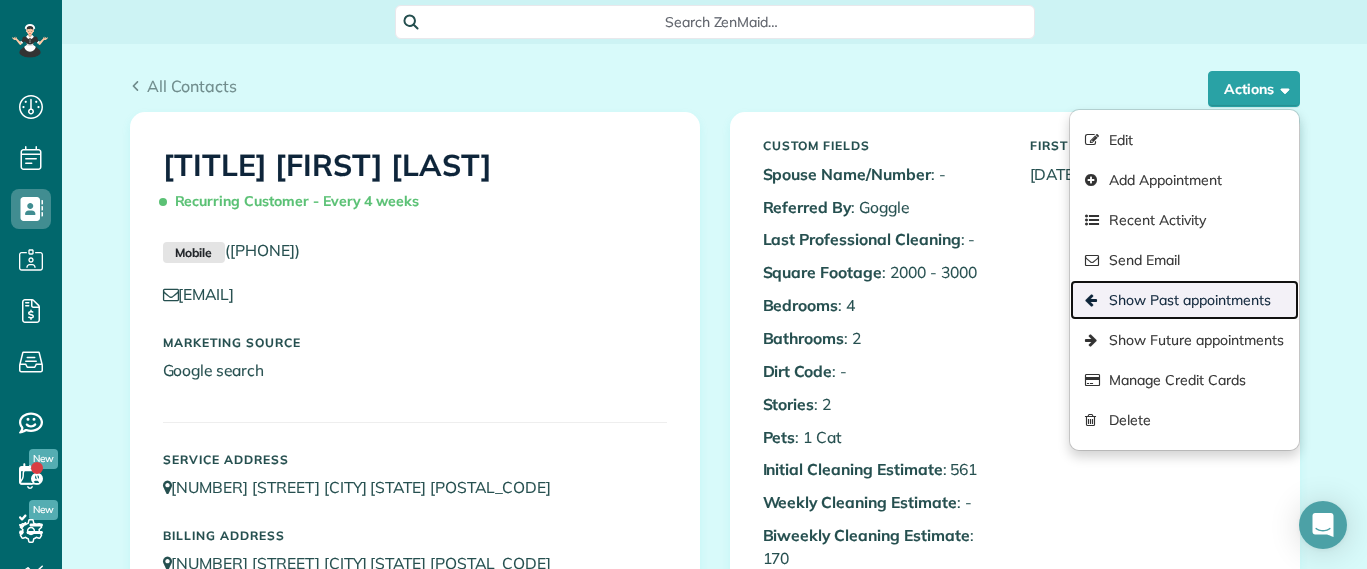 click on "Show Past appointments" at bounding box center [1184, 300] 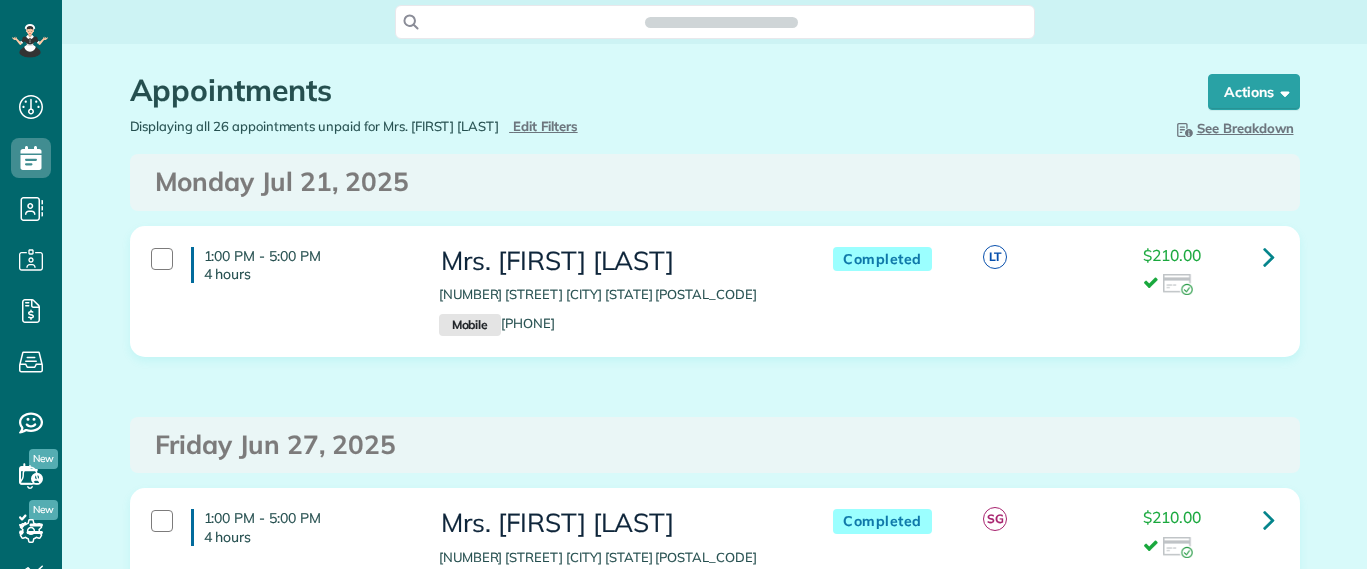 scroll, scrollTop: 0, scrollLeft: 0, axis: both 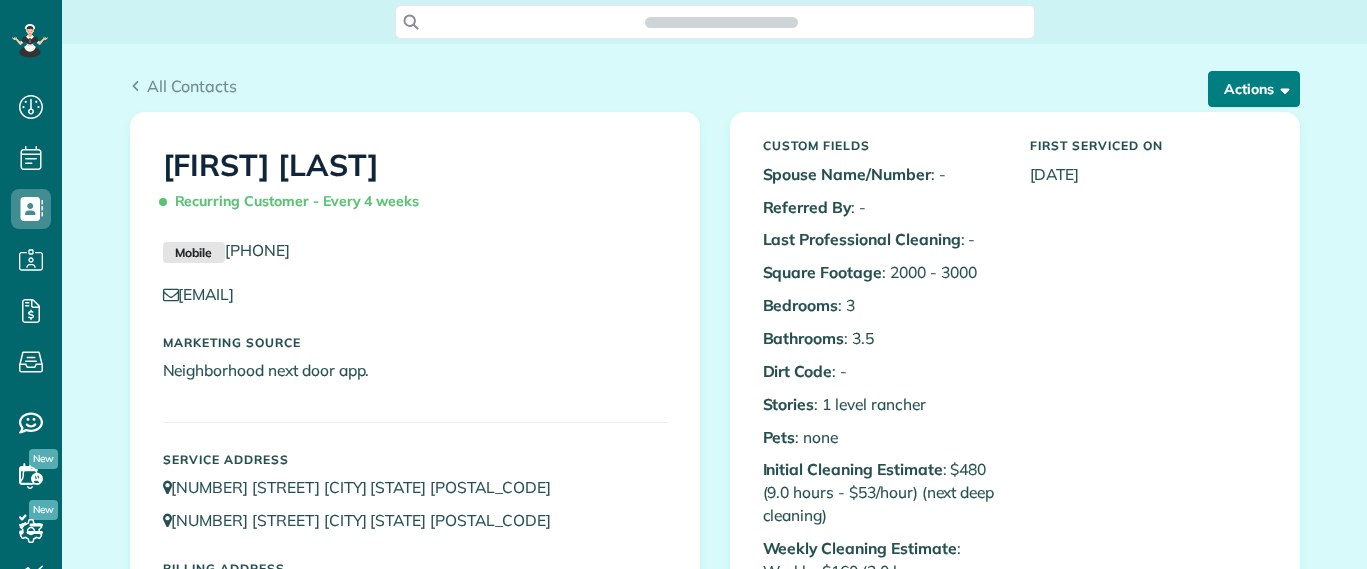 click on "Actions" at bounding box center [1254, 89] 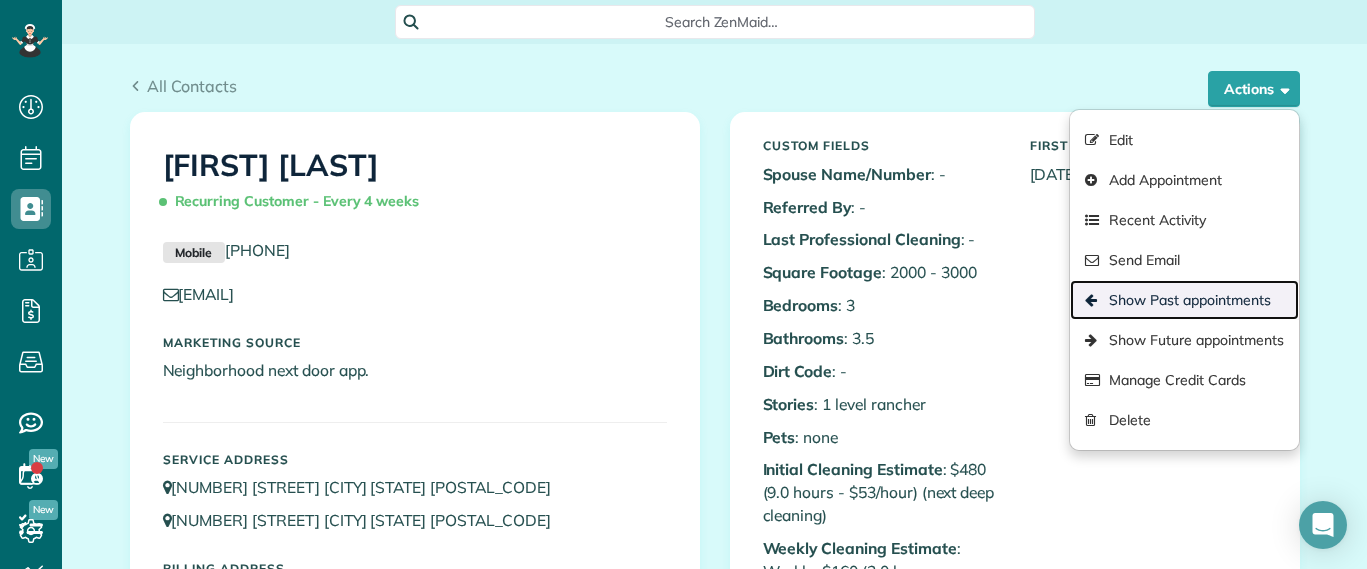click on "Show Past appointments" at bounding box center (1184, 300) 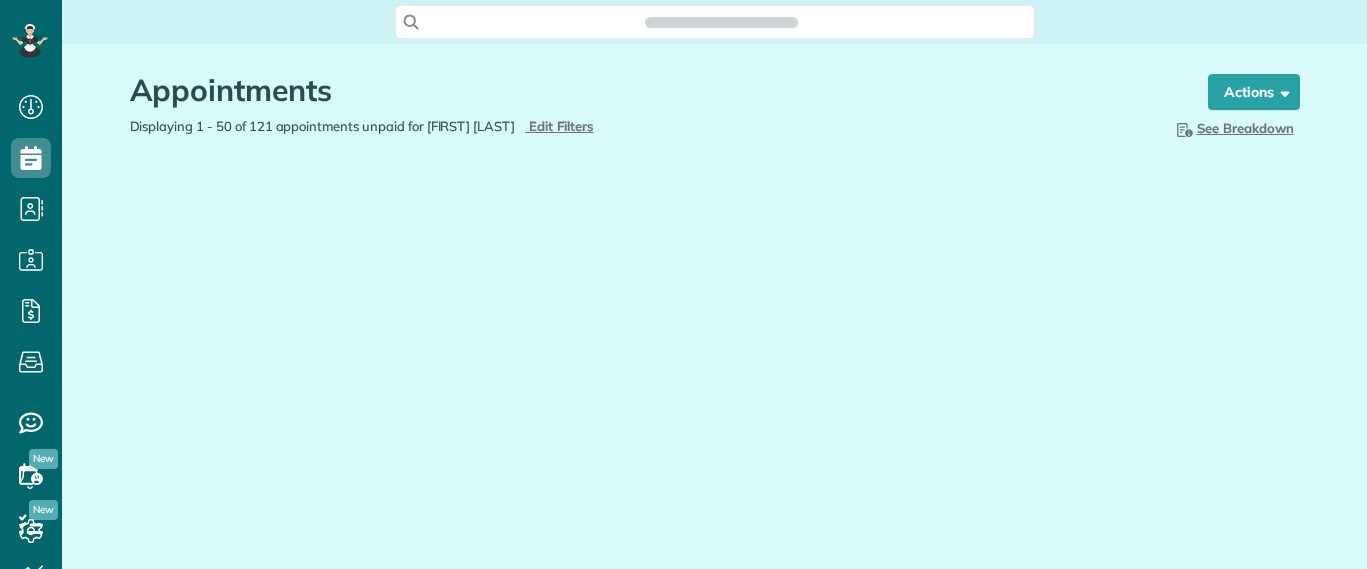 scroll, scrollTop: 0, scrollLeft: 0, axis: both 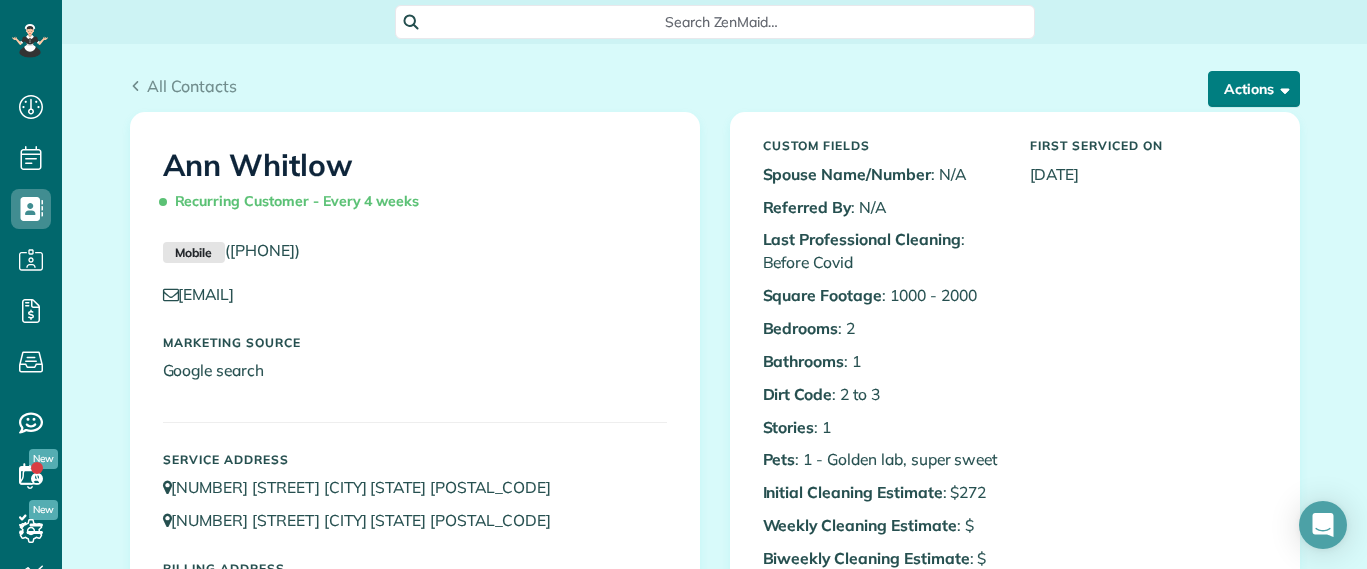 click on "Actions" at bounding box center (1254, 89) 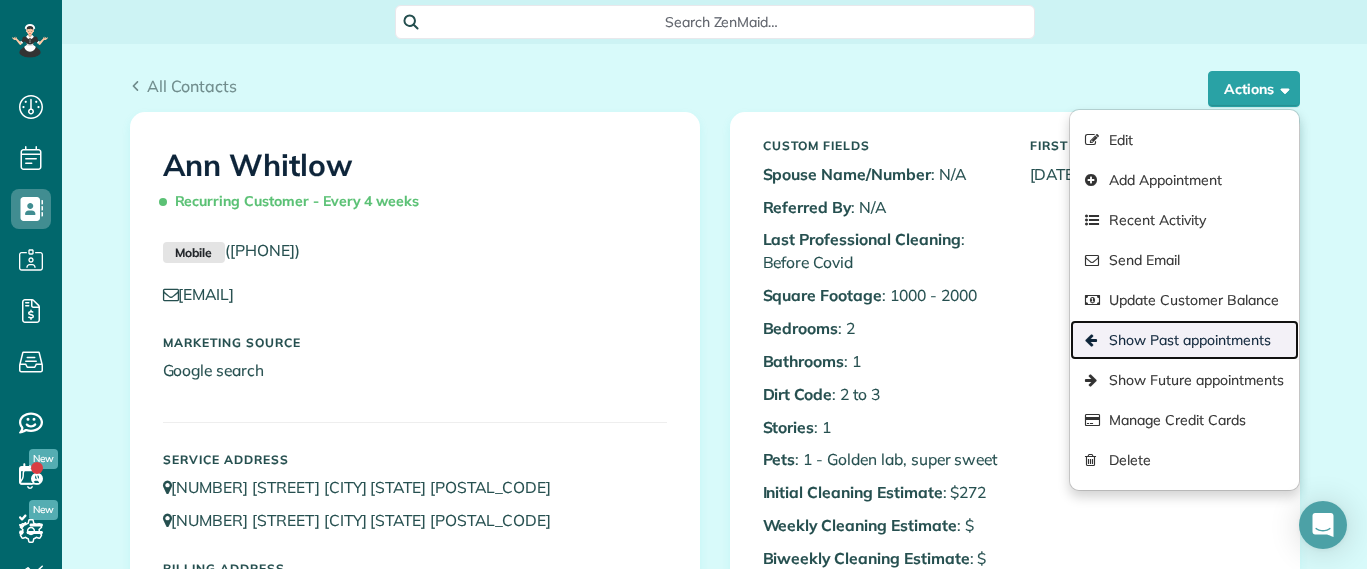 click on "Show Past appointments" at bounding box center (1184, 340) 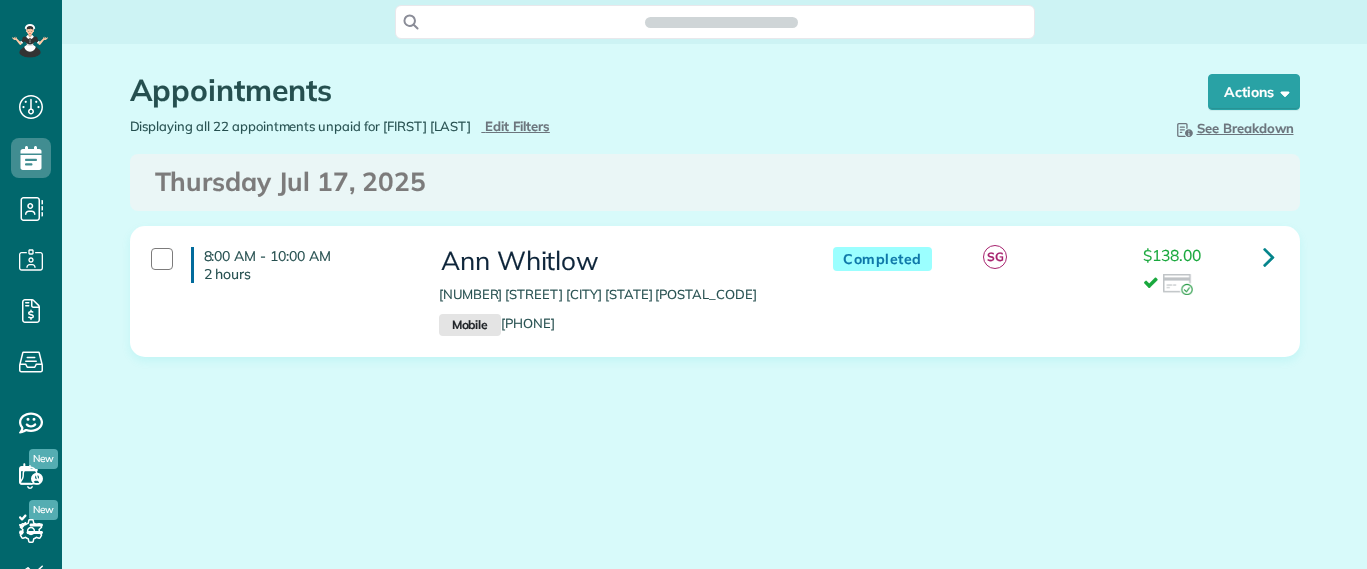 scroll, scrollTop: 0, scrollLeft: 0, axis: both 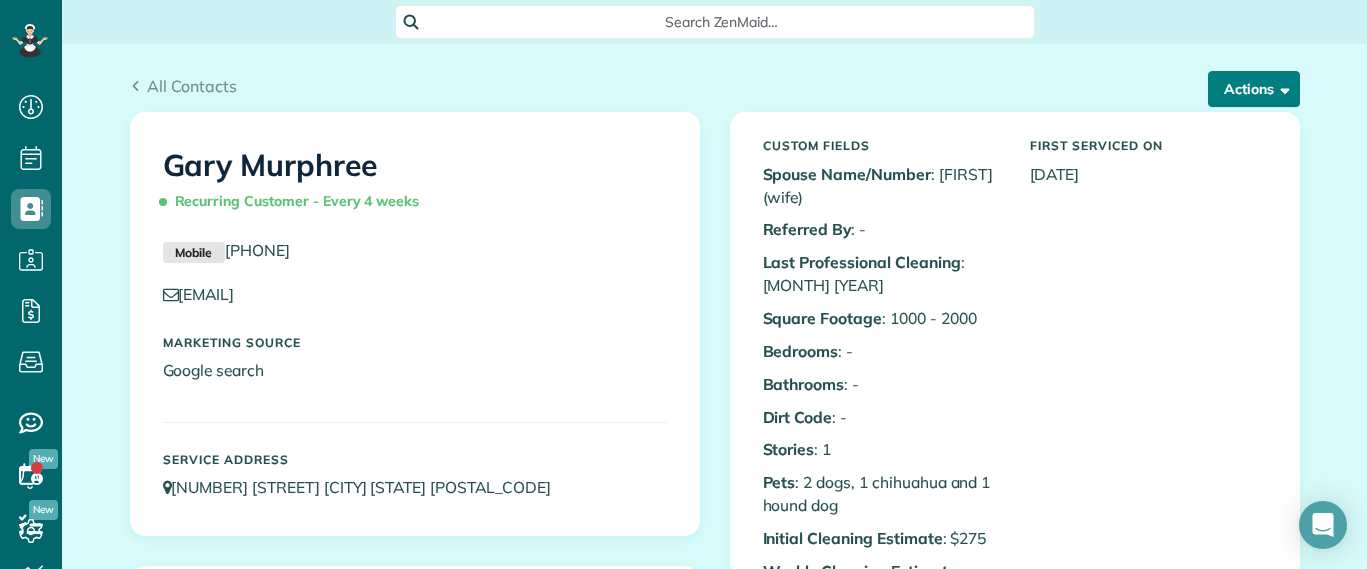 click on "Actions" at bounding box center (1254, 89) 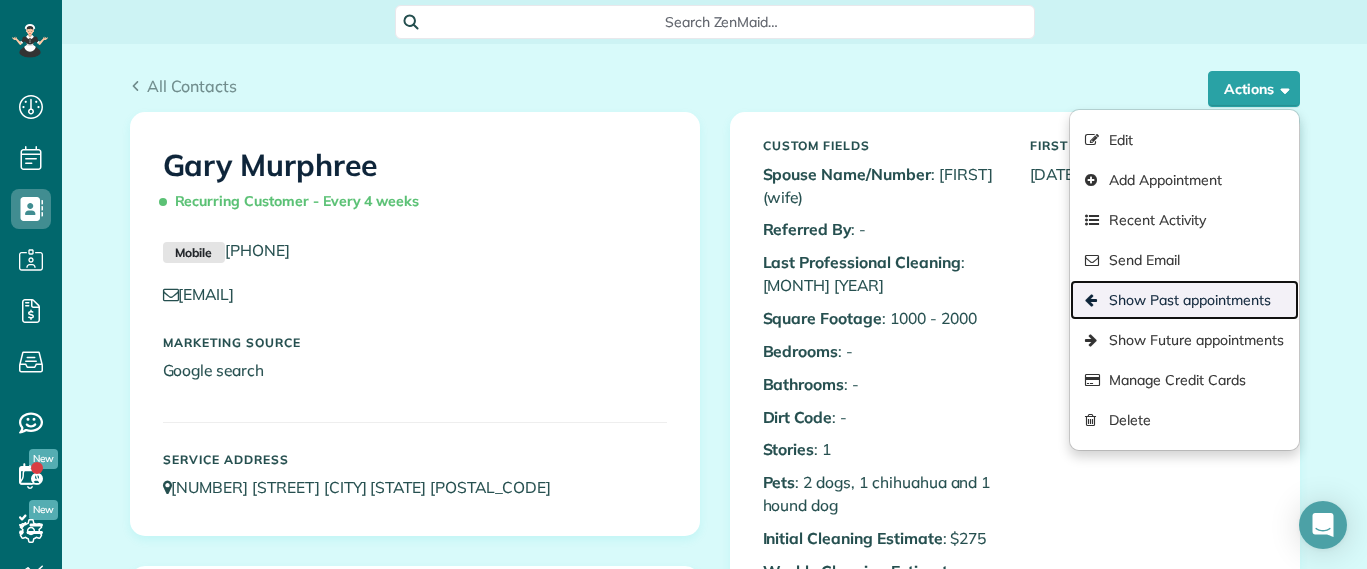 click on "Show Past appointments" at bounding box center (1184, 300) 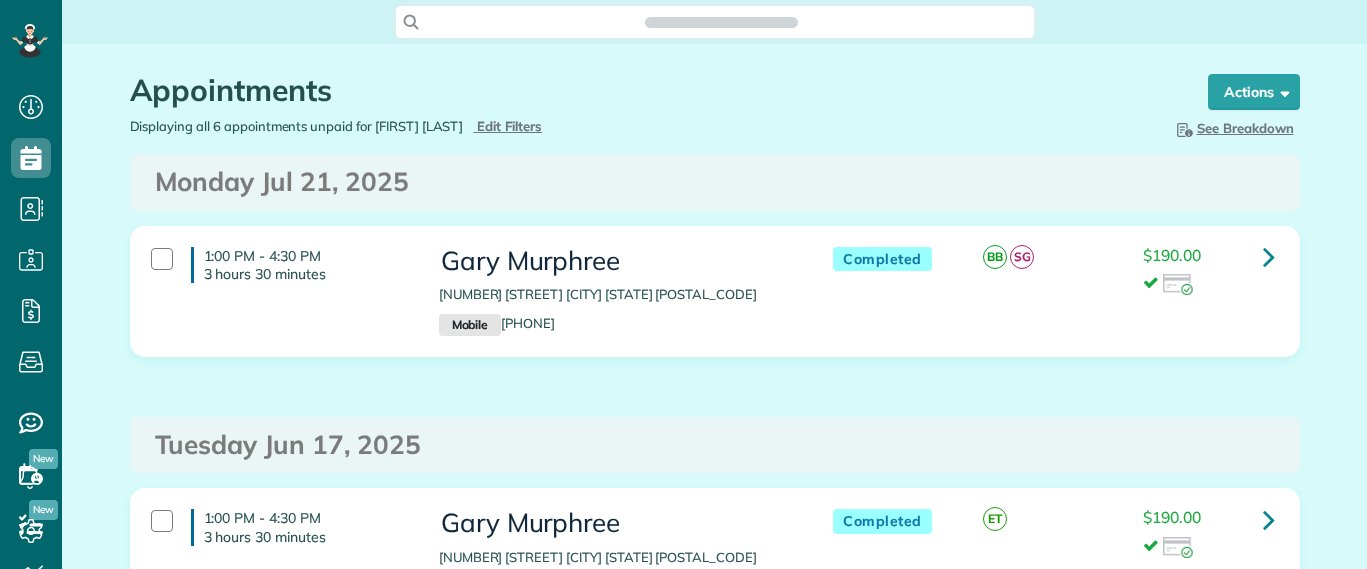 scroll, scrollTop: 0, scrollLeft: 0, axis: both 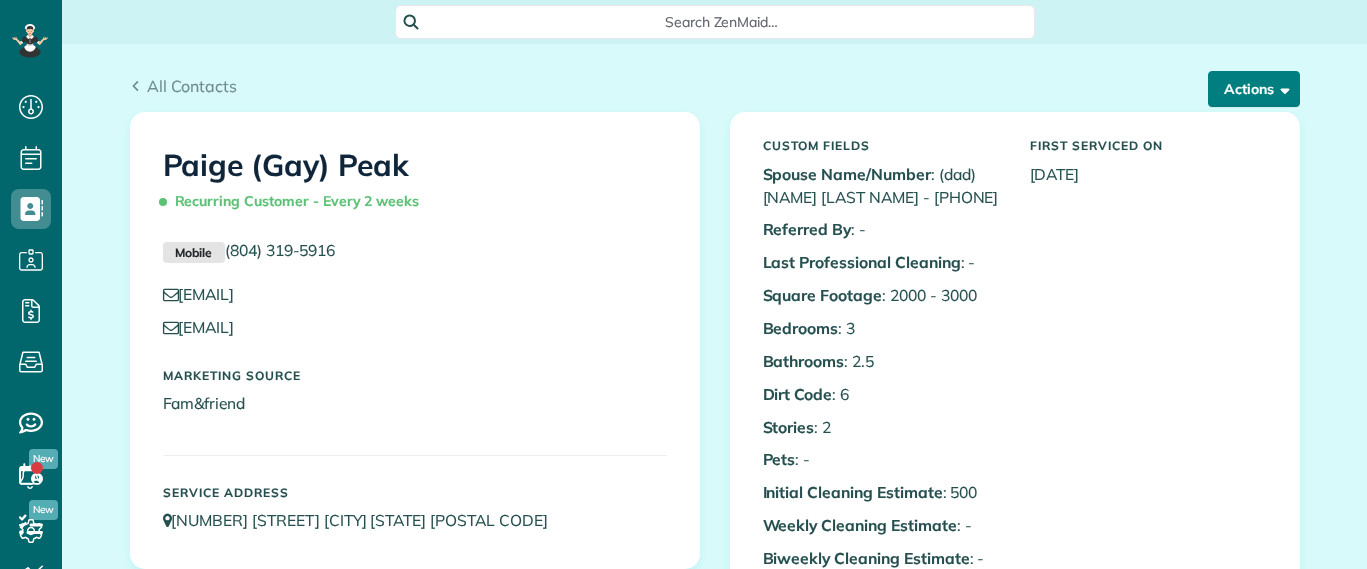 click on "Actions" at bounding box center (1254, 89) 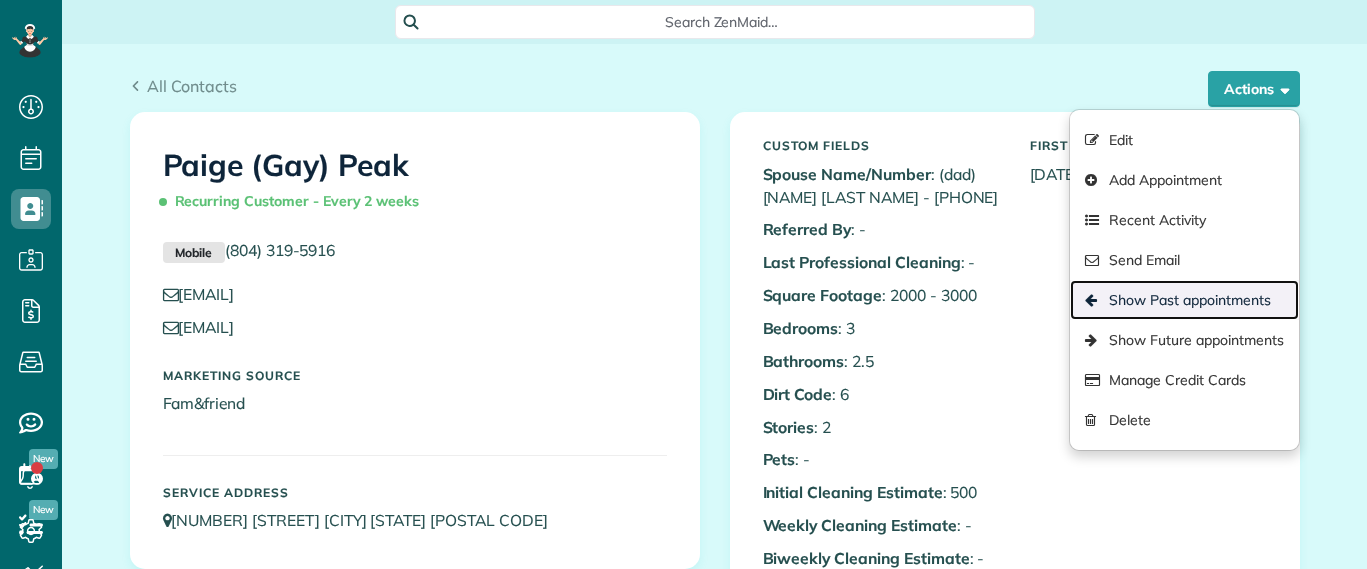 click on "Show Past appointments" at bounding box center [1184, 300] 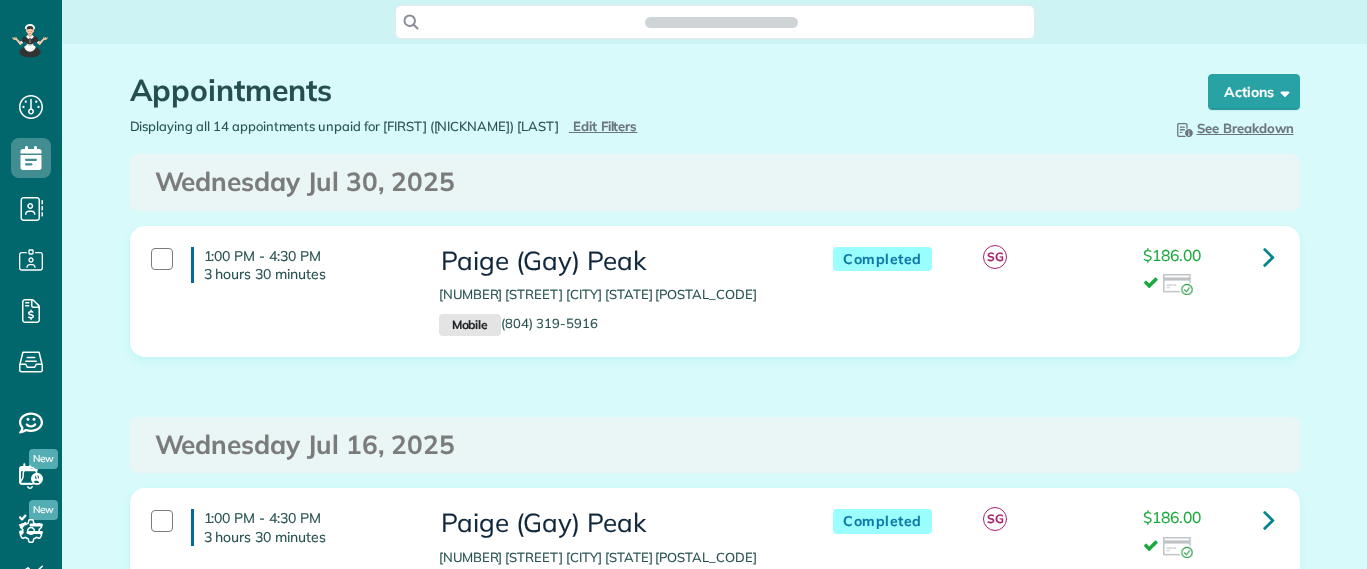 scroll, scrollTop: 0, scrollLeft: 0, axis: both 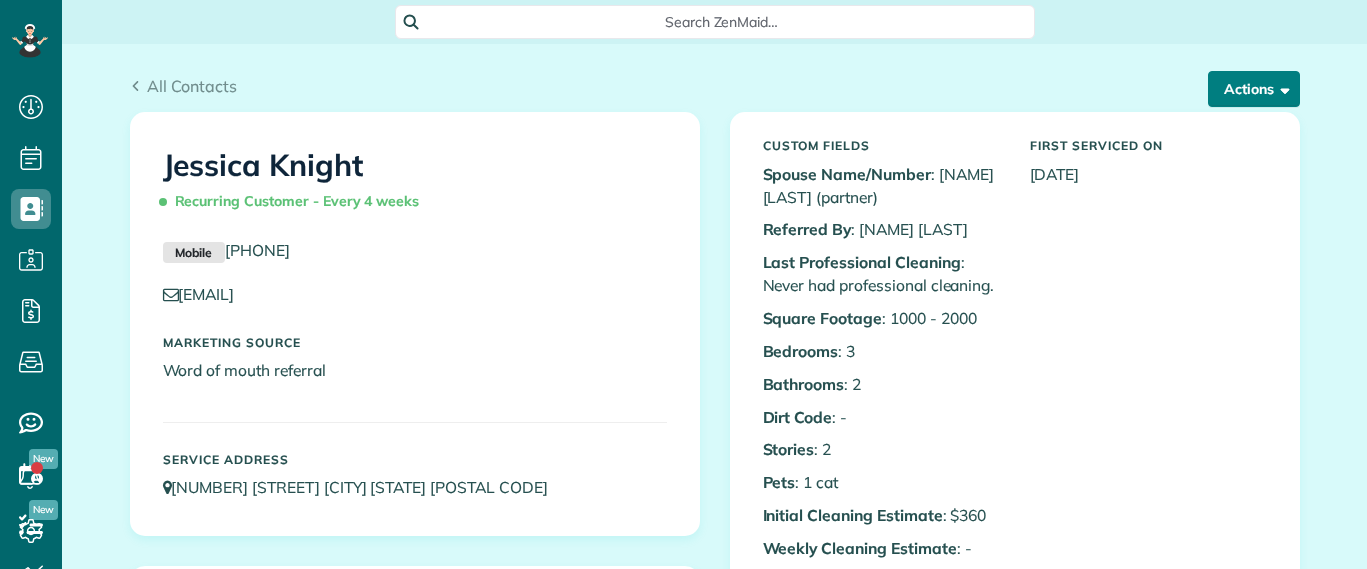 click on "Actions" at bounding box center (1254, 89) 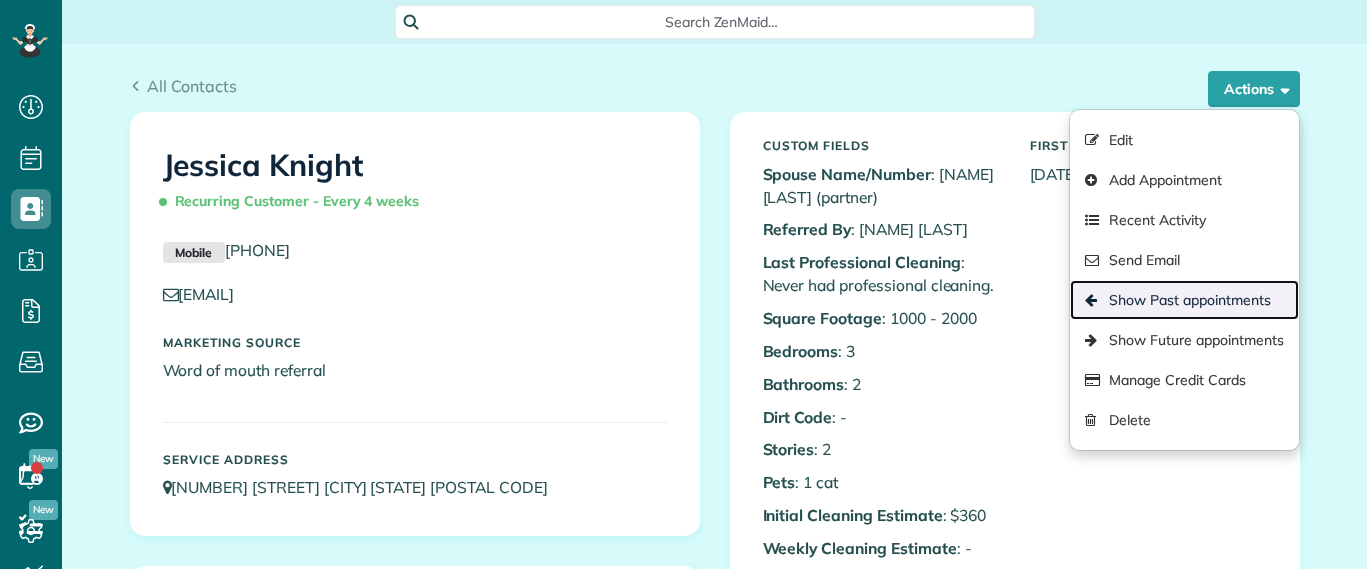 click on "Show Past appointments" at bounding box center [1184, 300] 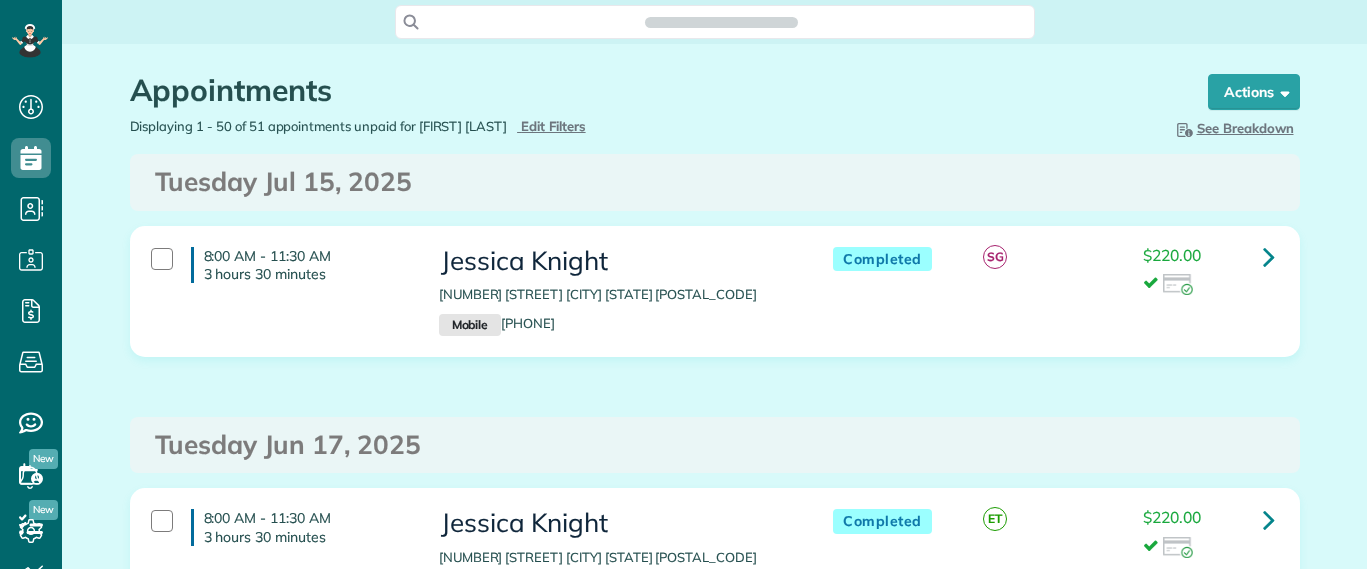 scroll, scrollTop: 0, scrollLeft: 0, axis: both 